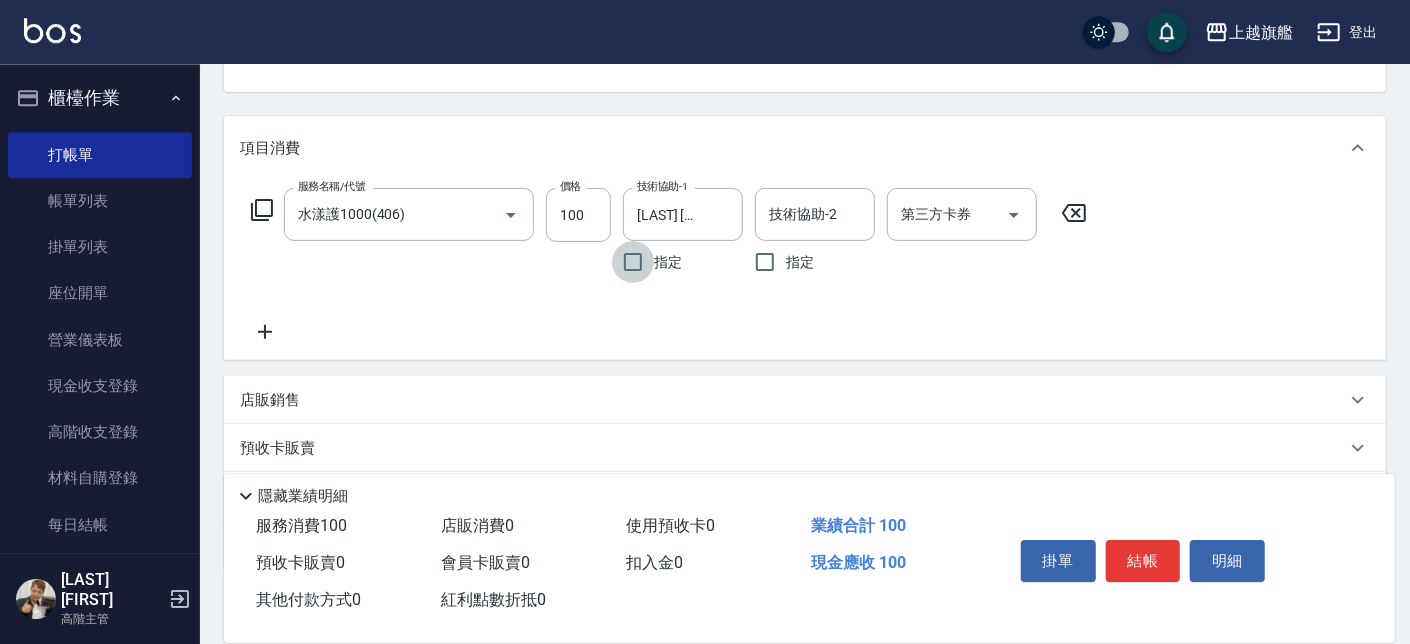 scroll, scrollTop: 227, scrollLeft: 0, axis: vertical 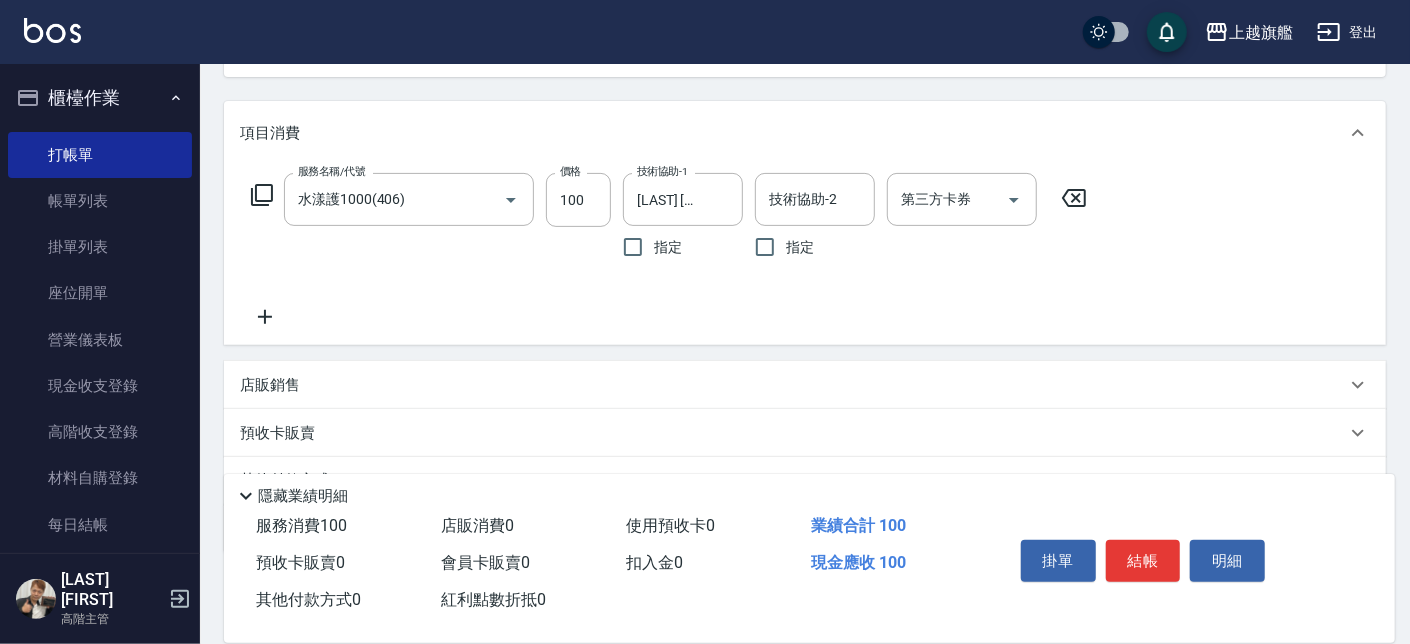 drag, startPoint x: 223, startPoint y: 324, endPoint x: 251, endPoint y: 303, distance: 35 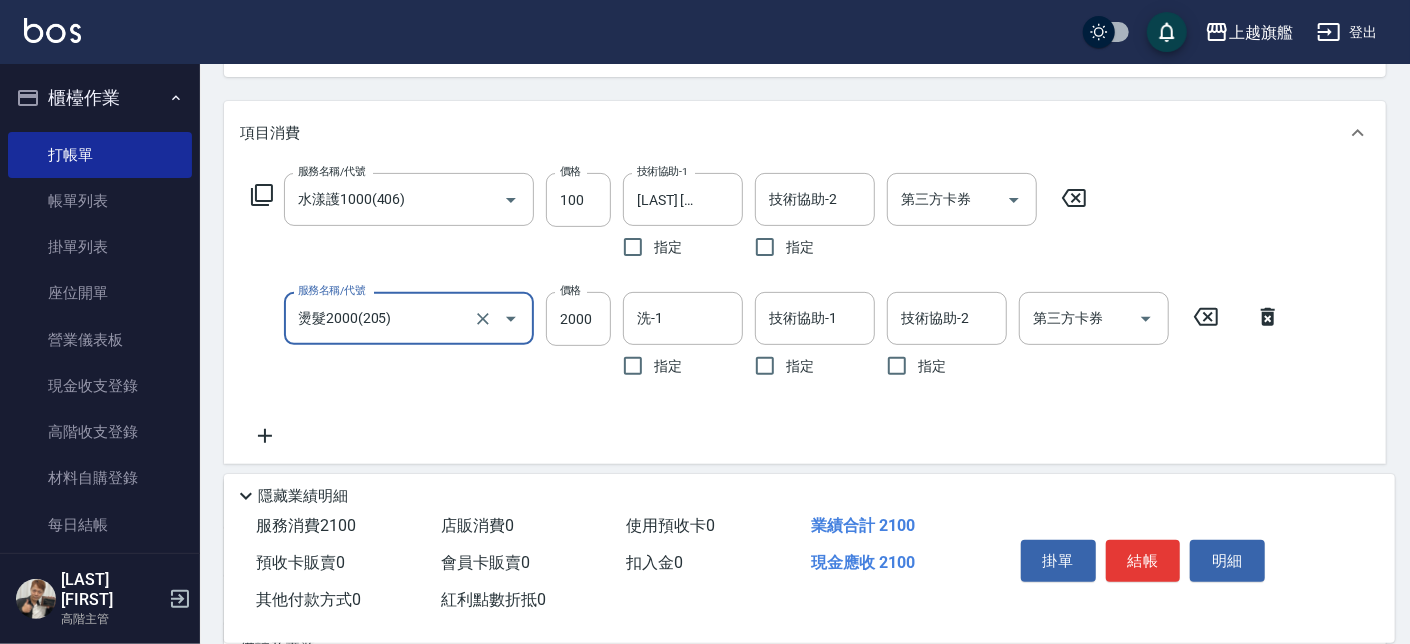 type on "燙髮2000(205)" 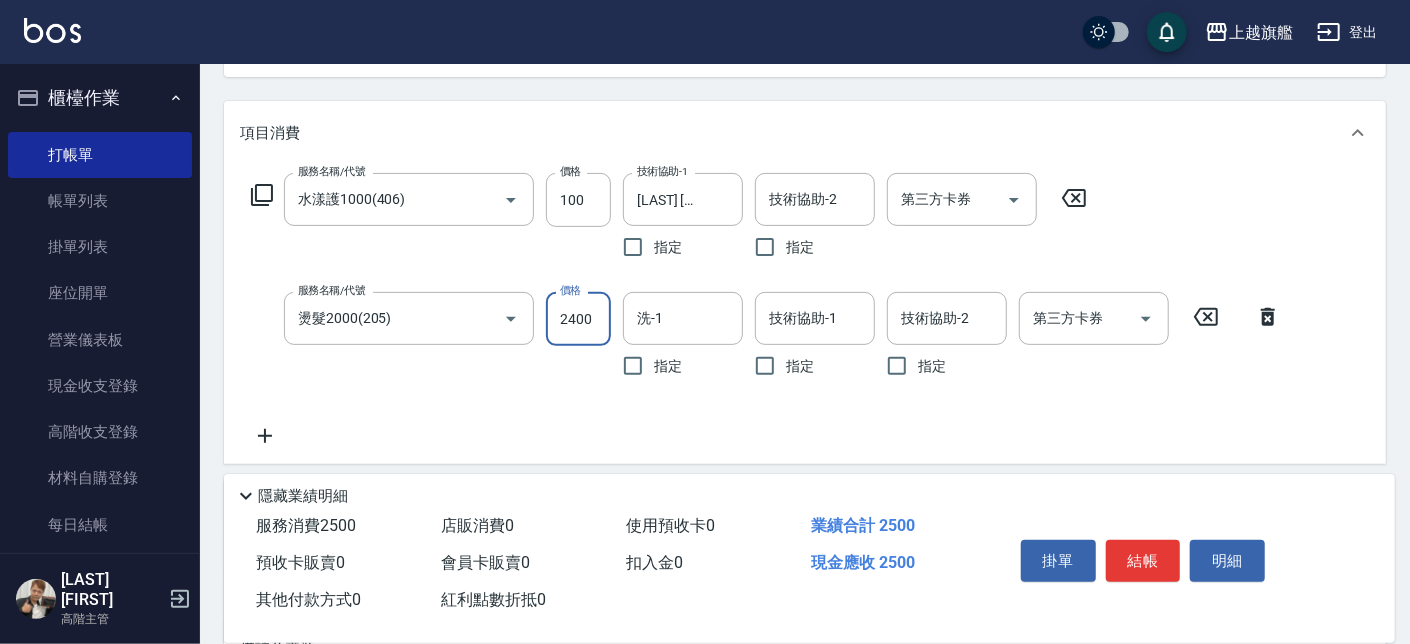 type on "2400" 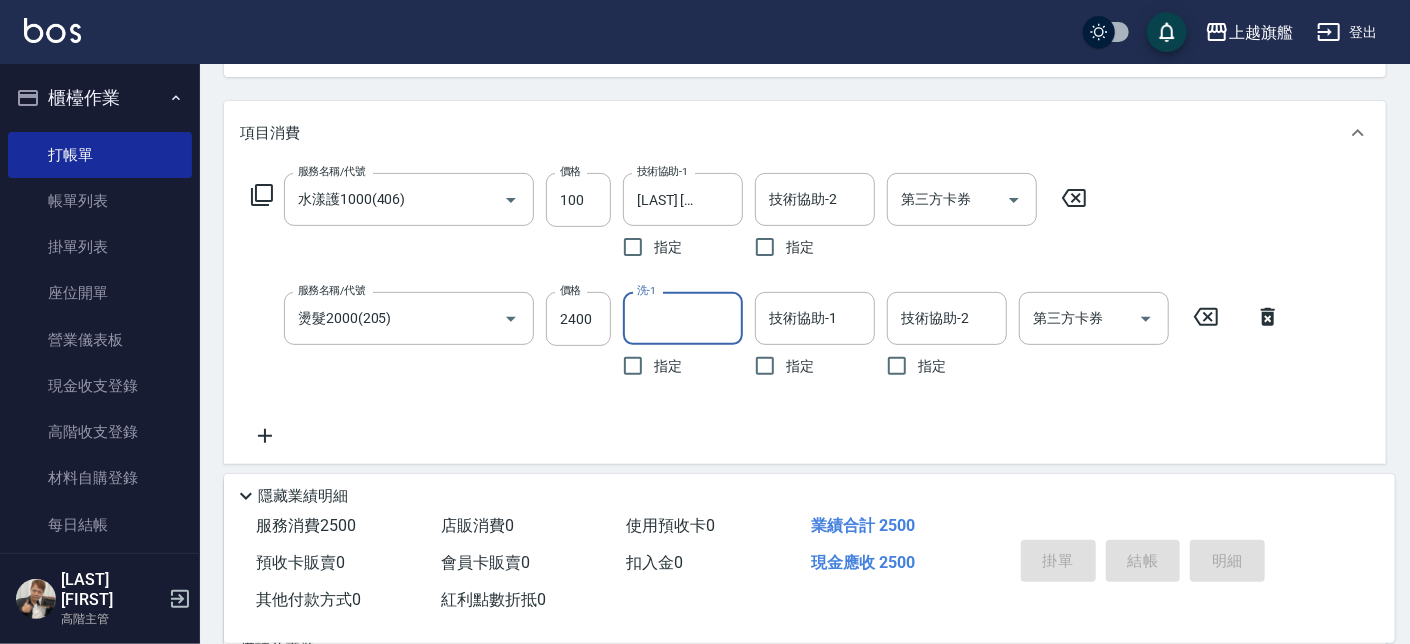 type on "2025/08/03 20:54" 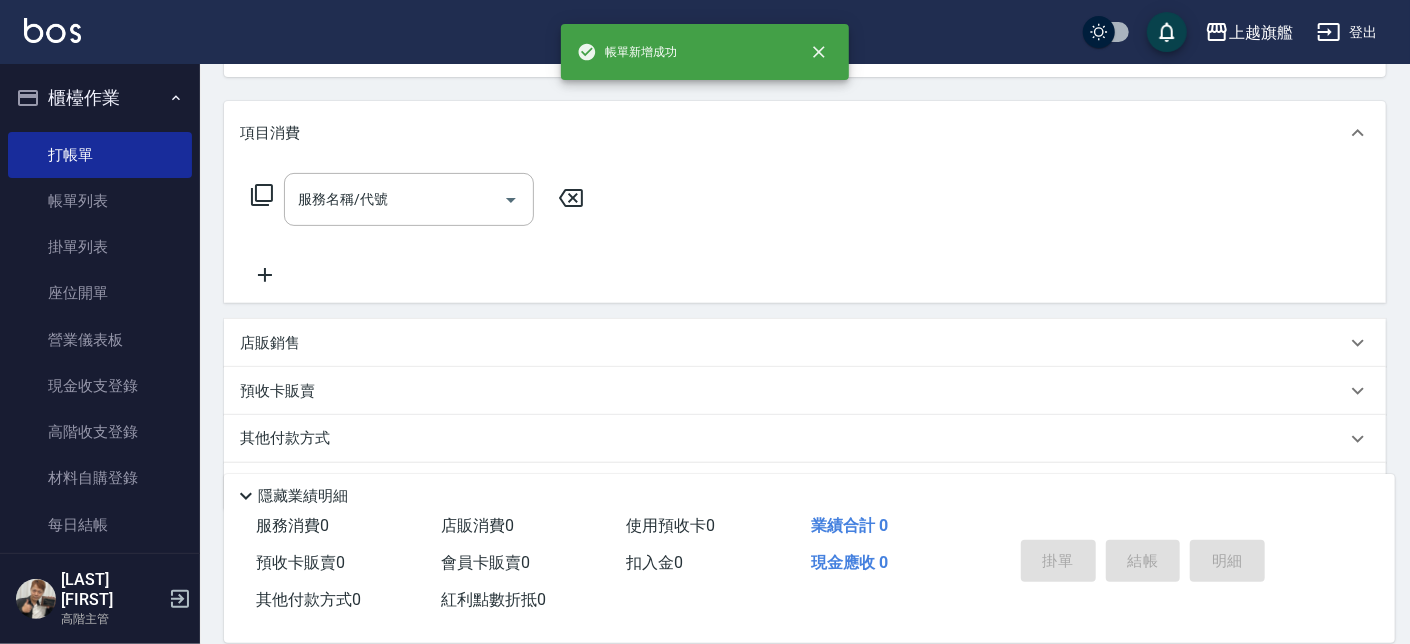 scroll, scrollTop: 0, scrollLeft: 0, axis: both 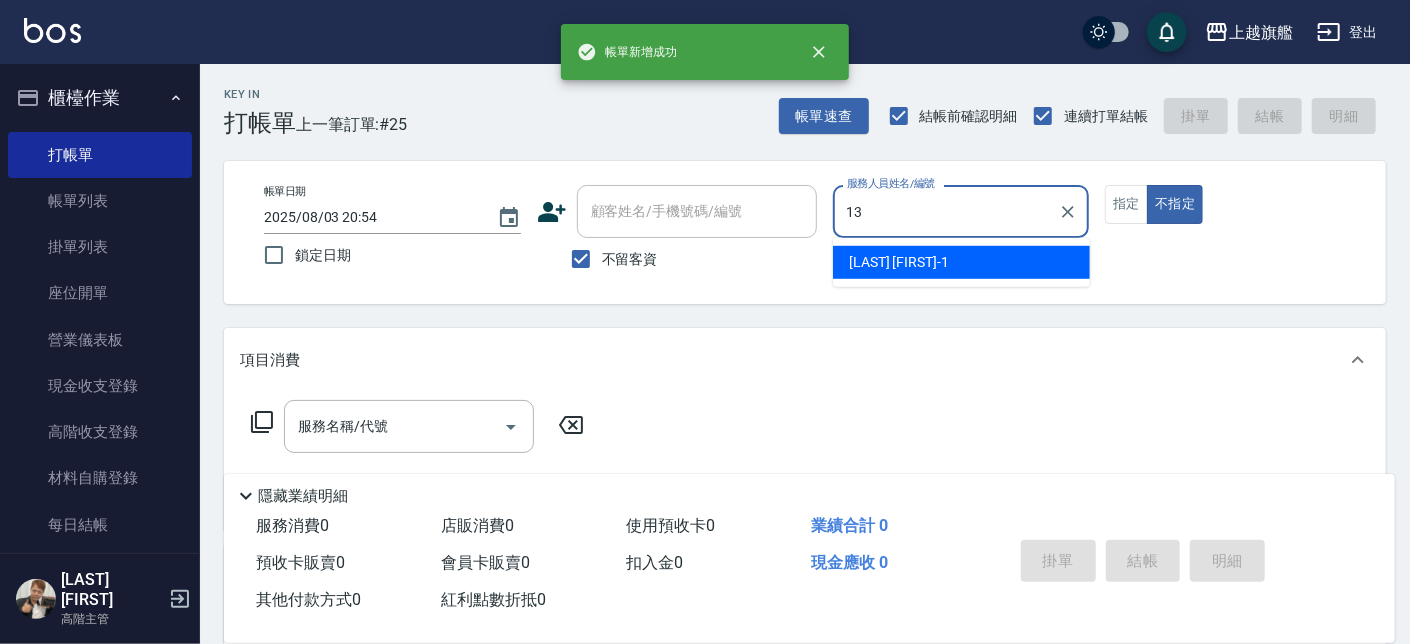 type on "張雅筑-13" 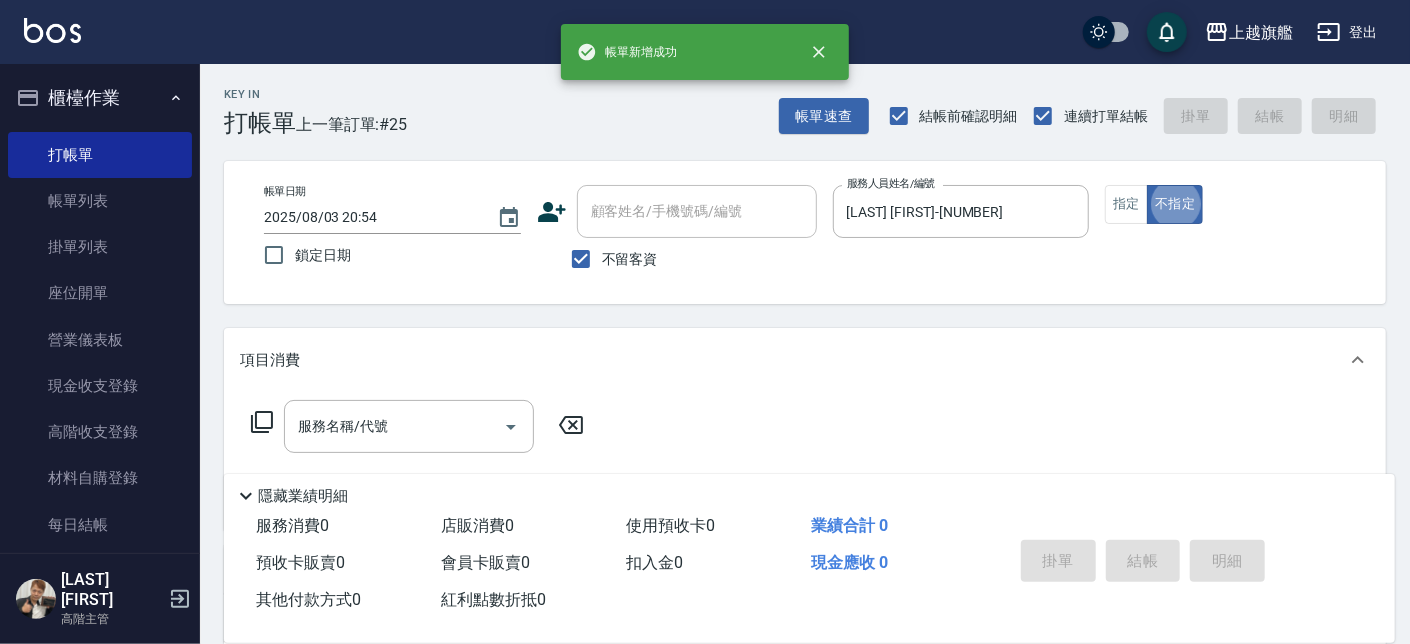 type on "false" 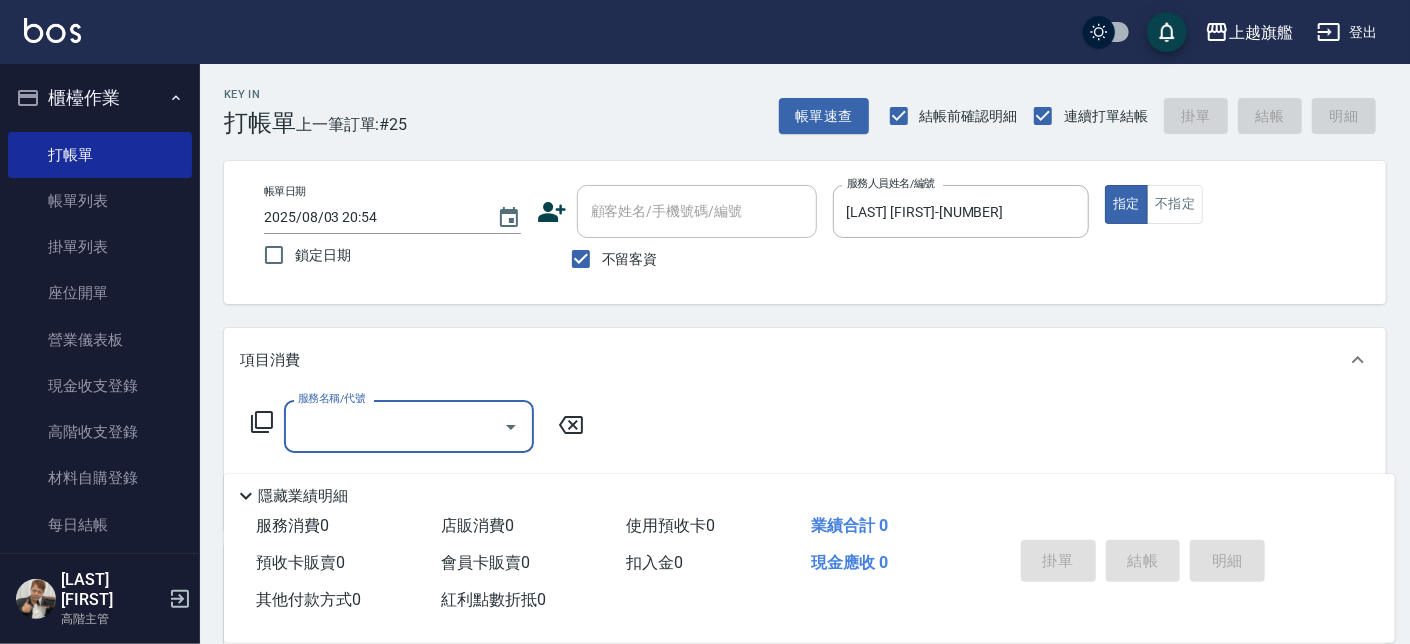 type on "1" 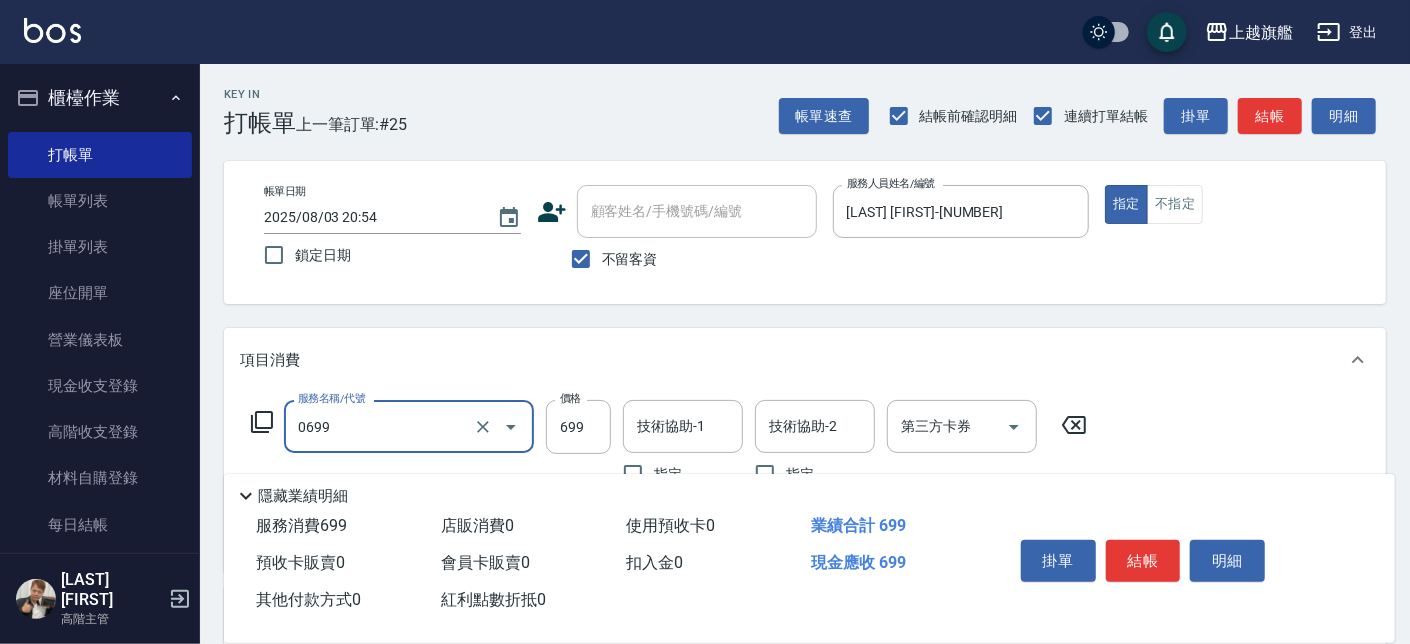 type on "精油SPA(0699)" 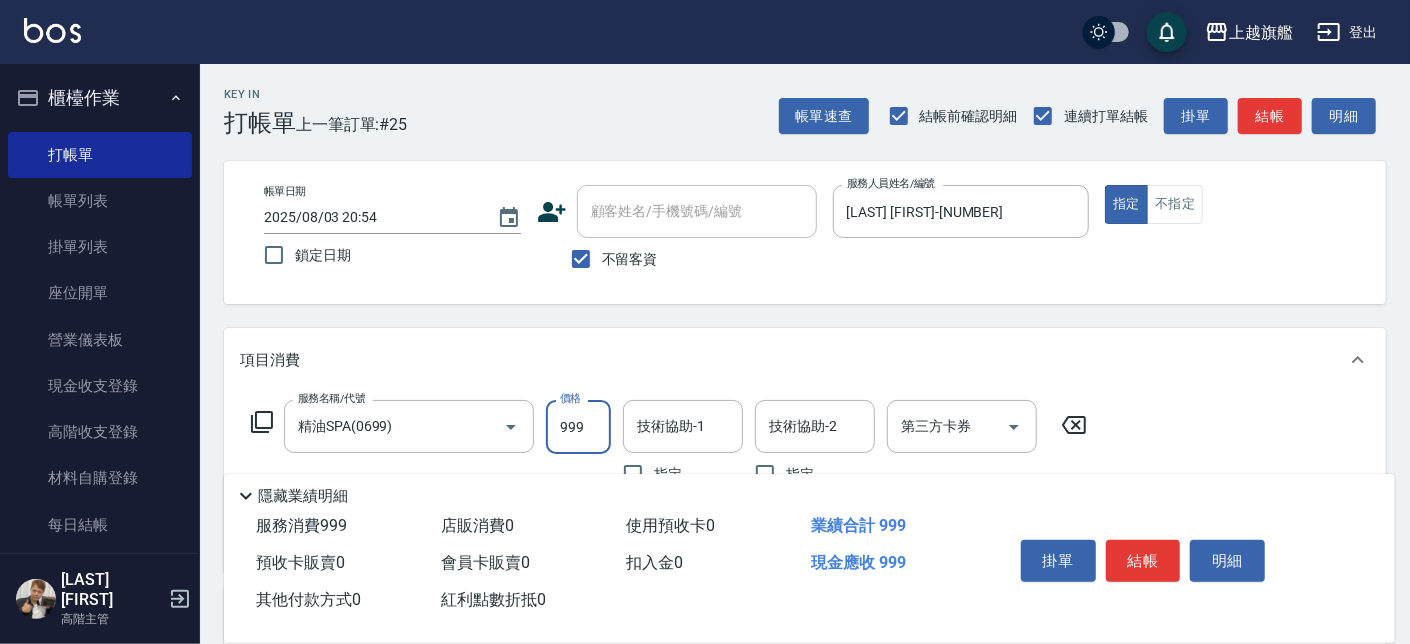 type on "999" 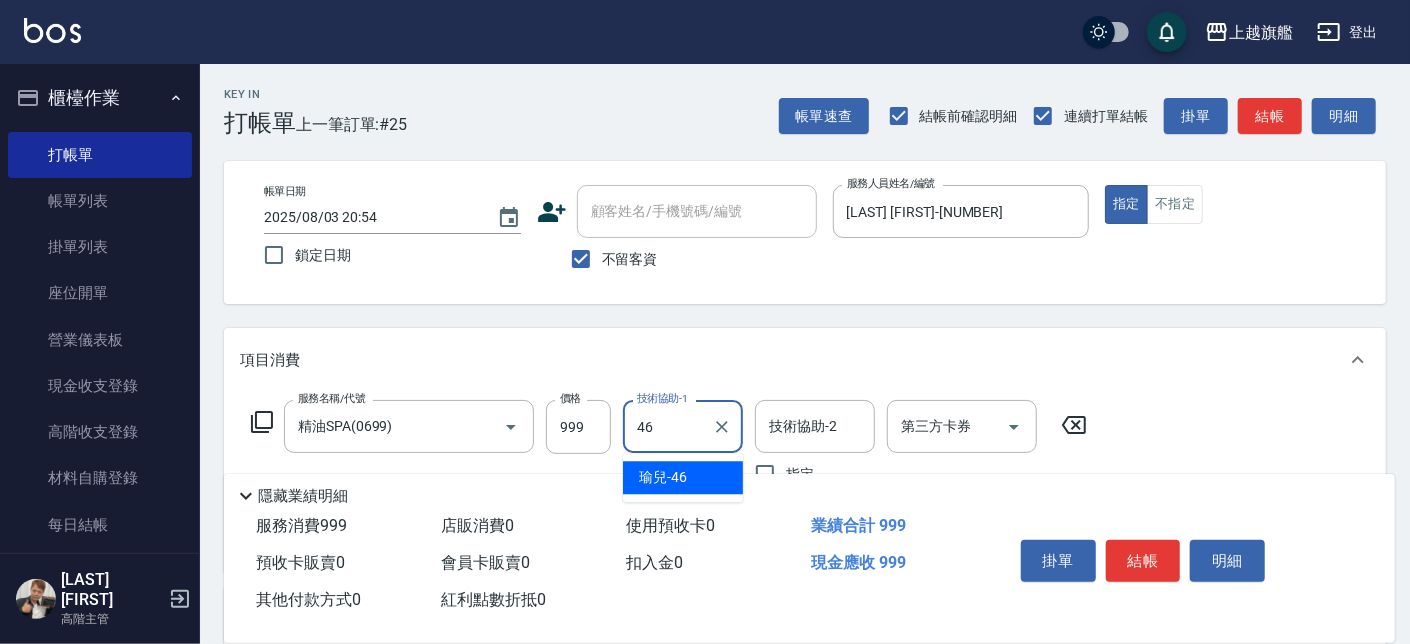 type on "瑜兒-46" 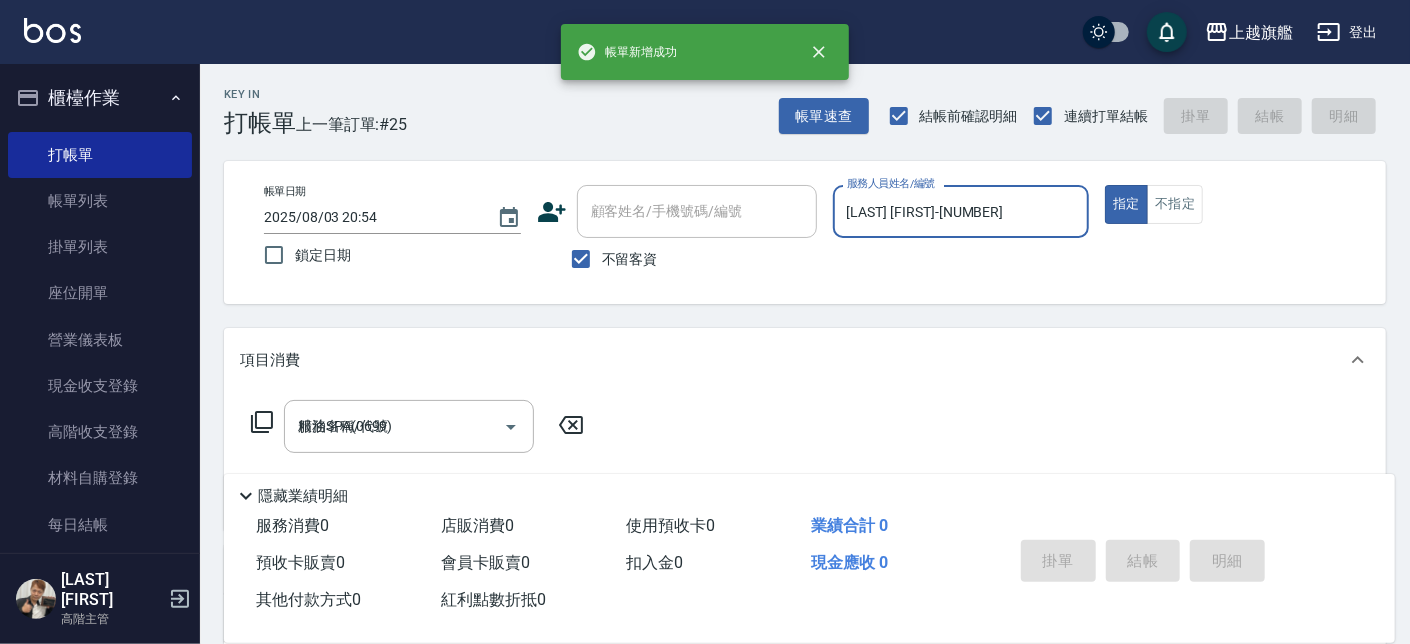 type 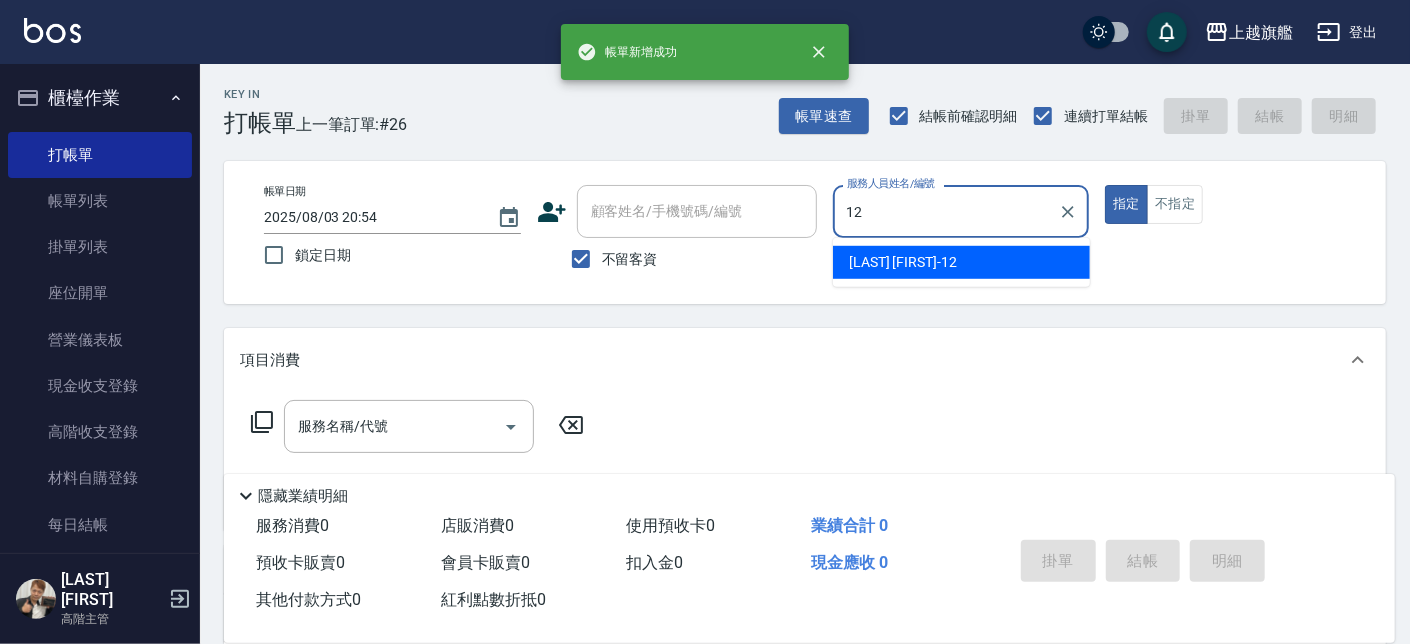 type on "陳佩君-12" 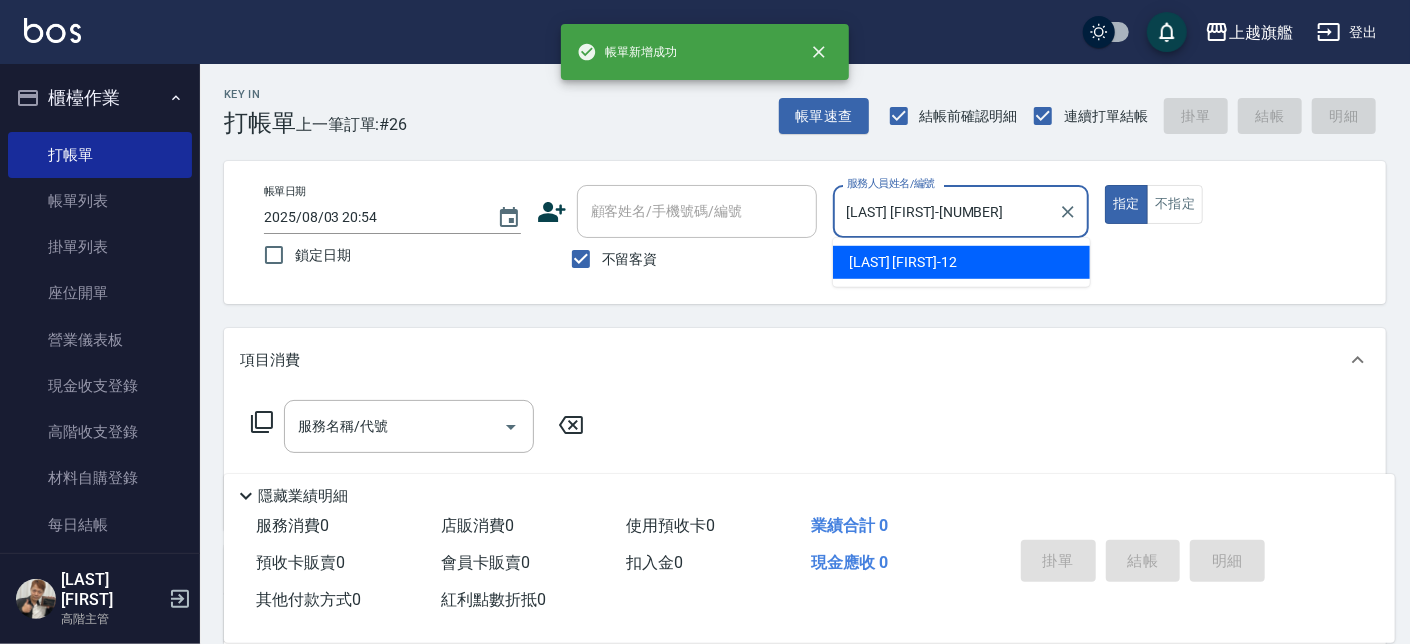 type on "true" 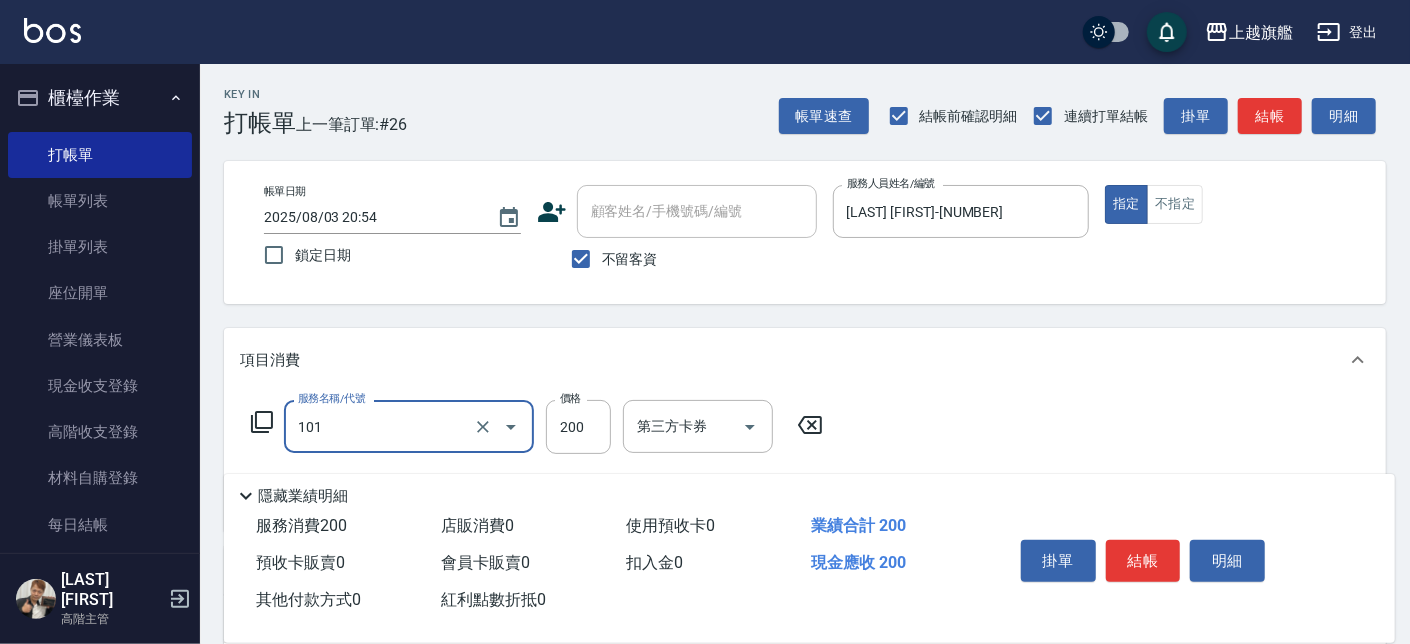 type on "一般洗(101)" 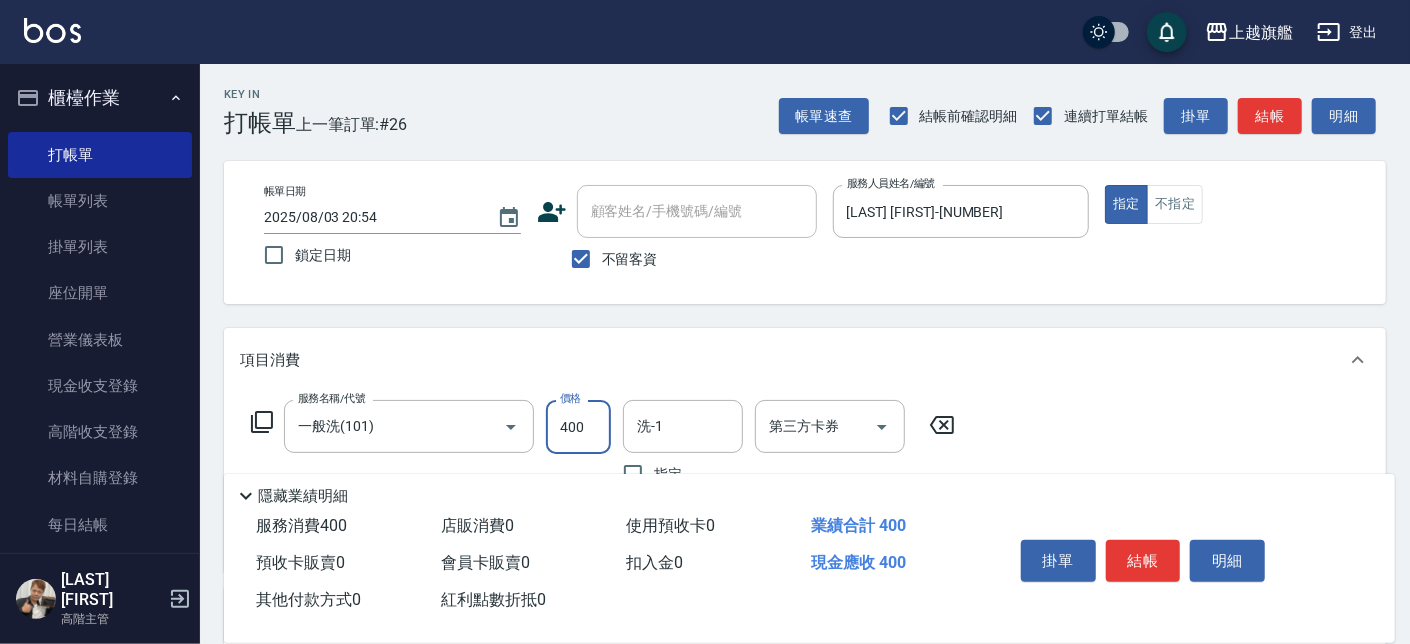 type on "400" 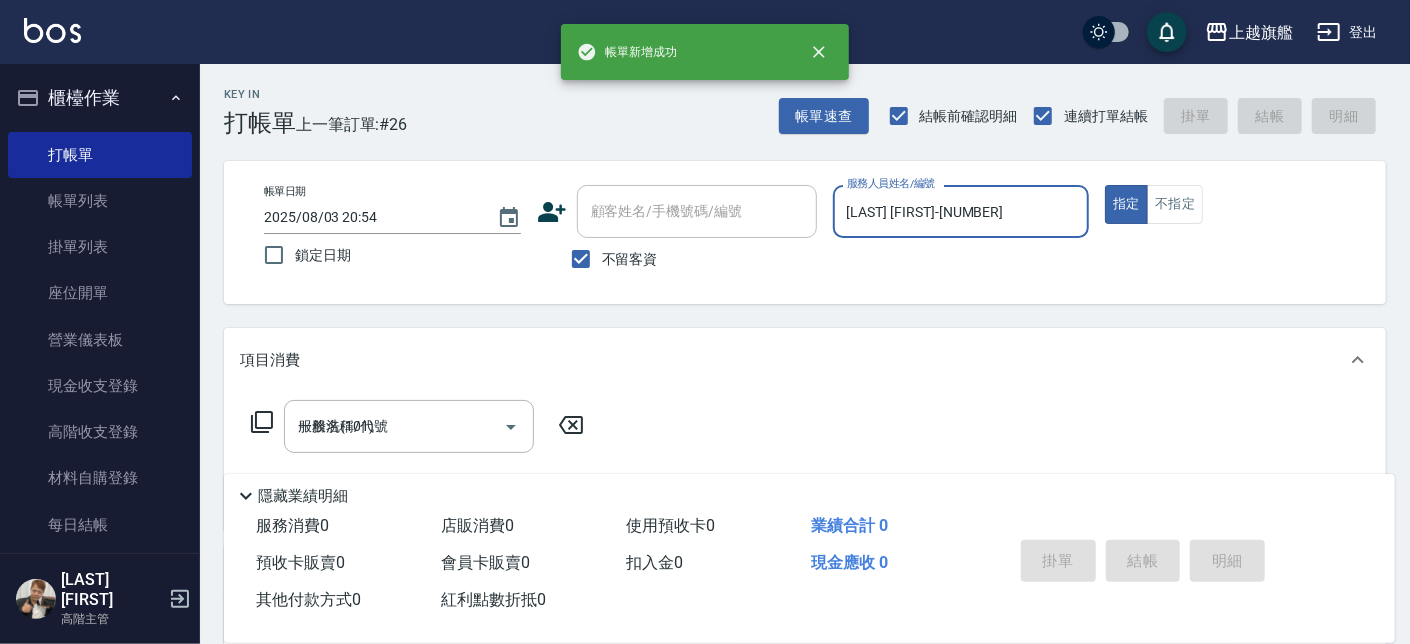 type 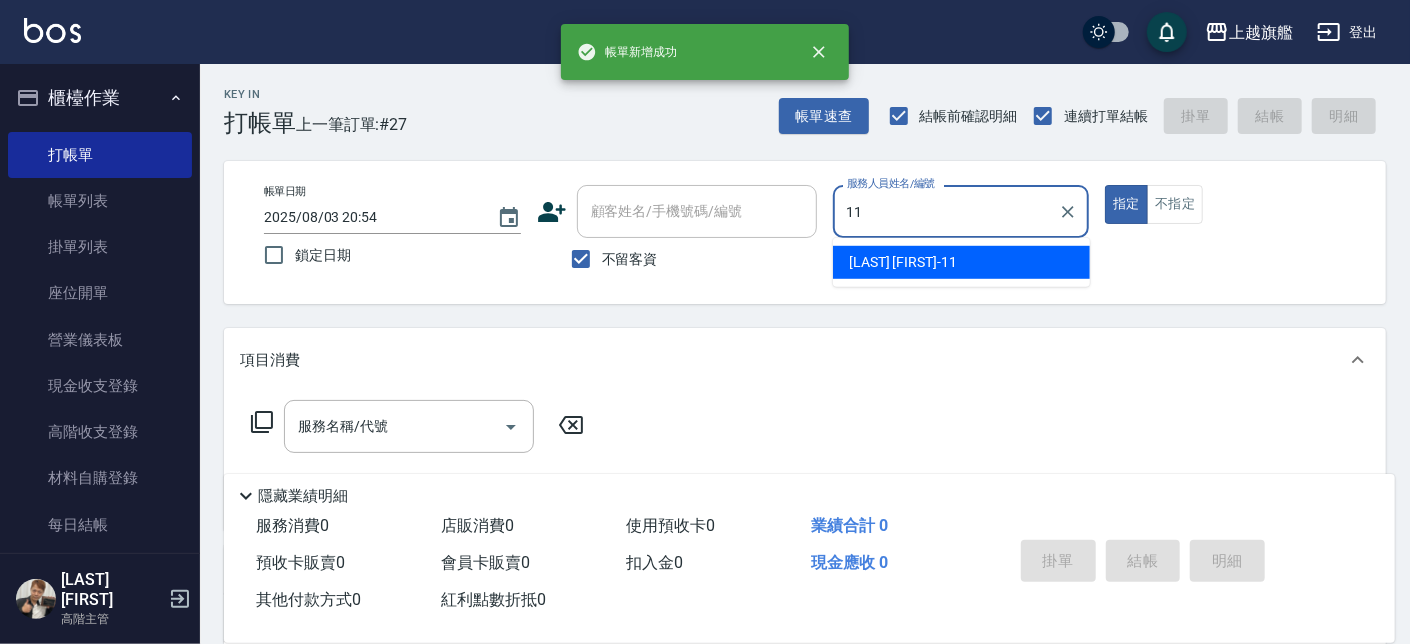 type on "蔡美秀-11" 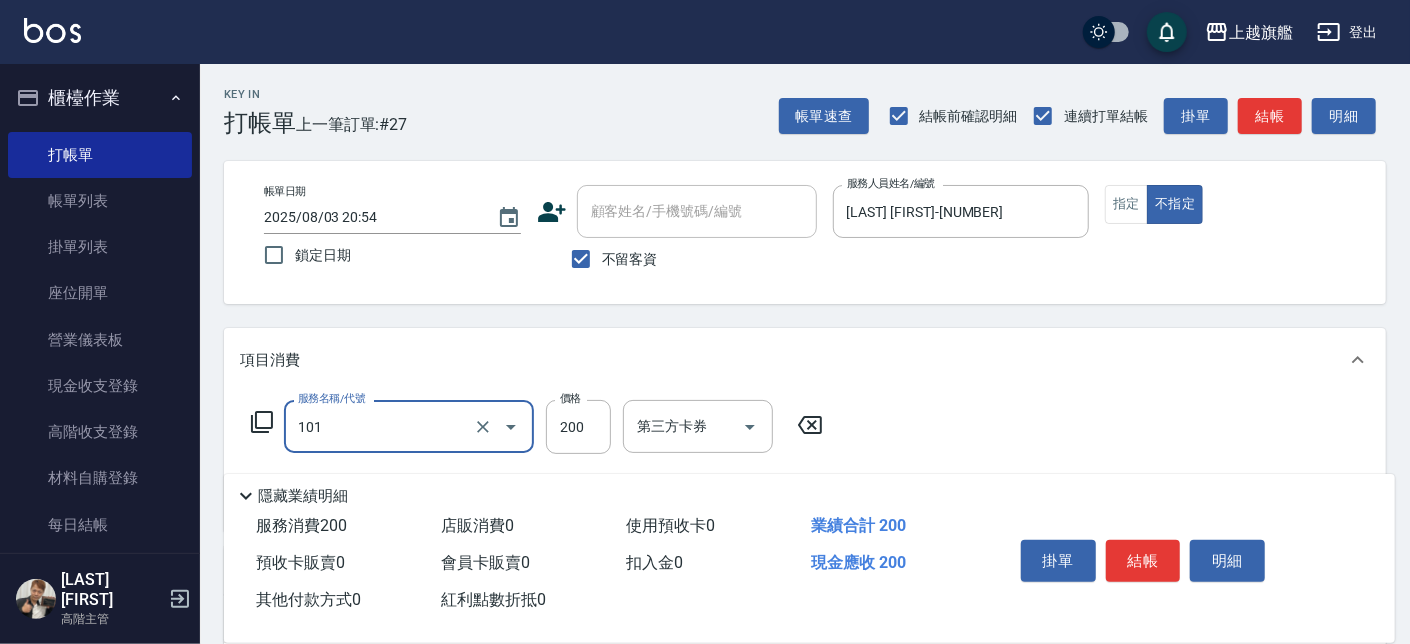 type on "一般洗(101)" 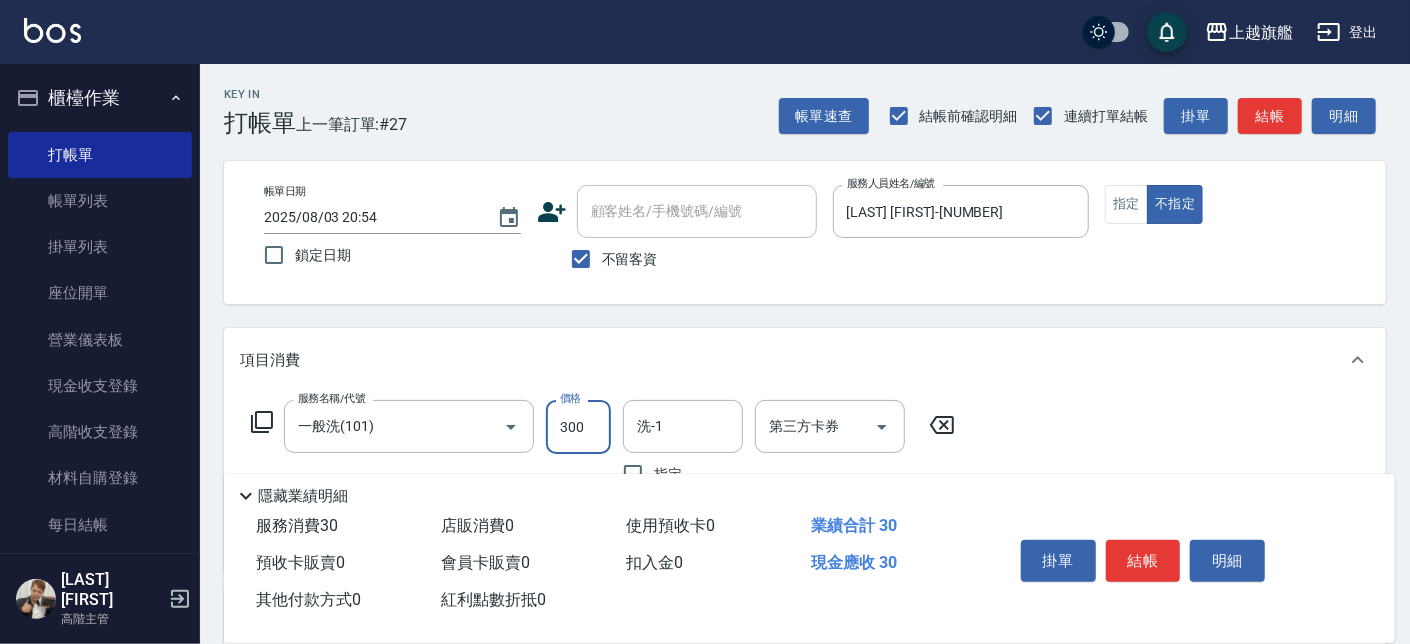 type on "300" 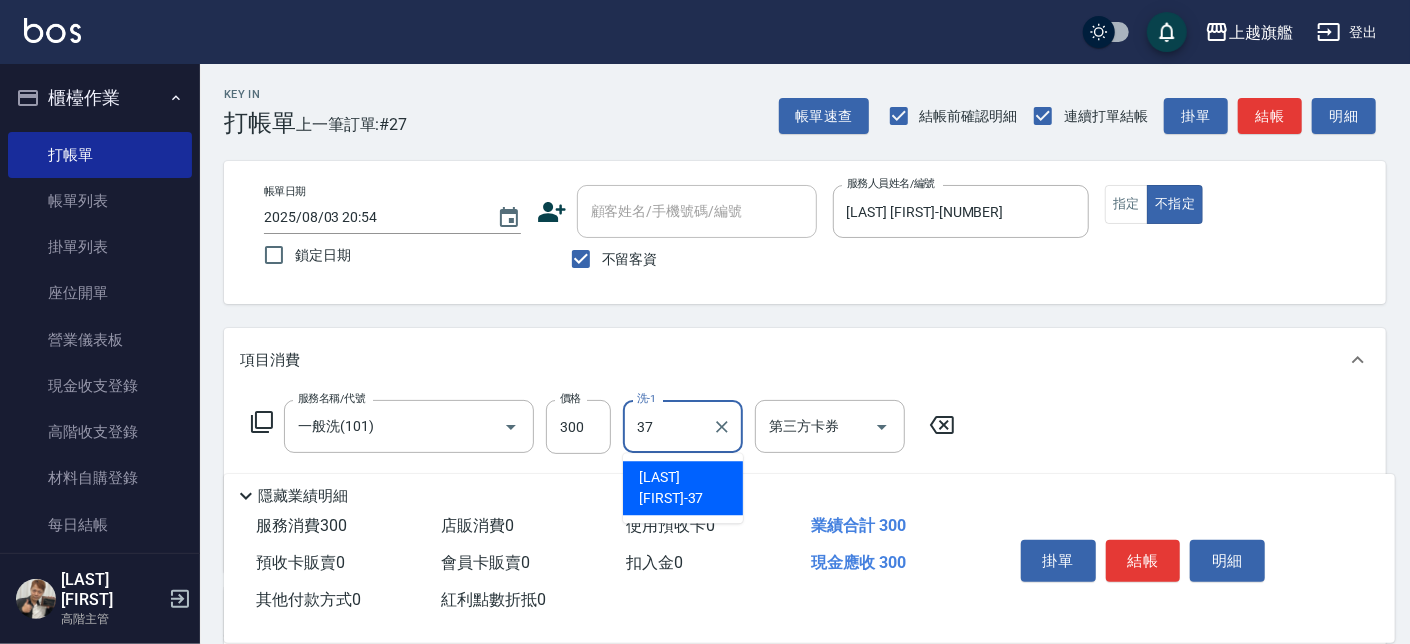 type on "林智慧-37" 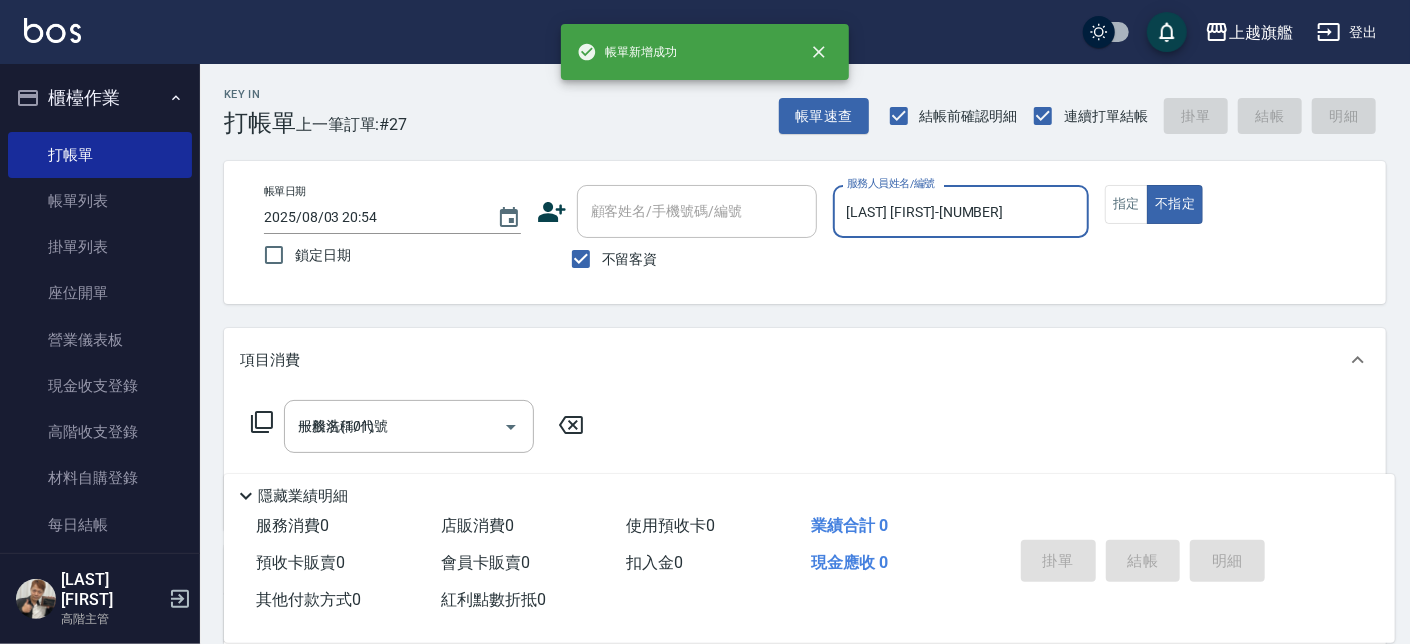 type 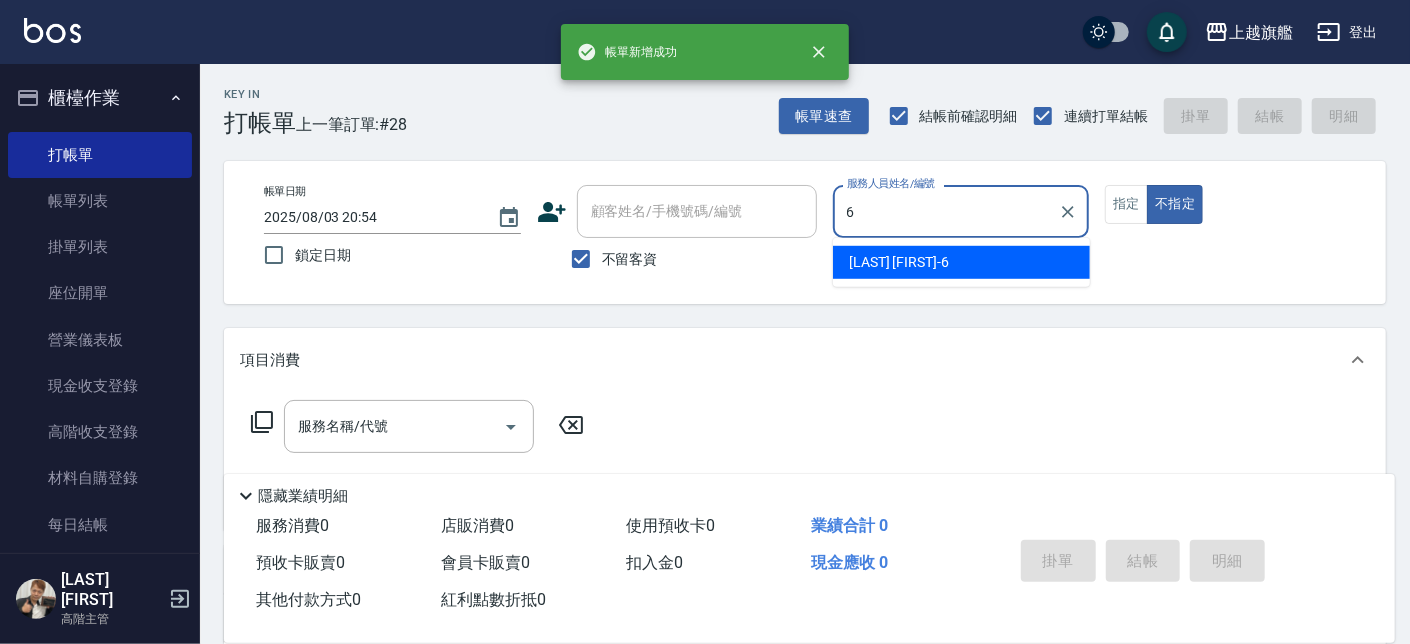 type on "張佳琳-6" 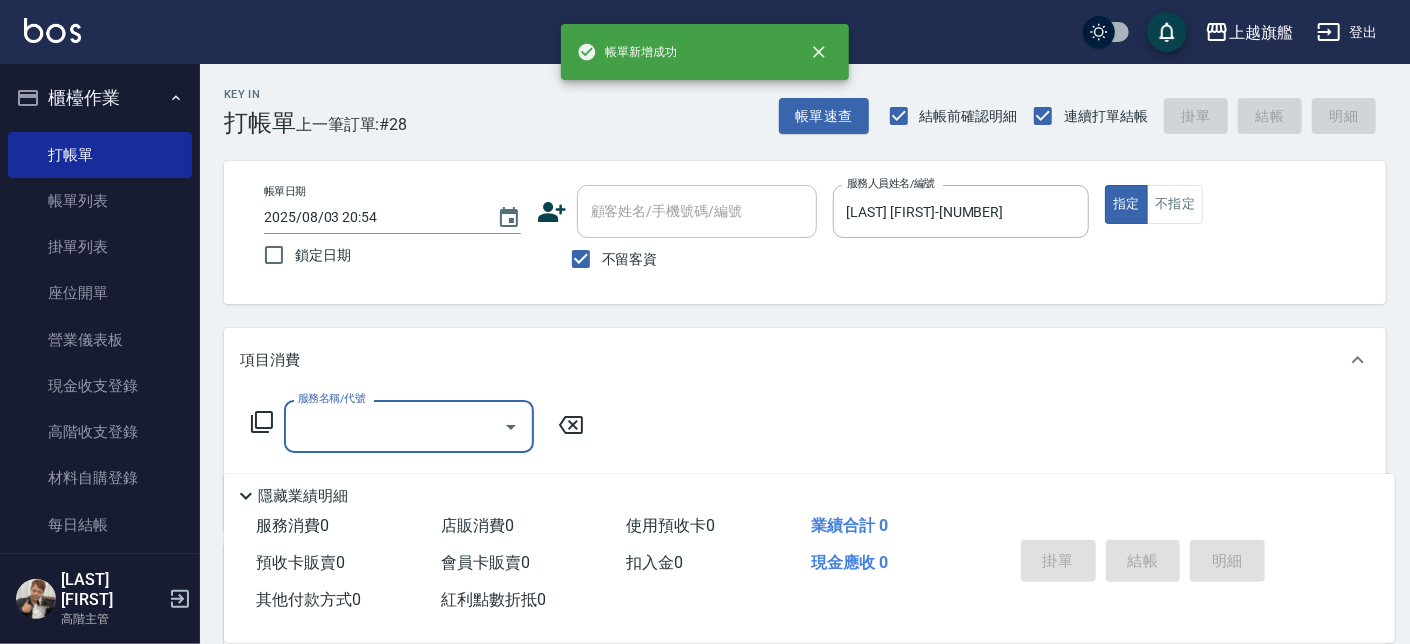 type on "1" 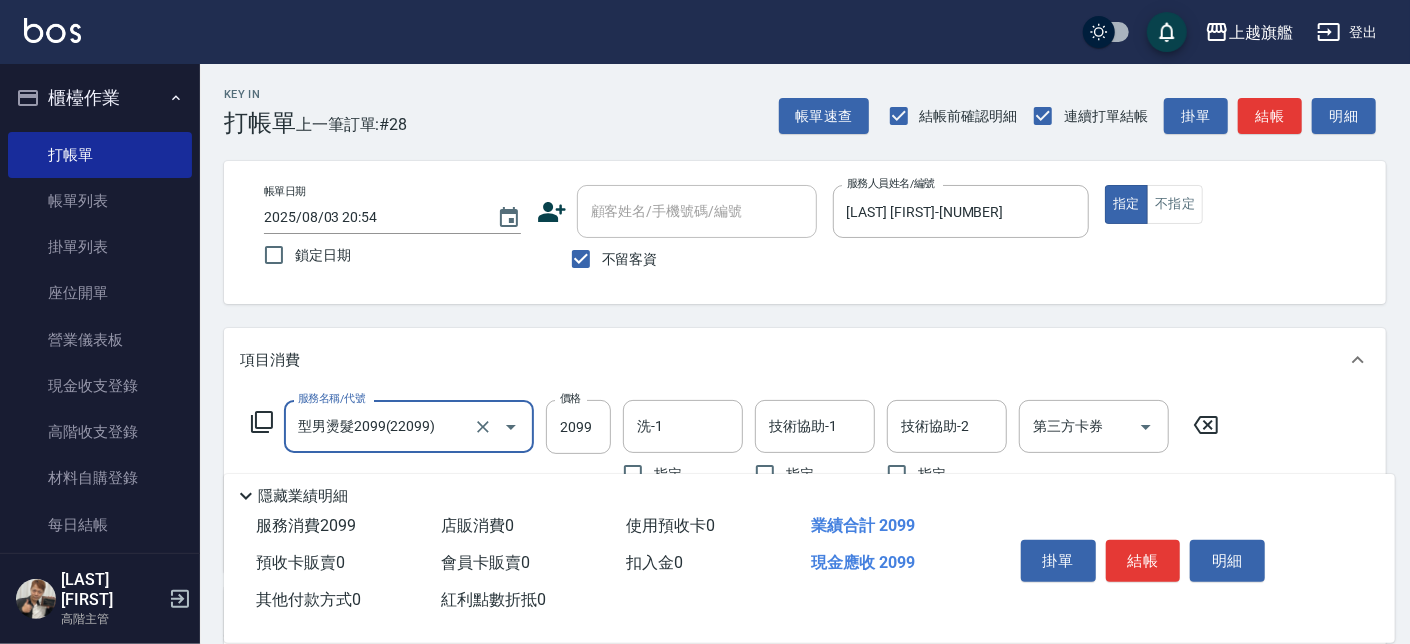 type on "型男燙髮2099(22099)" 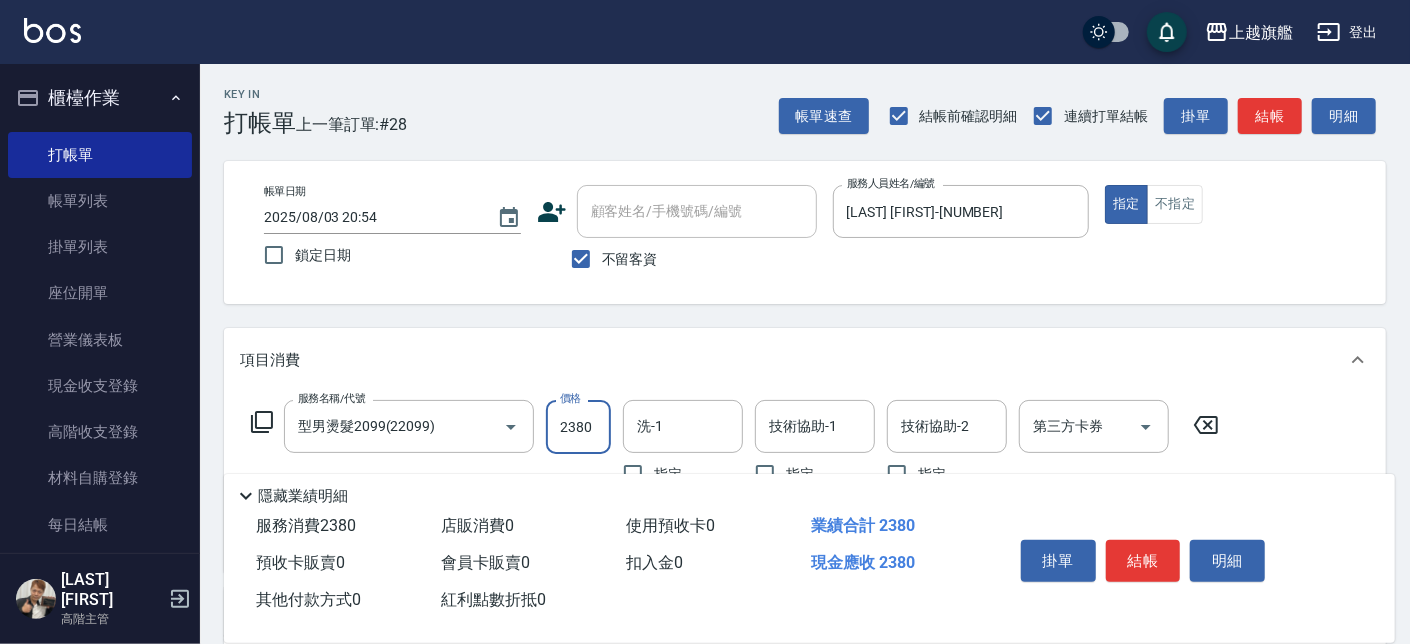 type on "2380" 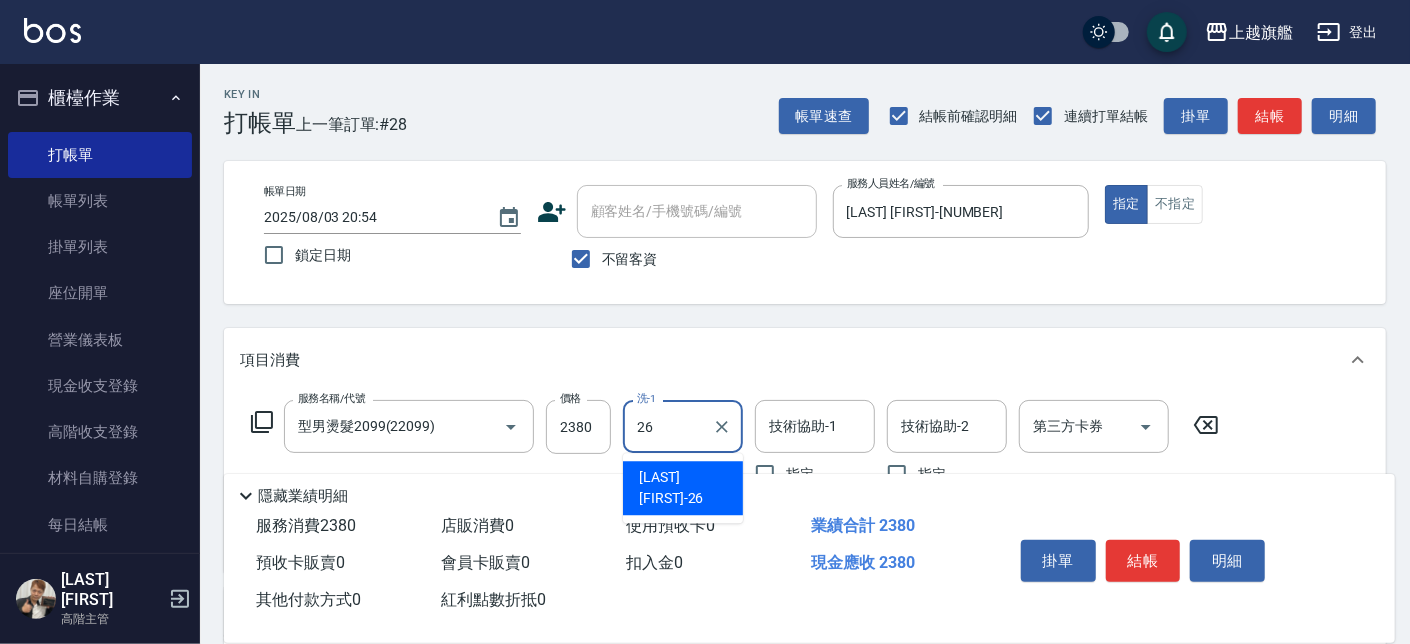 type on "陳祈聿-26" 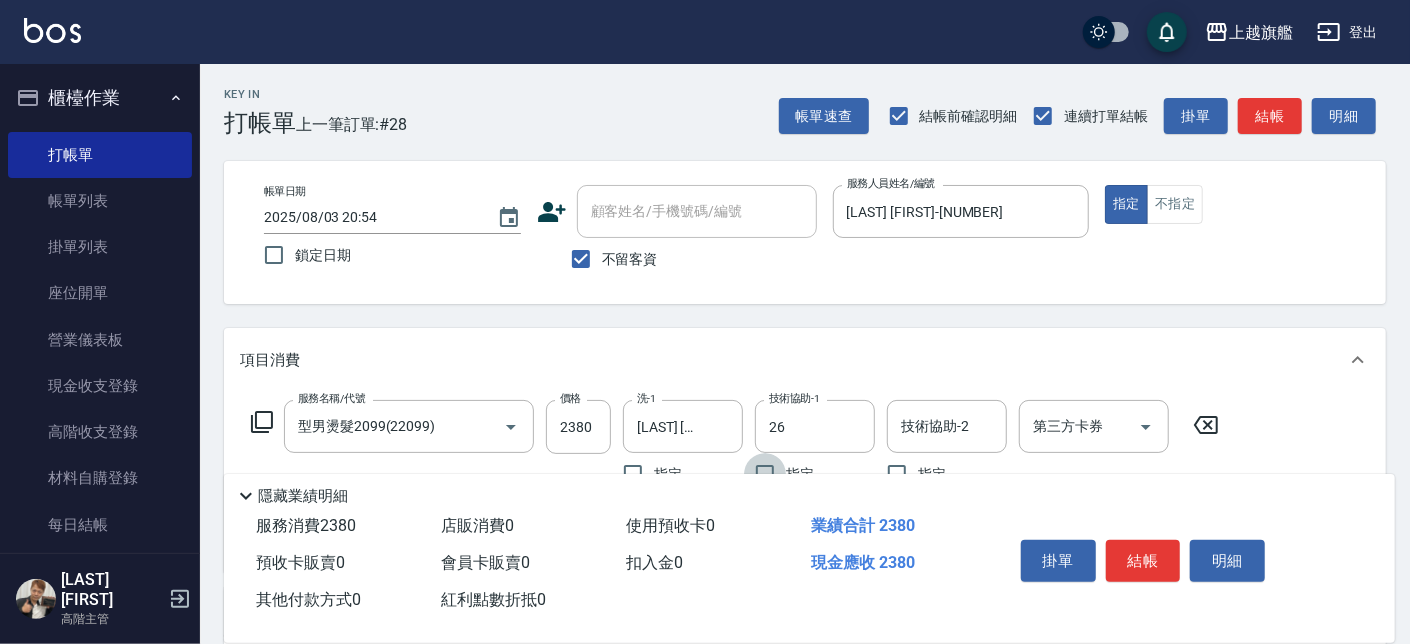 type on "陳祈聿-26" 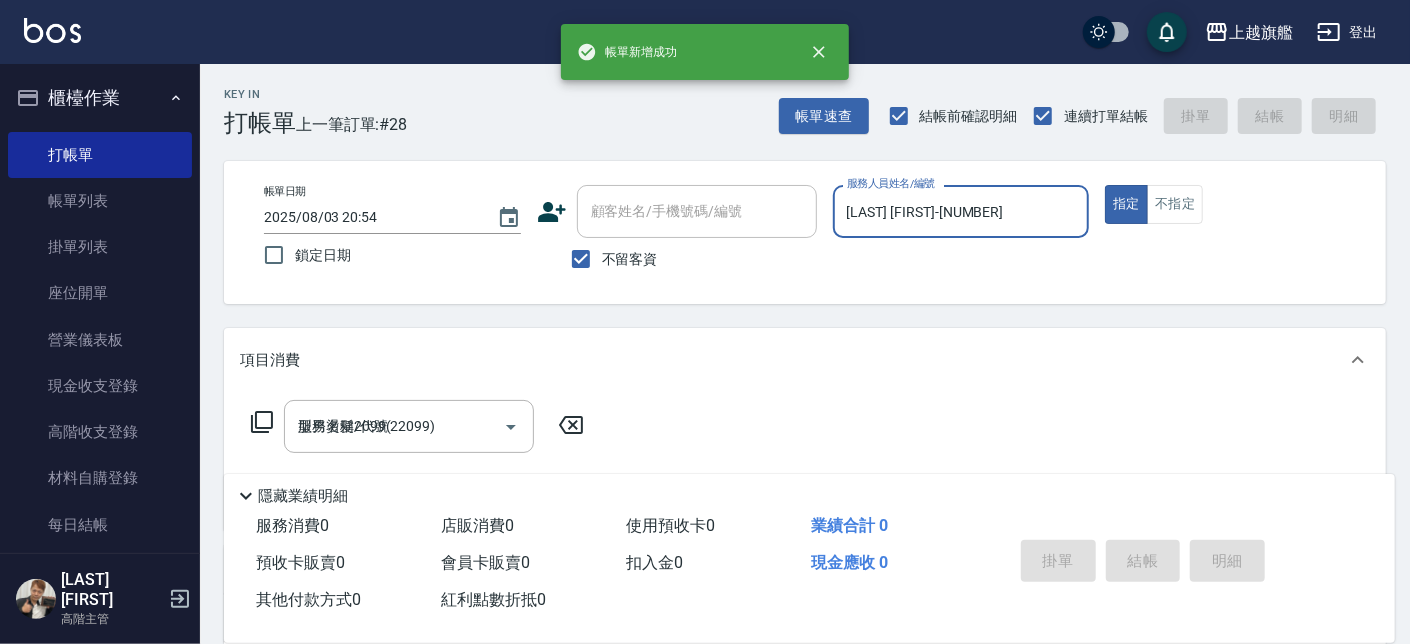 type on "2025/08/03 20:55" 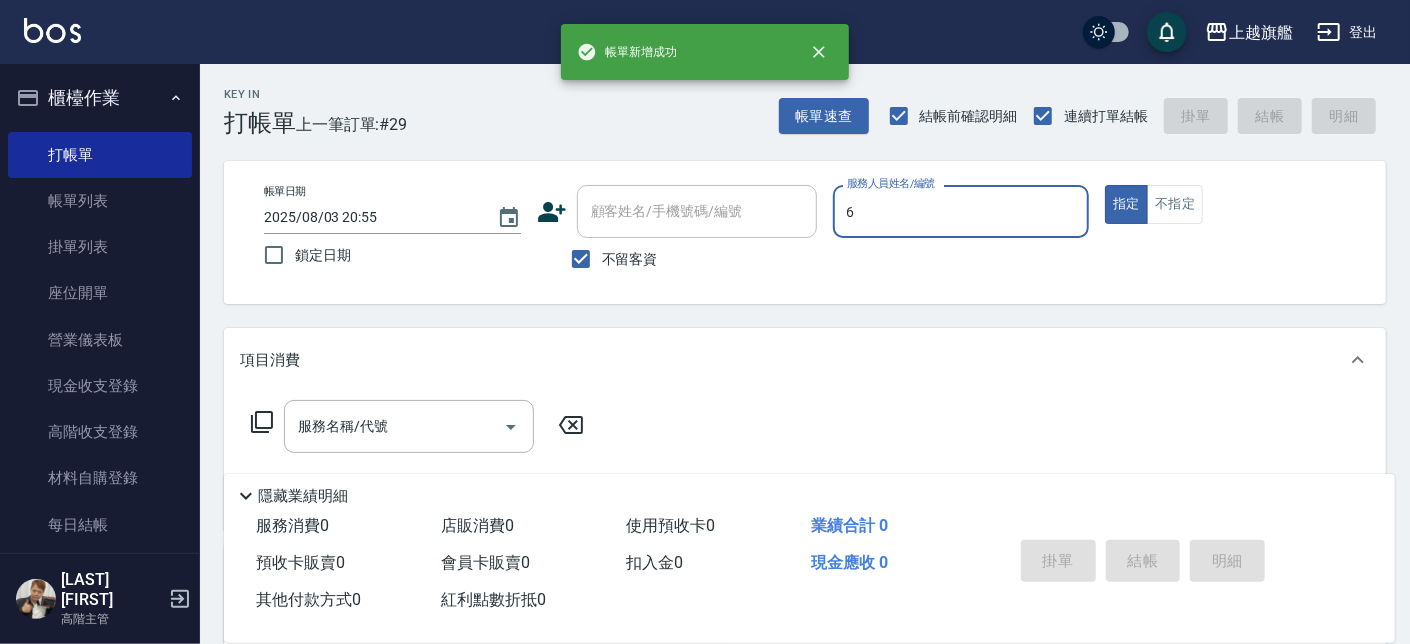 type on "張佳琳-6" 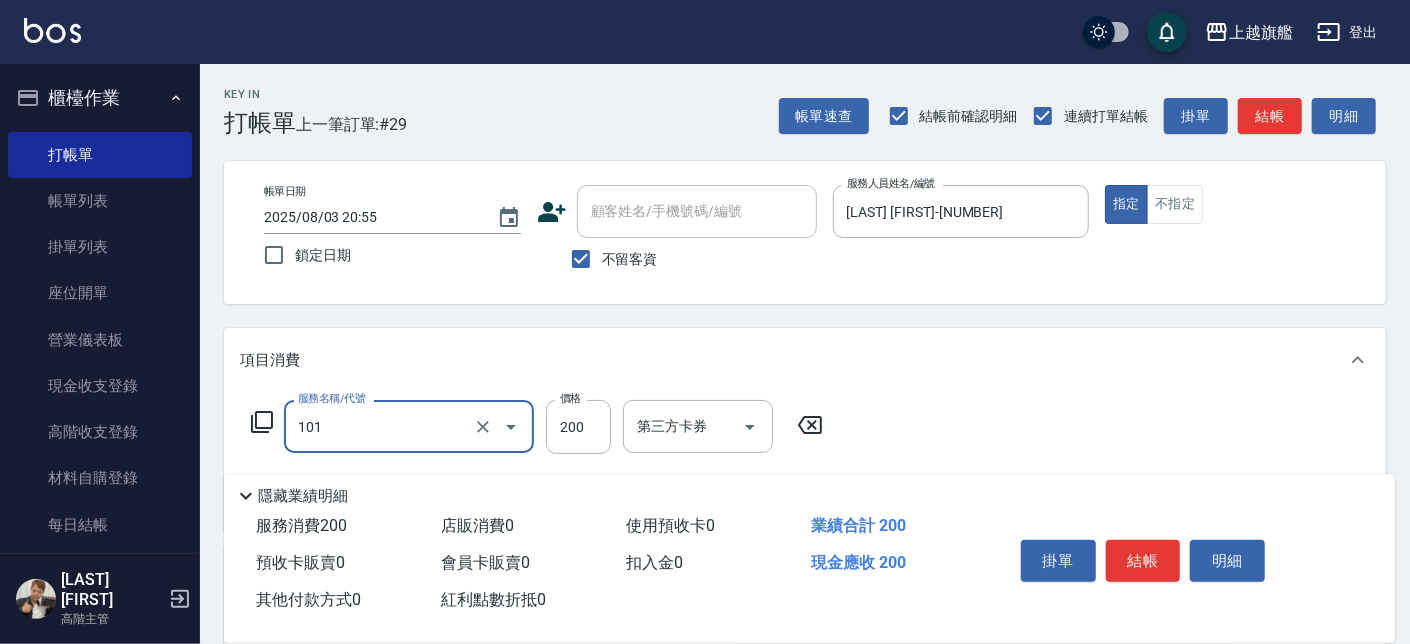 type on "一般洗(101)" 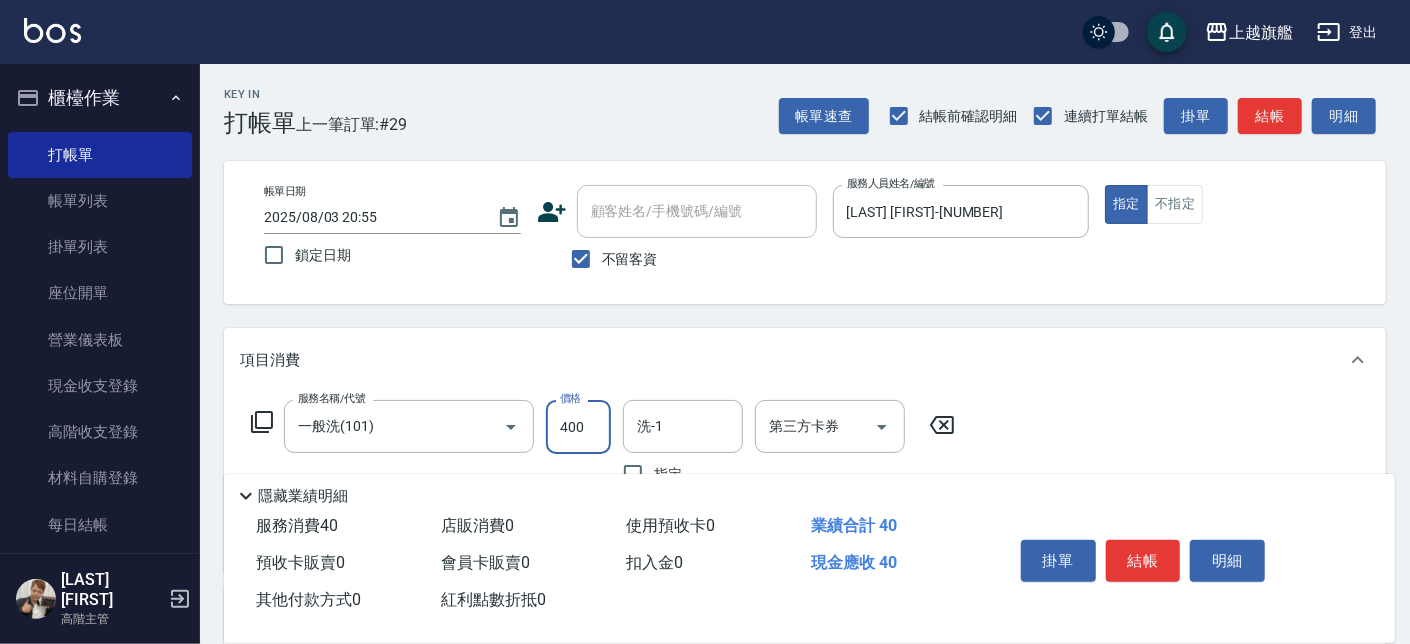 type on "400" 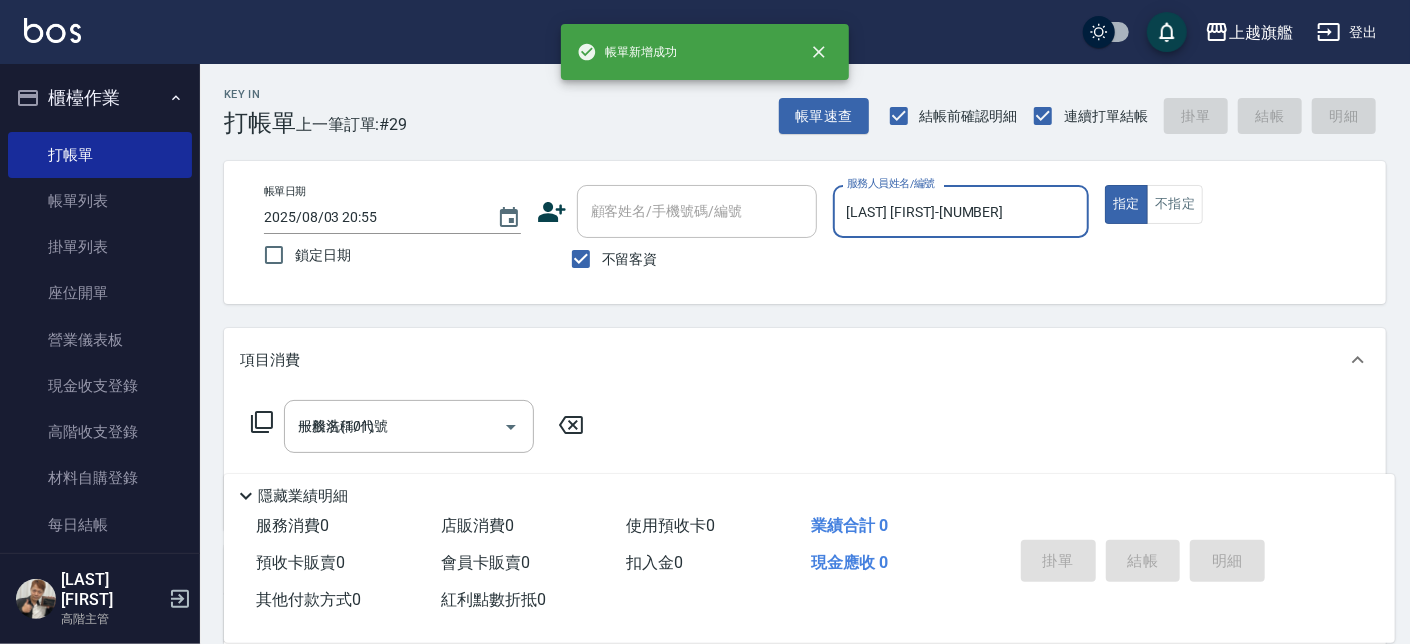 type 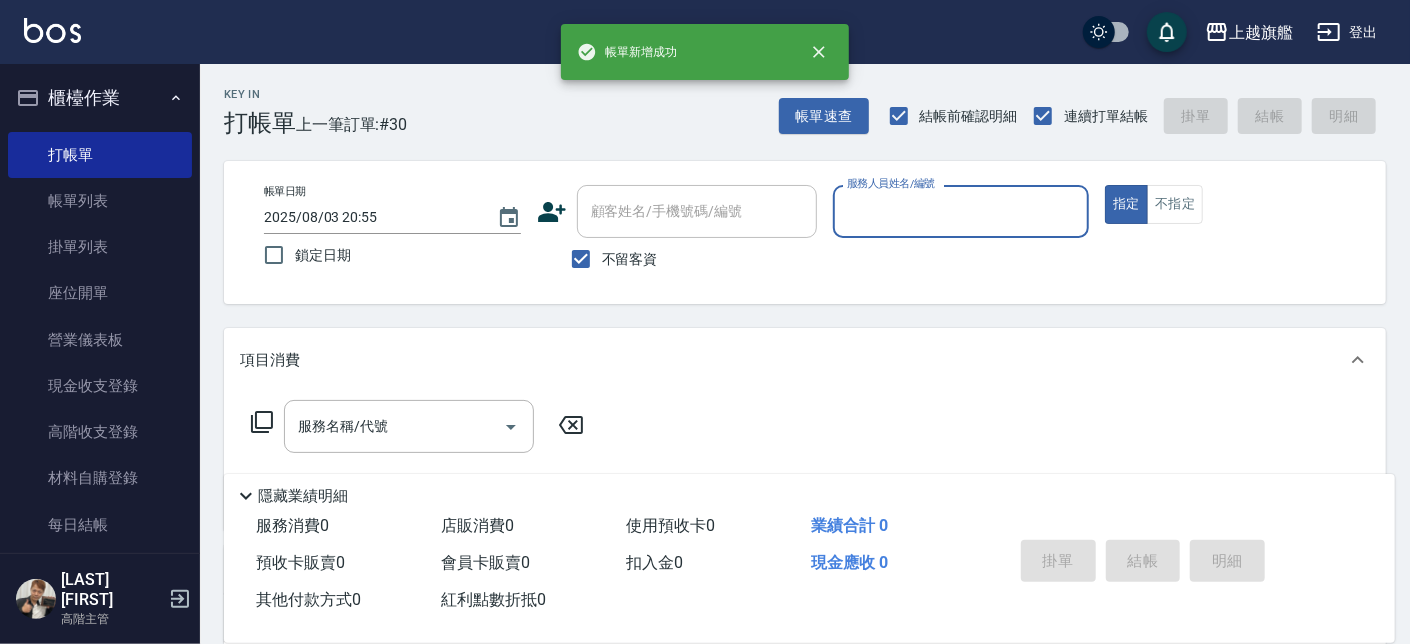 click on "櫃檯作業" at bounding box center (100, 98) 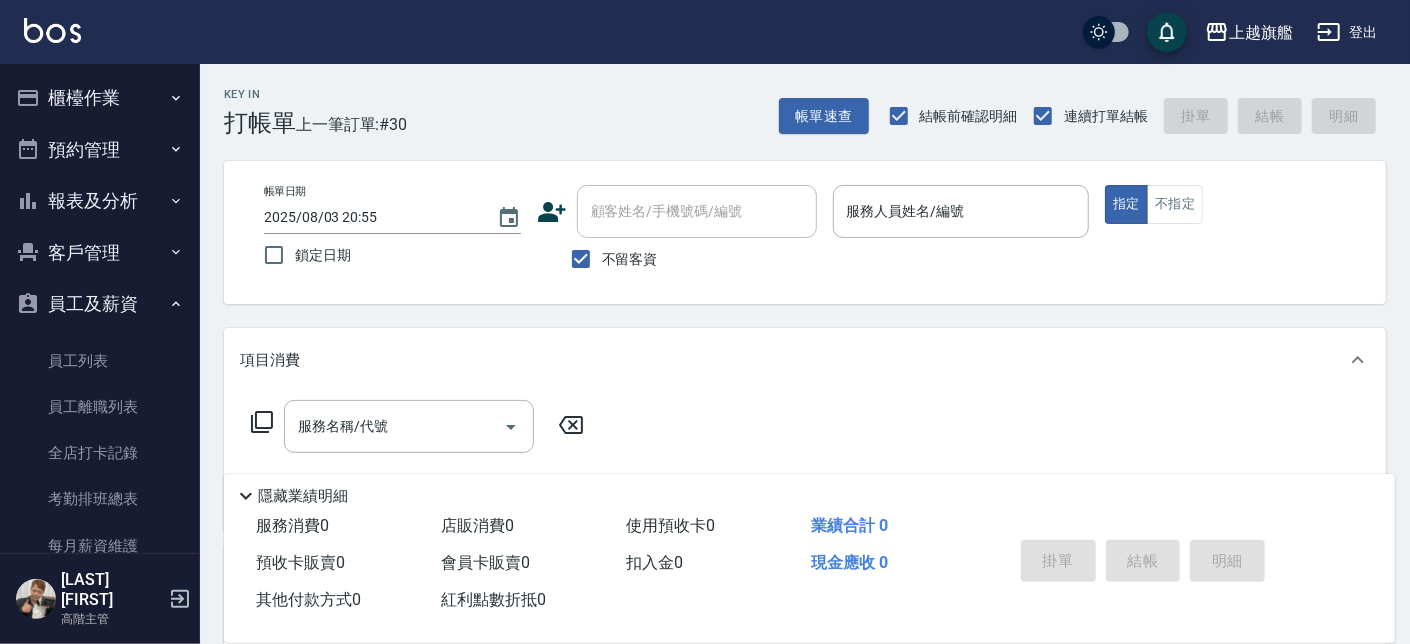 click on "員工及薪資" at bounding box center [100, 304] 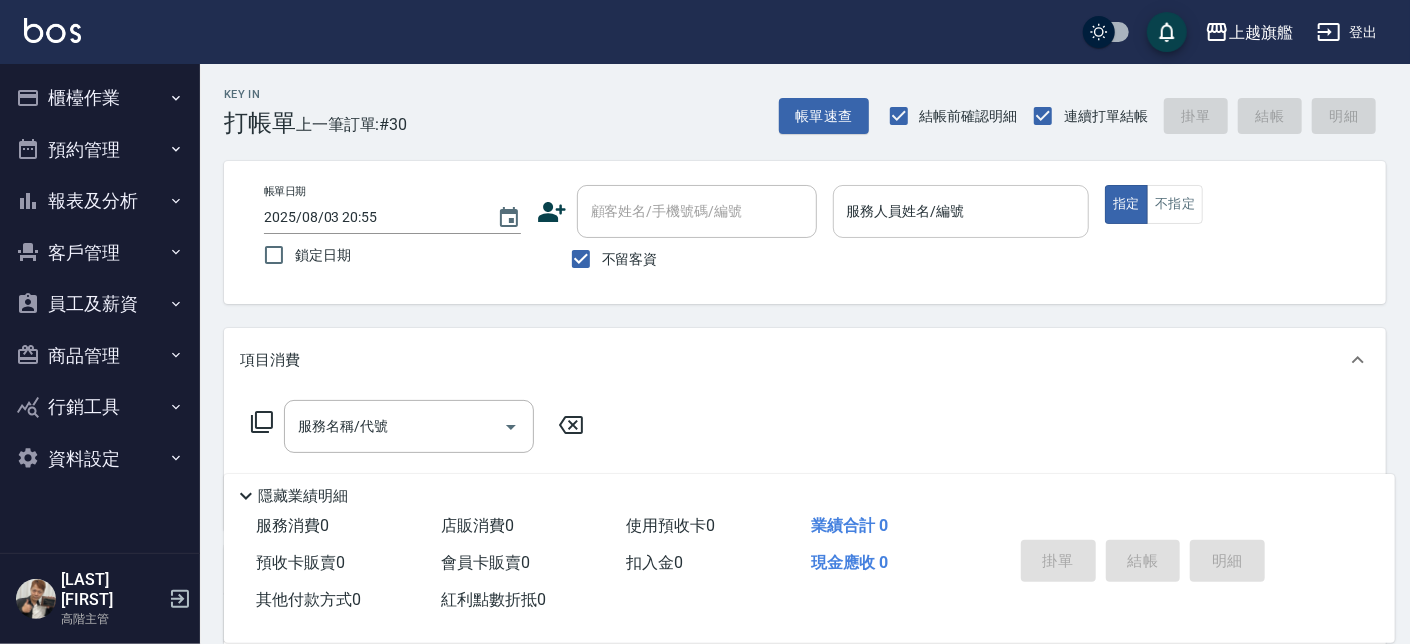 click on "服務人員姓名/編號" at bounding box center [961, 211] 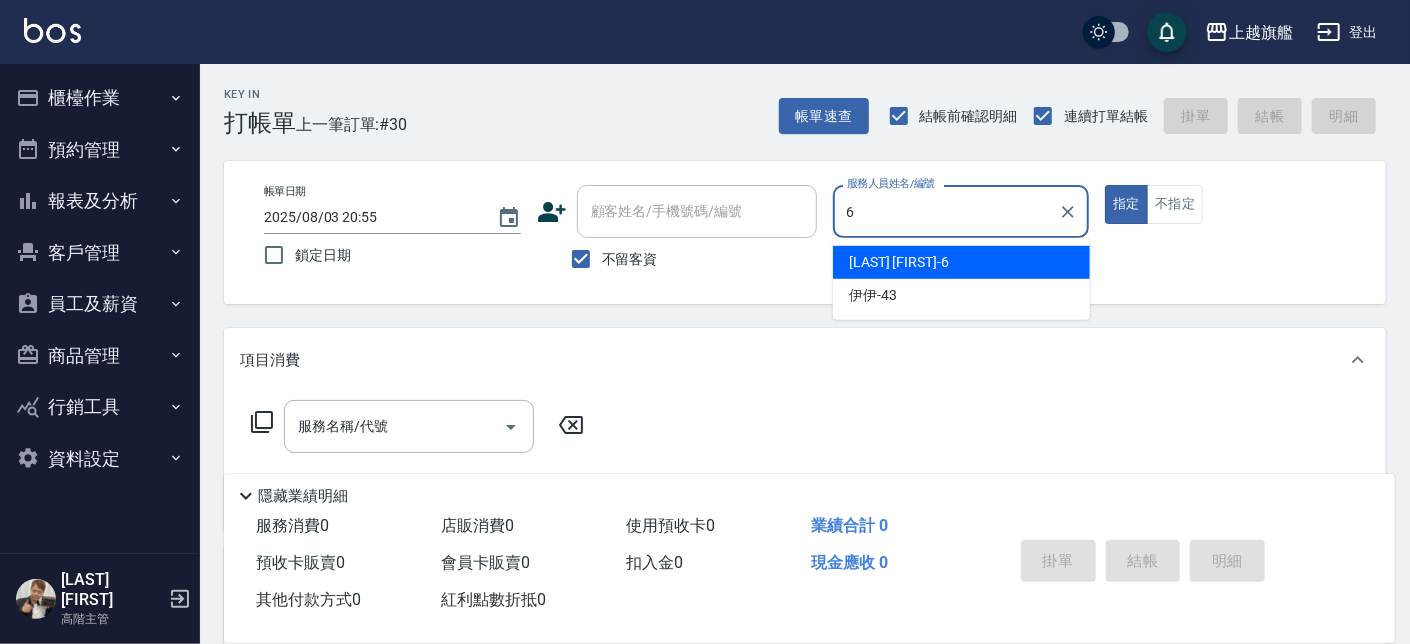 type on "張佳琳-6" 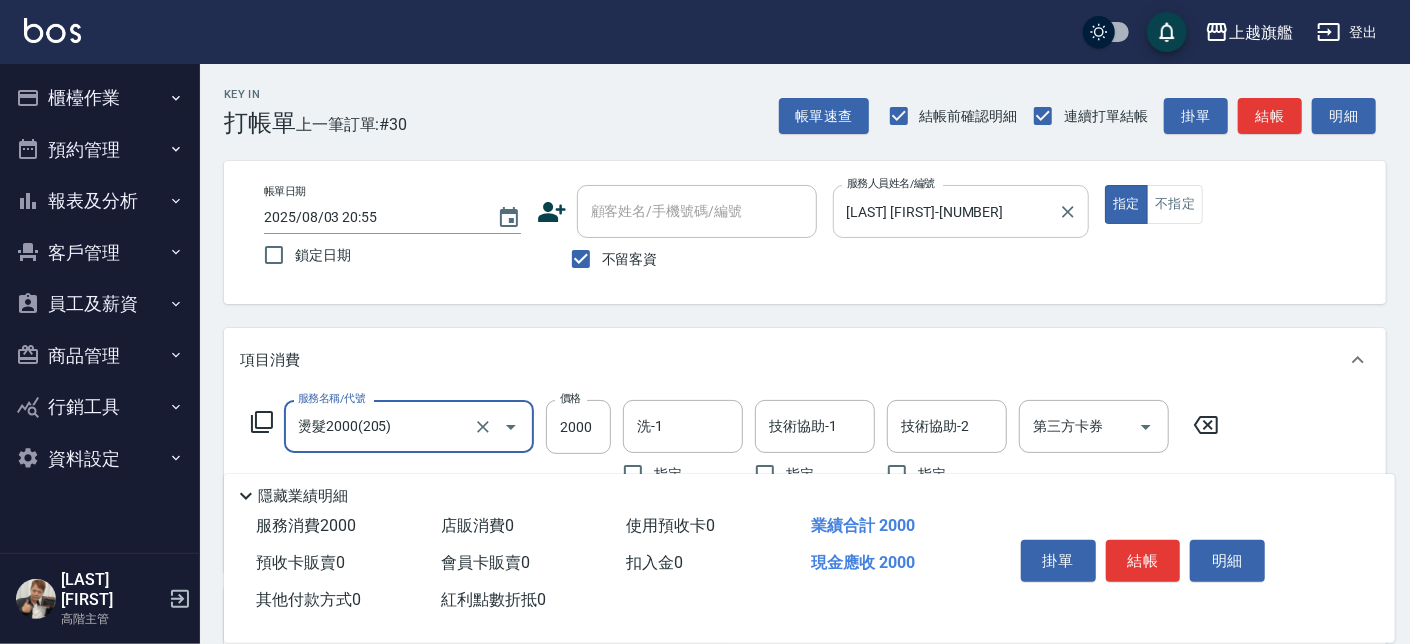 type on "燙髮2000(205)" 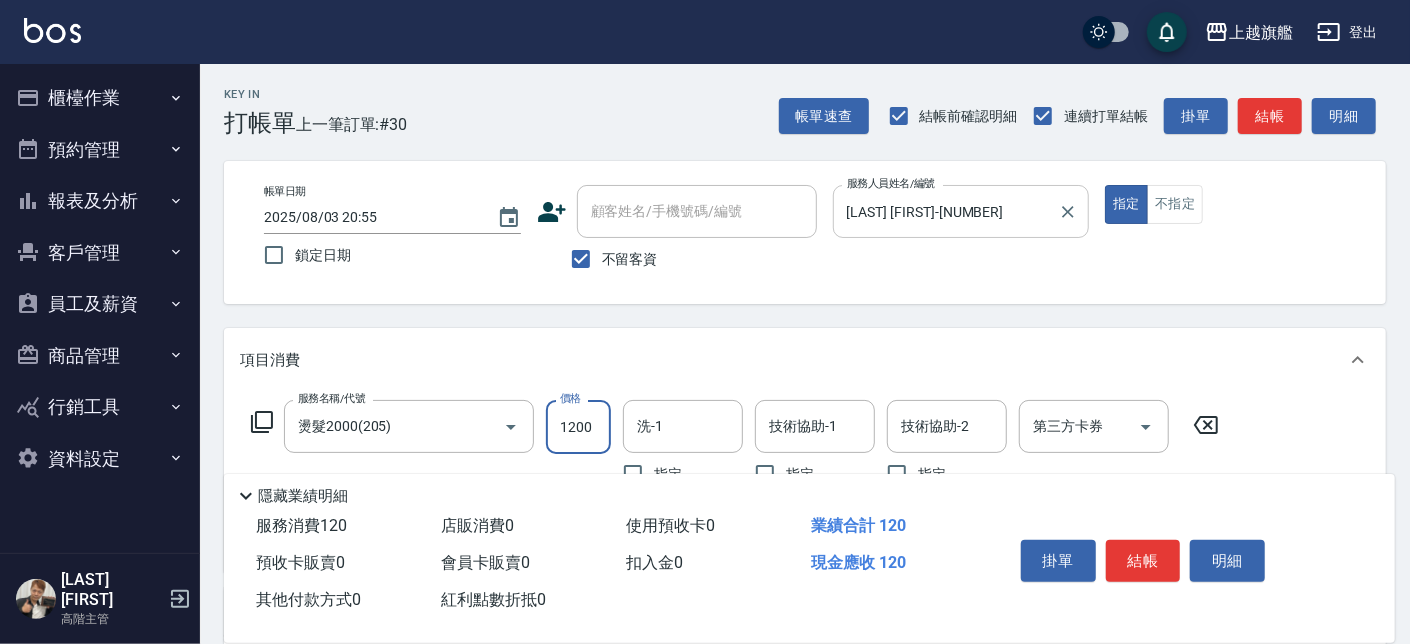 type on "1200" 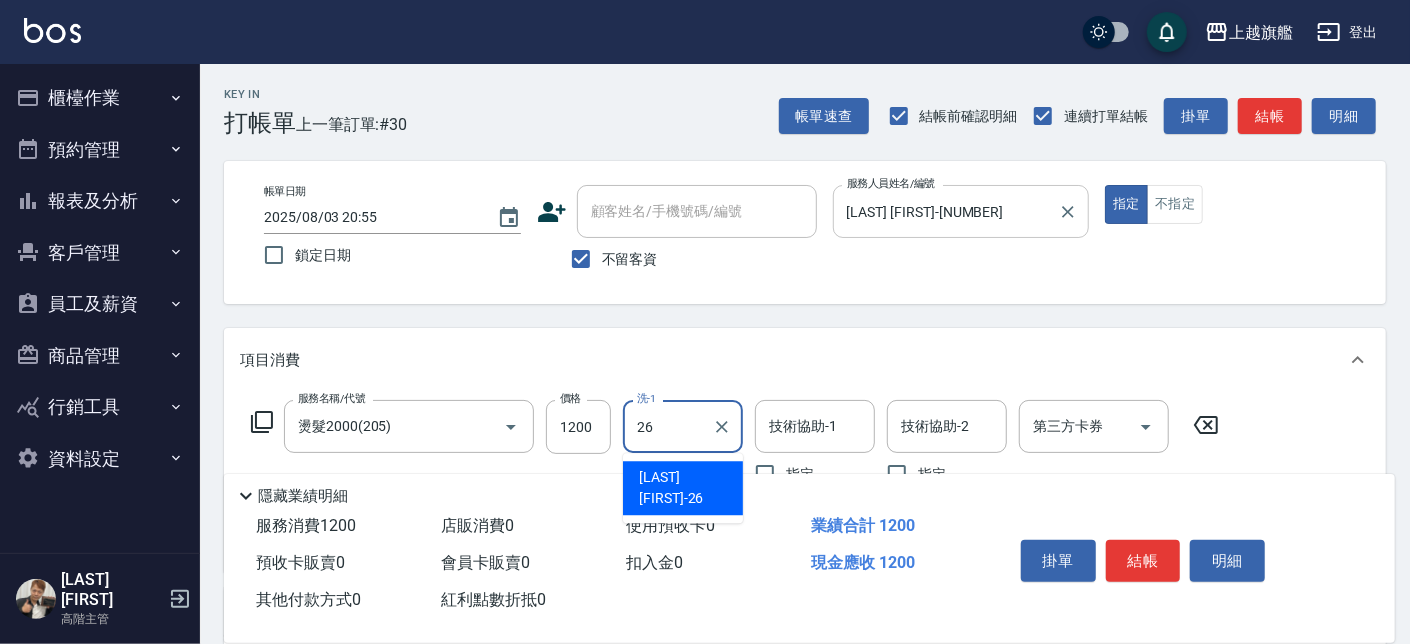 type on "陳祈聿-26" 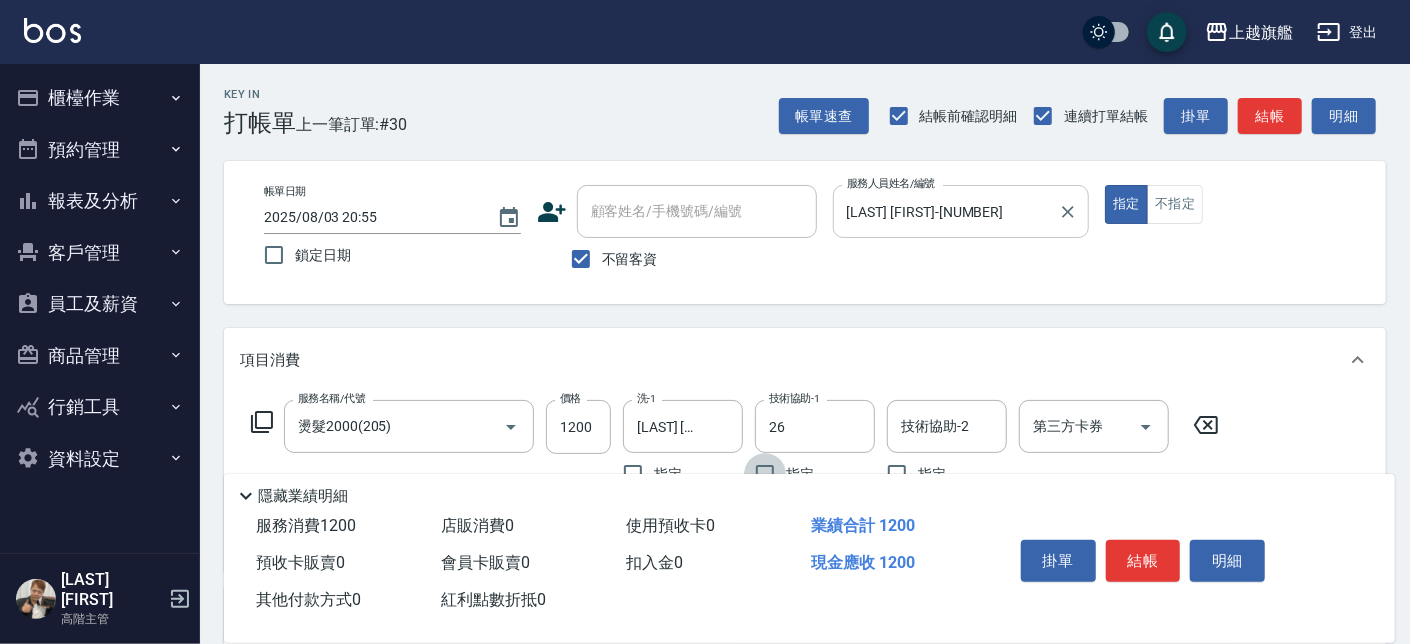 type on "陳祈聿-26" 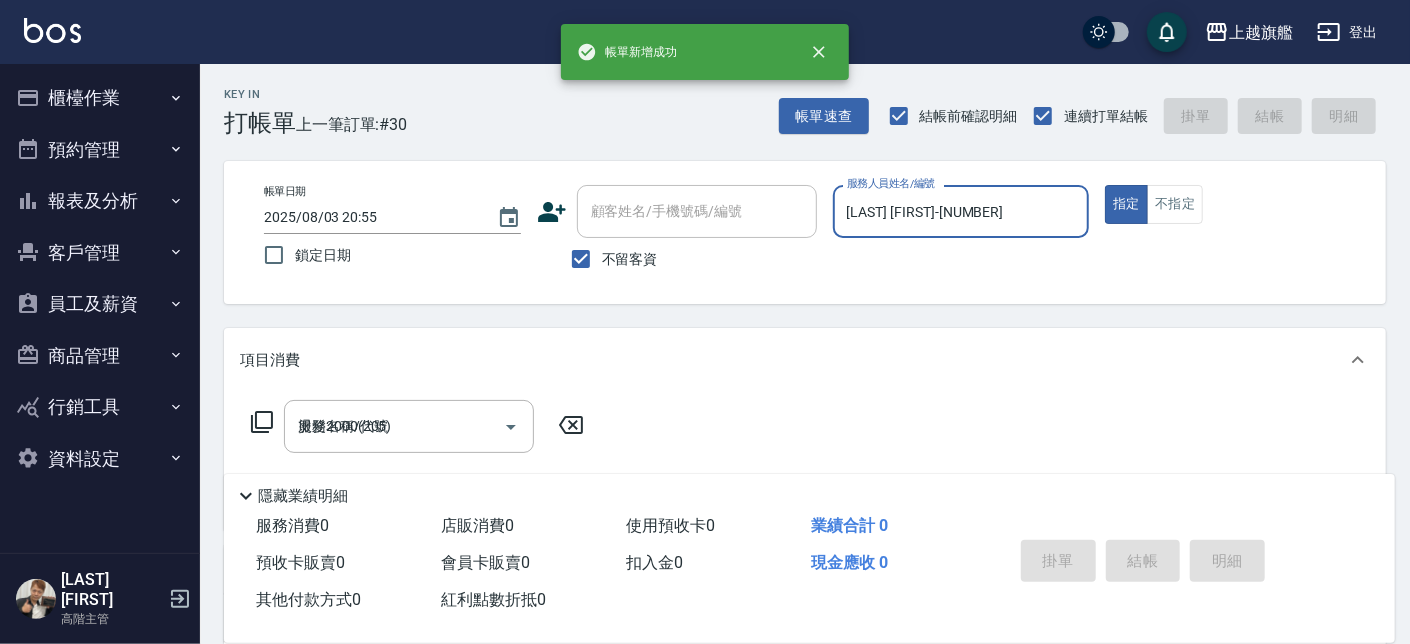 type 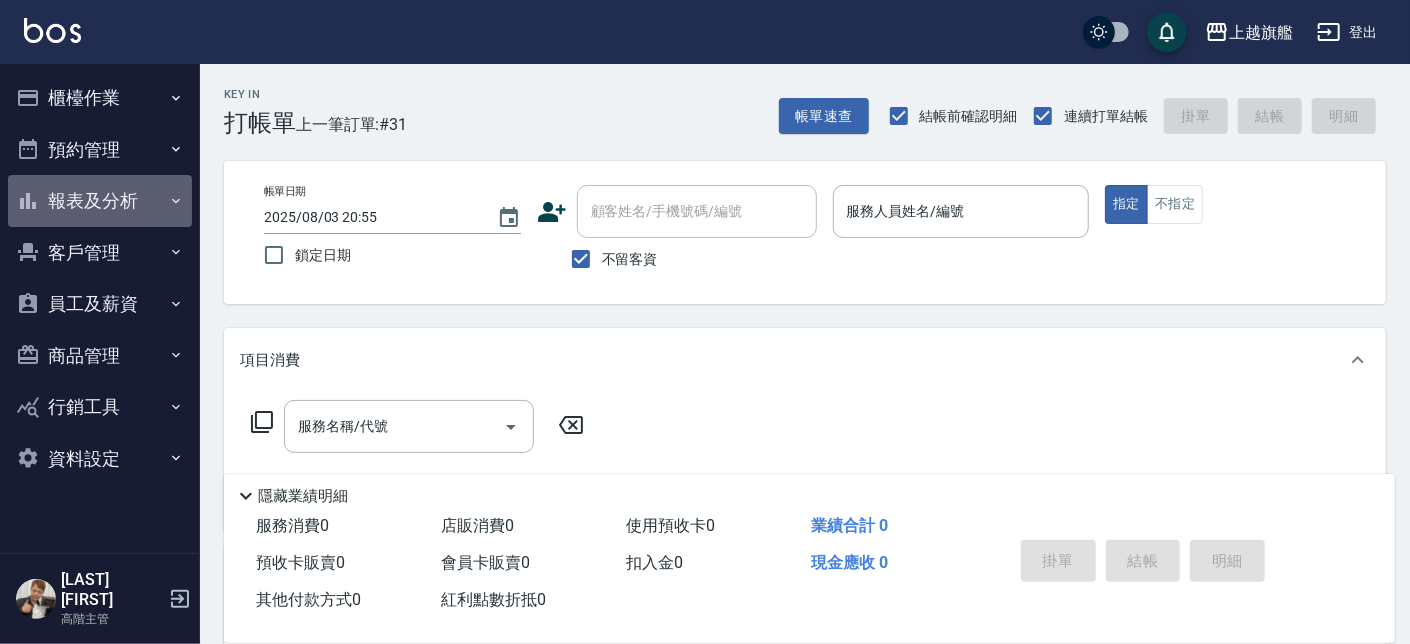 click on "報表及分析" at bounding box center [100, 201] 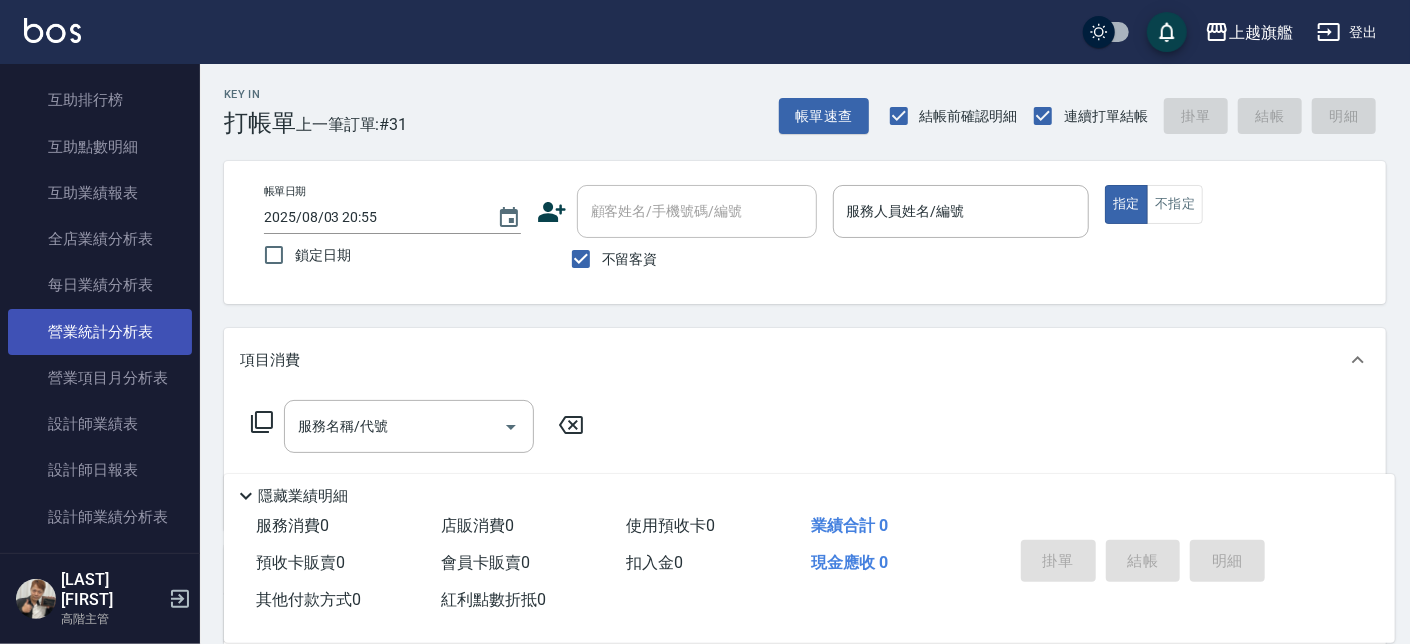 scroll, scrollTop: 482, scrollLeft: 0, axis: vertical 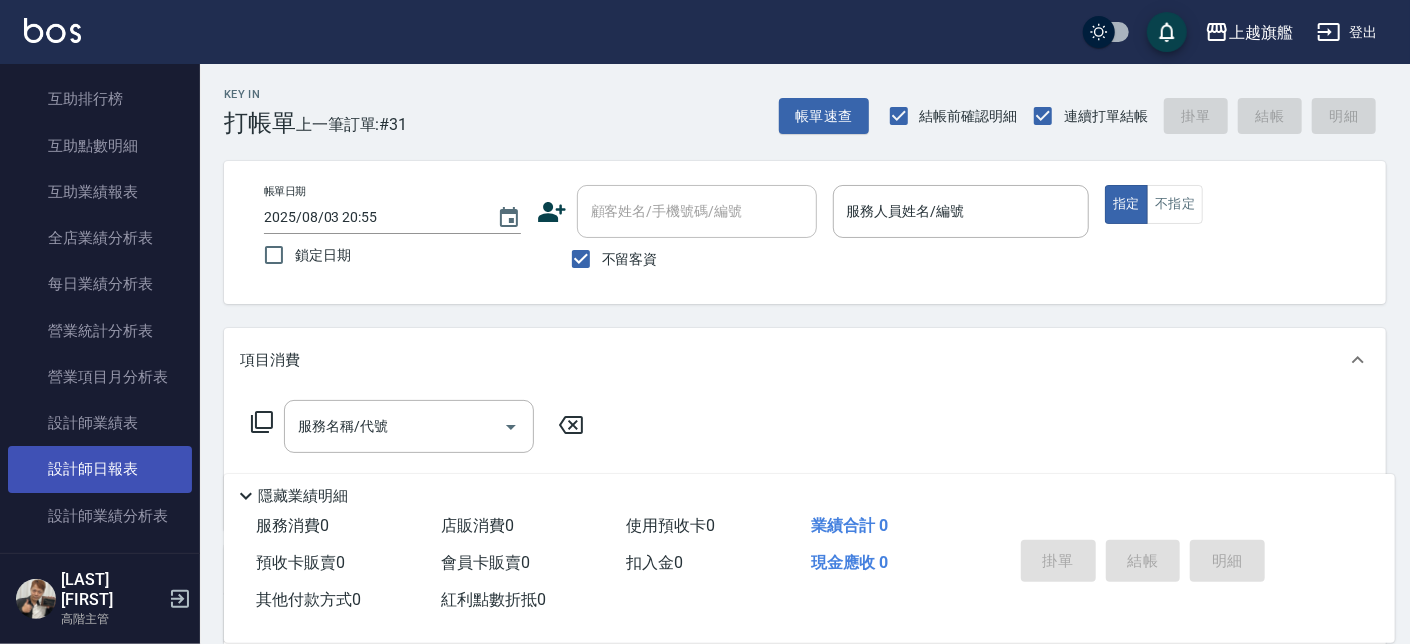 click on "設計師日報表" at bounding box center [100, 469] 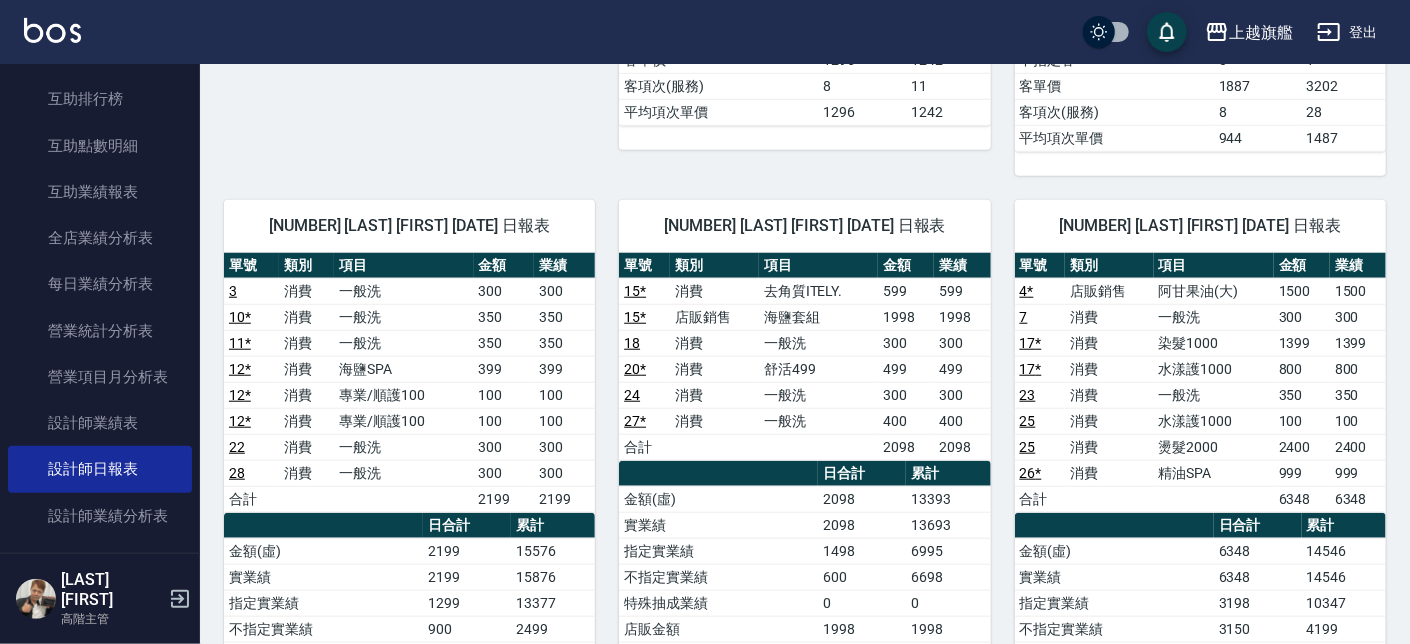 scroll, scrollTop: 1025, scrollLeft: 0, axis: vertical 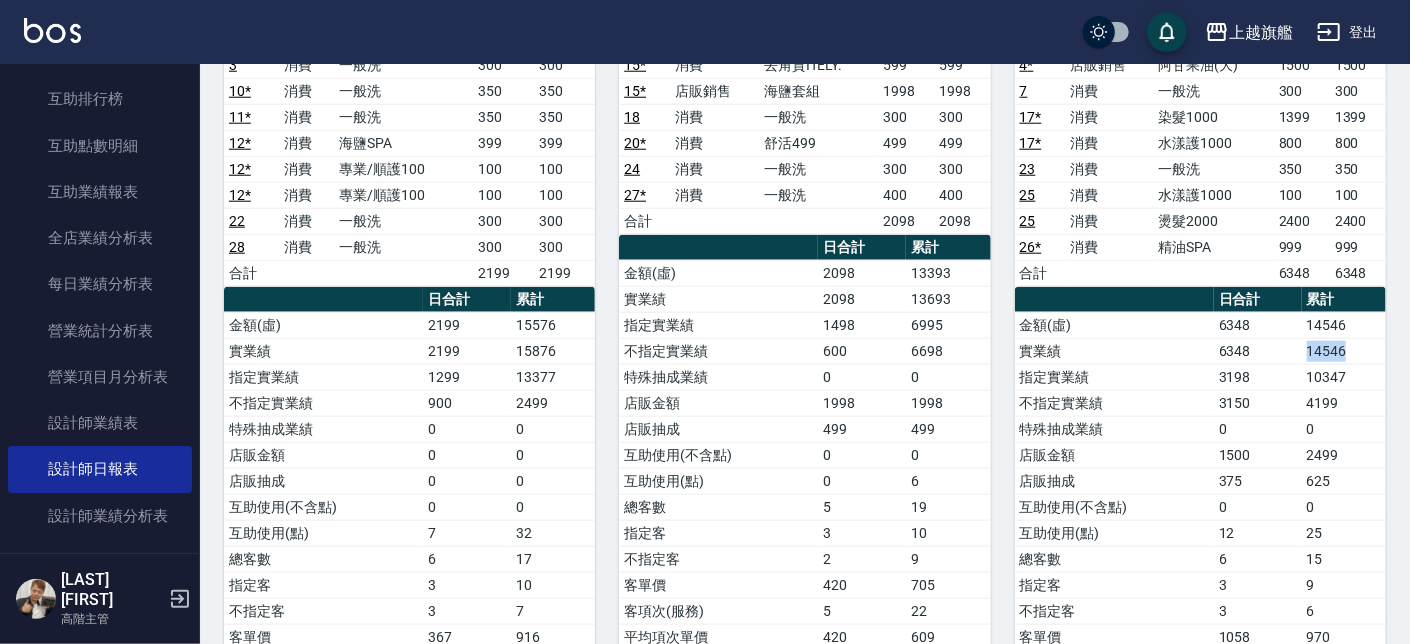 drag, startPoint x: 1298, startPoint y: 358, endPoint x: 1353, endPoint y: 353, distance: 55.226807 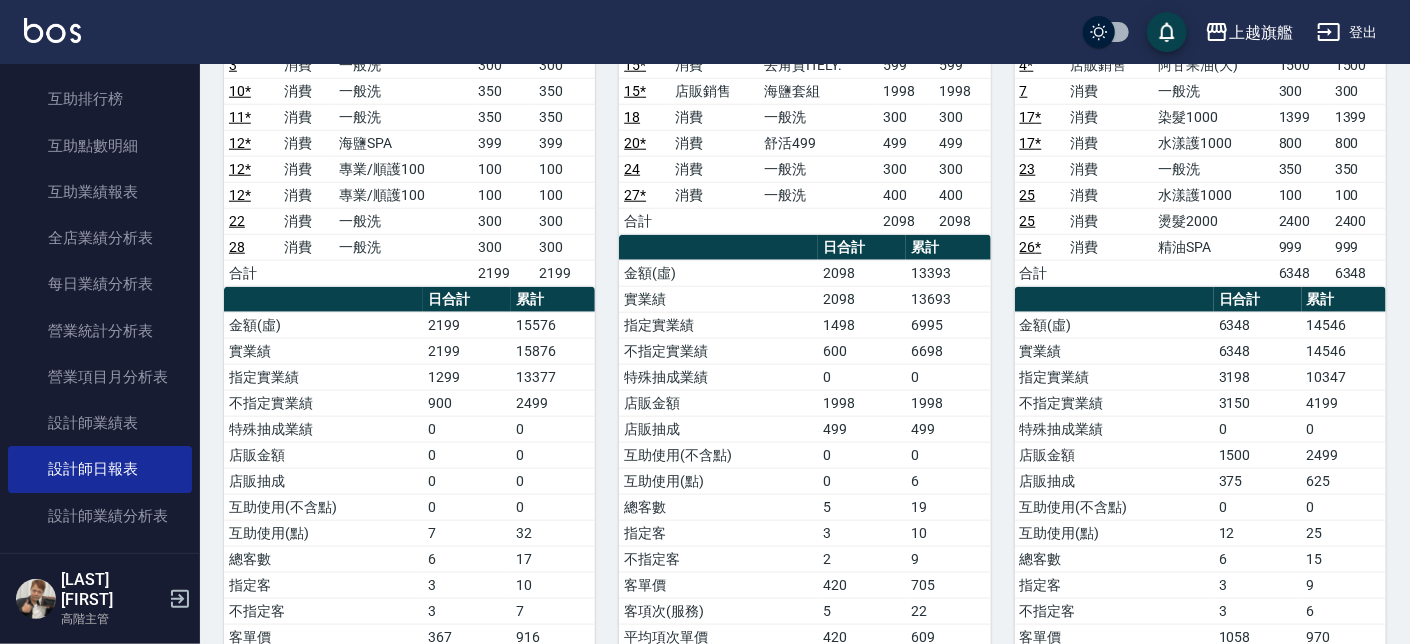 click on "0" at bounding box center (1258, 429) 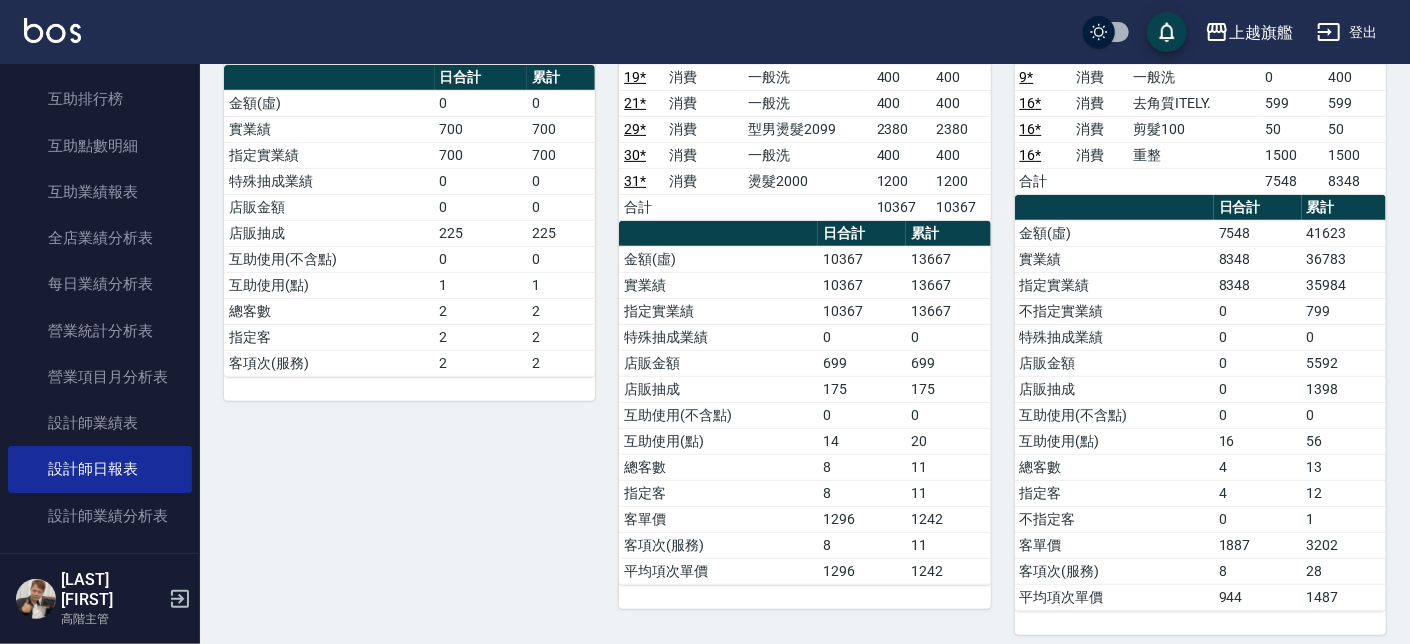 scroll, scrollTop: 0, scrollLeft: 0, axis: both 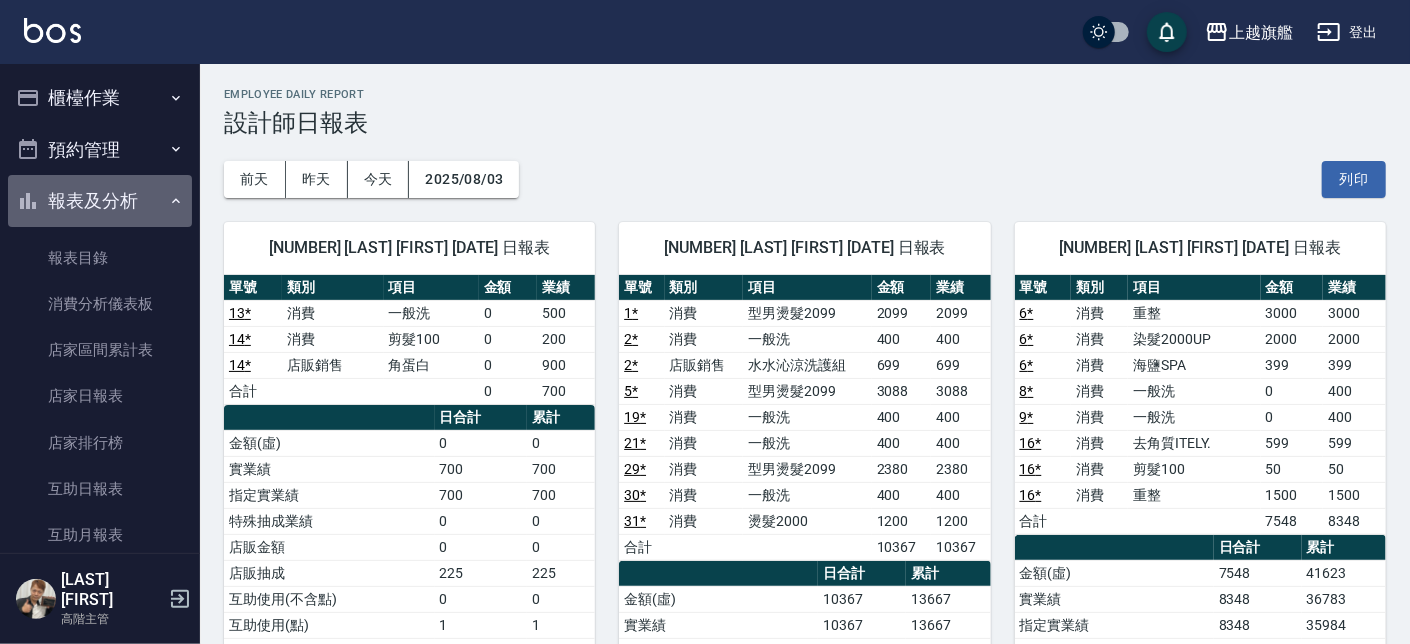 click on "報表及分析" at bounding box center [100, 201] 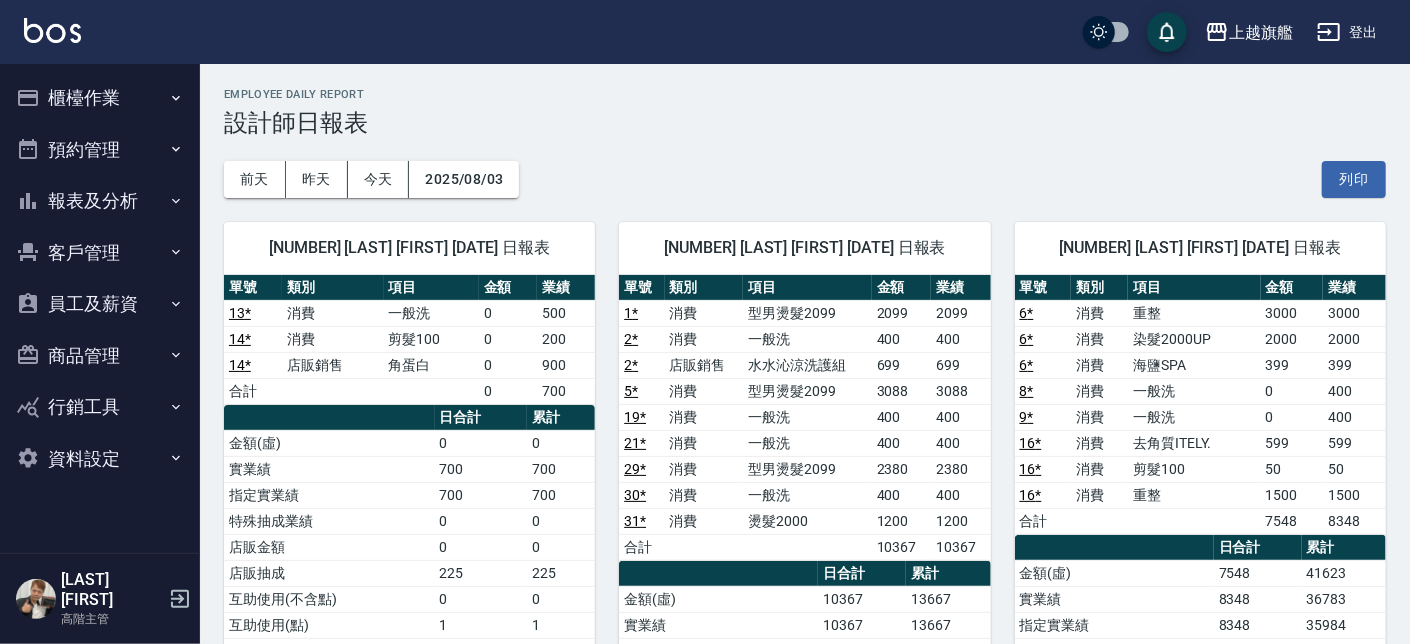 click on "櫃檯作業" at bounding box center [100, 98] 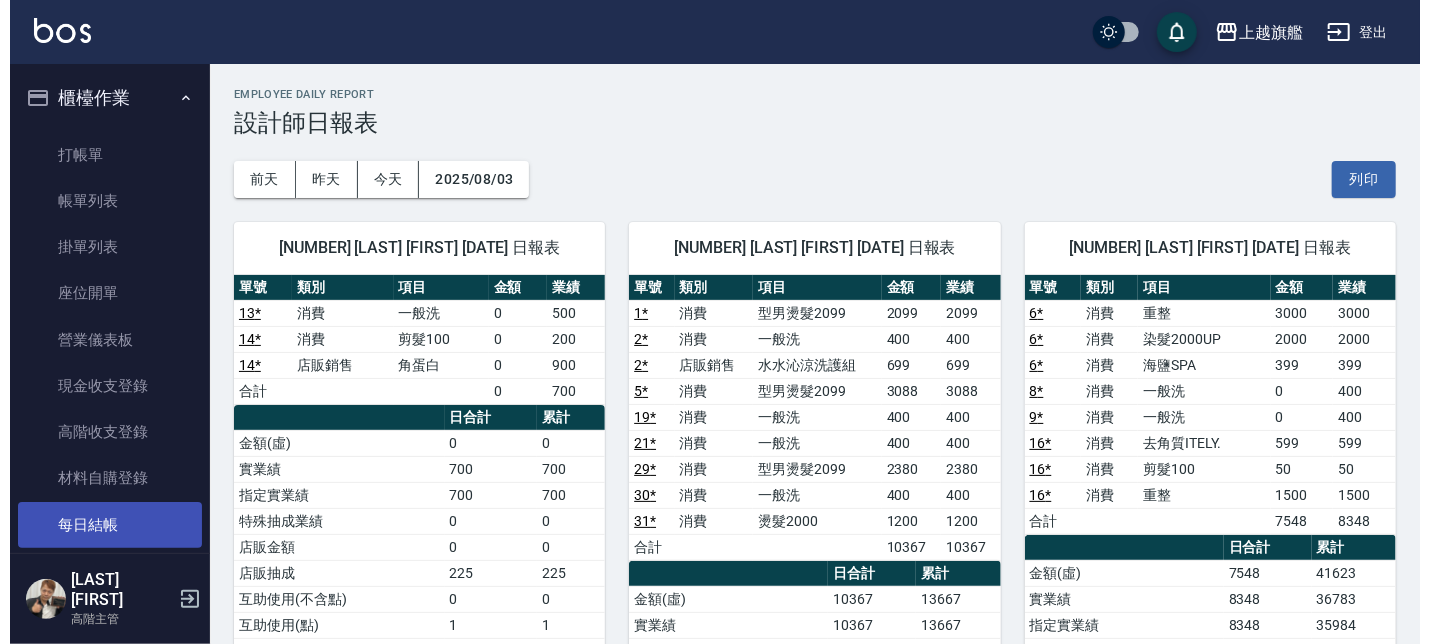 scroll, scrollTop: 120, scrollLeft: 0, axis: vertical 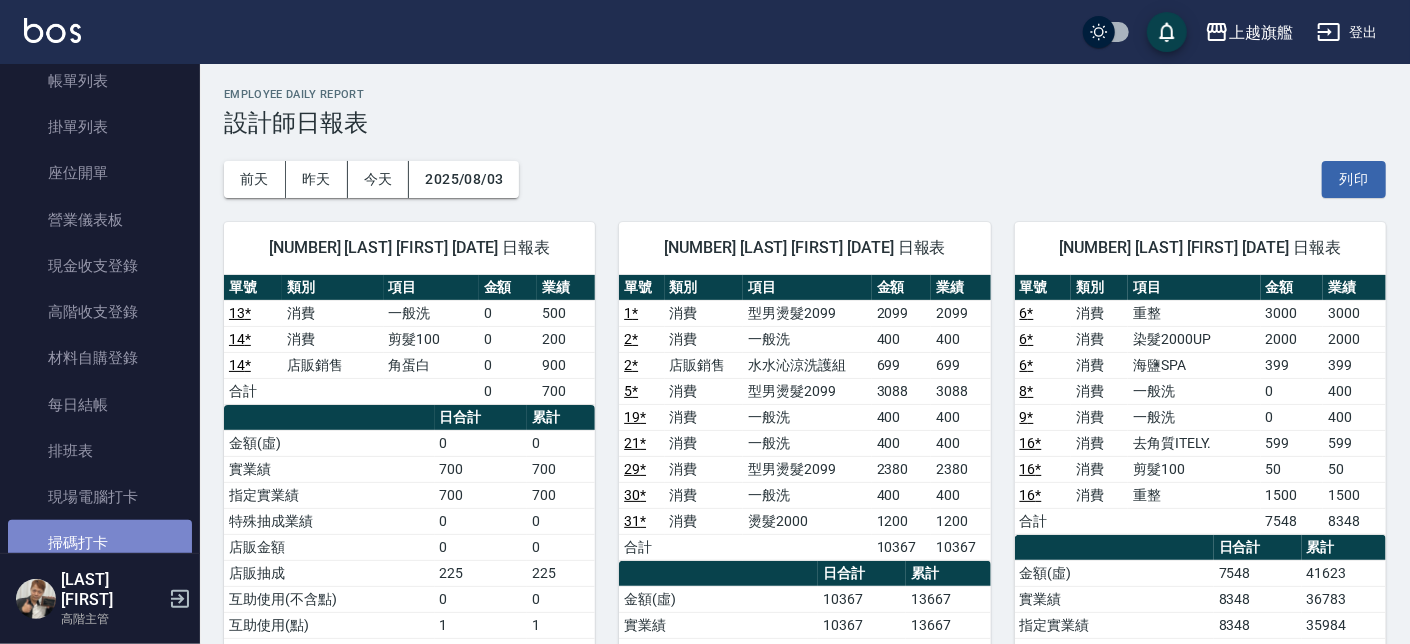 click on "掃碼打卡" at bounding box center [100, 543] 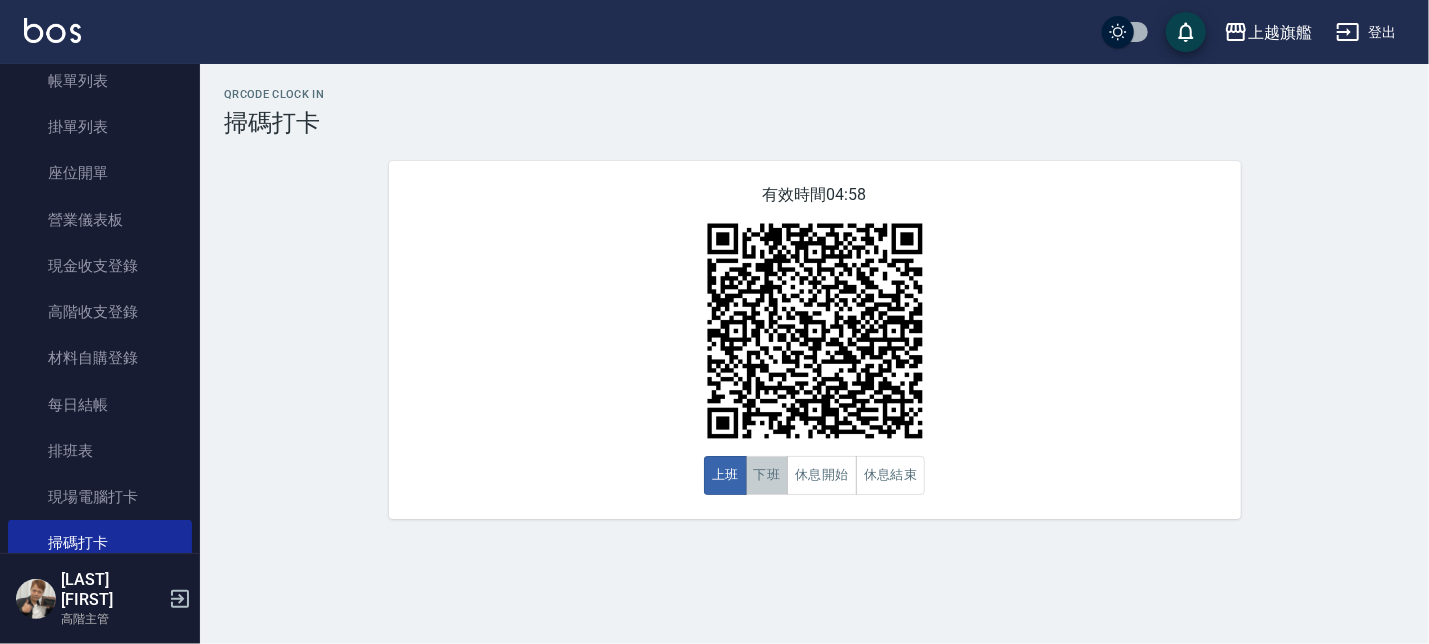click on "下班" at bounding box center (767, 475) 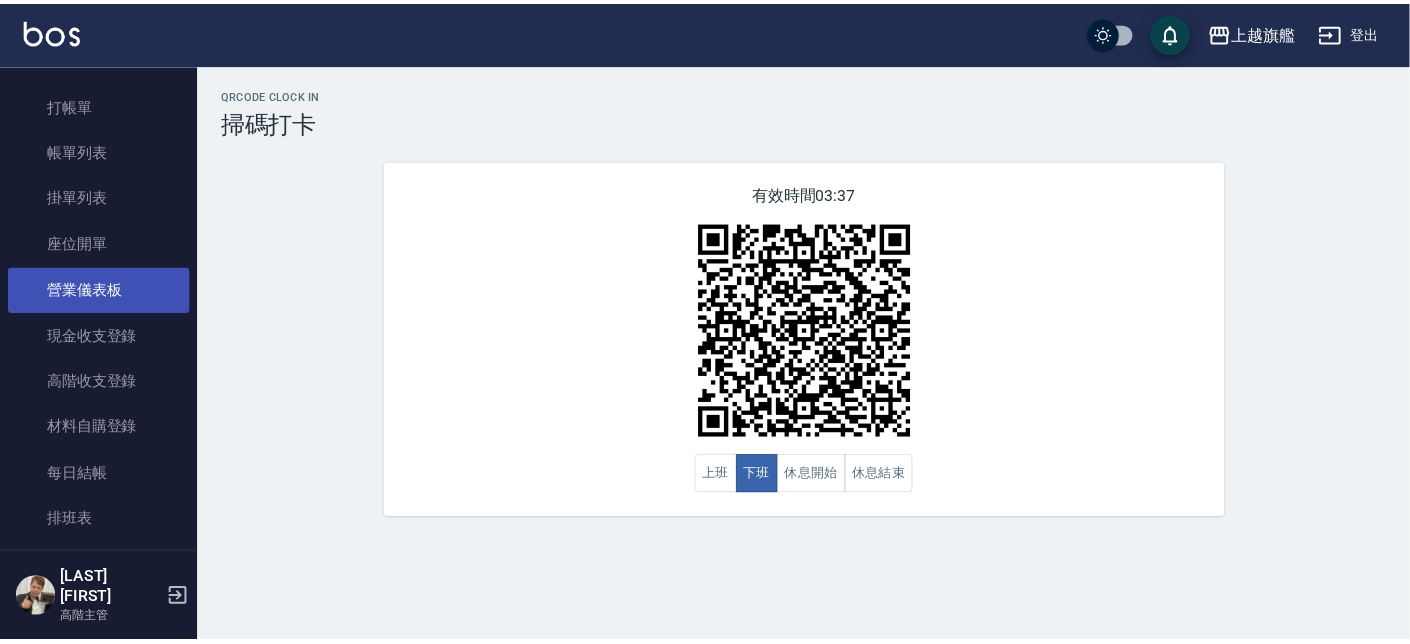 scroll, scrollTop: 0, scrollLeft: 0, axis: both 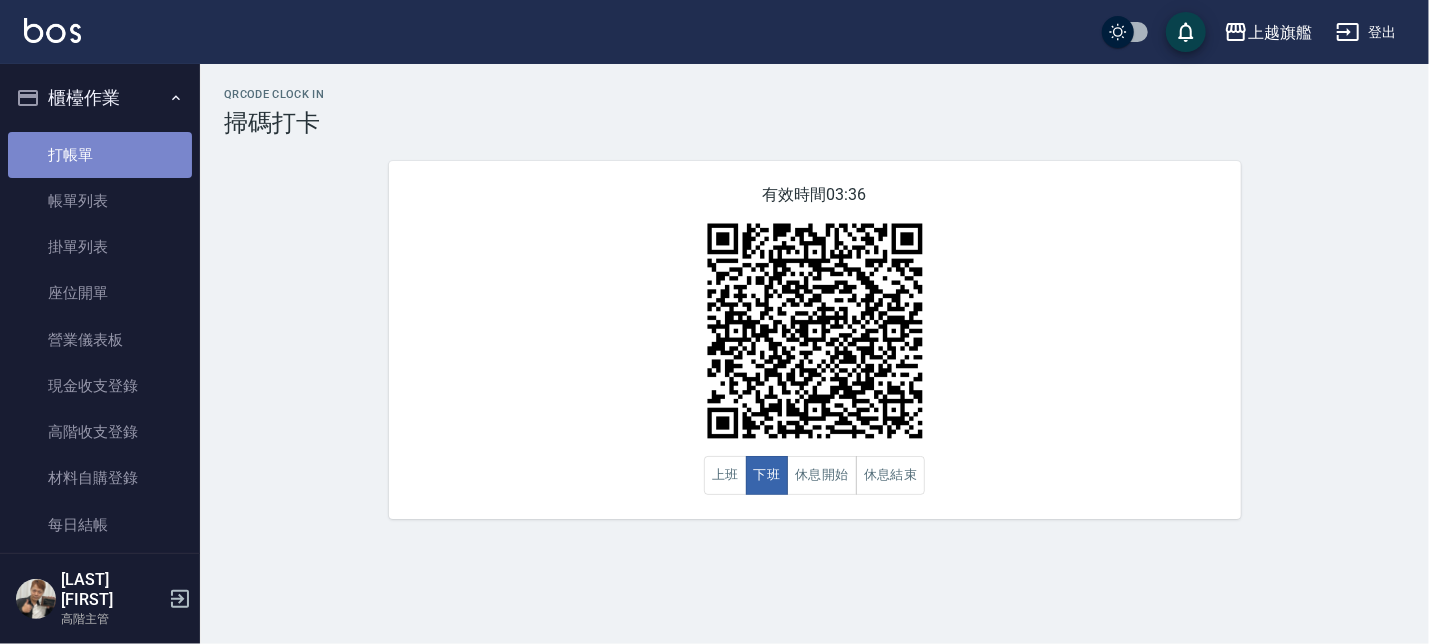 click on "打帳單" at bounding box center [100, 155] 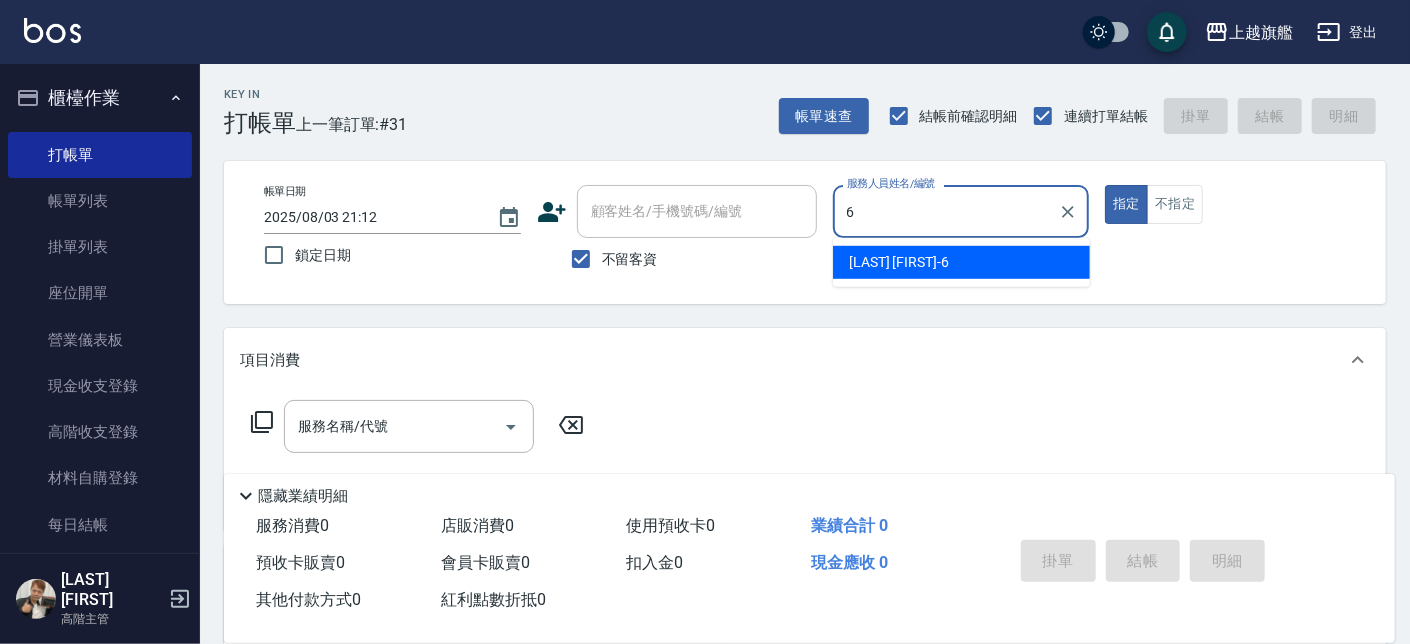 type on "張佳琳-6" 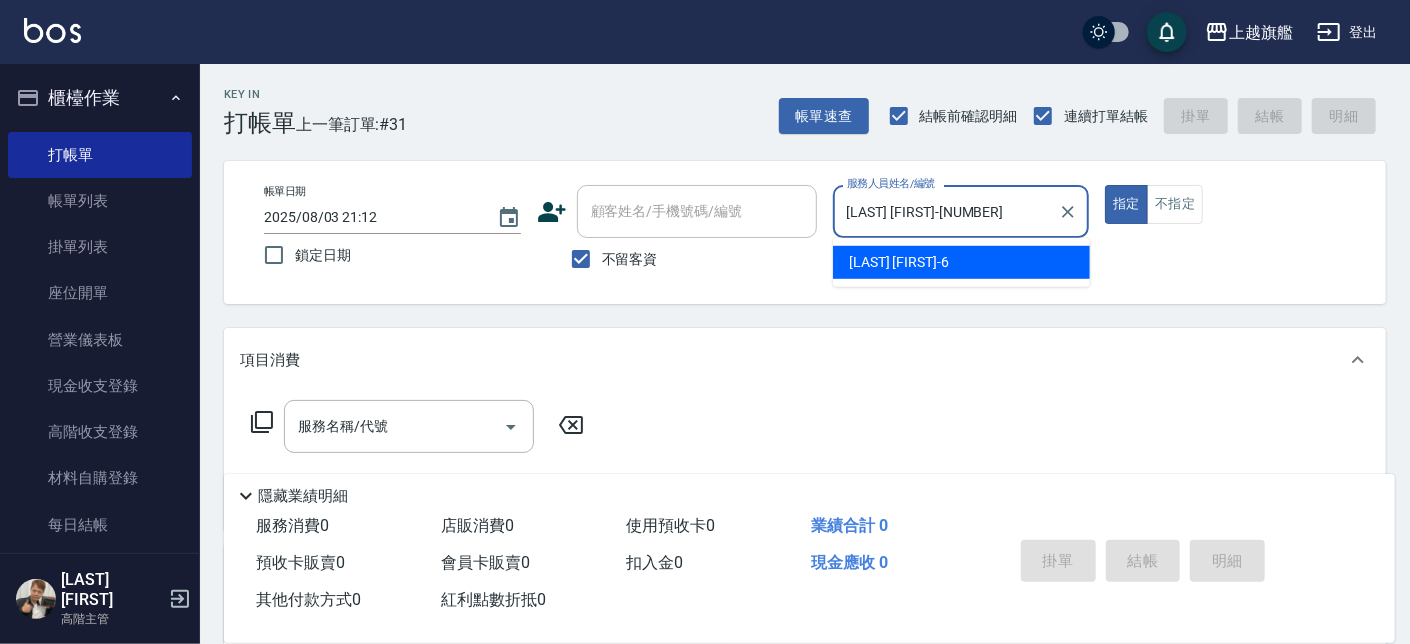 type on "true" 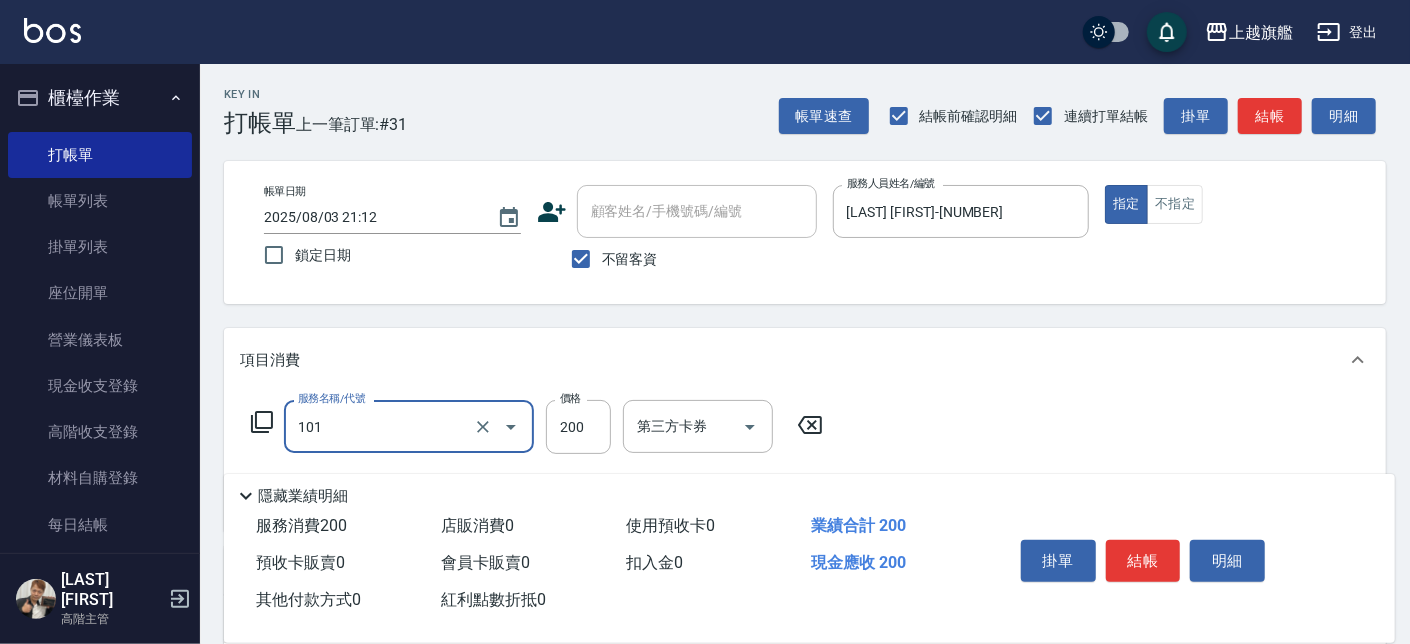 type on "一般洗(101)" 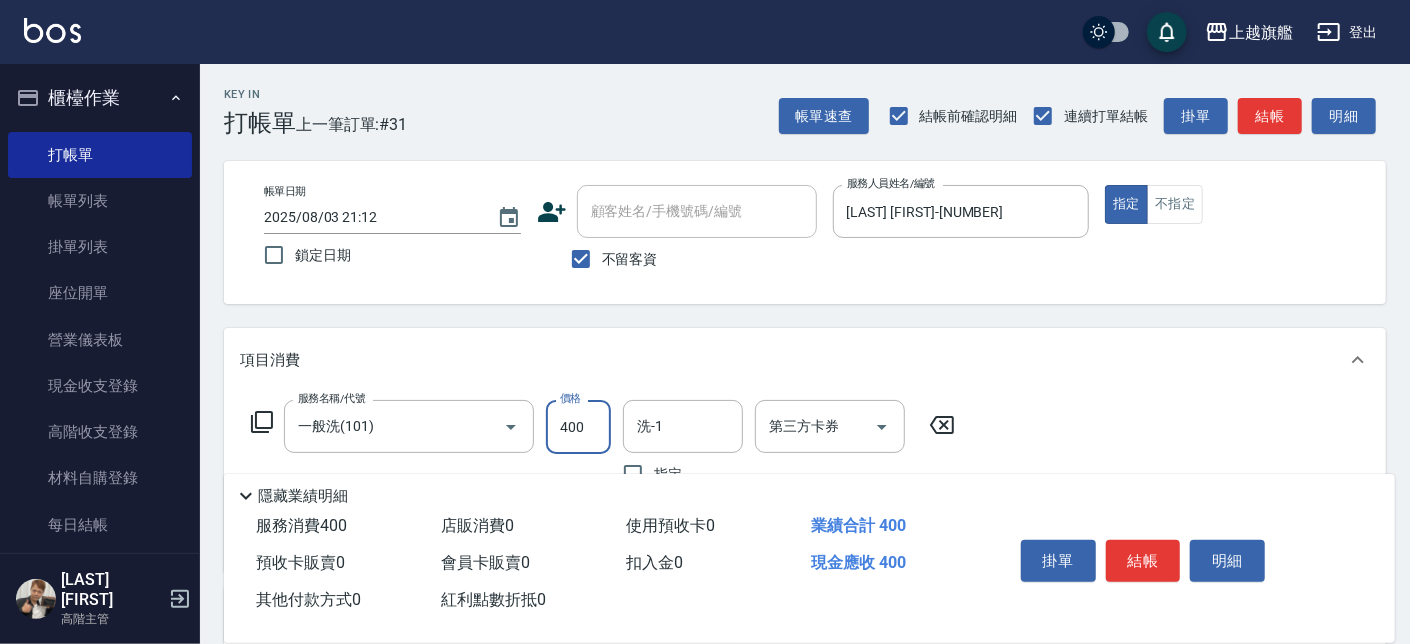 type on "400" 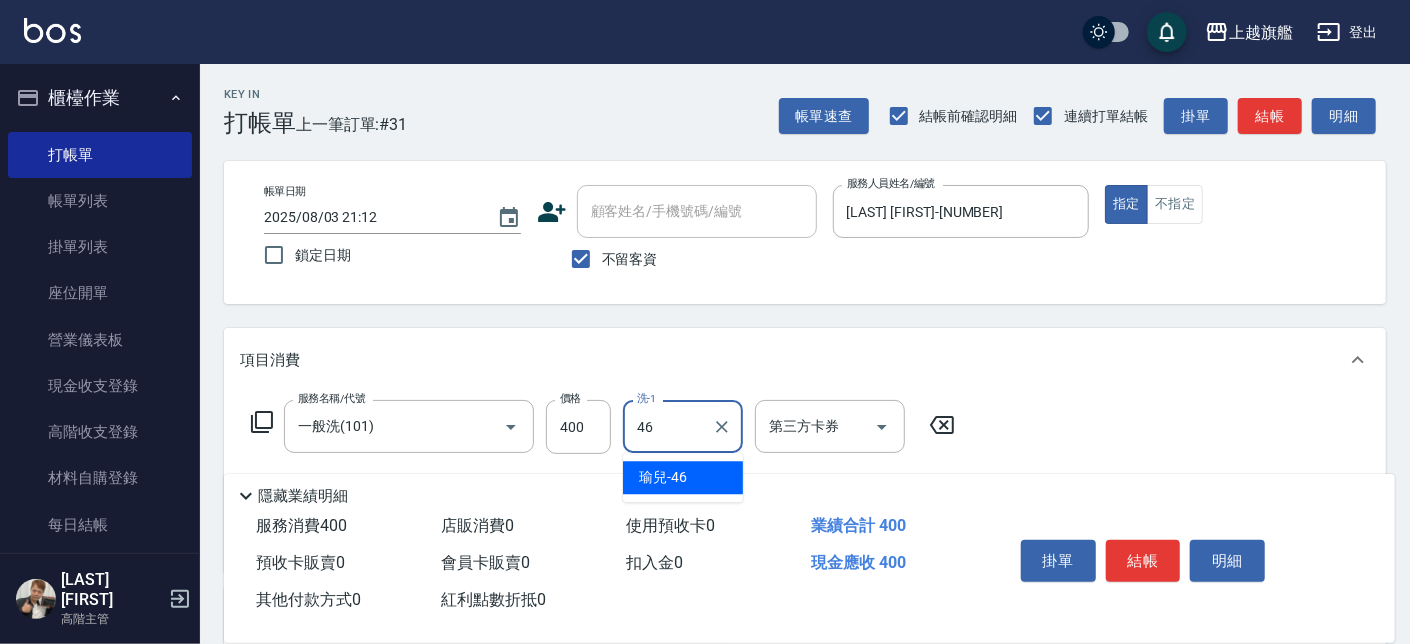 type on "瑜兒-46" 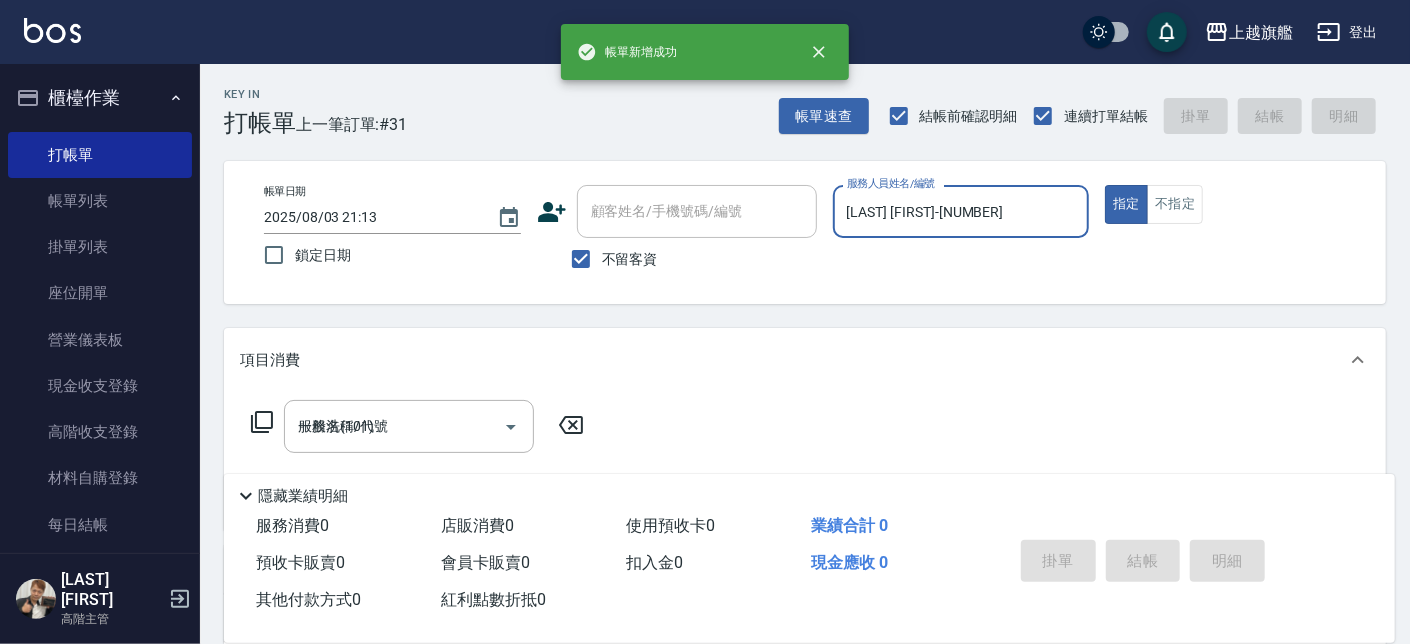 type on "2025/08/03 21:13" 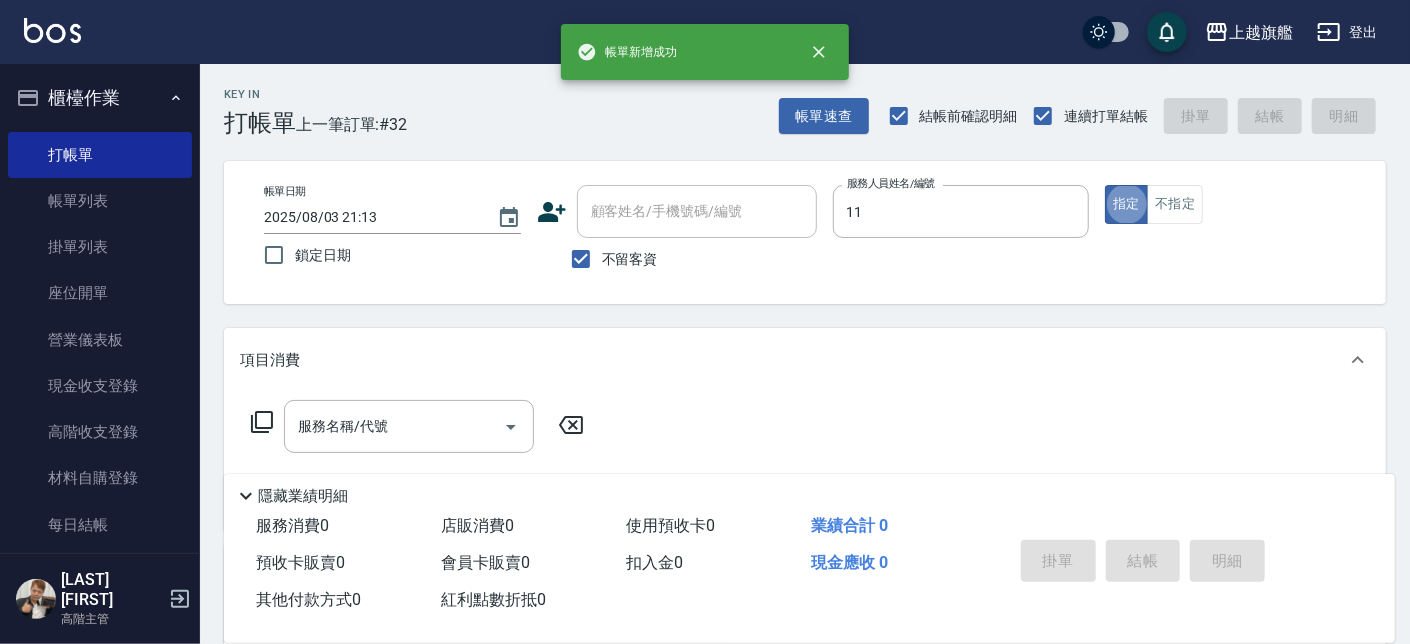 type on "蔡美秀-11" 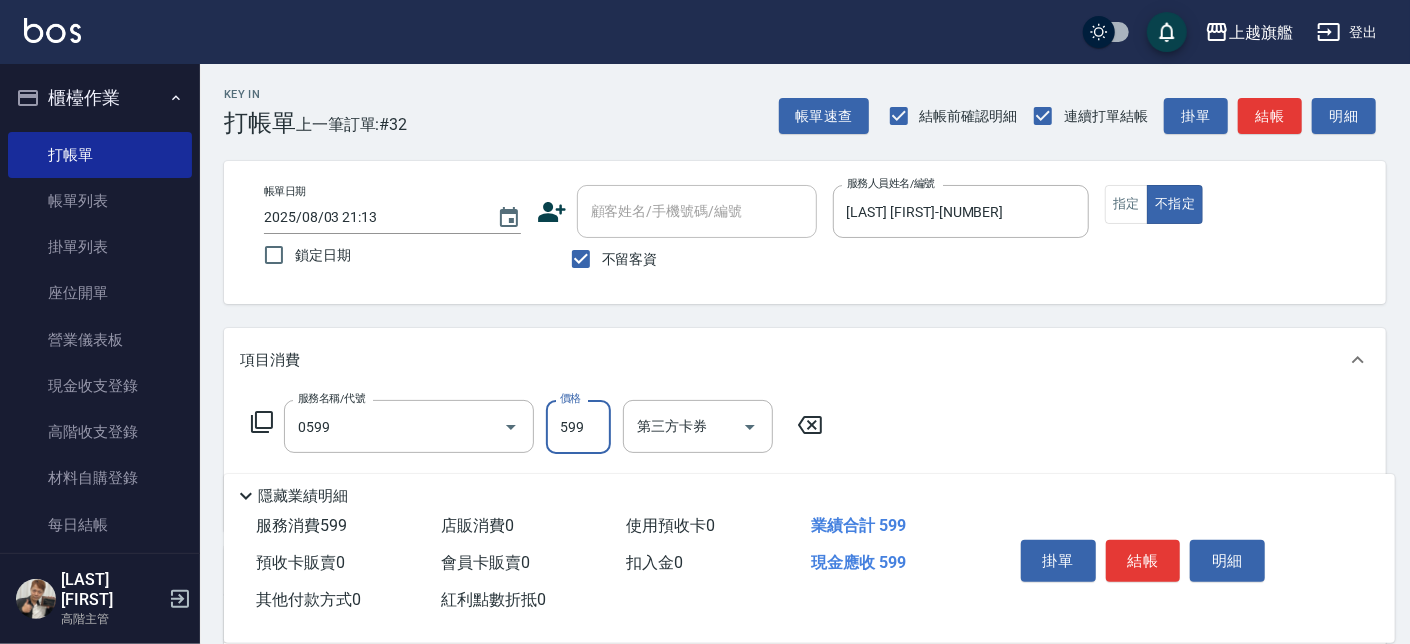 type on "去角質ITELY.(0599)" 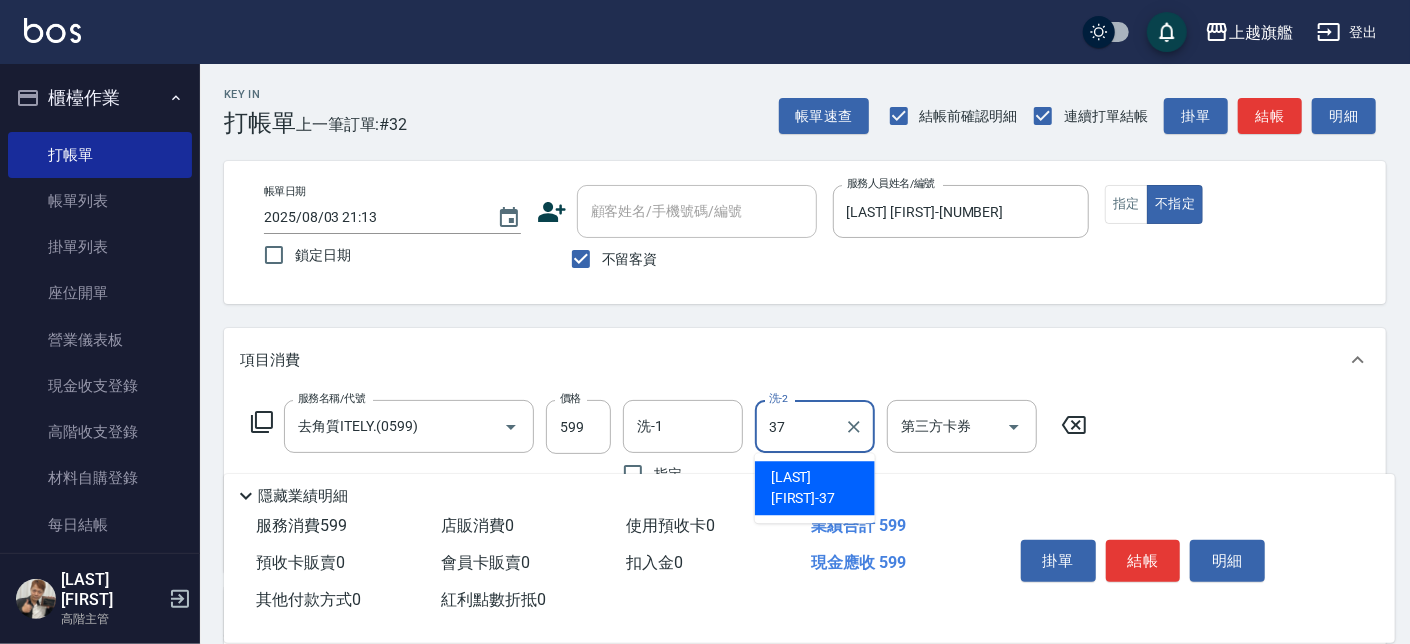 type on "林智慧-37" 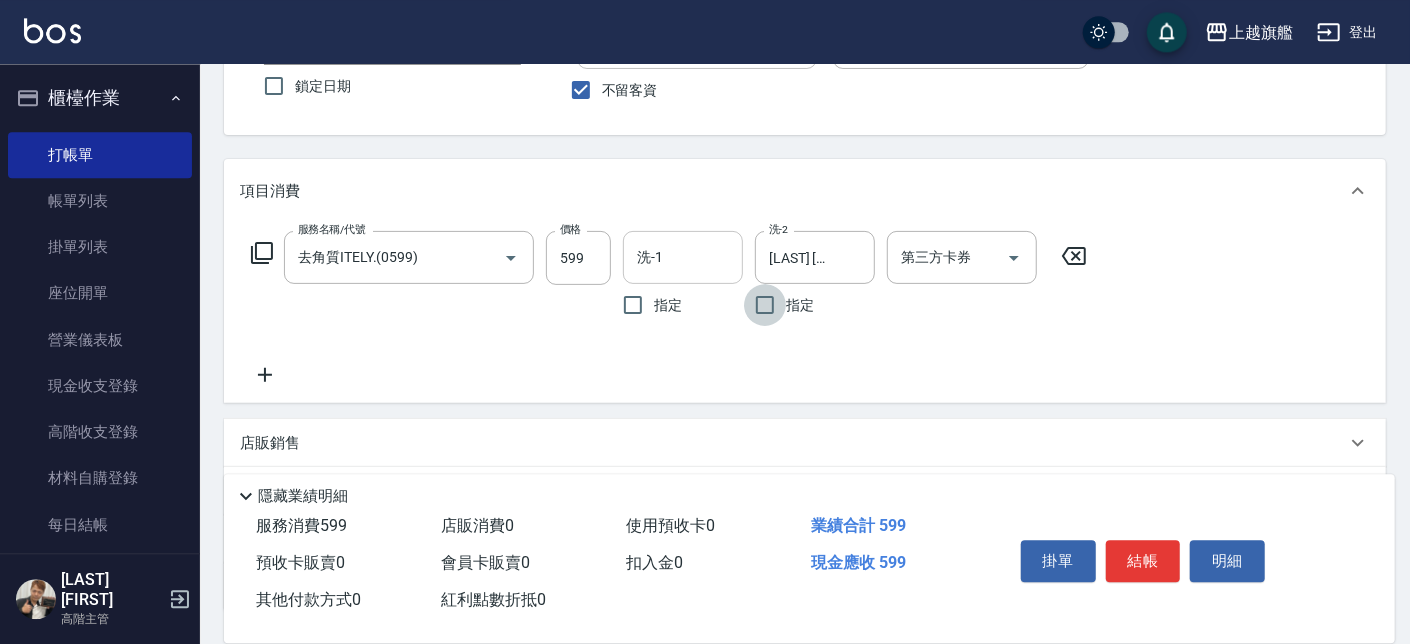 scroll, scrollTop: 227, scrollLeft: 0, axis: vertical 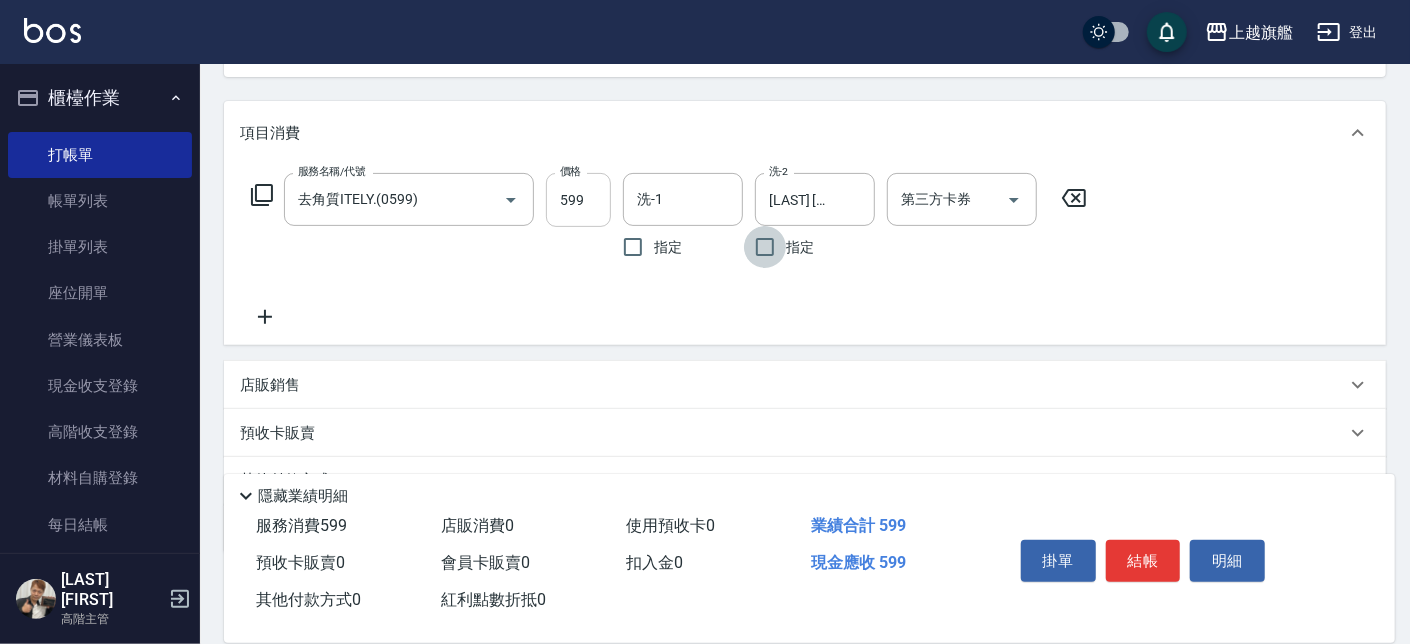 click on "599" at bounding box center [578, 200] 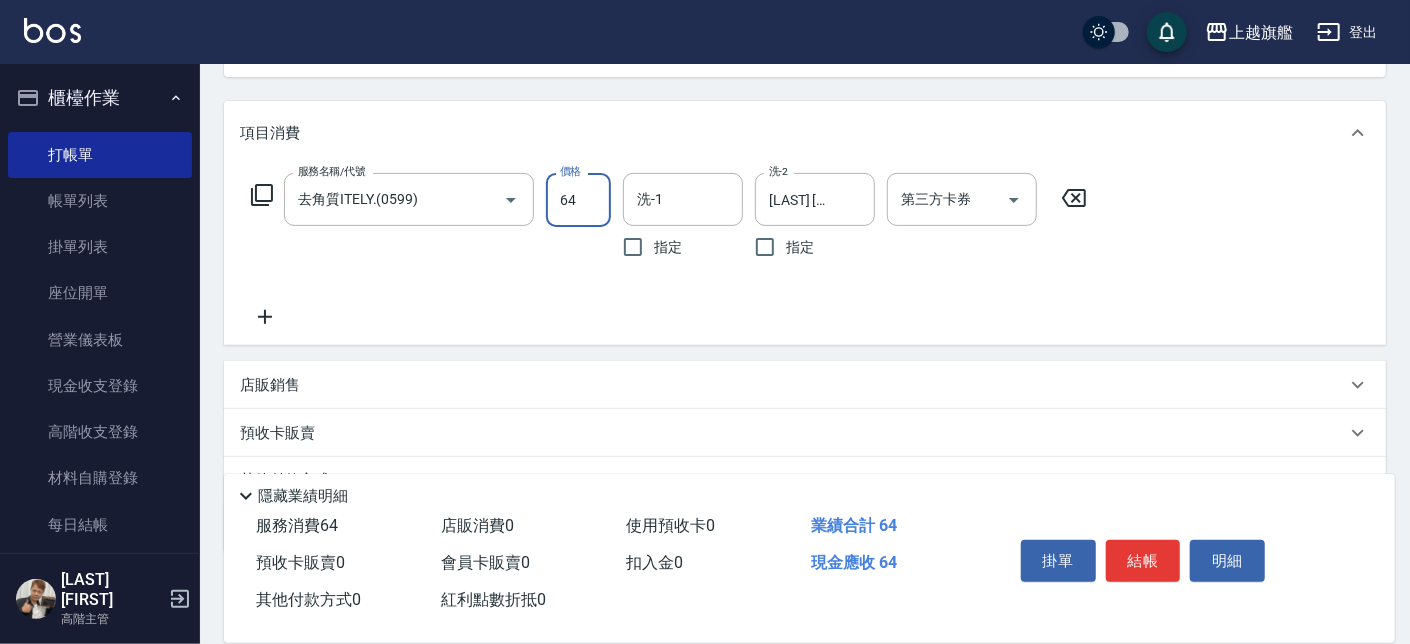 type on "649" 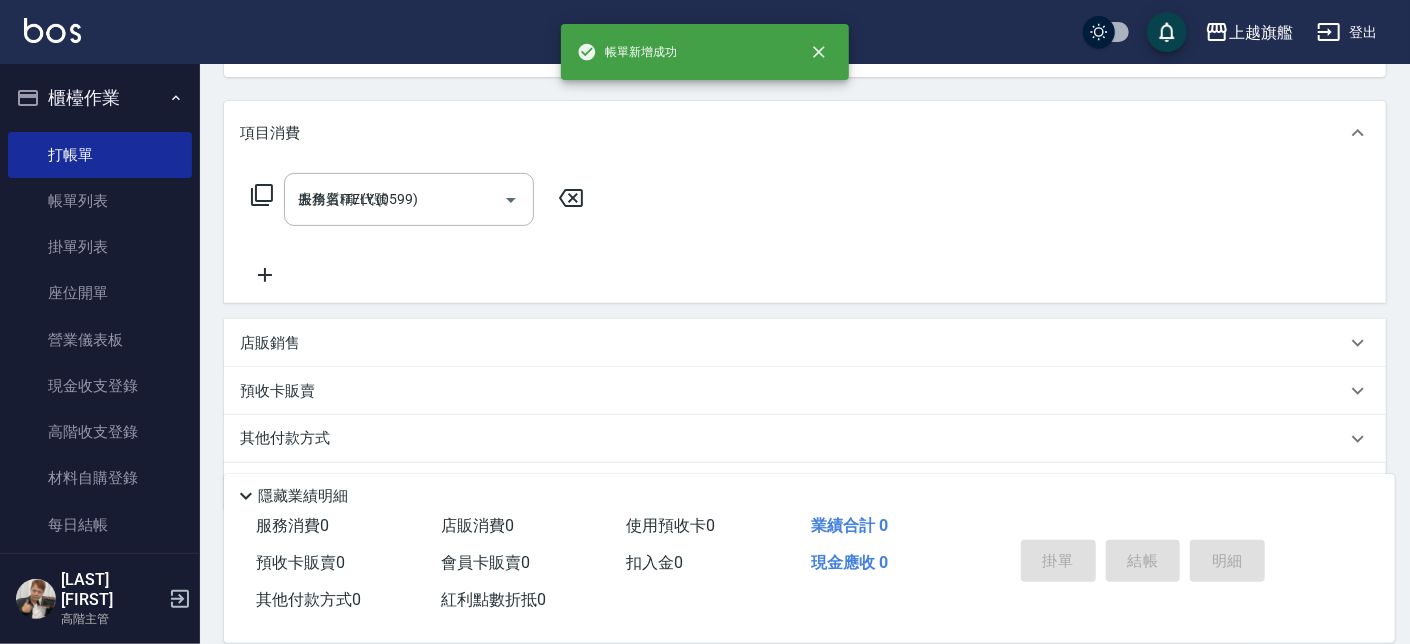 type 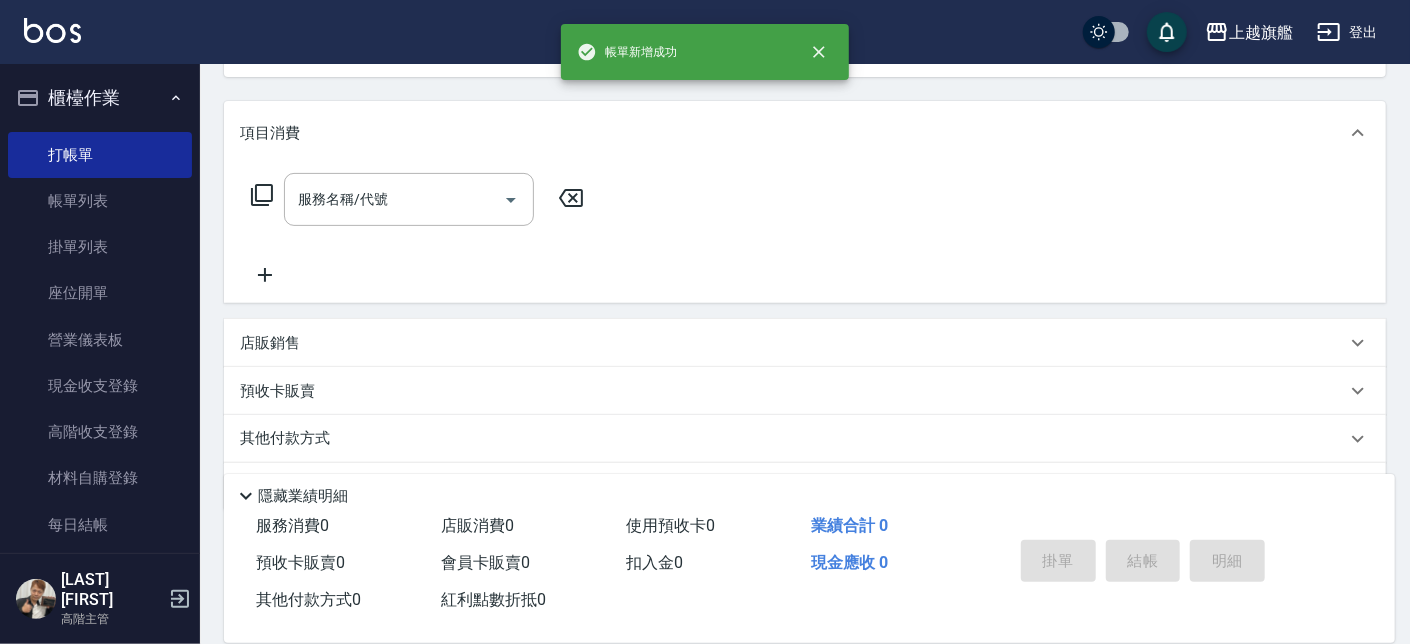 scroll, scrollTop: 0, scrollLeft: 0, axis: both 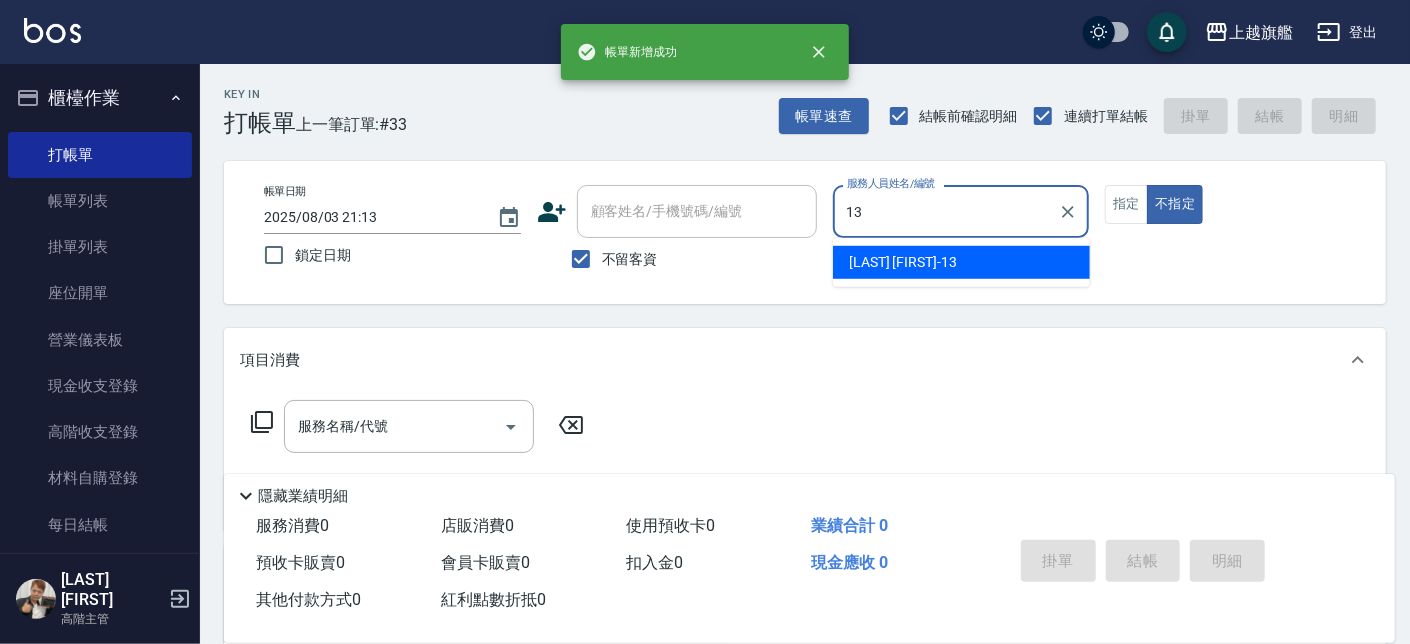 type on "張雅筑-13" 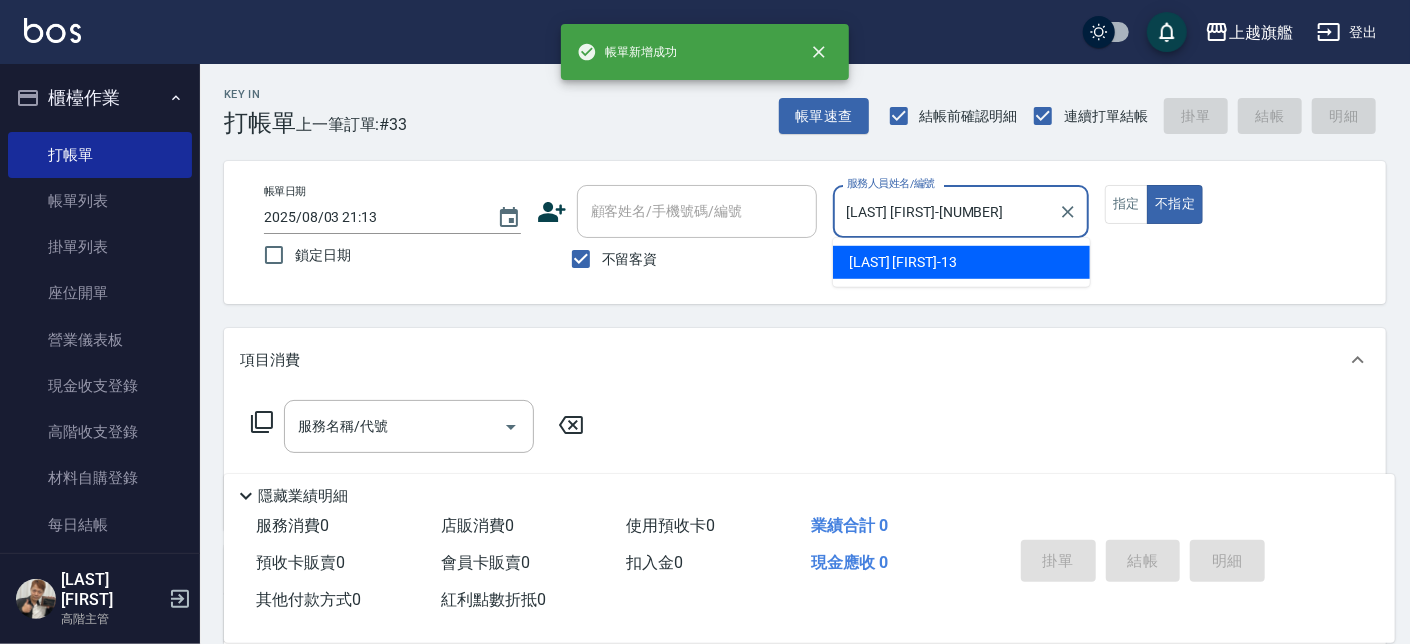 type on "false" 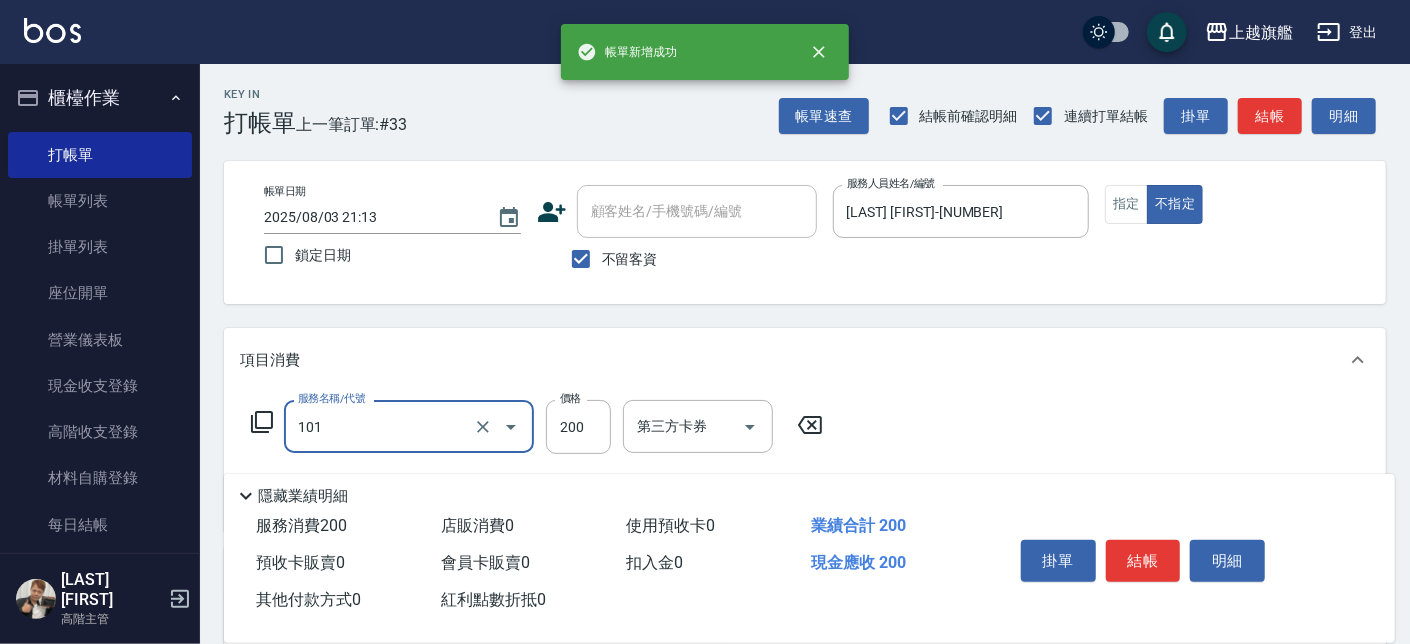 type on "一般洗(101)" 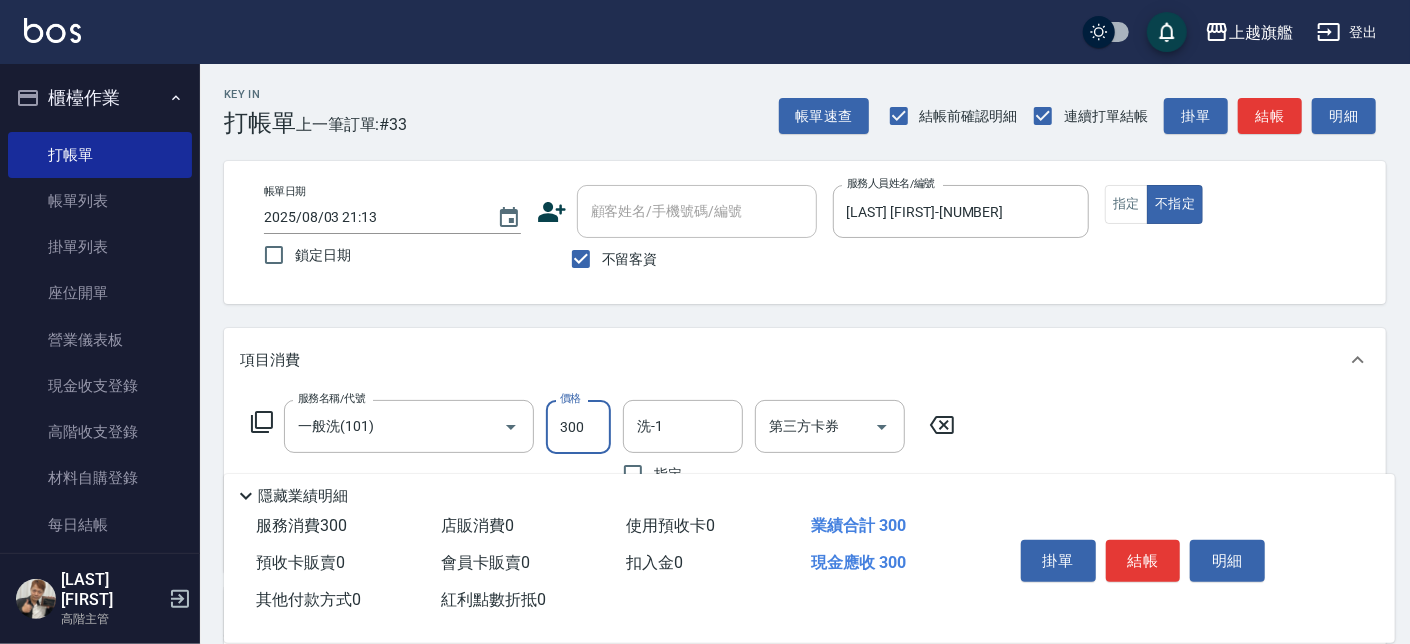 type on "300" 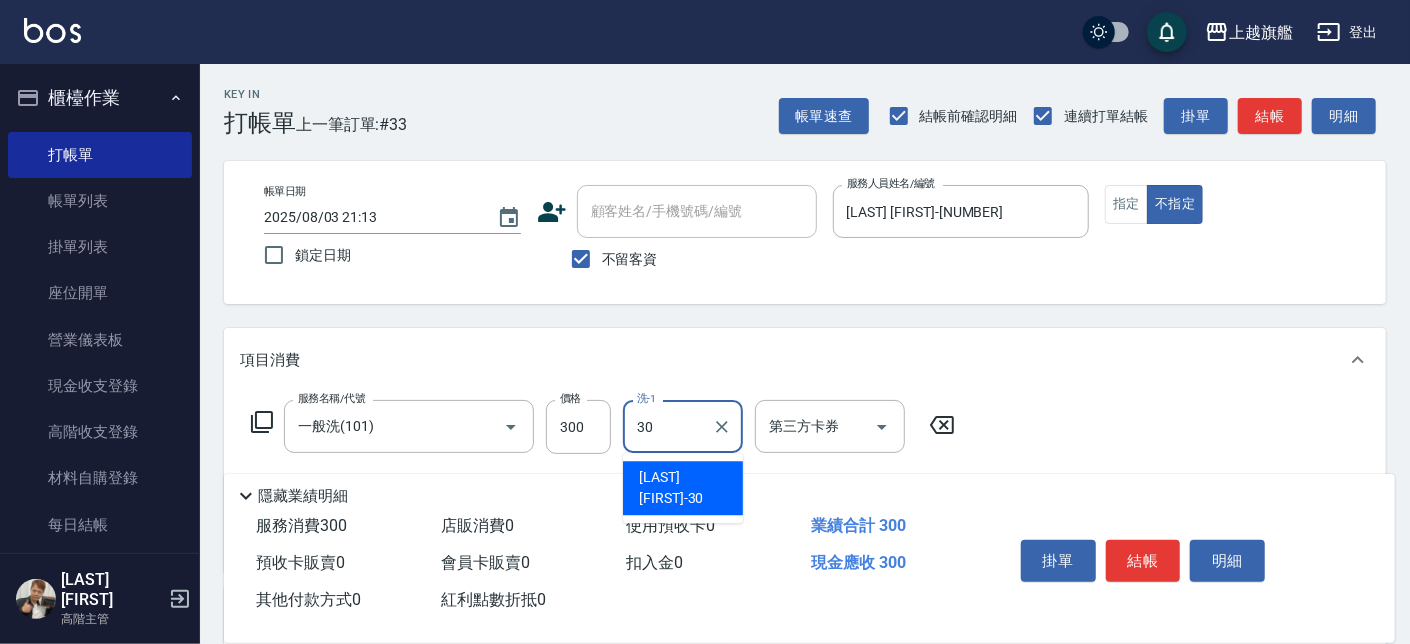 type on "劉羿君-30" 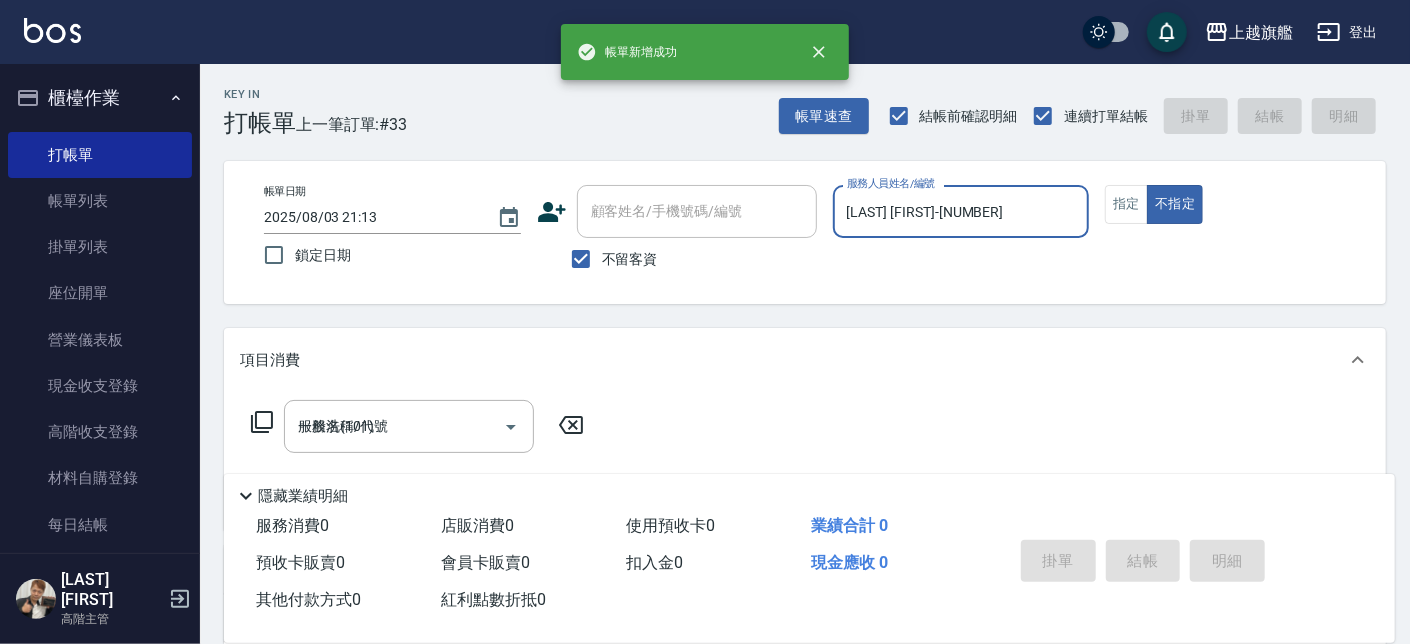 type 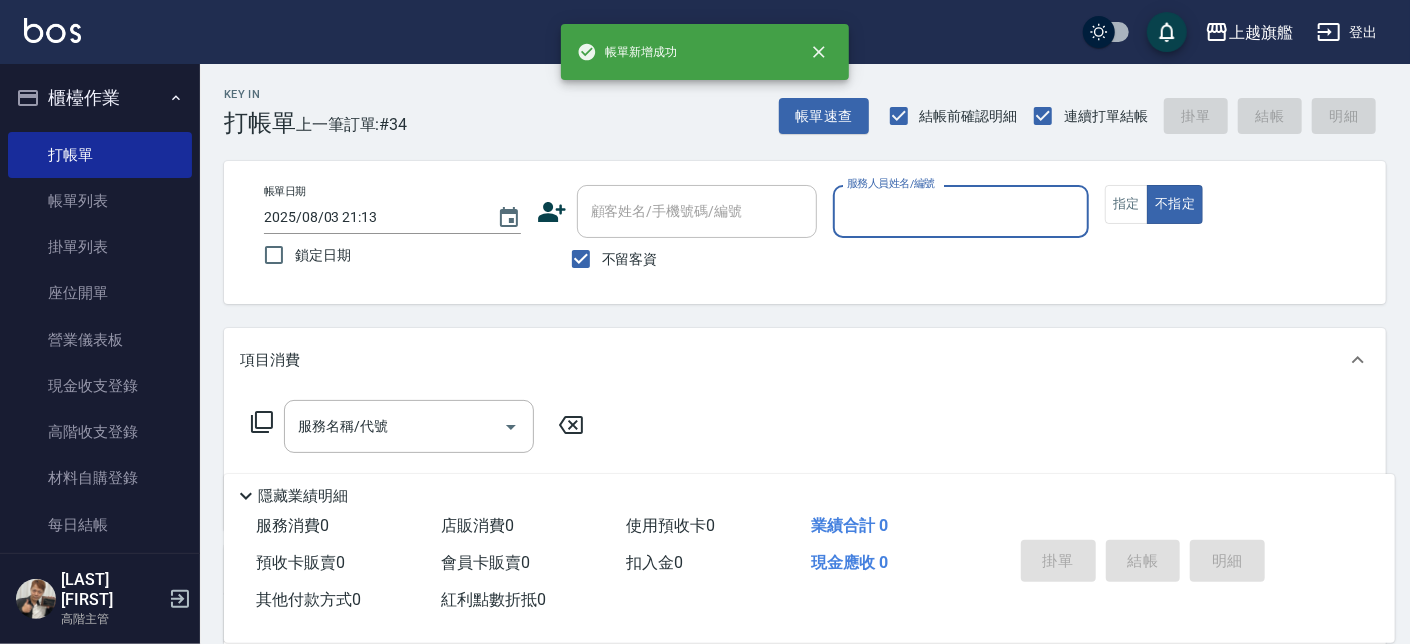 click on "櫃檯作業" at bounding box center (100, 98) 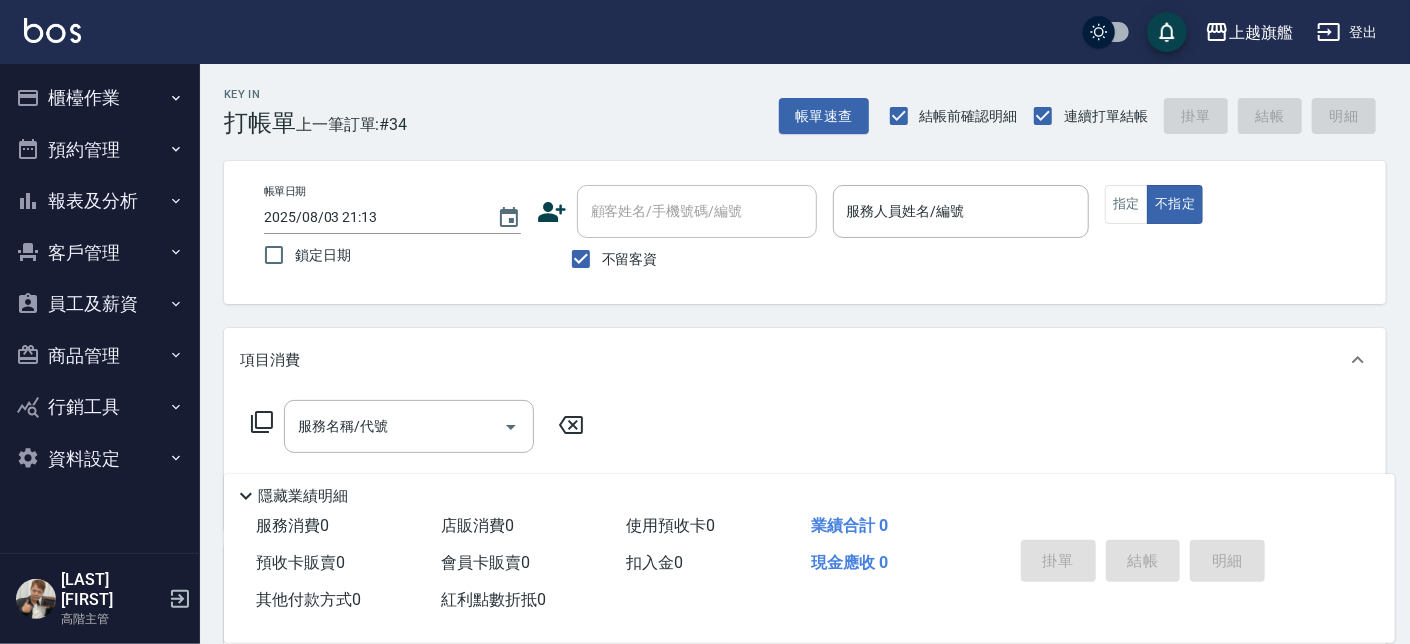 click on "報表及分析" at bounding box center (100, 201) 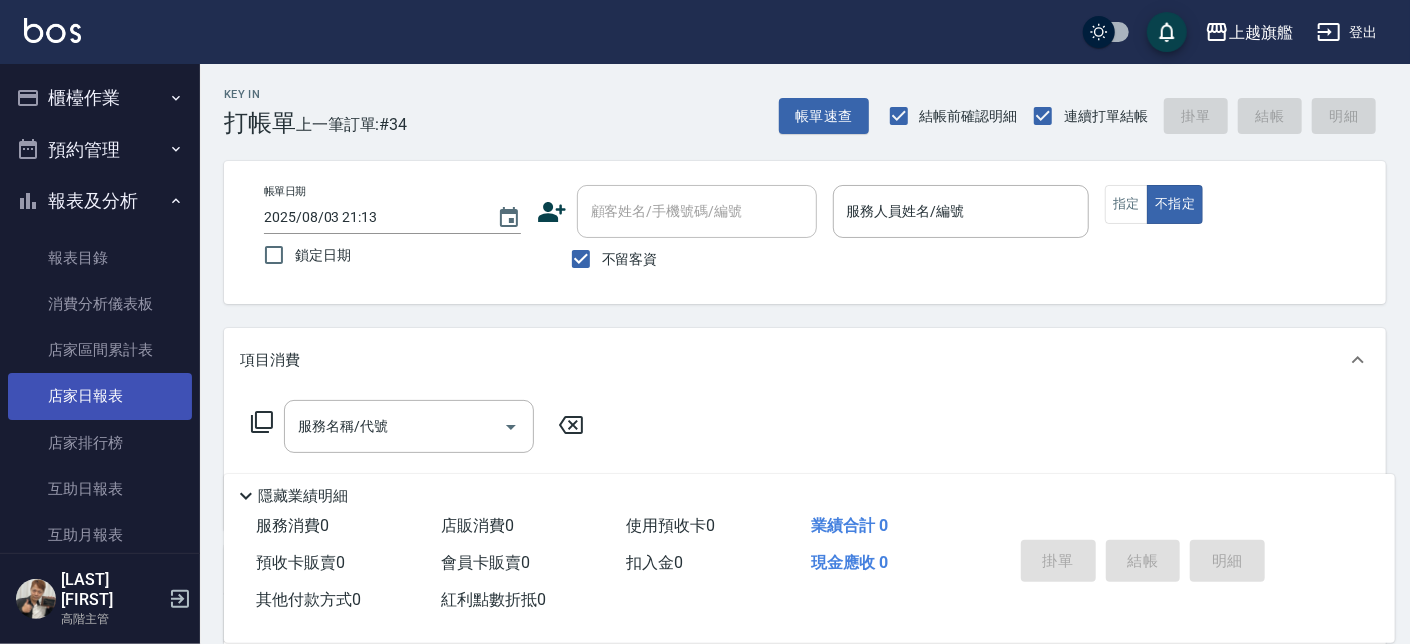 click on "店家日報表" at bounding box center [100, 396] 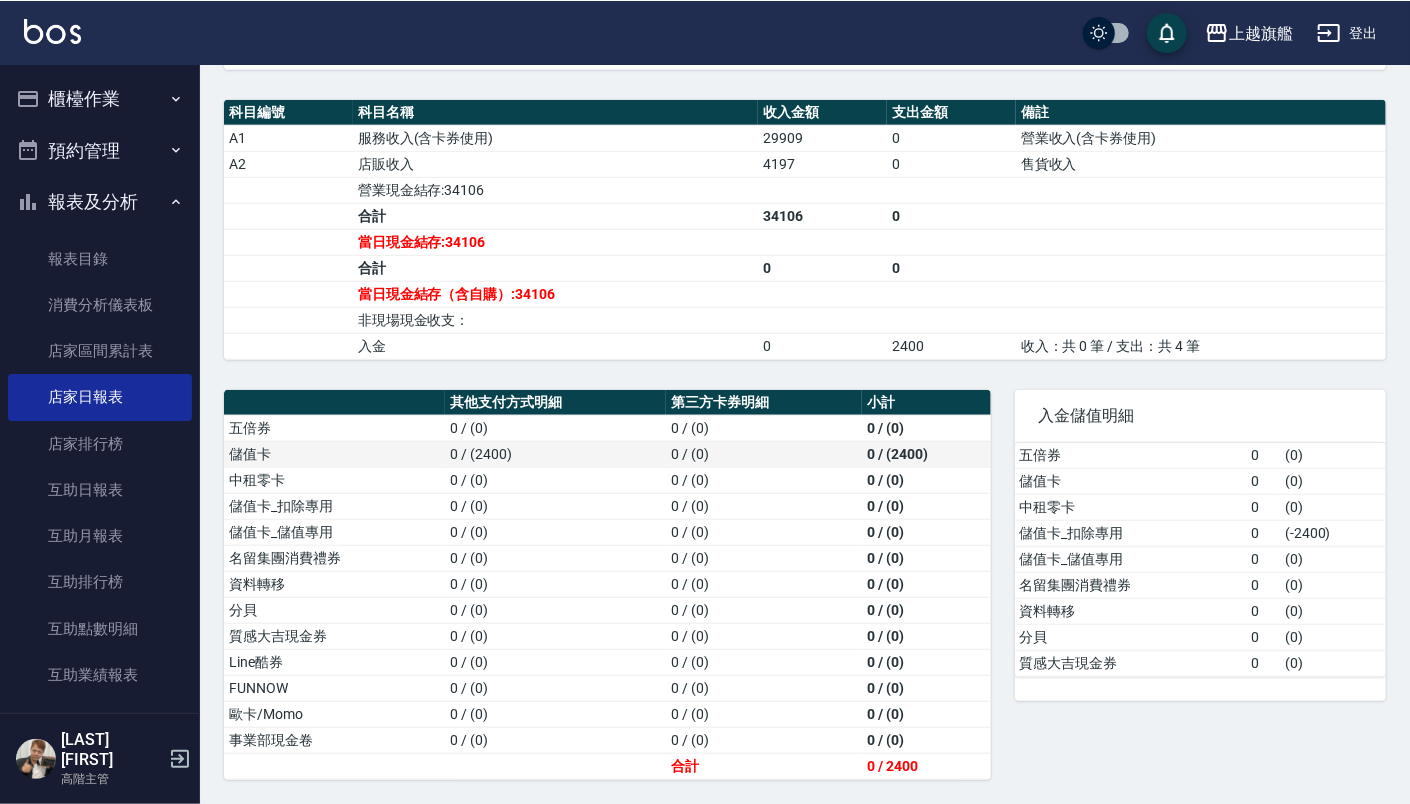 scroll, scrollTop: 646, scrollLeft: 0, axis: vertical 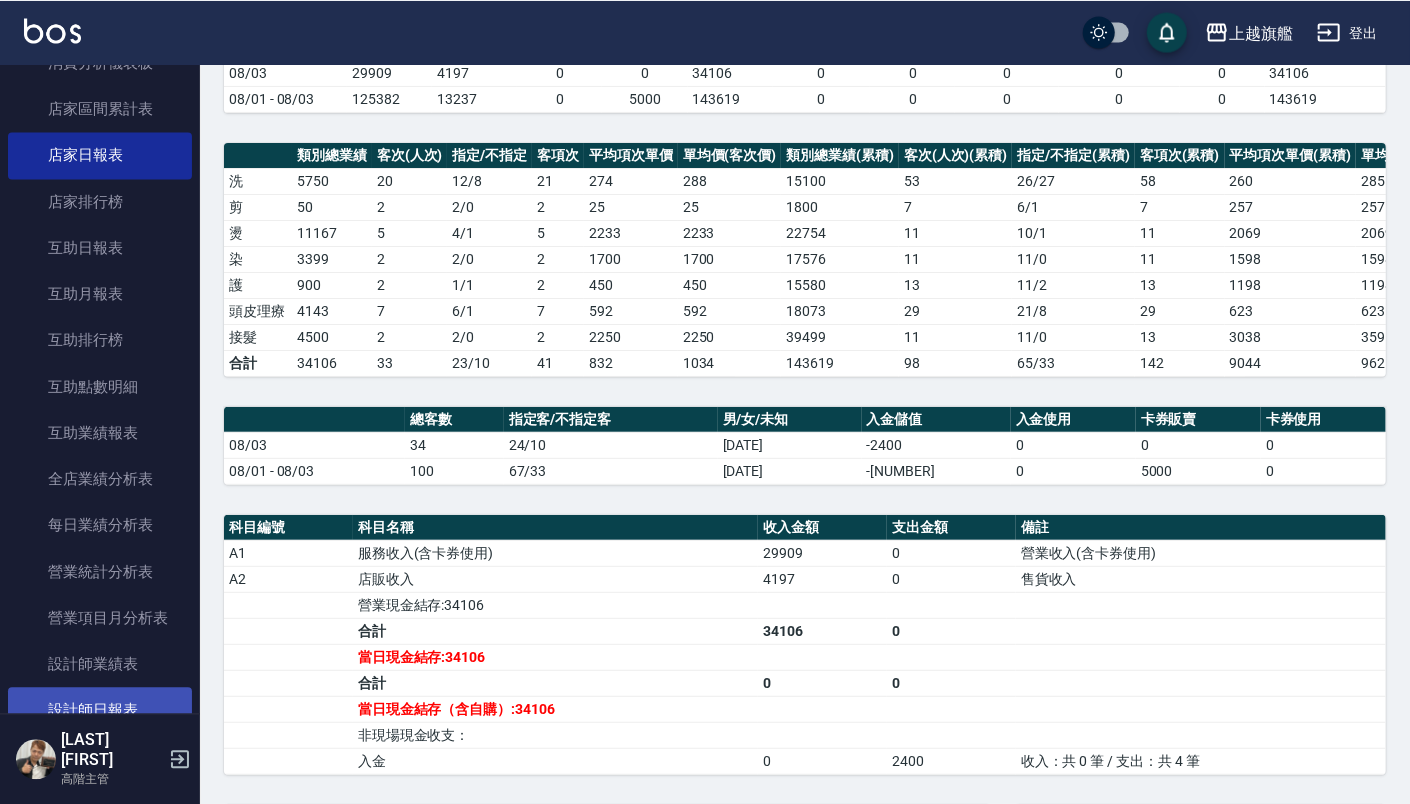 click on "設計師日報表" at bounding box center [100, 710] 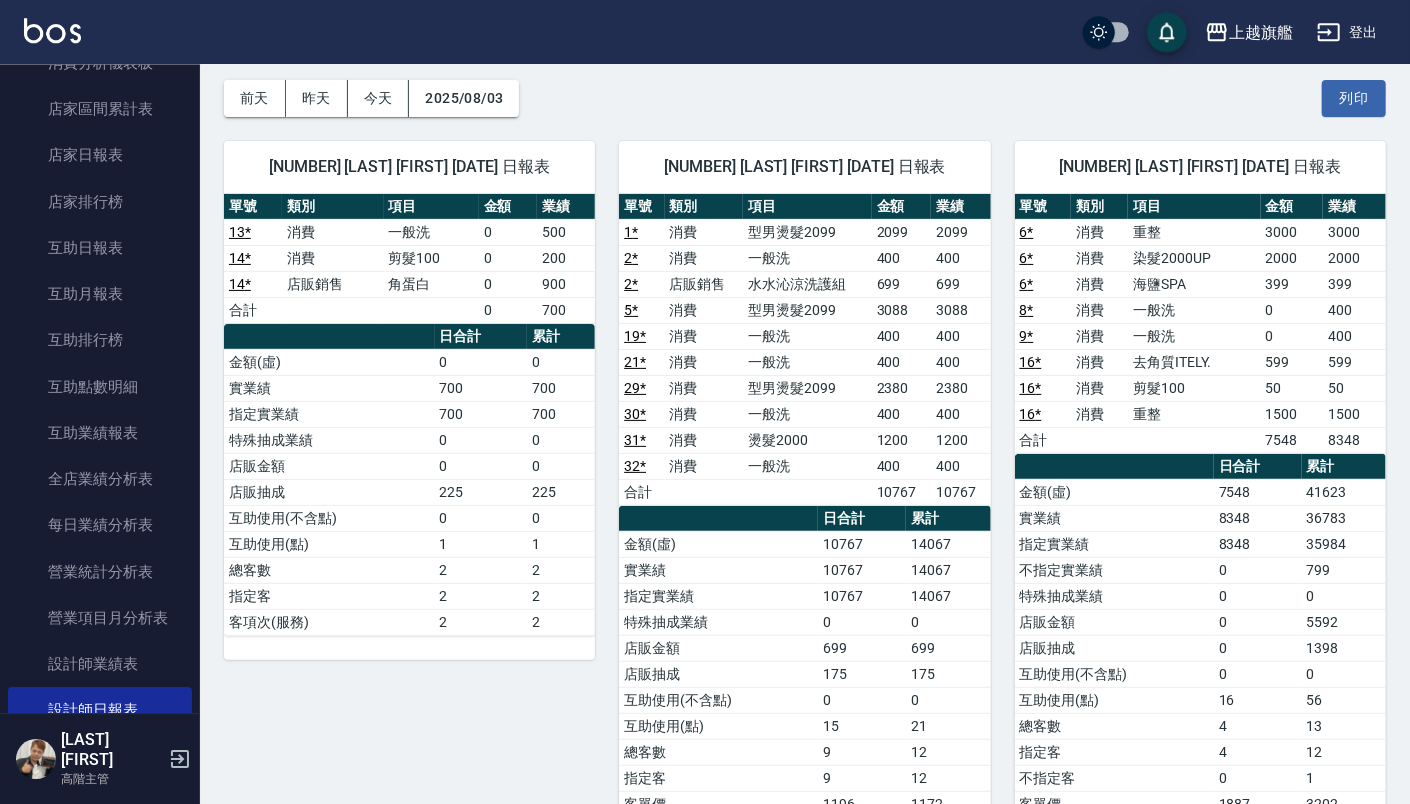 scroll, scrollTop: 113, scrollLeft: 0, axis: vertical 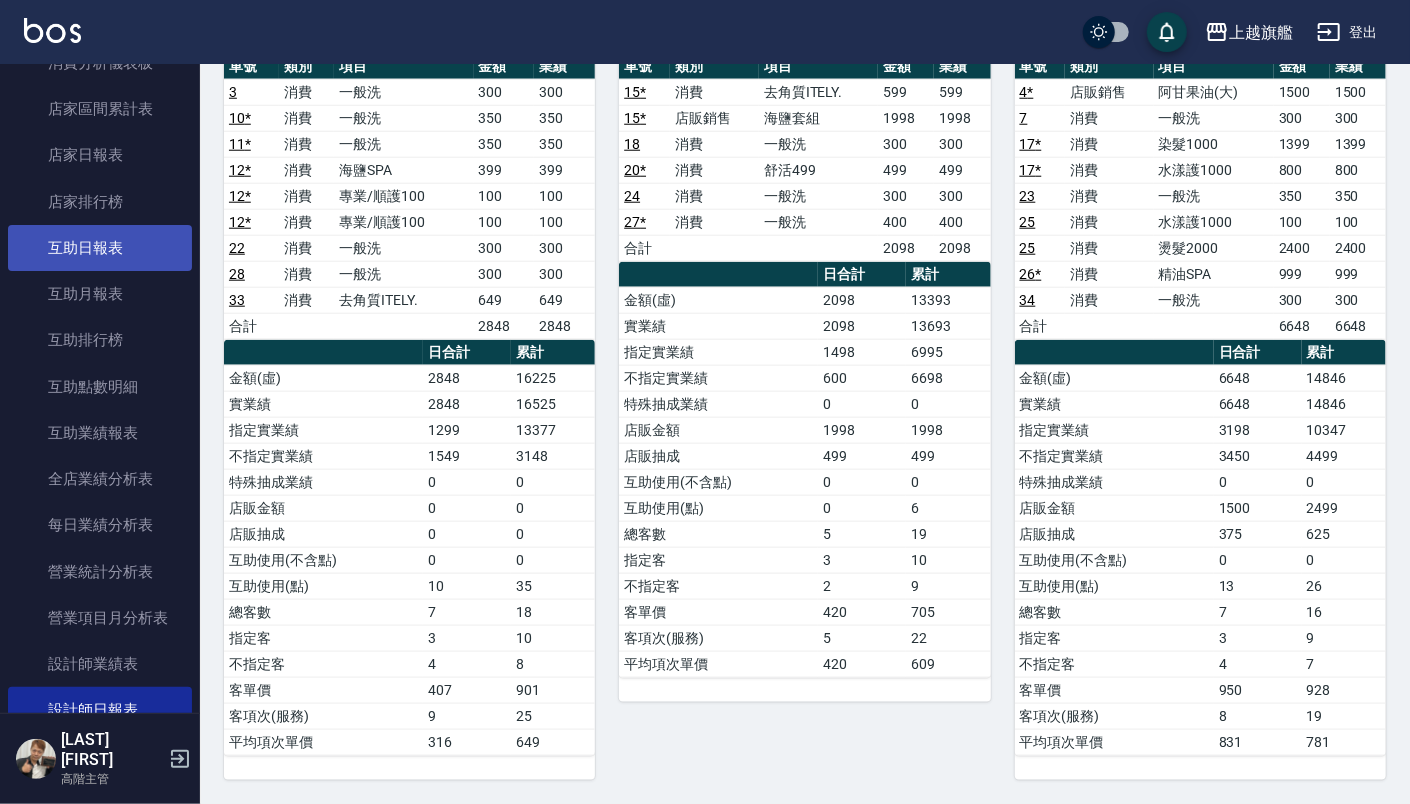 click on "互助日報表" at bounding box center (100, 248) 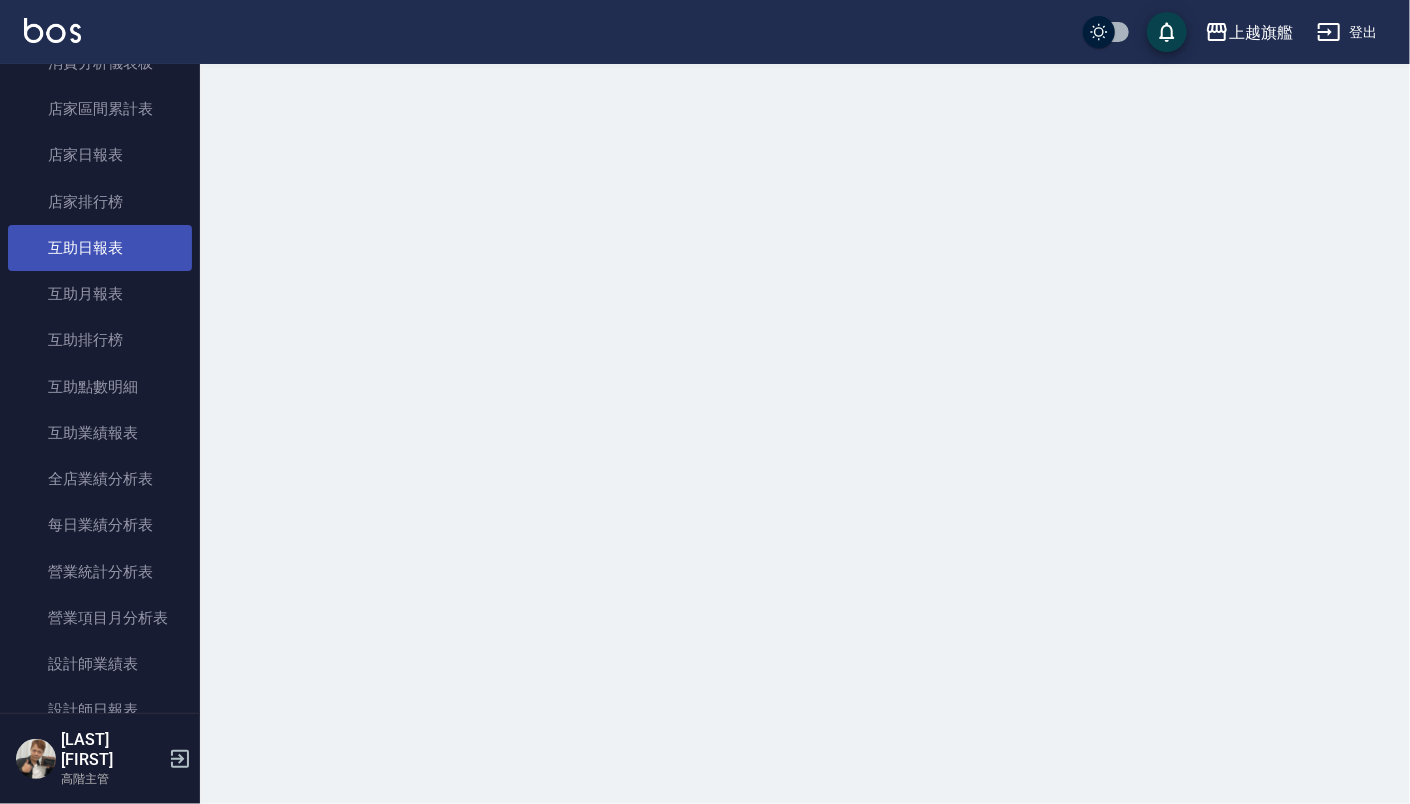 scroll, scrollTop: 0, scrollLeft: 0, axis: both 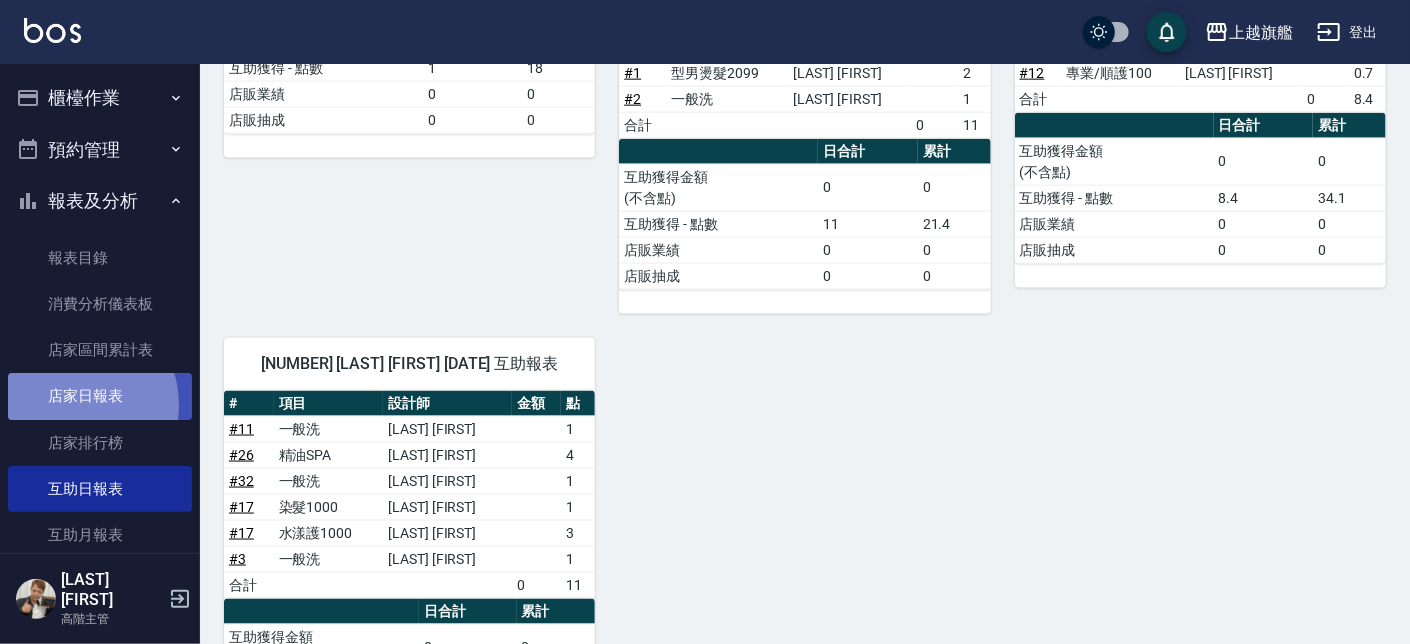 click on "店家日報表" at bounding box center (100, 396) 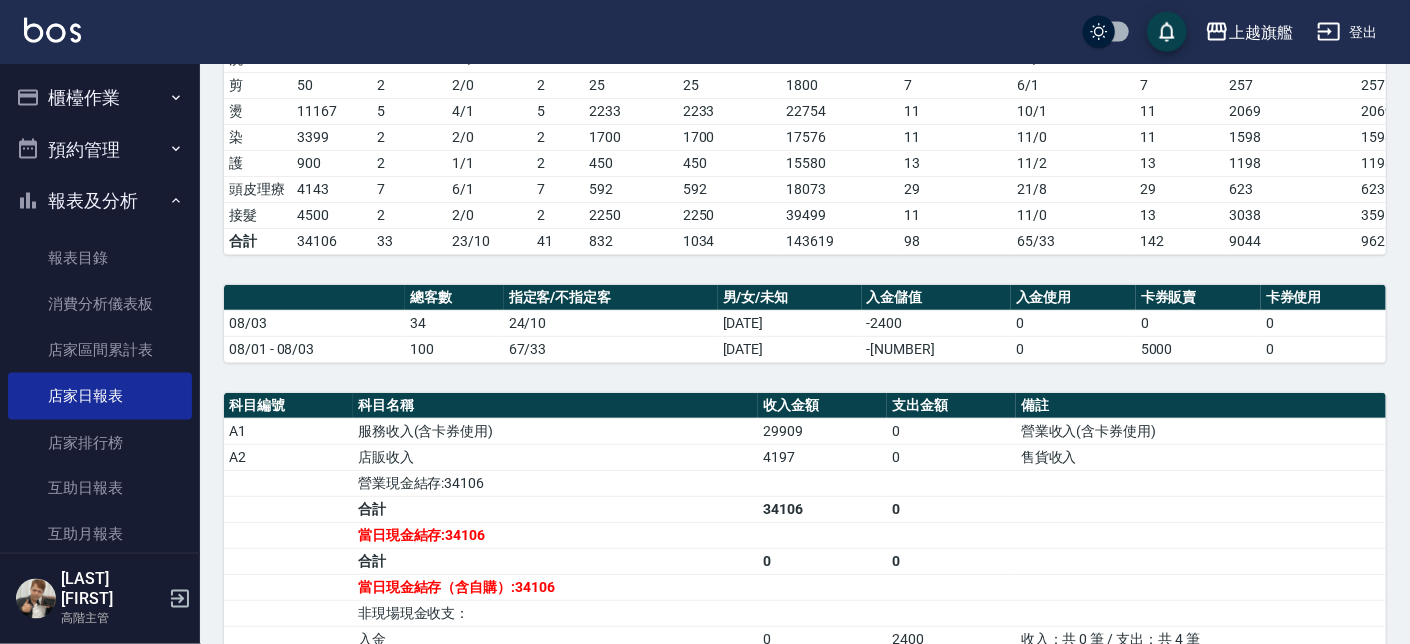 scroll, scrollTop: 455, scrollLeft: 0, axis: vertical 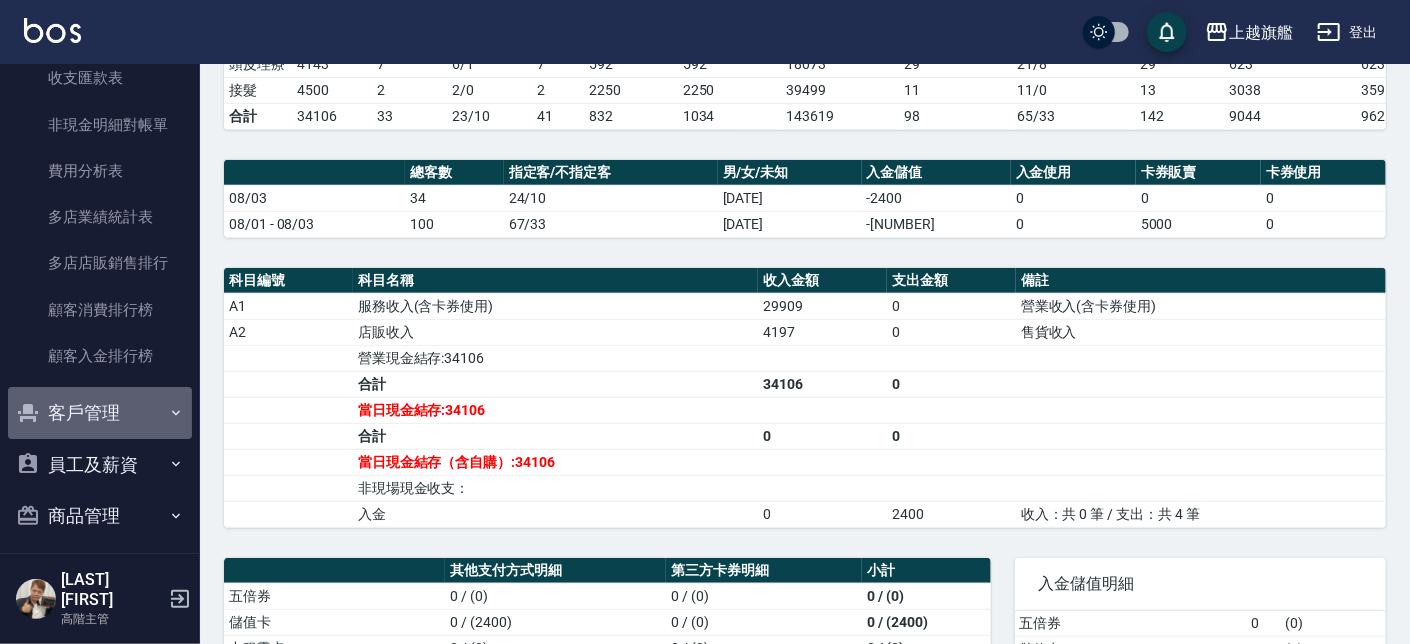 drag, startPoint x: 152, startPoint y: 414, endPoint x: 157, endPoint y: 438, distance: 24.5153 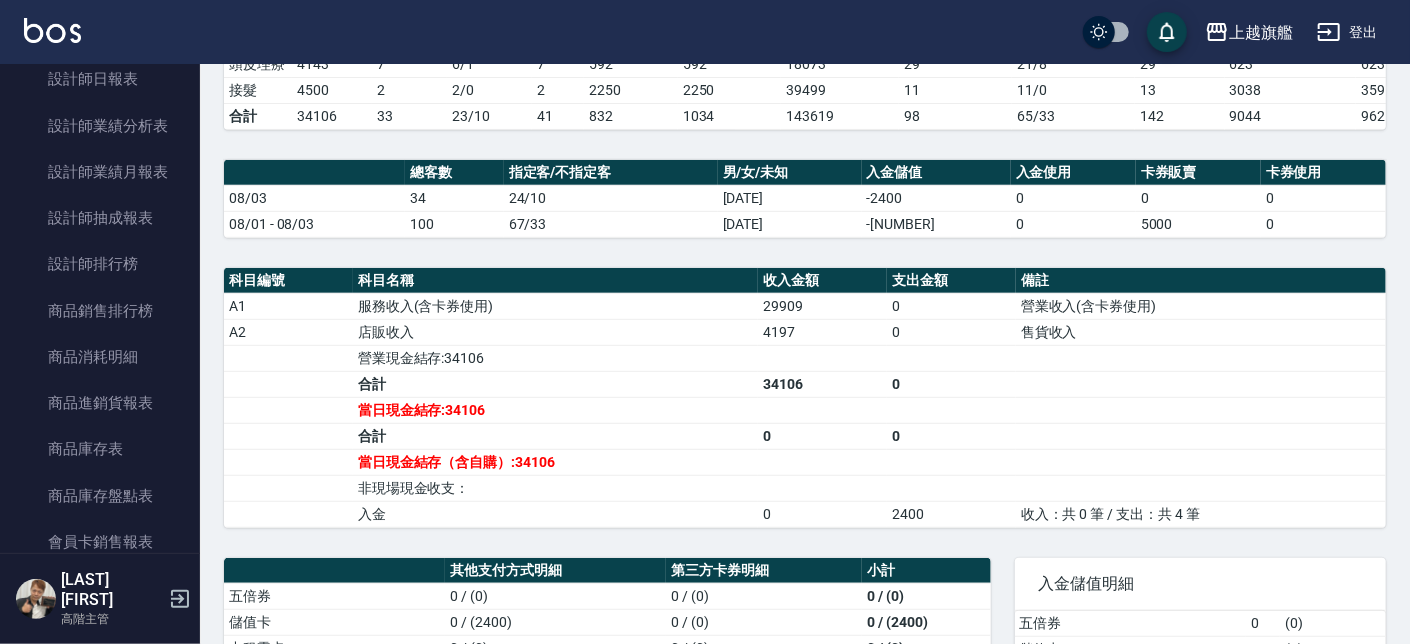 scroll, scrollTop: 0, scrollLeft: 0, axis: both 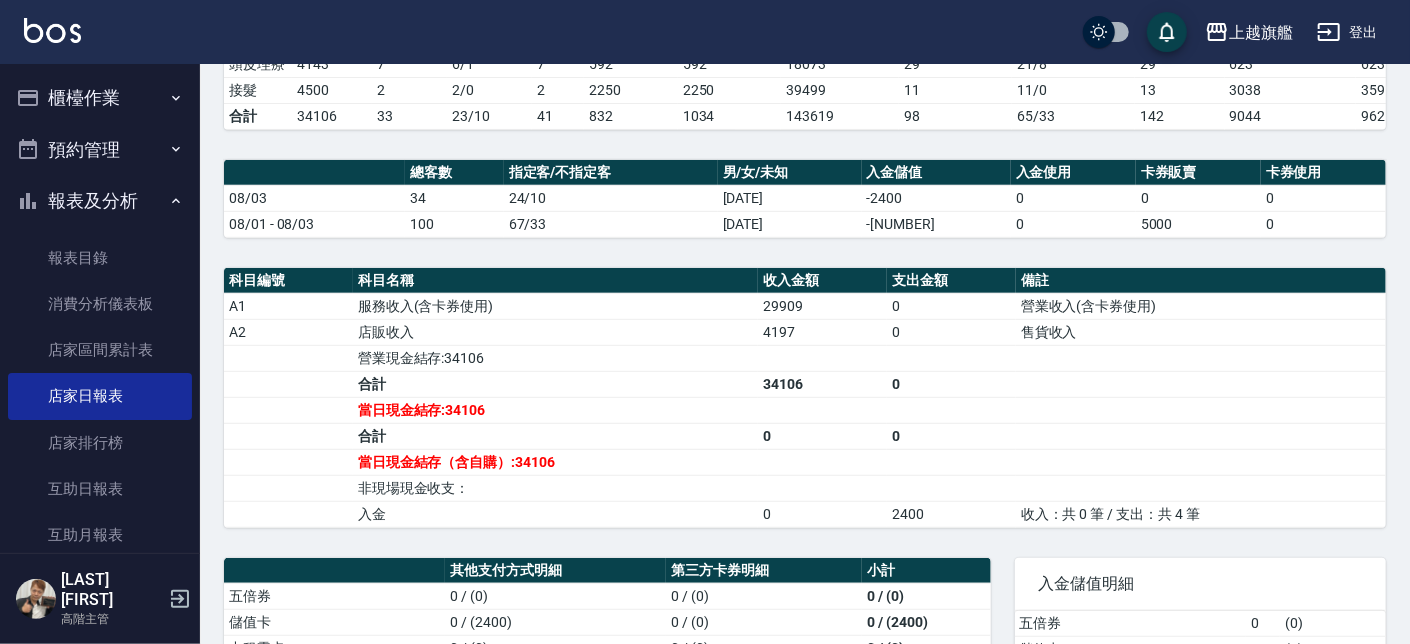 click 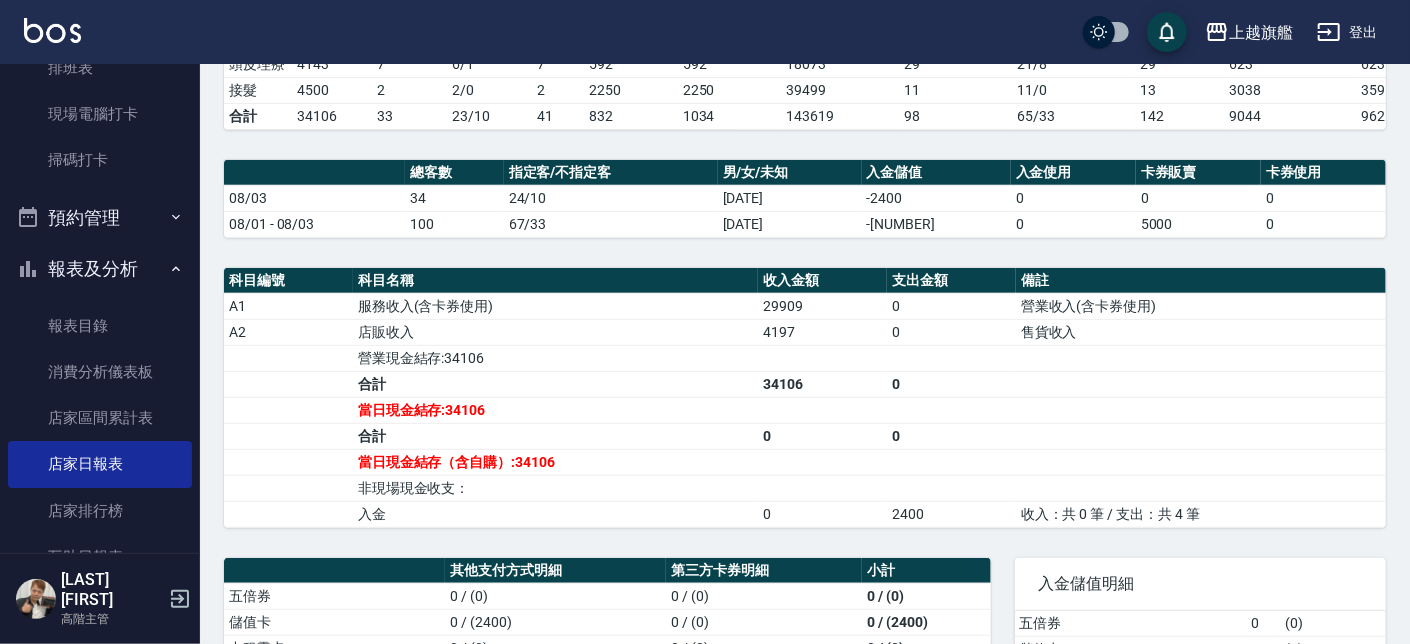 scroll, scrollTop: 518, scrollLeft: 0, axis: vertical 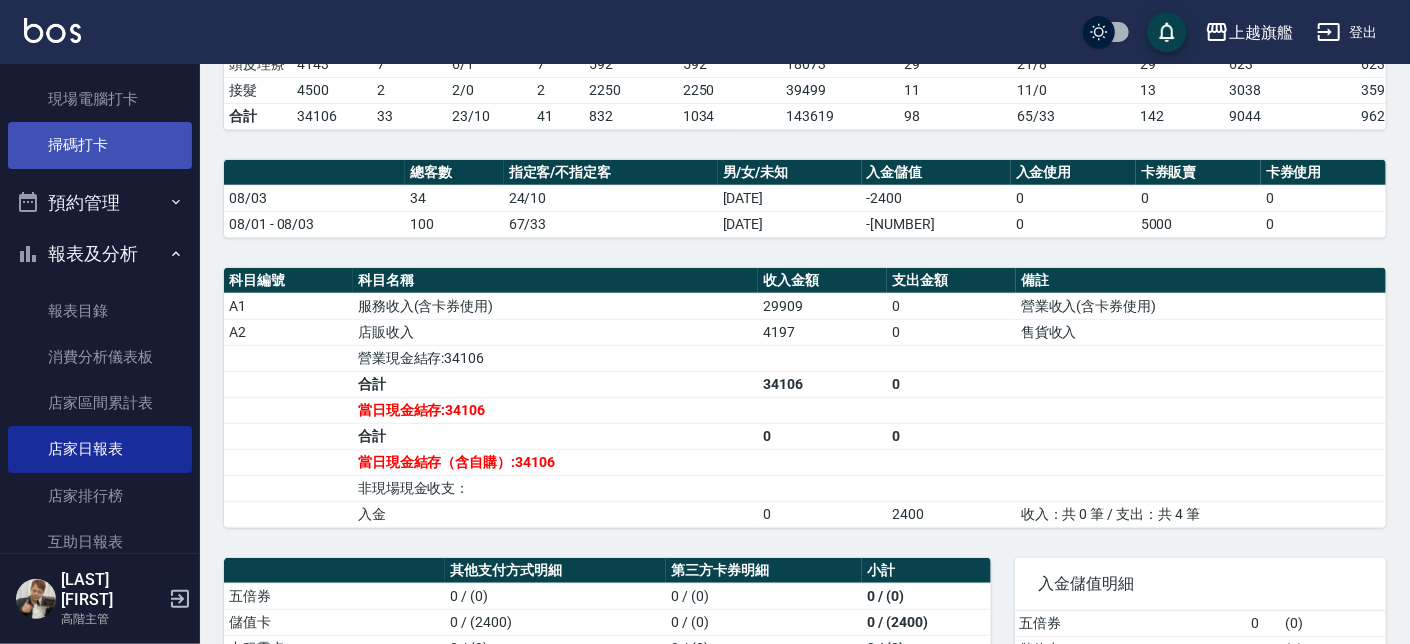 click on "掃碼打卡" at bounding box center (100, 145) 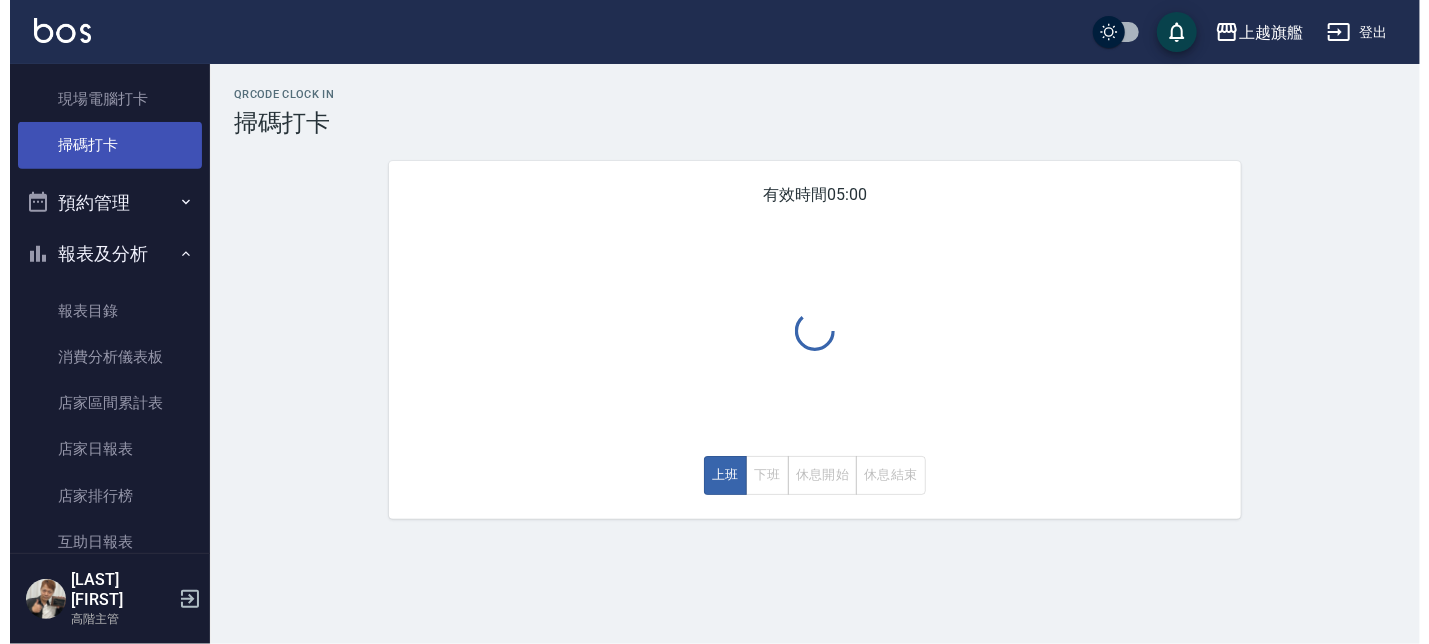 scroll, scrollTop: 0, scrollLeft: 0, axis: both 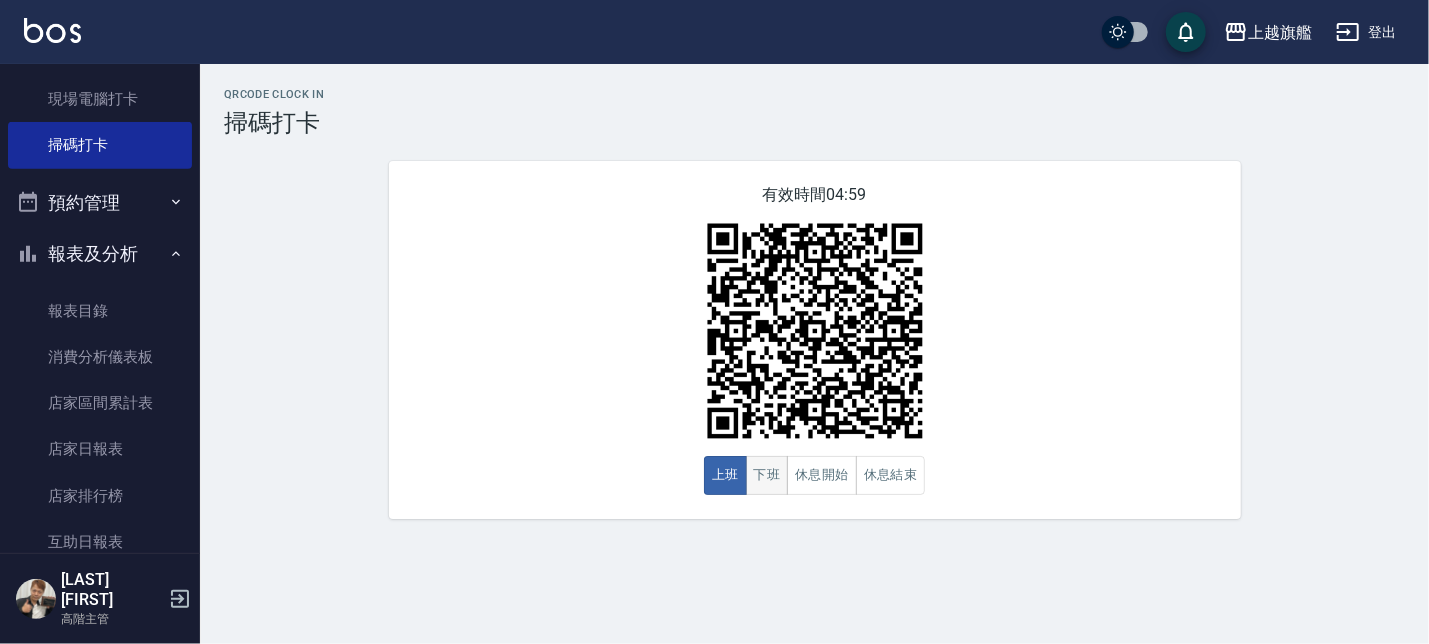click on "下班" at bounding box center [767, 475] 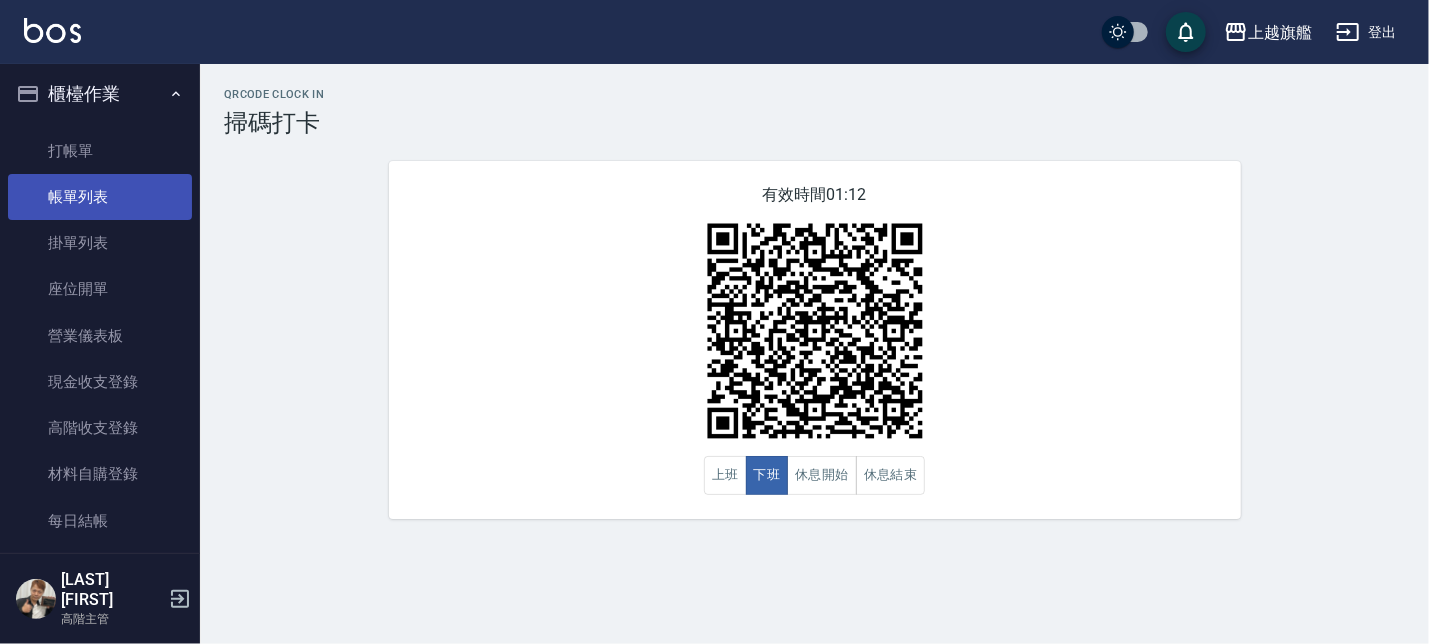scroll, scrollTop: 0, scrollLeft: 0, axis: both 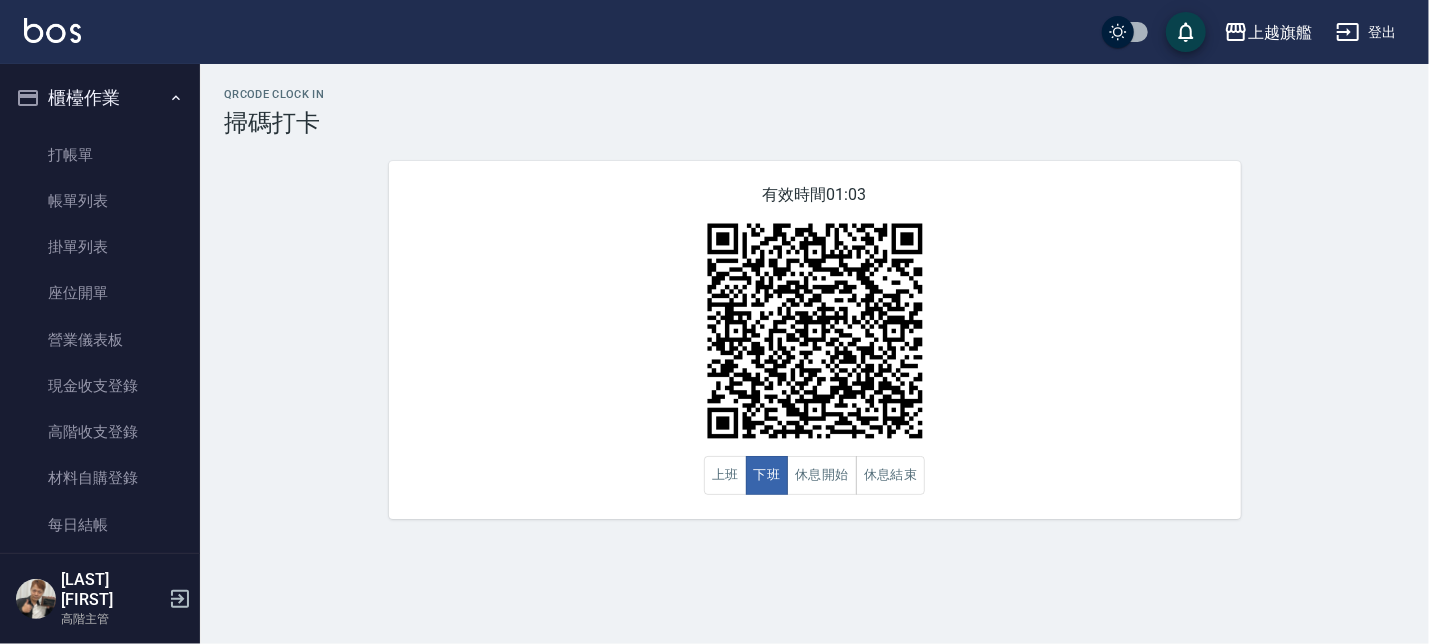 click on "櫃檯作業" at bounding box center [100, 98] 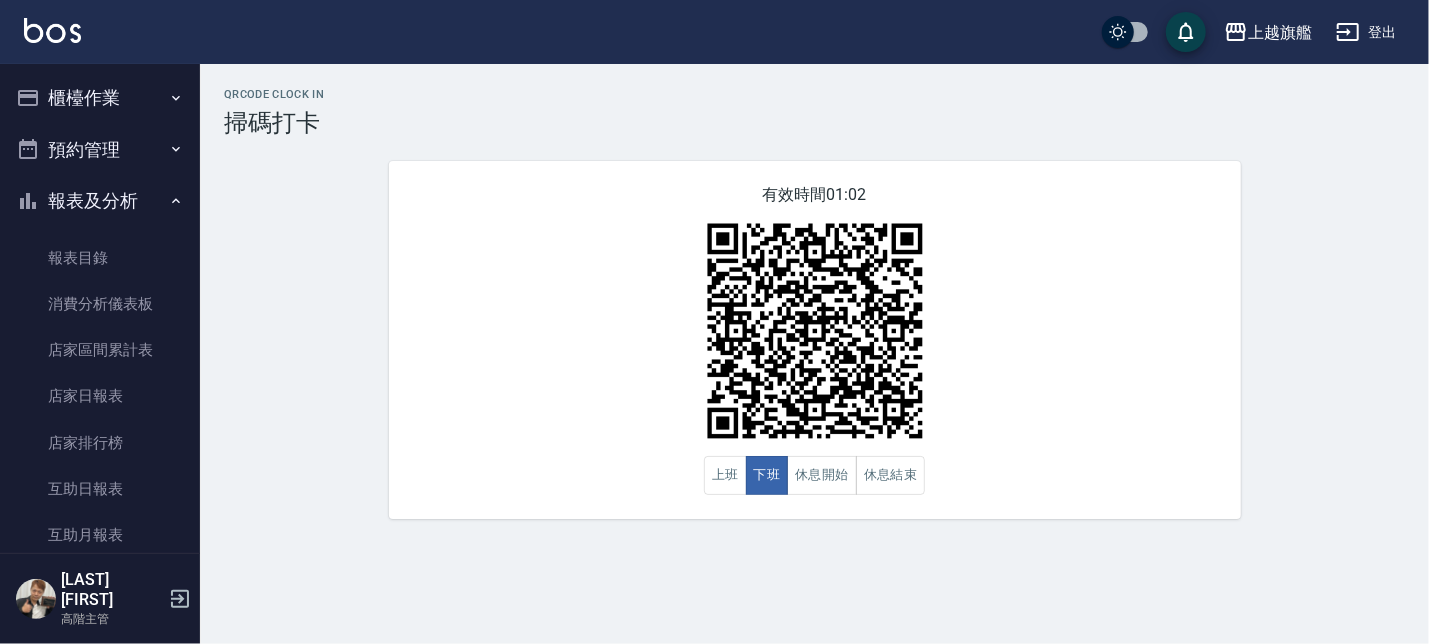 click on "報表及分析" at bounding box center (100, 201) 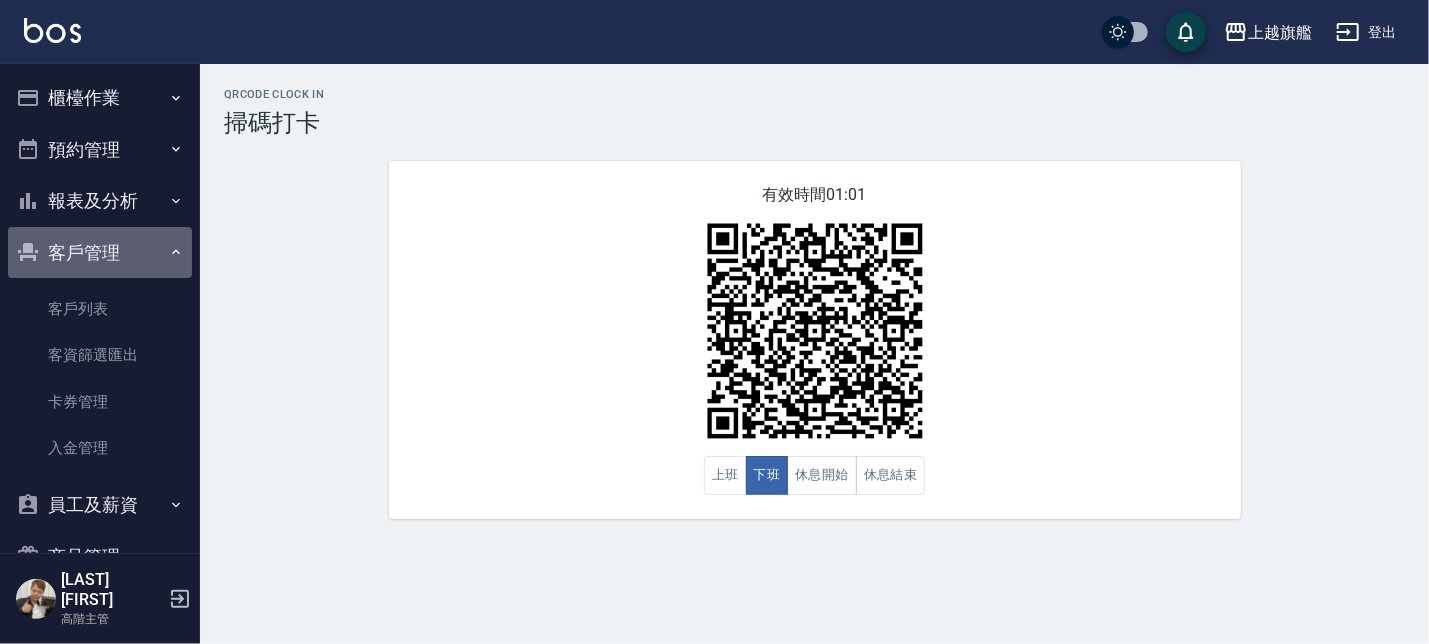 click on "客戶管理" at bounding box center [100, 253] 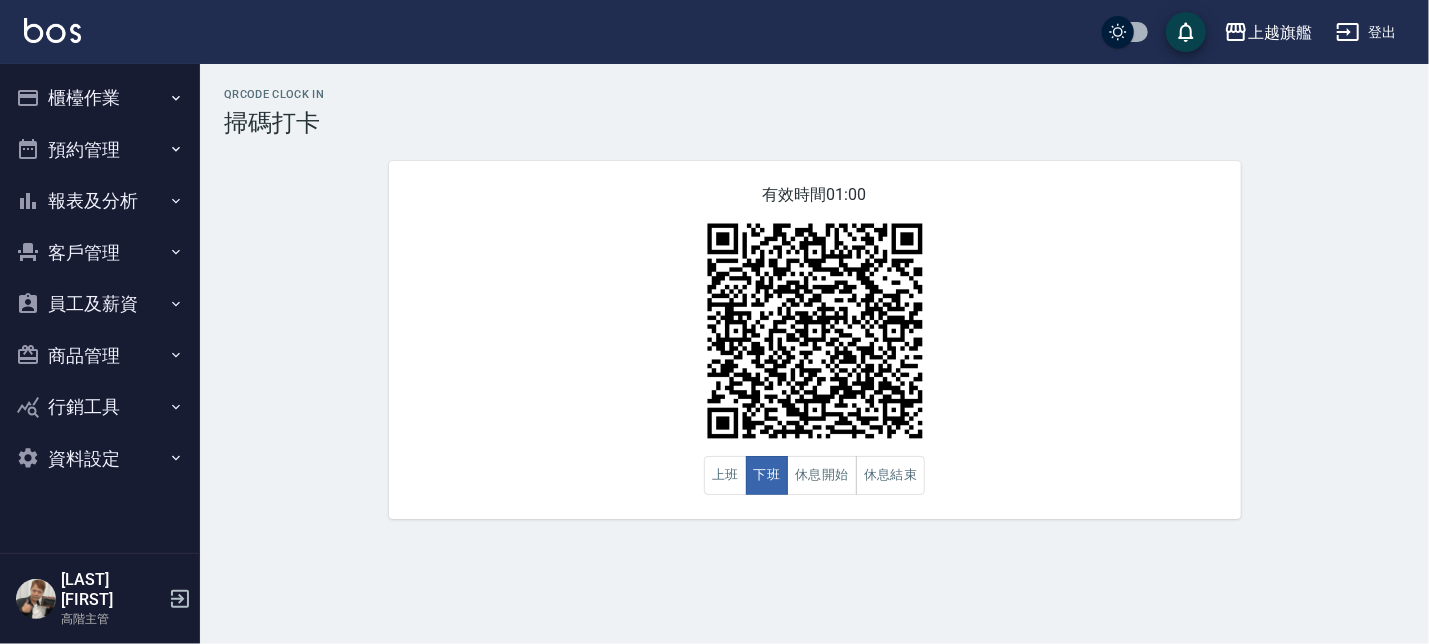 click on "員工及薪資" at bounding box center [100, 304] 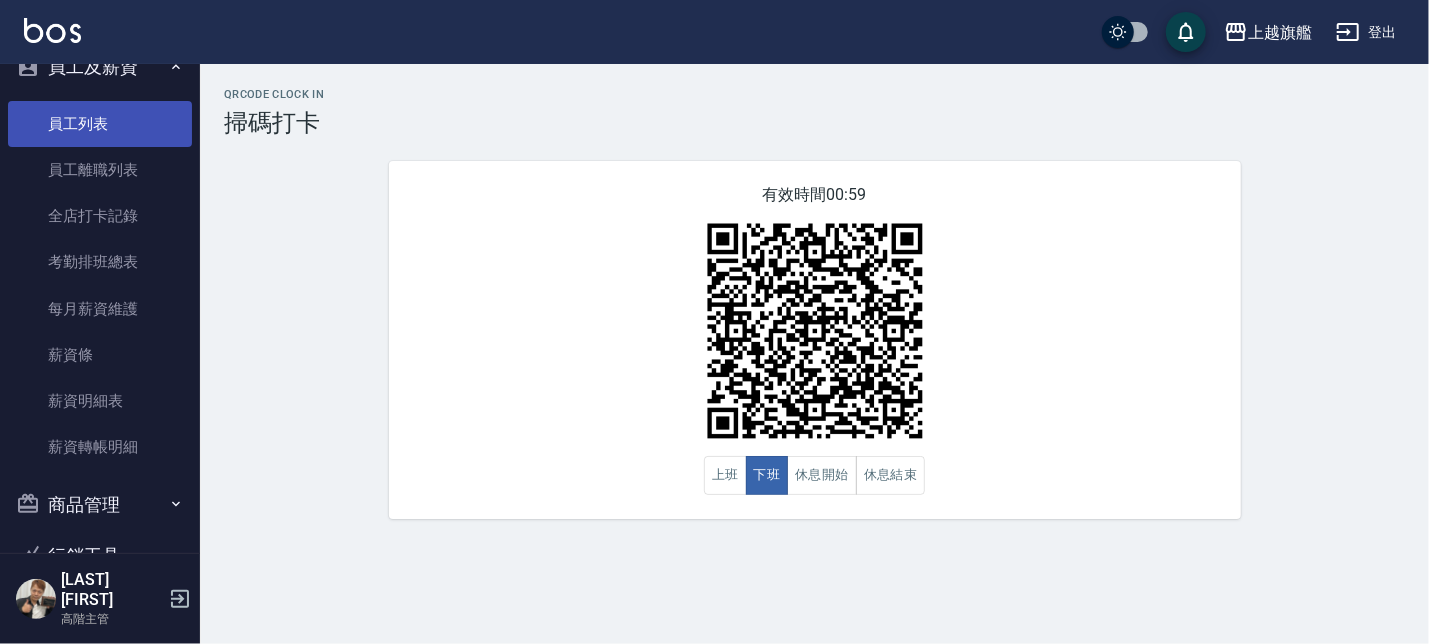 scroll, scrollTop: 241, scrollLeft: 0, axis: vertical 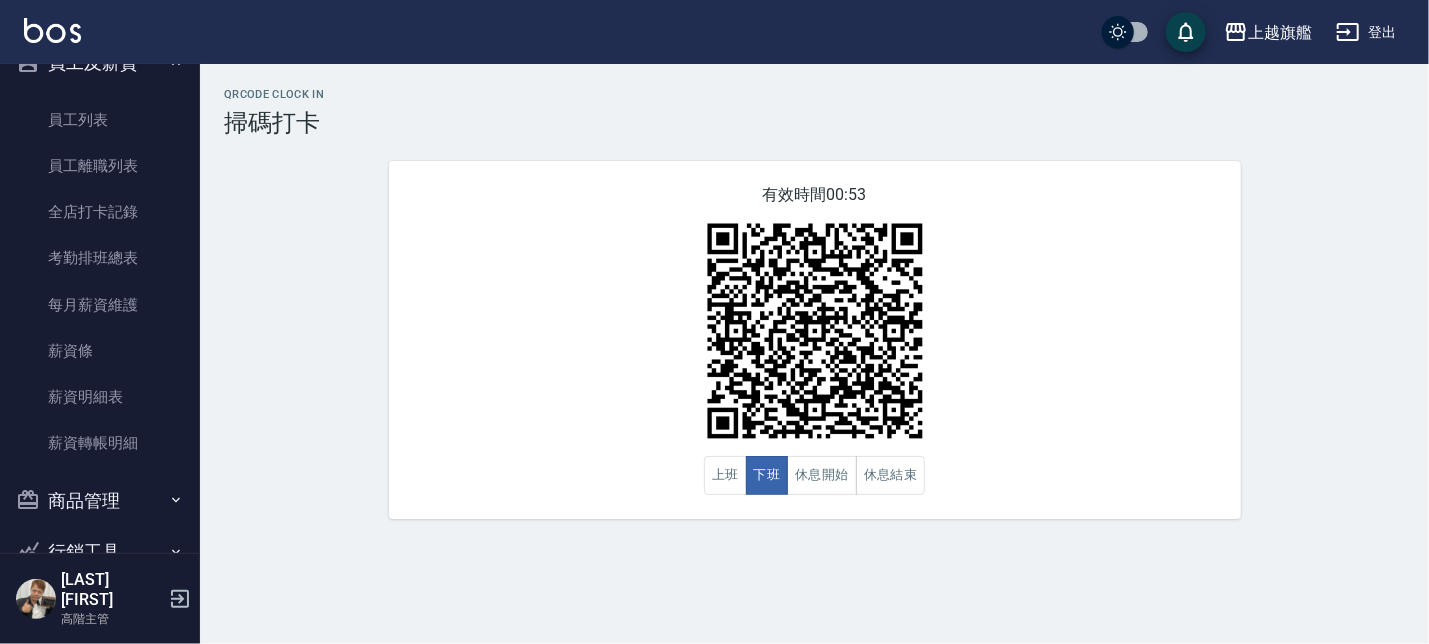drag, startPoint x: 87, startPoint y: 113, endPoint x: 352, endPoint y: 253, distance: 299.7082 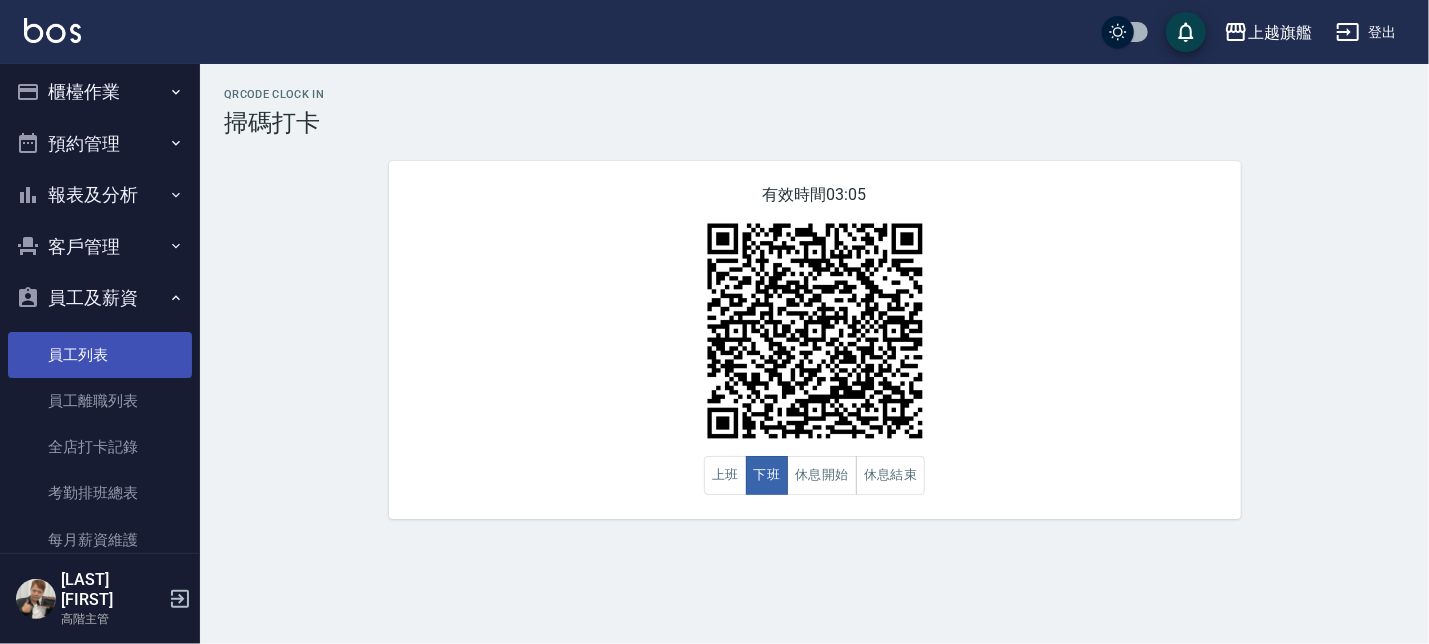 scroll, scrollTop: 0, scrollLeft: 0, axis: both 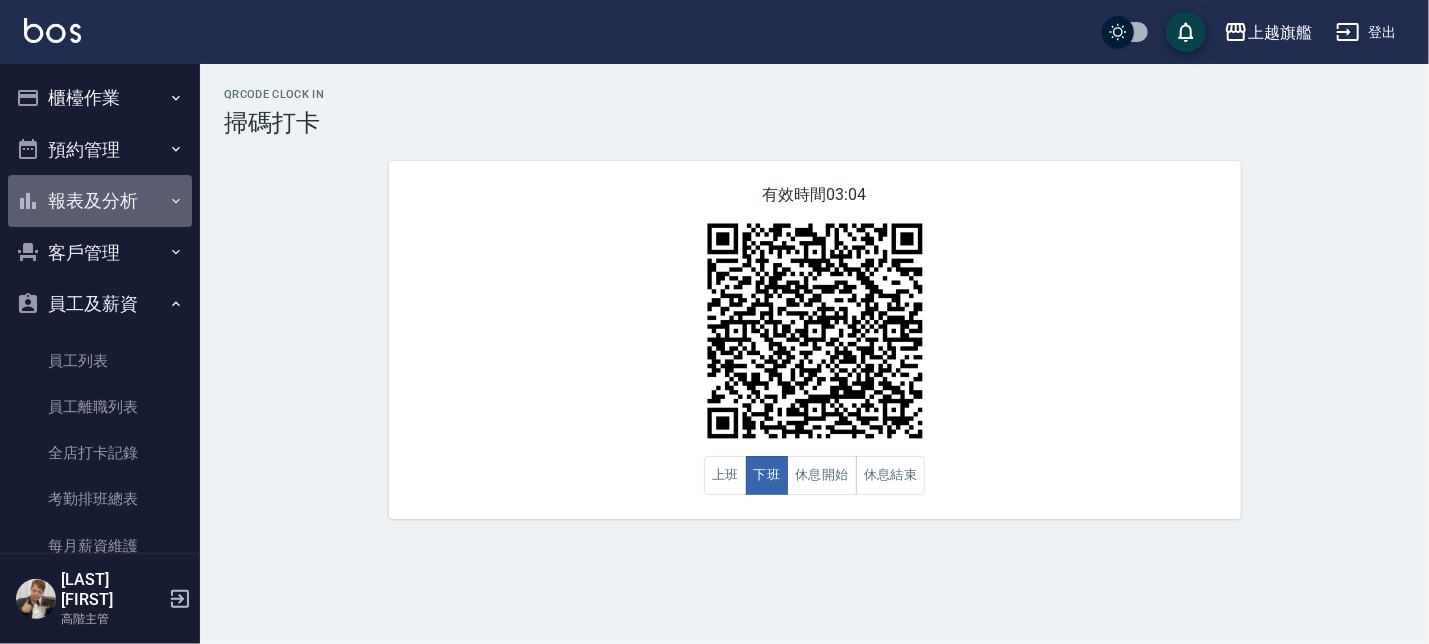 click on "報表及分析" at bounding box center [100, 201] 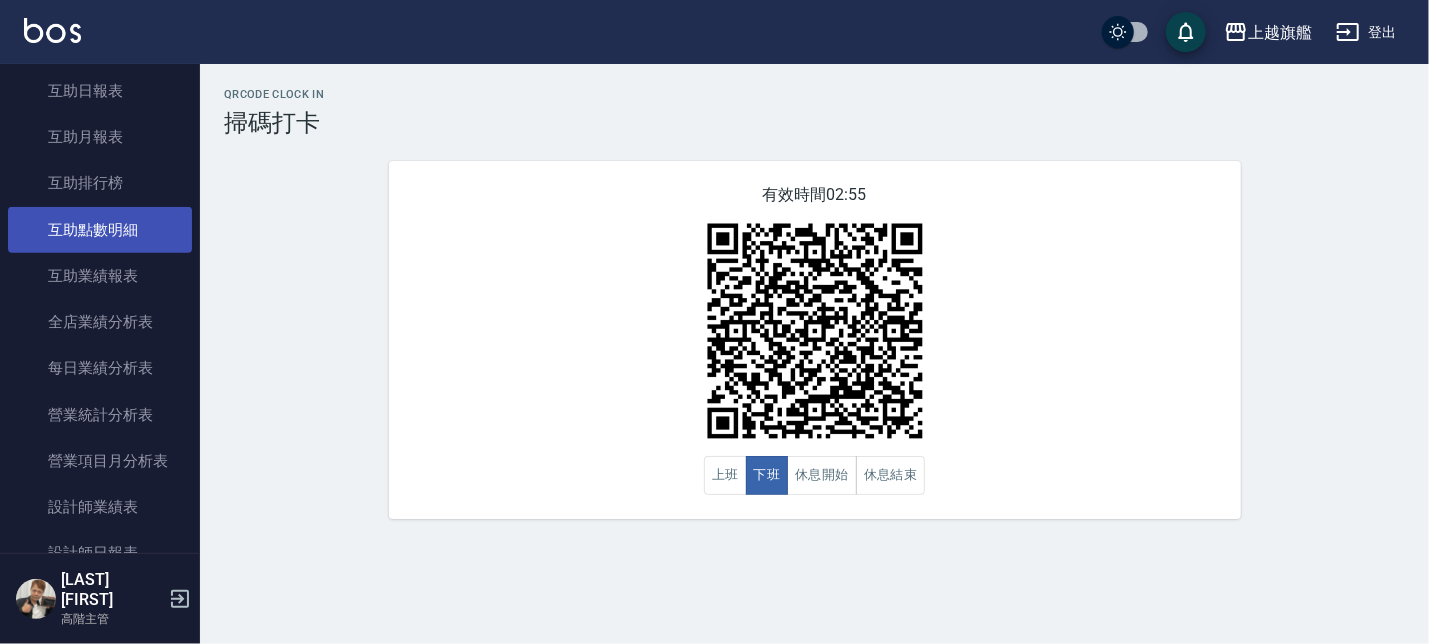 scroll, scrollTop: 361, scrollLeft: 0, axis: vertical 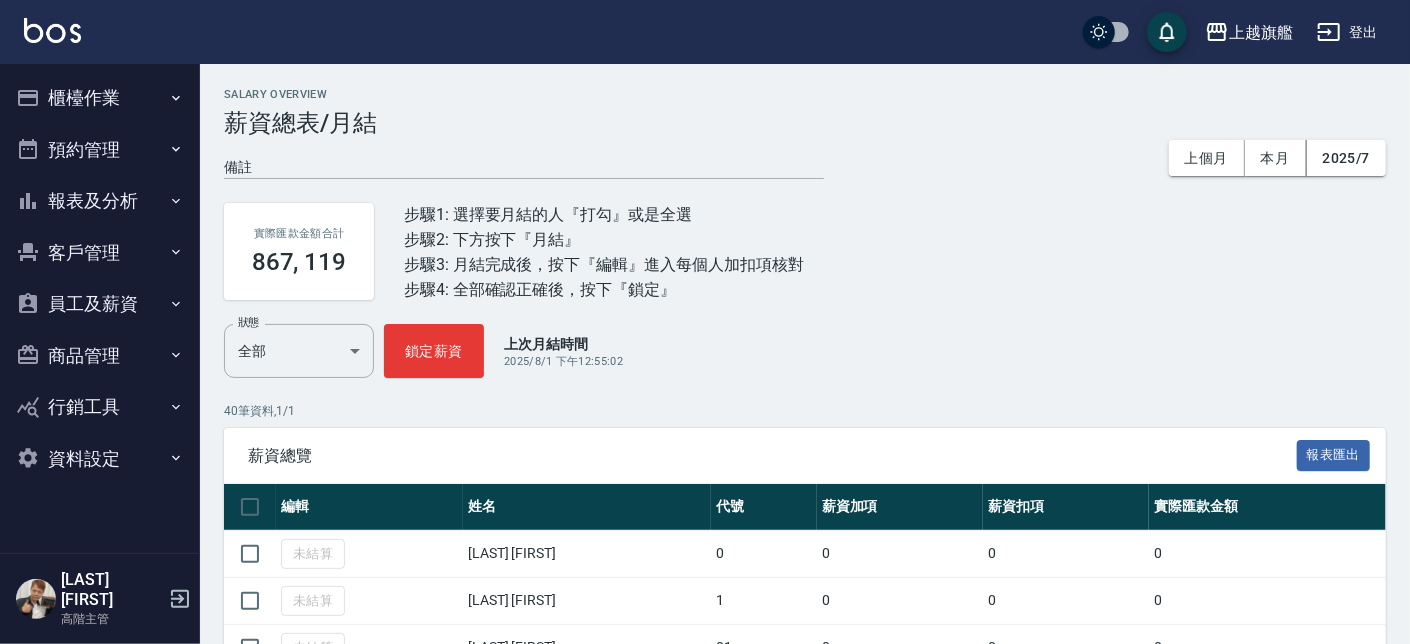 click on "薪資總覽 報表匯出" at bounding box center [805, 455] 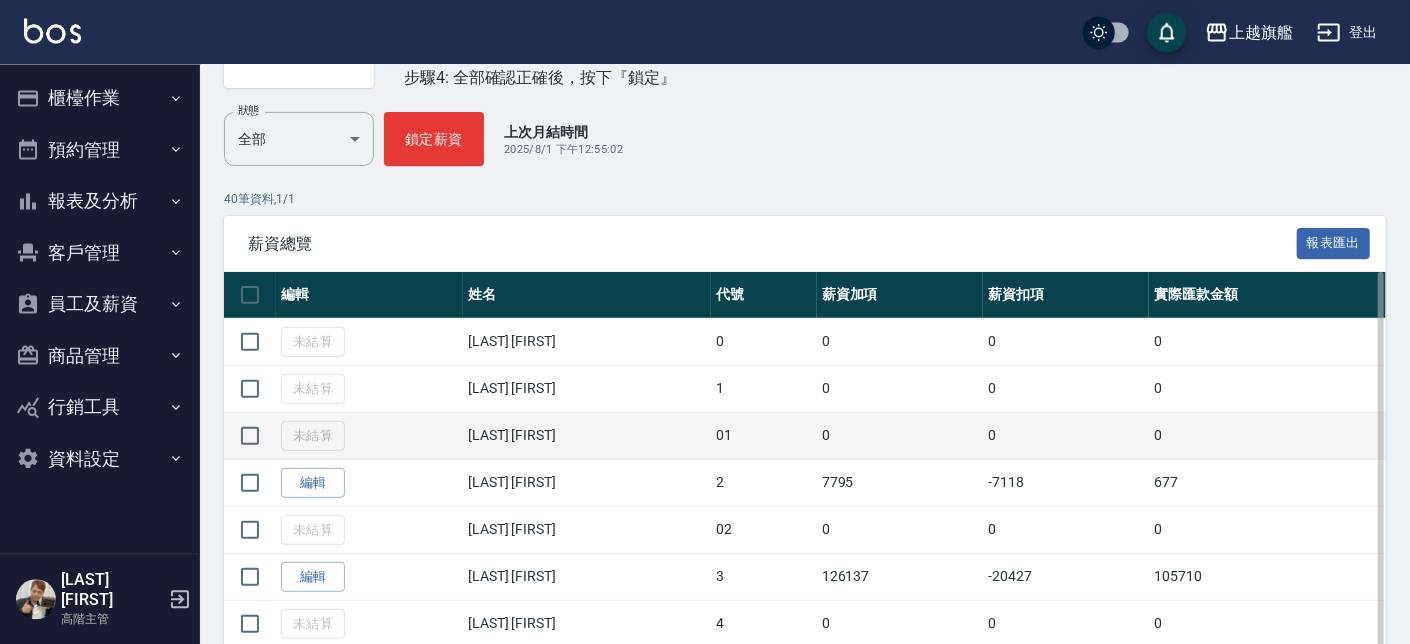 scroll, scrollTop: 455, scrollLeft: 0, axis: vertical 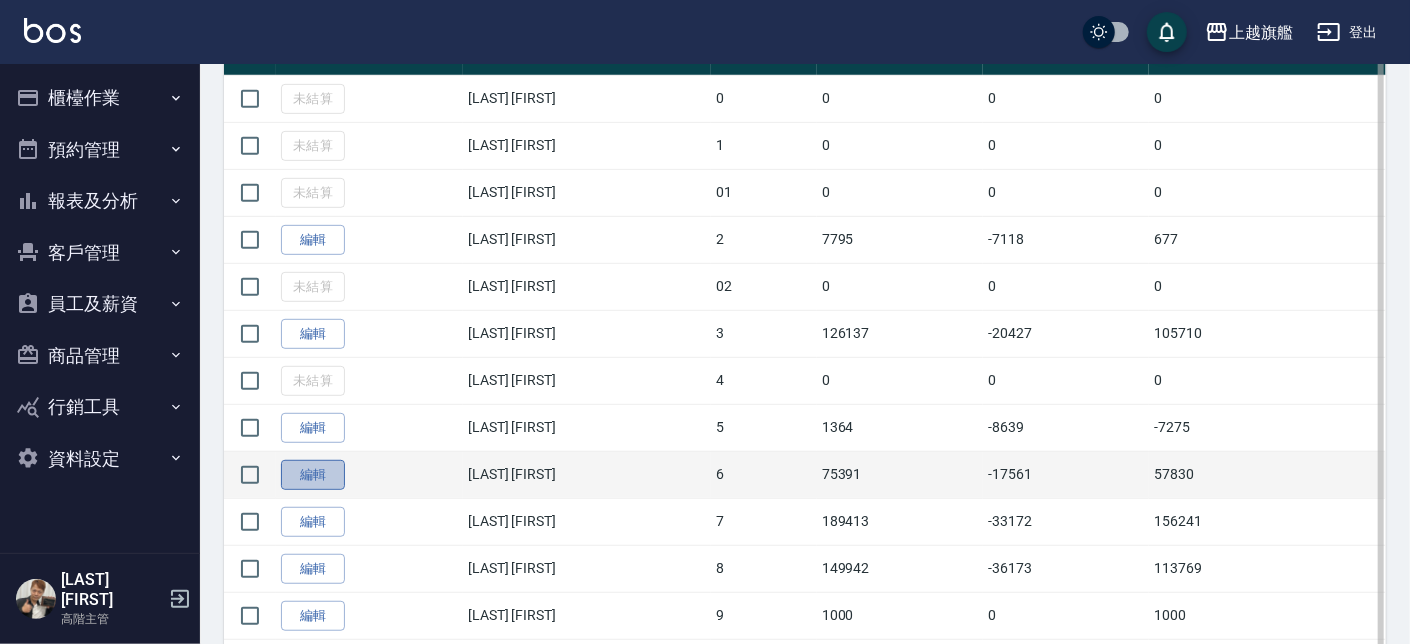 click on "編輯" at bounding box center (313, 475) 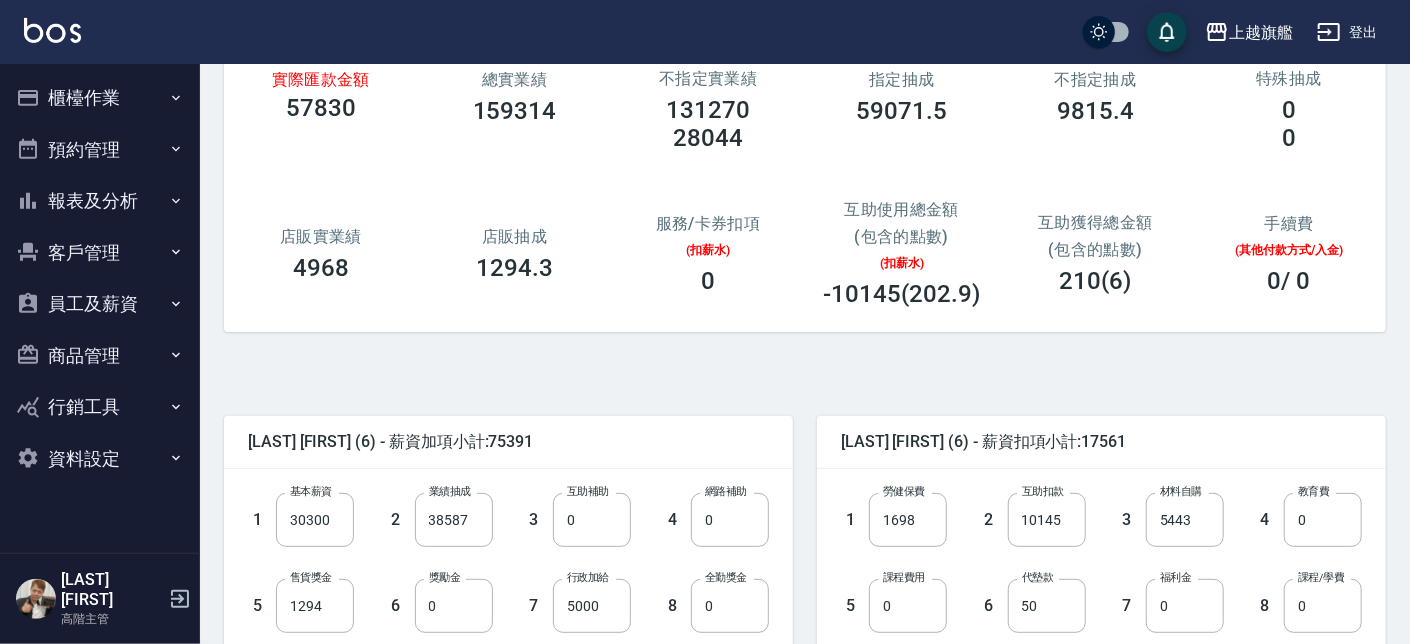 scroll, scrollTop: 227, scrollLeft: 0, axis: vertical 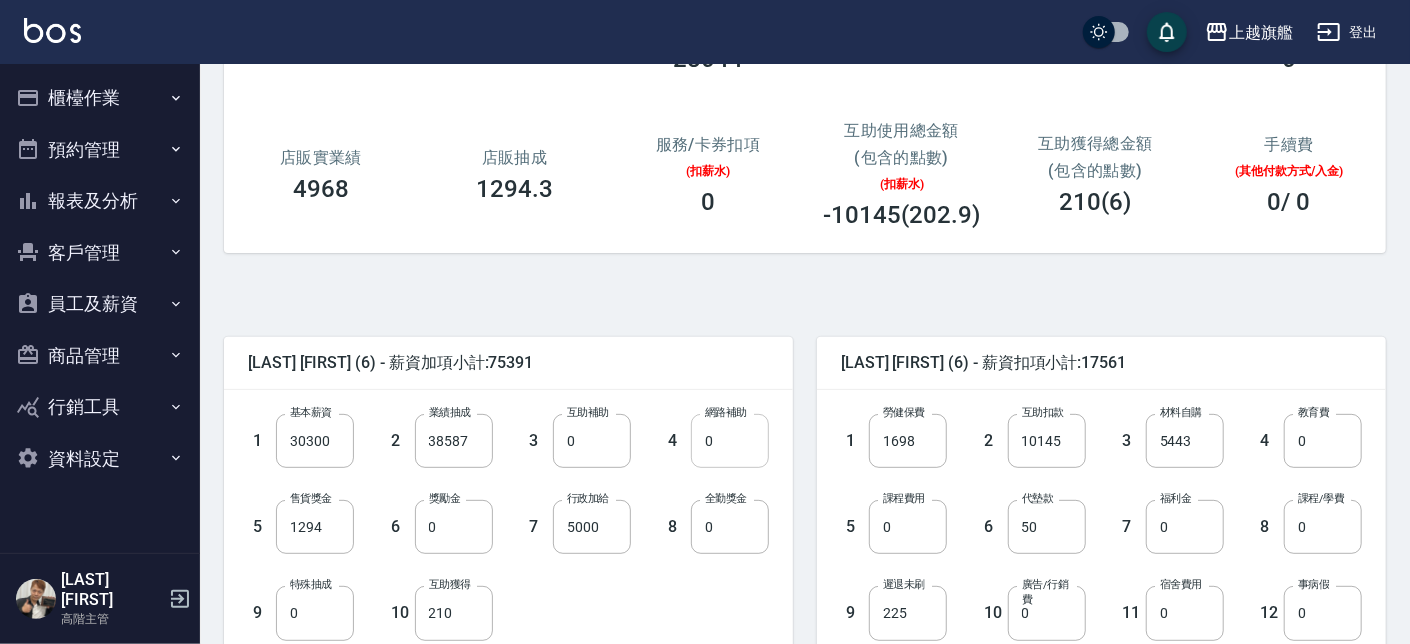 click on "0" at bounding box center (730, 441) 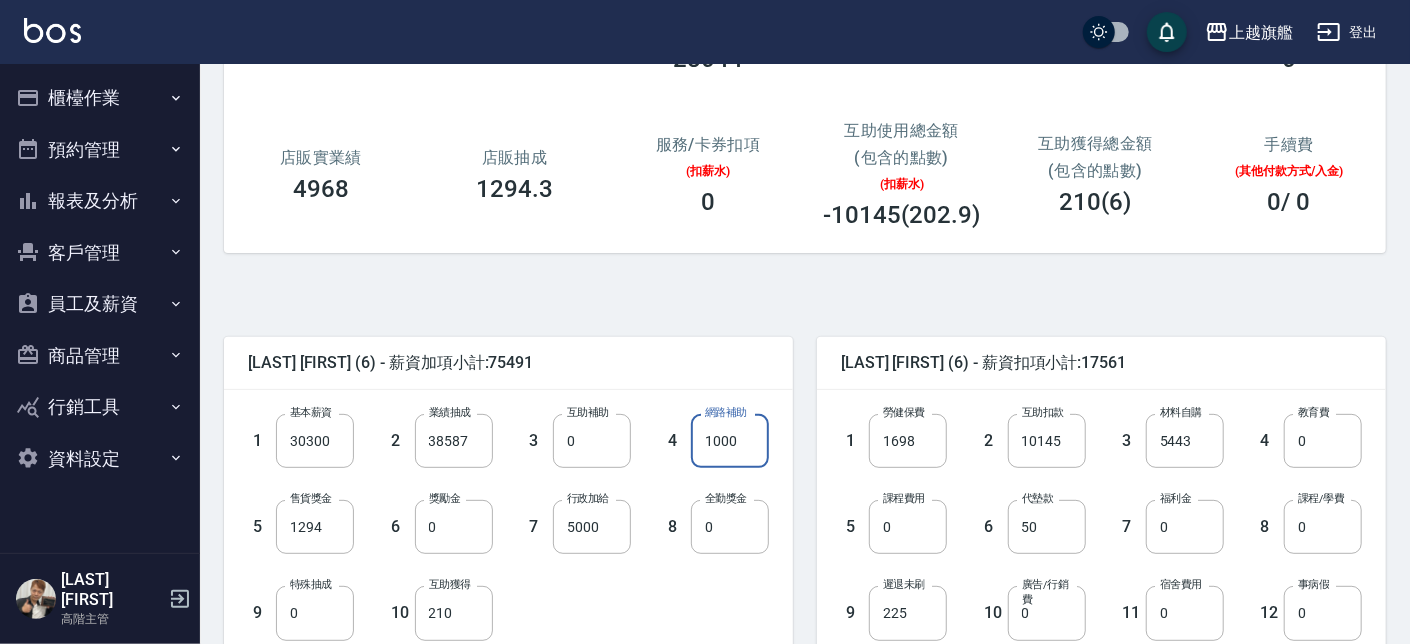type on "1000" 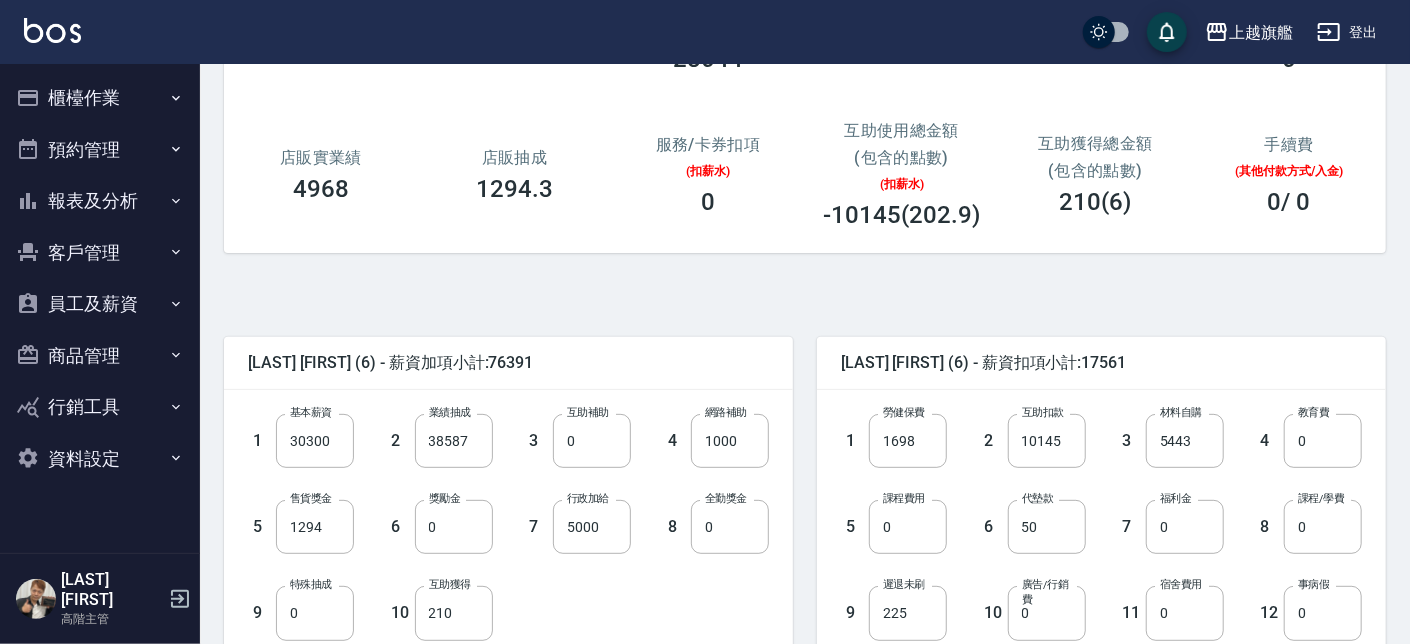 click on "張佳琳 (6) - 薪資加項小計:76391" at bounding box center [508, 363] 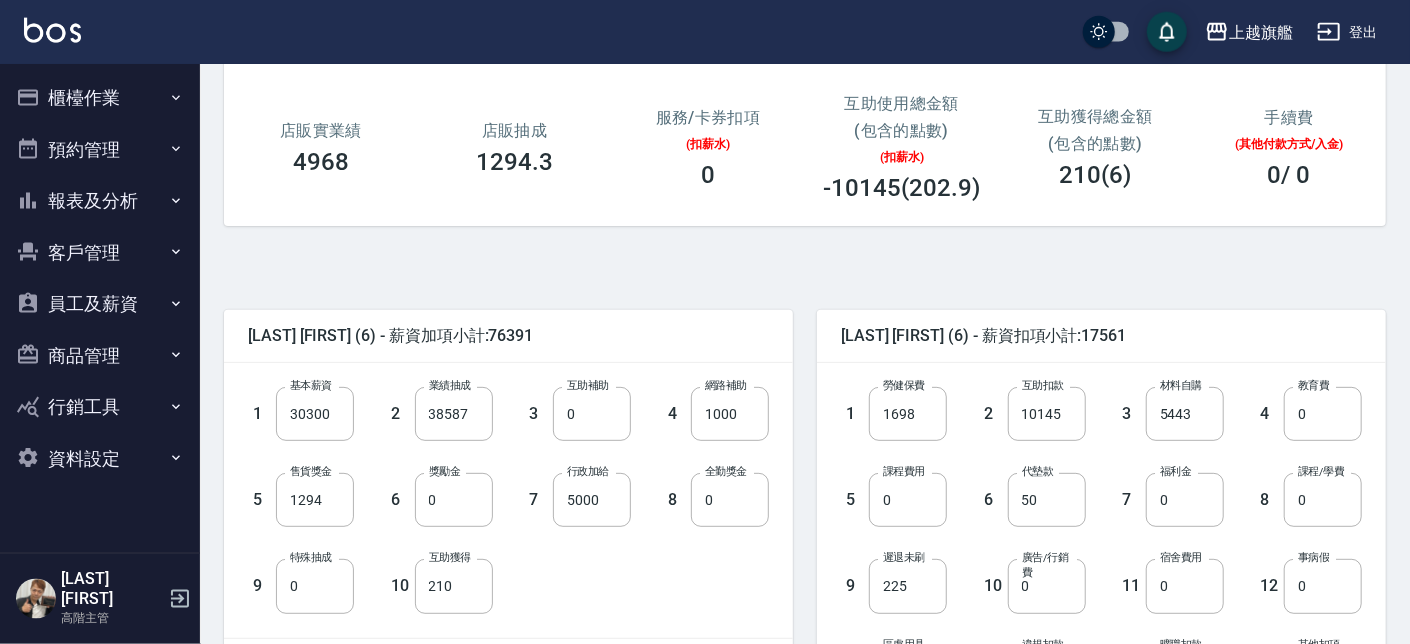 scroll, scrollTop: 313, scrollLeft: 0, axis: vertical 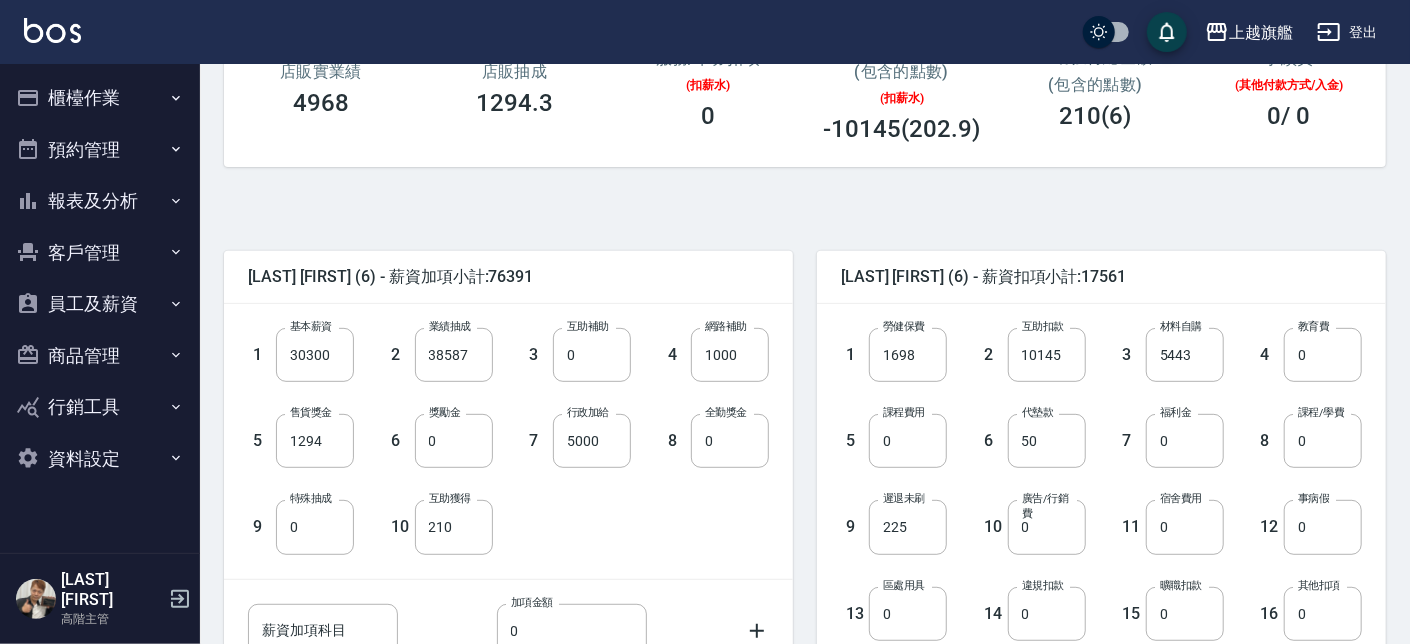 click on "1 基本薪資 30300 基本薪資 2 業績抽成 38587 業績抽成 3 互助補助 0 互助補助 4 網路補助 1000 網路補助 5 售貨獎金 1294 售貨獎金 6 獎勵金 0 獎勵金 7 行政加給 5000 行政加給 8 全勤獎金 0 全勤獎金 9 特殊抽成 0 特殊抽成 10 互助獲得 210 互助獲得" at bounding box center [492, 425] 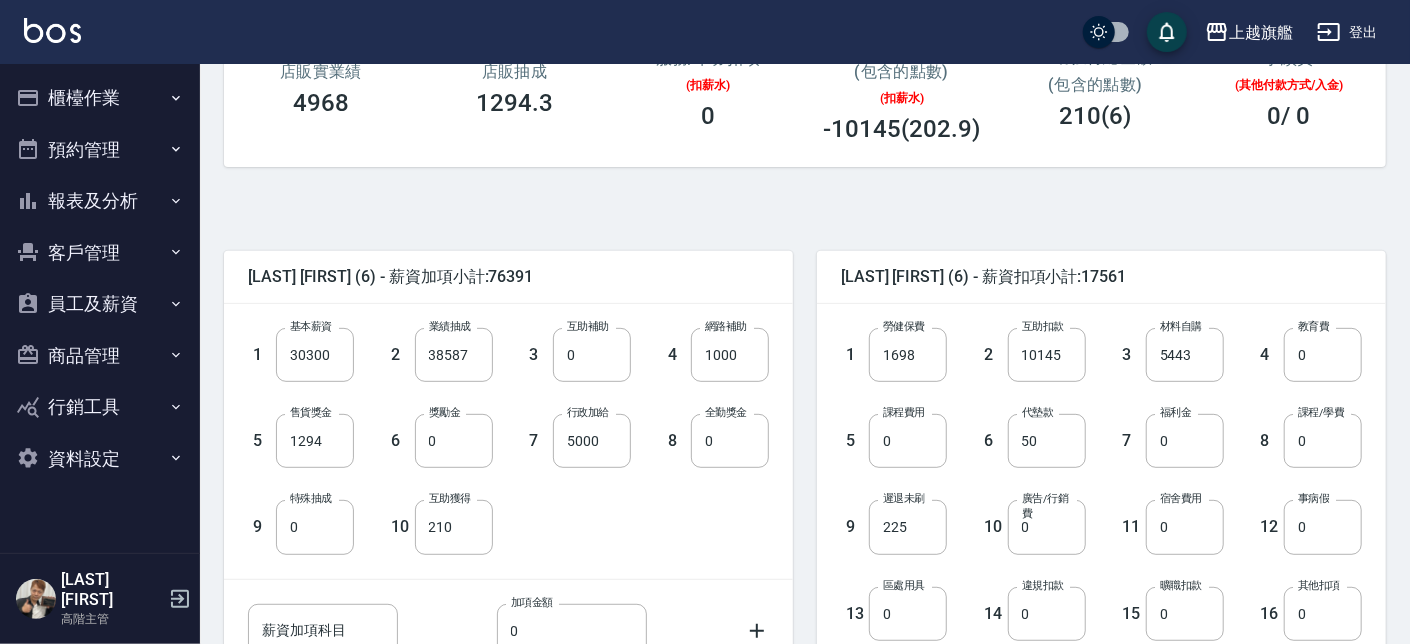 click on "1 基本薪資 30300 基本薪資 2 業績抽成 38587 業績抽成 3 互助補助 0 互助補助 4 網路補助 1000 網路補助 5 售貨獎金 1294 售貨獎金 6 獎勵金 0 獎勵金 7 行政加給 5000 行政加給 8 全勤獎金 0 全勤獎金 9 特殊抽成 0 特殊抽成 10 互助獲得 210 互助獲得" at bounding box center [492, 425] 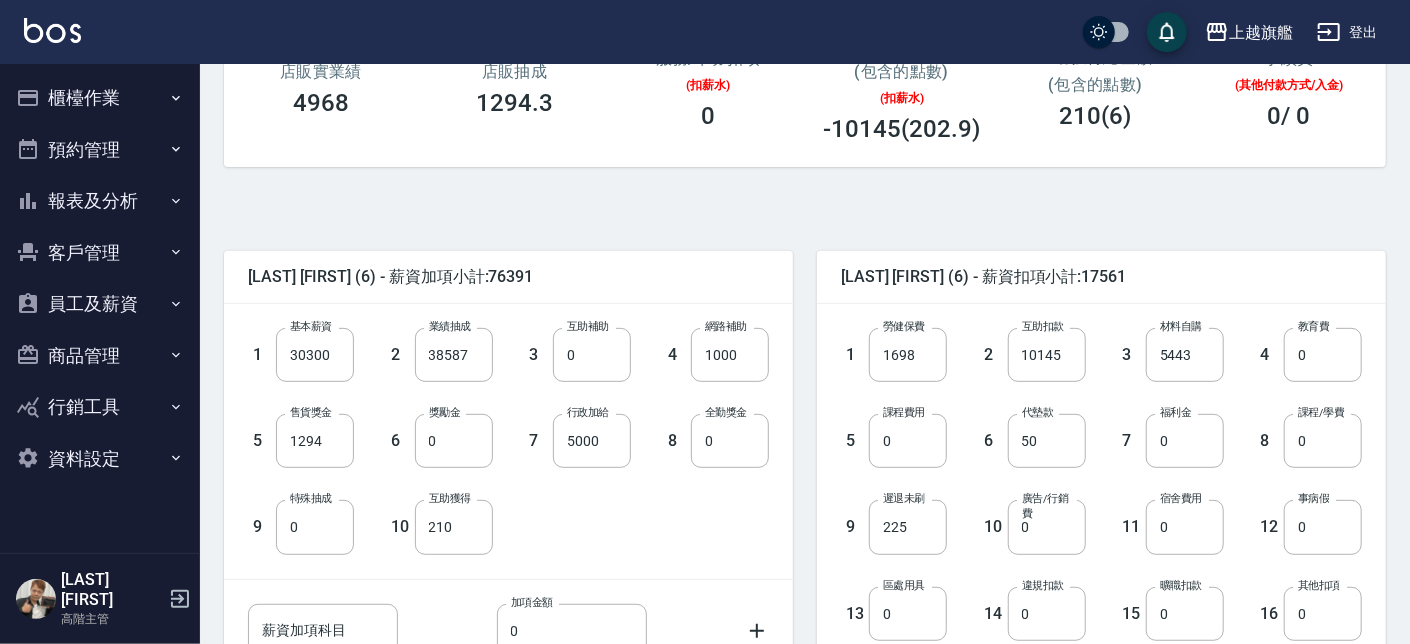 click on "1 基本薪資 30300 基本薪資 2 業績抽成 38587 業績抽成 3 互助補助 0 互助補助 4 網路補助 1000 網路補助 5 售貨獎金 1294 售貨獎金 6 獎勵金 0 獎勵金 7 行政加給 5000 行政加給 8 全勤獎金 0 全勤獎金 9 特殊抽成 0 特殊抽成 10 互助獲得 210 互助獲得" at bounding box center [492, 425] 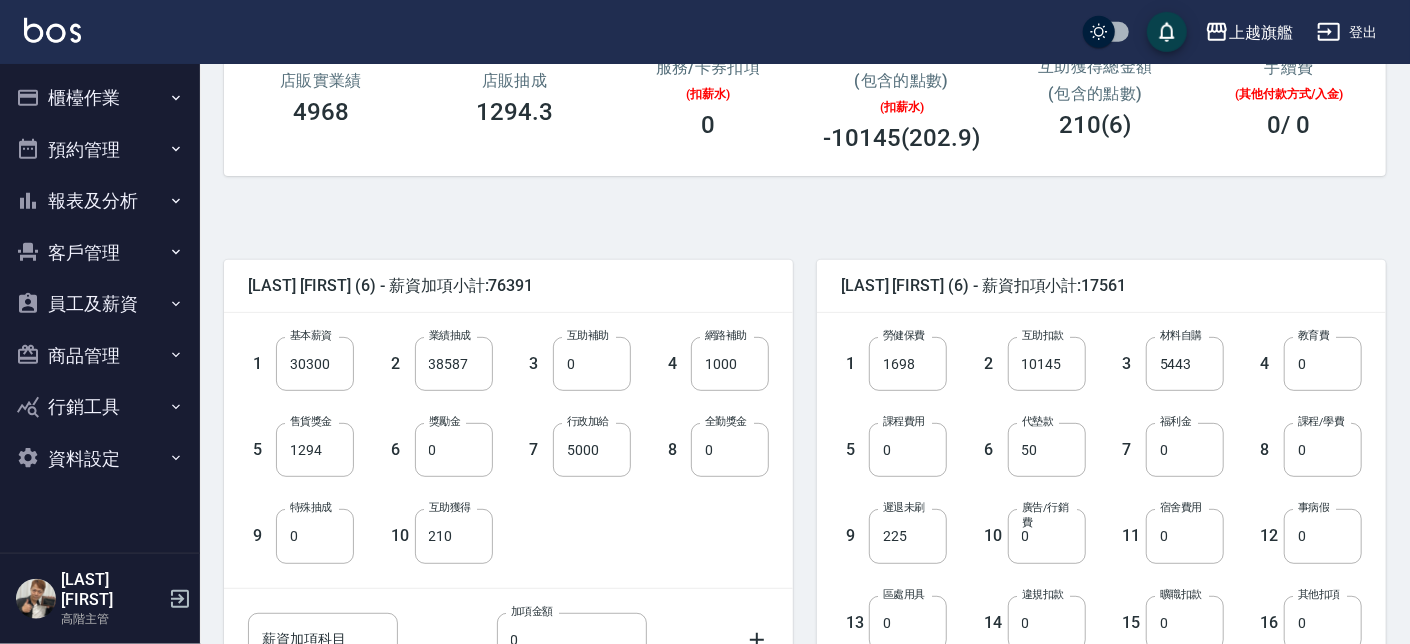 scroll, scrollTop: 455, scrollLeft: 0, axis: vertical 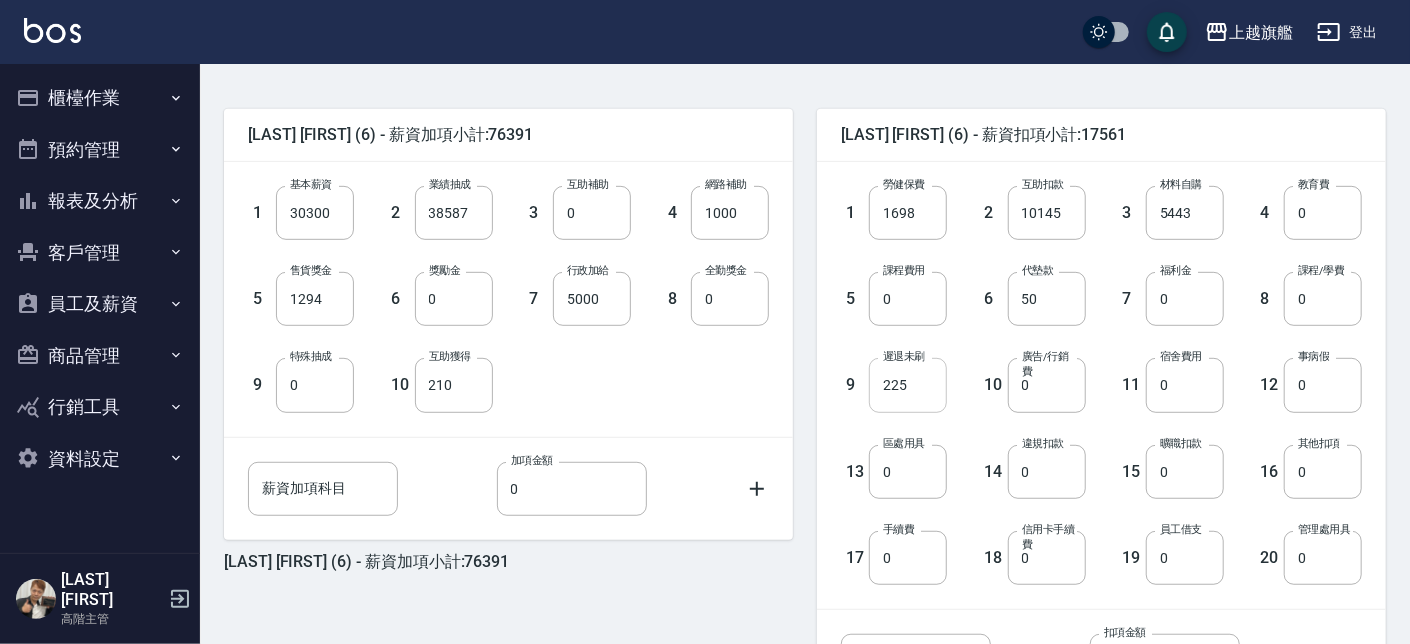 click on "225" at bounding box center [908, 385] 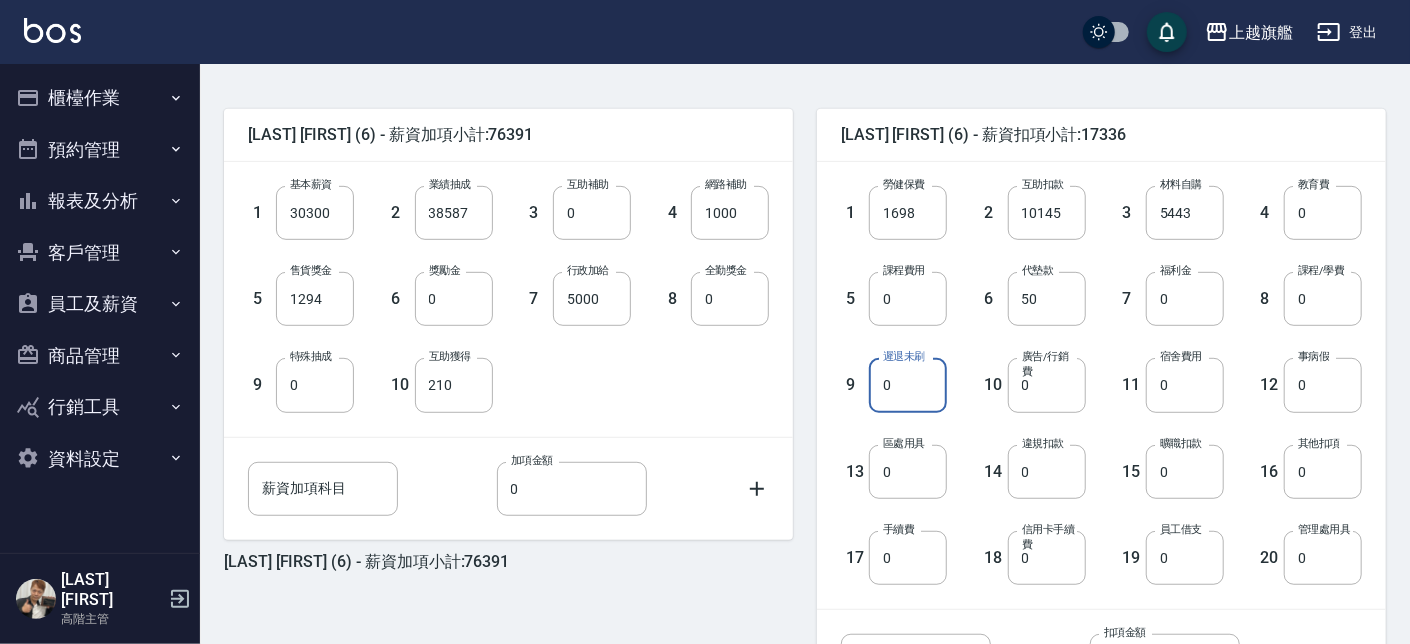 type on "0" 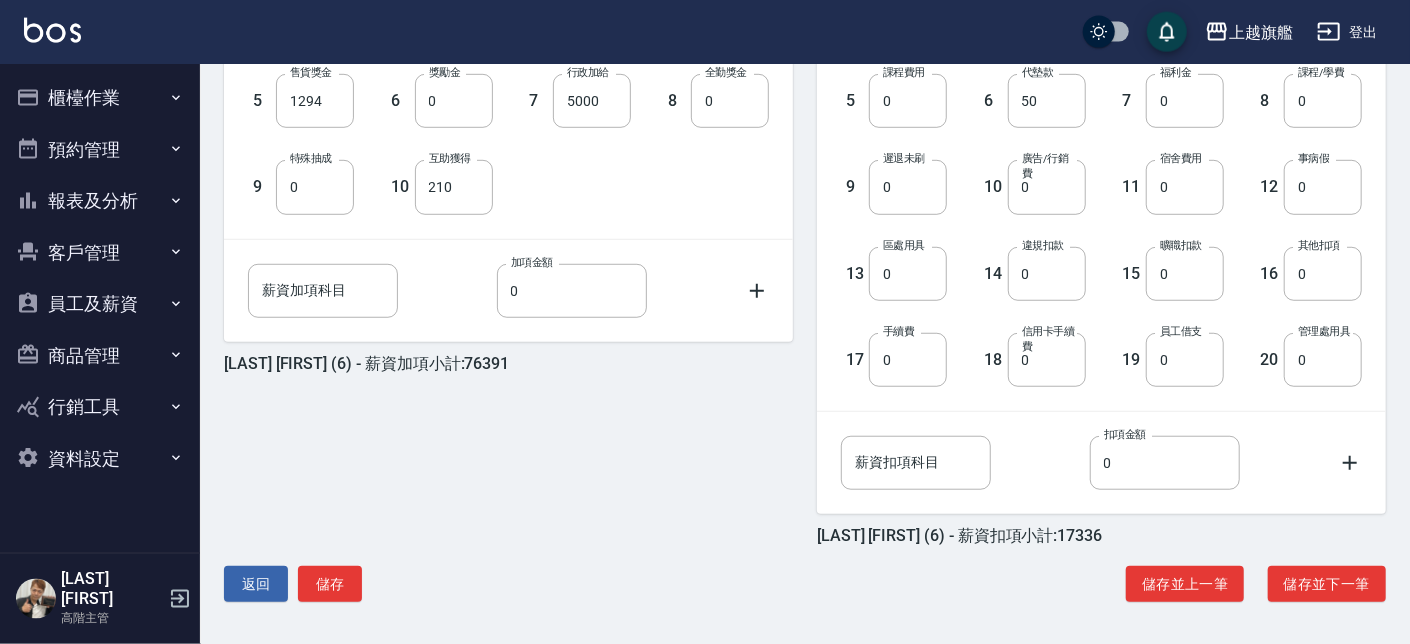 scroll, scrollTop: 655, scrollLeft: 0, axis: vertical 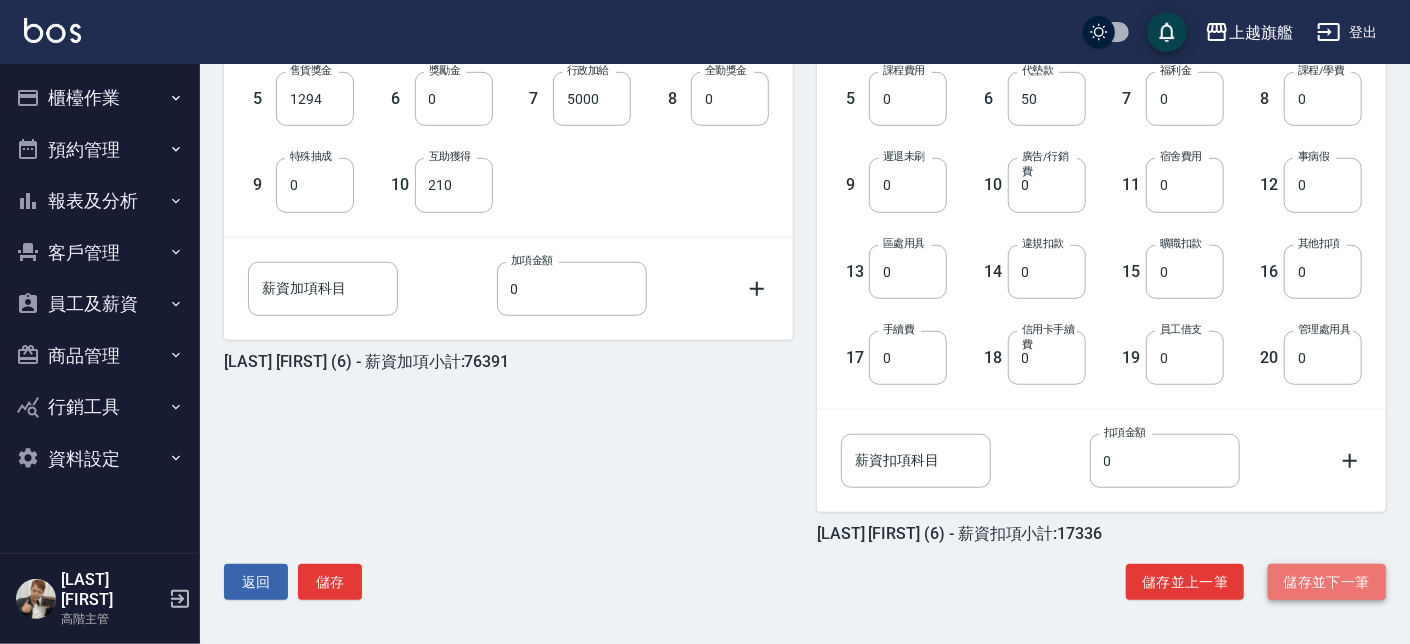 click on "儲存並下一筆" at bounding box center (1327, 582) 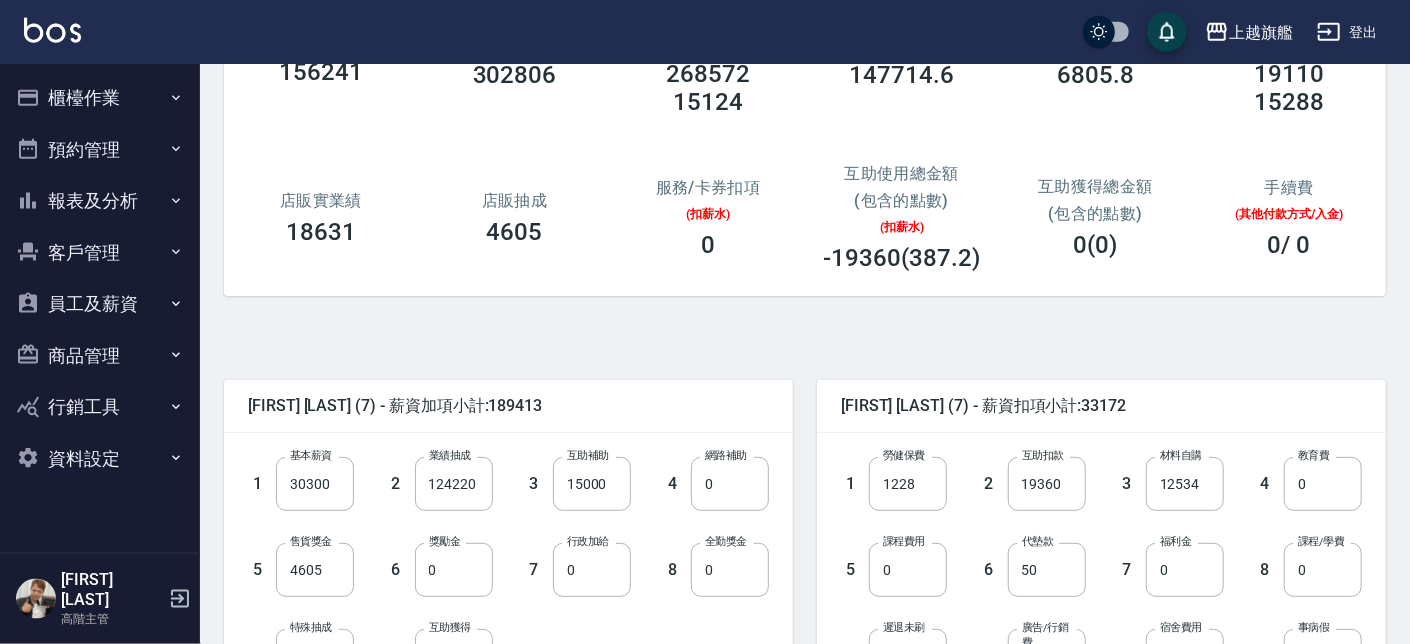 scroll, scrollTop: 227, scrollLeft: 0, axis: vertical 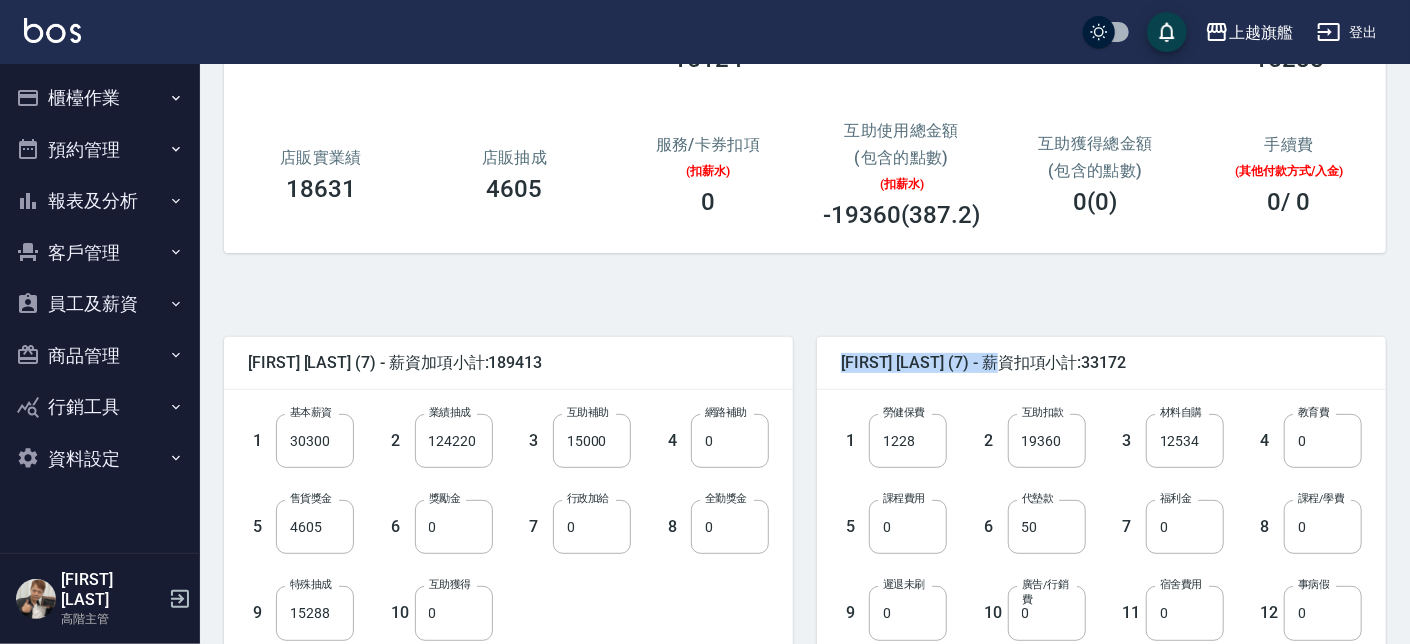 drag, startPoint x: 826, startPoint y: 366, endPoint x: 1068, endPoint y: 372, distance: 242.07437 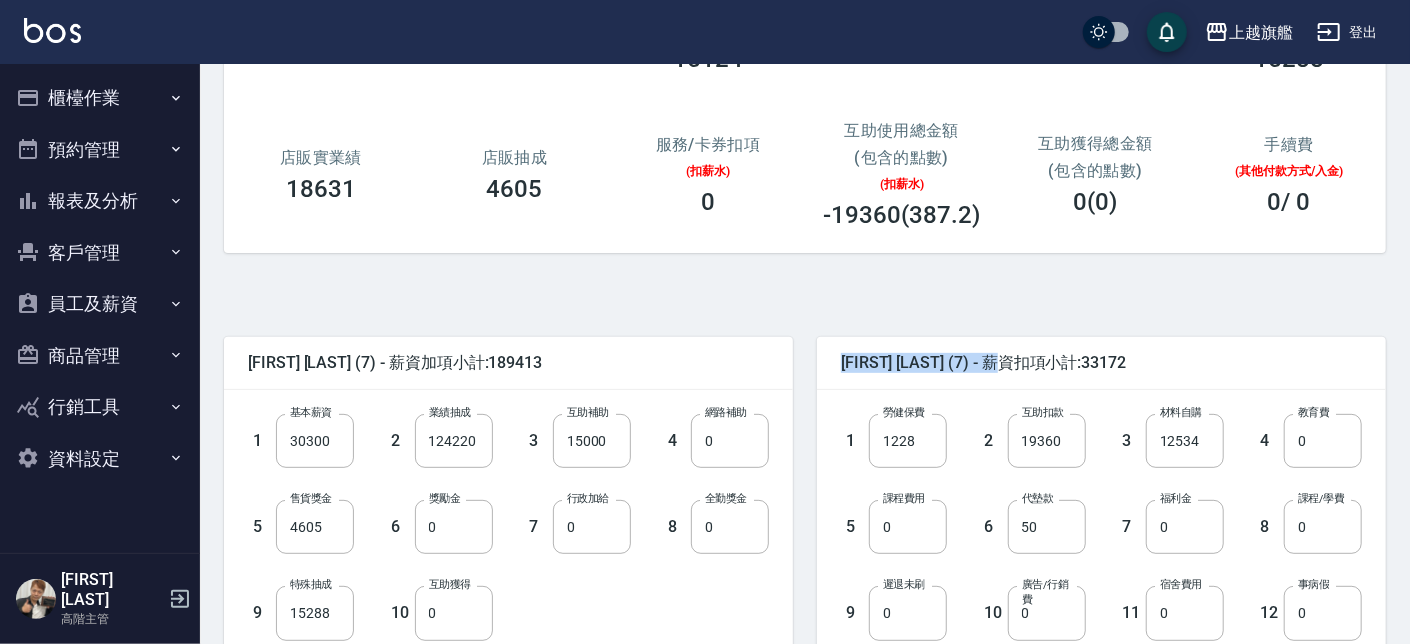 click on "[FIRST] [LAST] (7) - 薪資扣項小計:33172" at bounding box center (1101, 363) 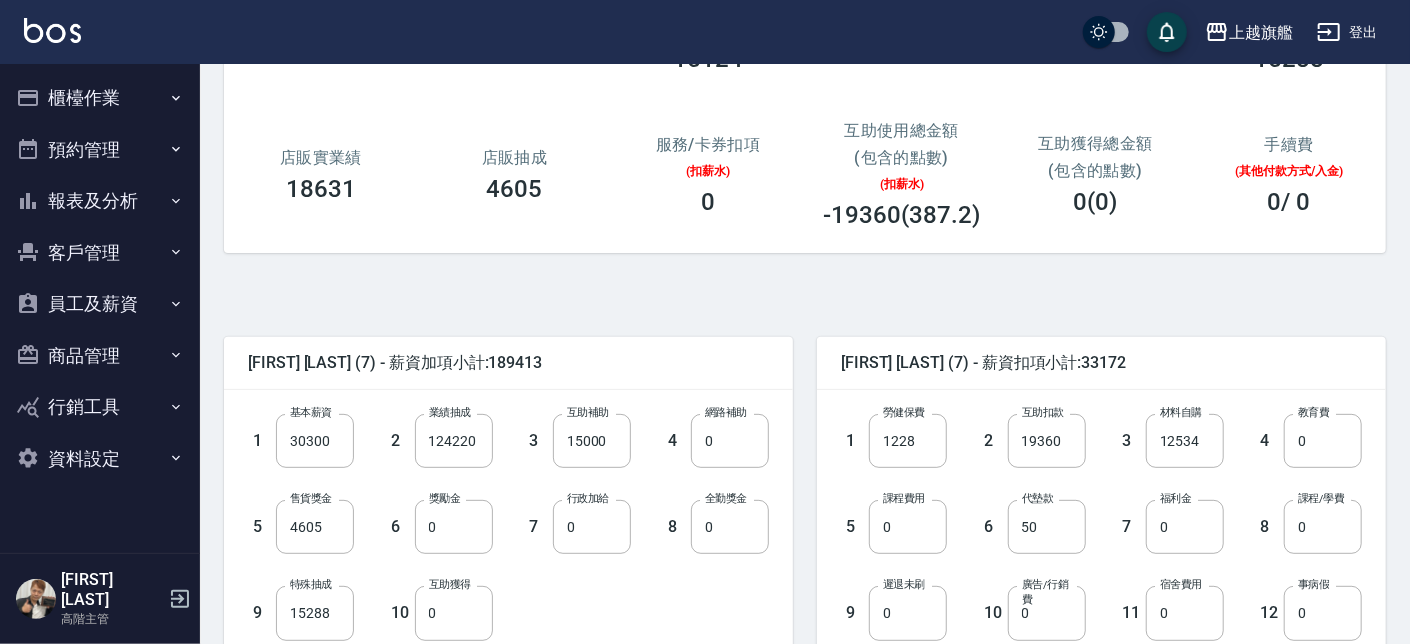 click on "[FIRST] [LAST] (7) - 薪資扣項小計:33172" at bounding box center [1101, 363] 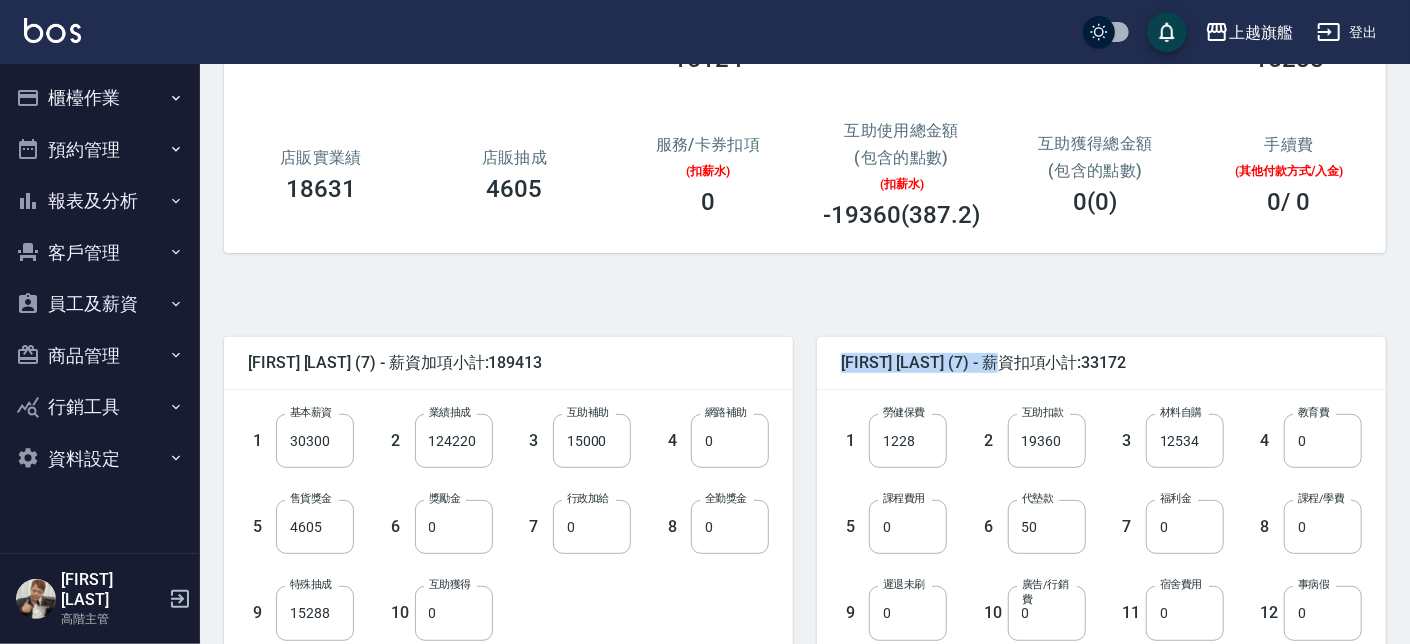 drag, startPoint x: 1103, startPoint y: 362, endPoint x: 838, endPoint y: 361, distance: 265.0019 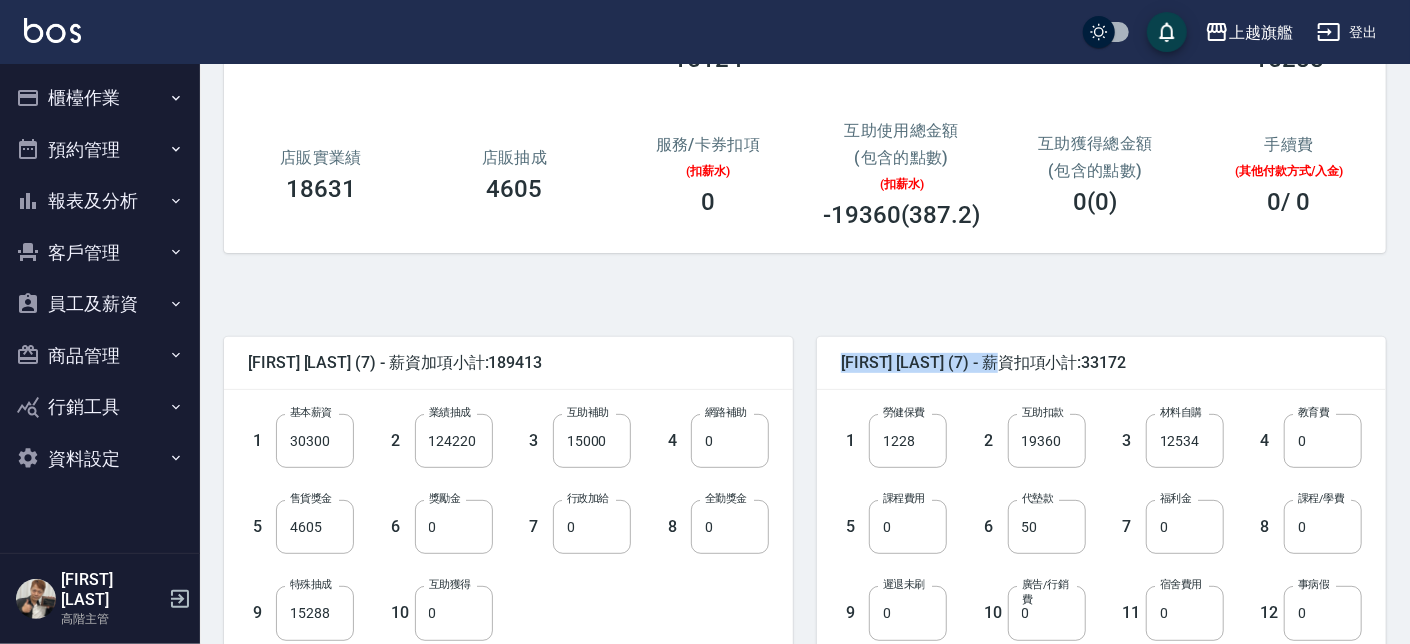 click on "[FIRST] [LAST] (7) - 薪資扣項小計:33172" at bounding box center [1101, 363] 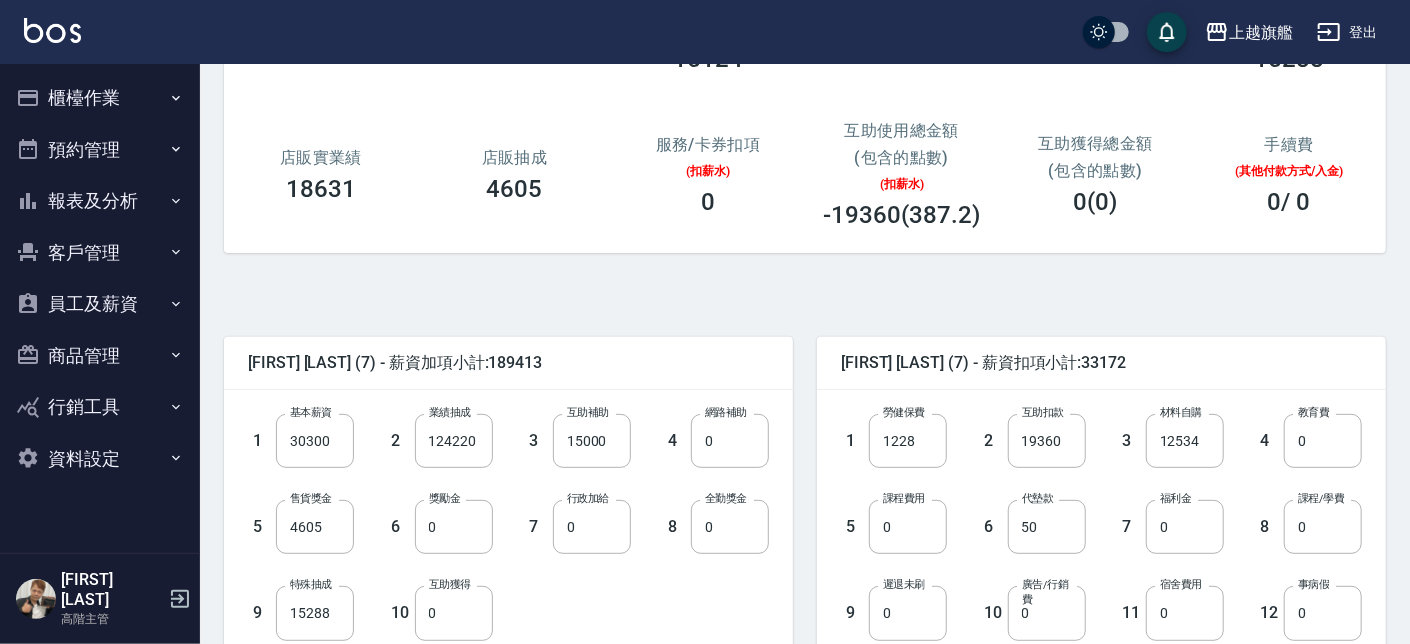 click on "林筱莉 (7) - 薪資扣項小計:33172" at bounding box center [1101, 363] 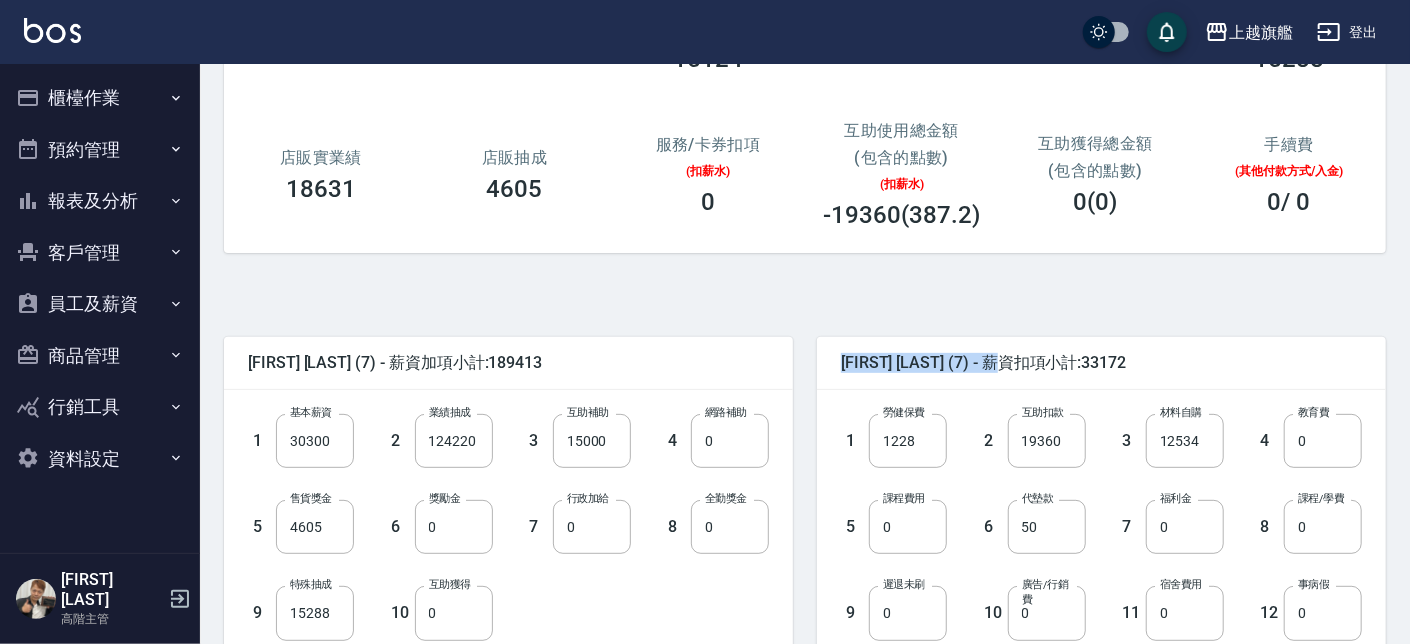 drag, startPoint x: 845, startPoint y: 367, endPoint x: 1087, endPoint y: 375, distance: 242.1322 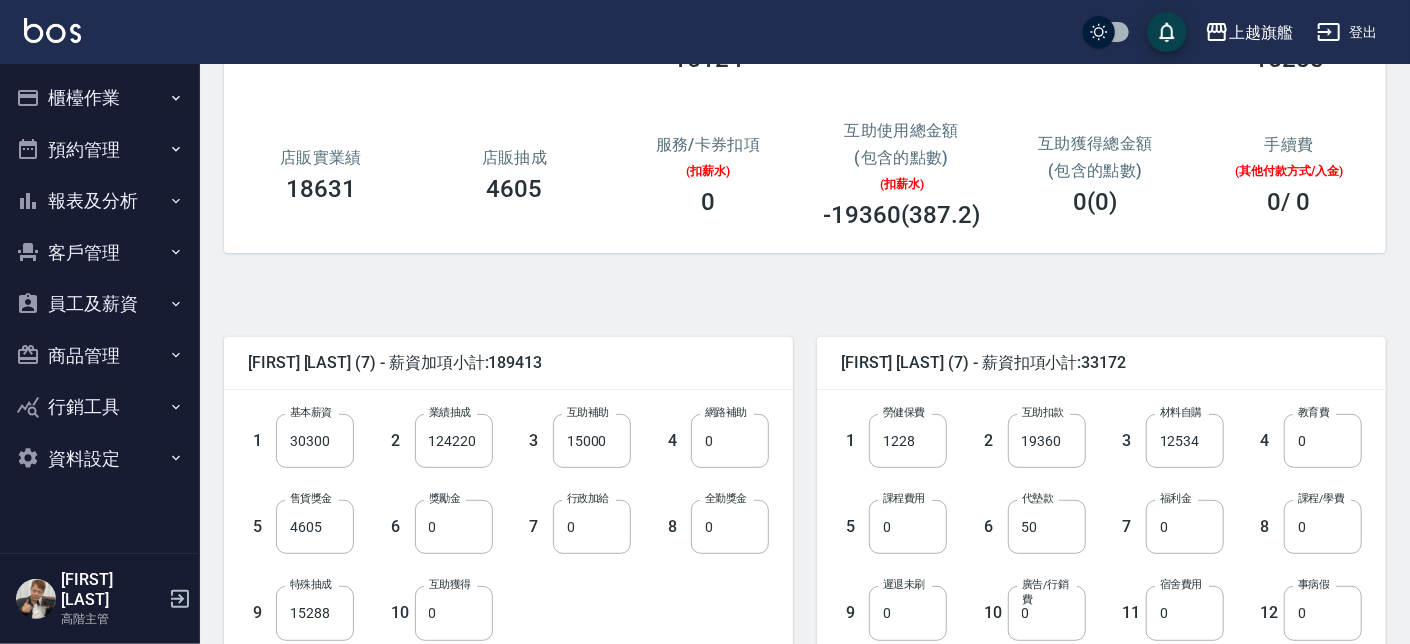 click on "林筱莉 (7) - 薪資扣項小計:33172" at bounding box center (1101, 363) 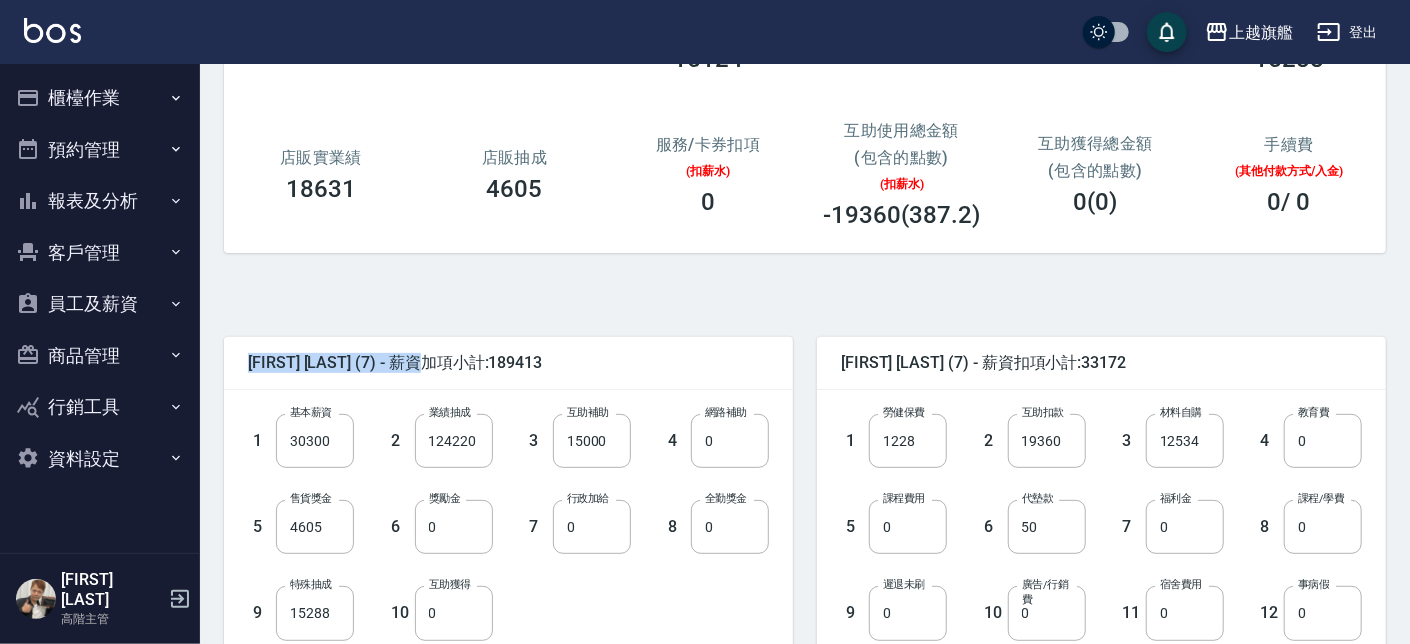 drag, startPoint x: 511, startPoint y: 370, endPoint x: 252, endPoint y: 394, distance: 260.1096 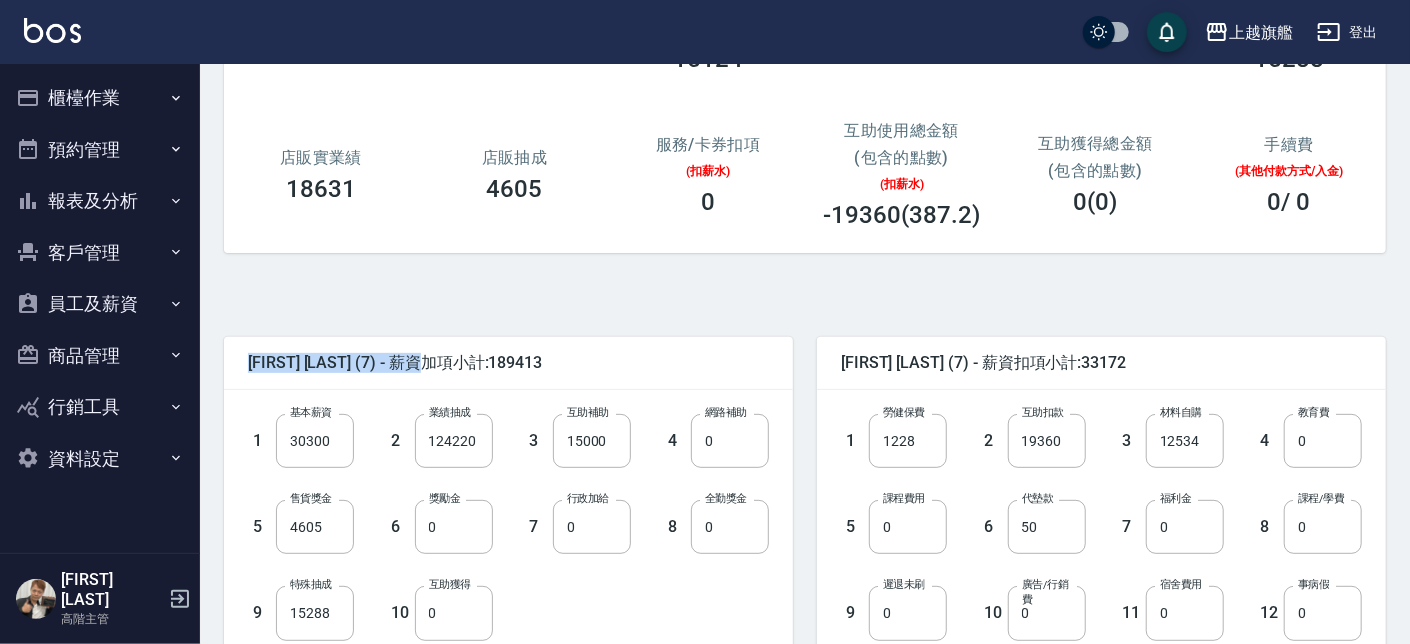 click on "林筱莉 (7) - 薪資加項小計:189413 1 基本薪資 30300 基本薪資 2 業績抽成 124220 業績抽成 3 互助補助 15000 互助補助 4 網路補助 0 網路補助 5 售貨獎金 4605 售貨獎金 6 獎勵金 0 獎勵金 7 行政加給 0 行政加給 8 全勤獎金 0 全勤獎金 9 特殊抽成 15288 特殊抽成 10 互助獲得 0 互助獲得 薪資加項科目 薪資加項科目 加項金額 0 加項金額" at bounding box center (508, 552) 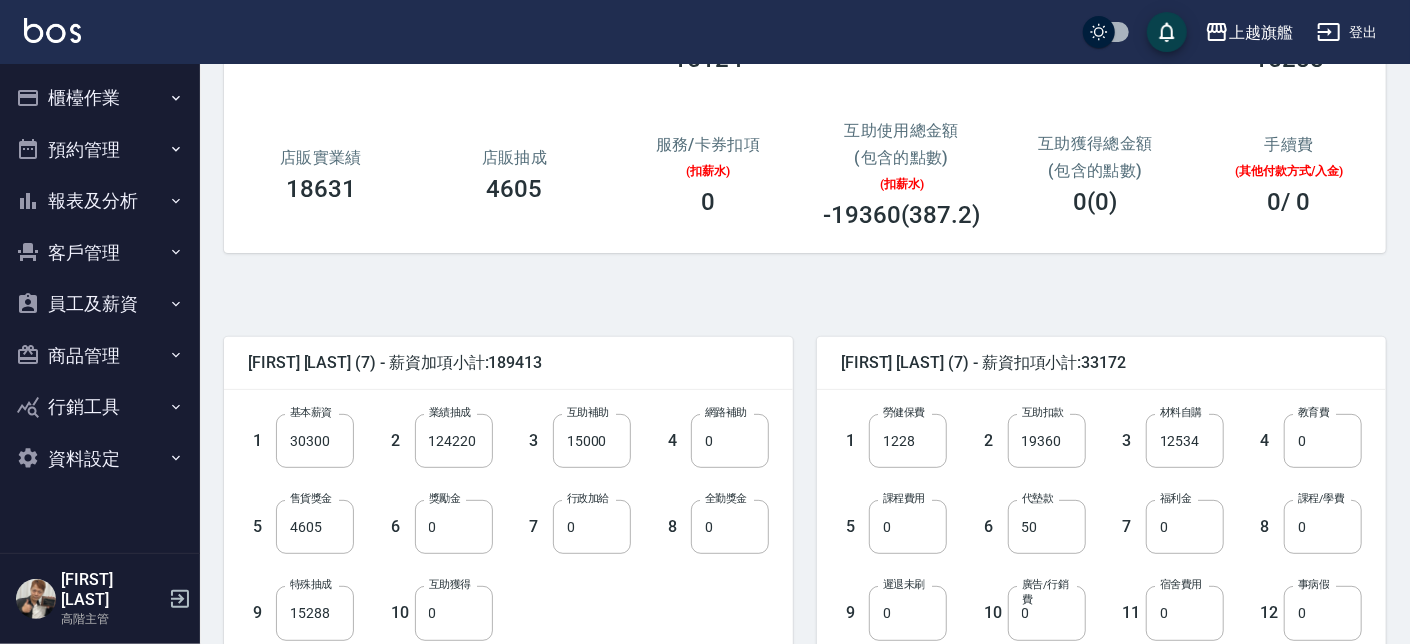 click on "林筱莉 (7) - 薪資加項小計:189413 1 基本薪資 30300 基本薪資 2 業績抽成 124220 業績抽成 3 互助補助 15000 互助補助 4 網路補助 0 網路補助 5 售貨獎金 4605 售貨獎金 6 獎勵金 0 獎勵金 7 行政加給 0 行政加給 8 全勤獎金 0 全勤獎金 9 特殊抽成 15288 特殊抽成 10 互助獲得 0 互助獲得 薪資加項科目 薪資加項科目 加項金額 0 加項金額 林筱莉 (7) - 薪資加項小計:189413" at bounding box center [496, 642] 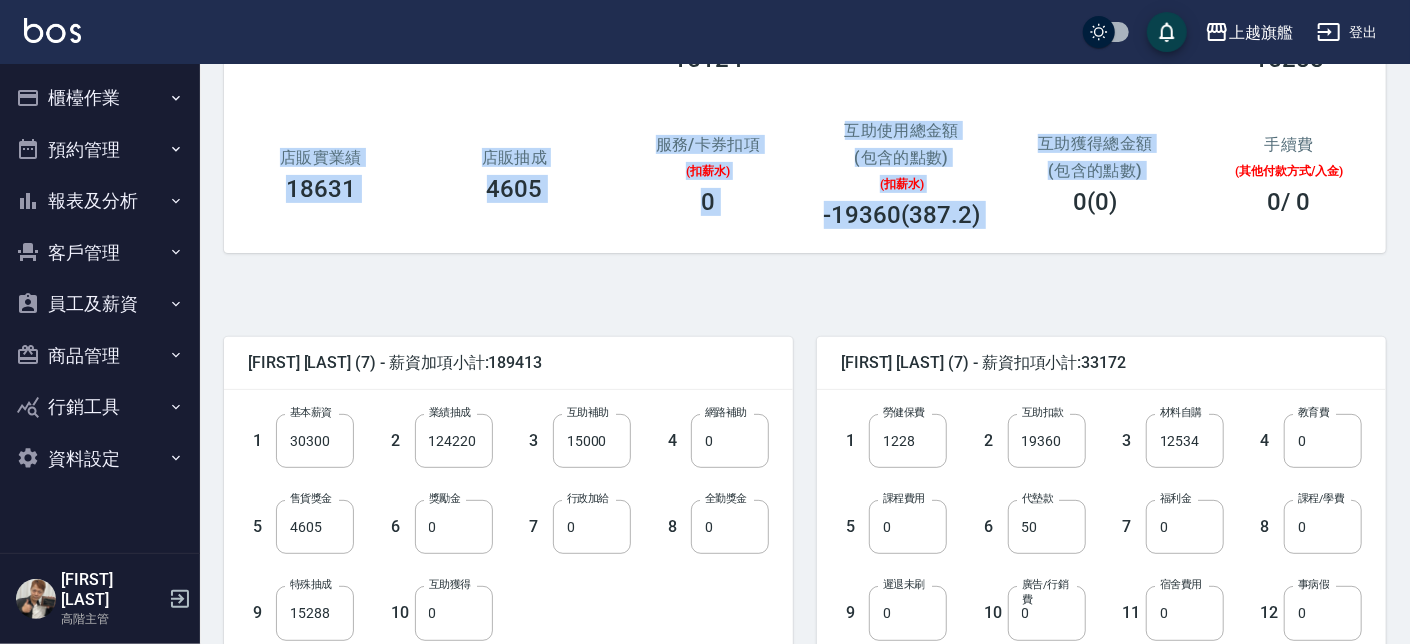drag, startPoint x: 1001, startPoint y: 226, endPoint x: 278, endPoint y: 151, distance: 726.87964 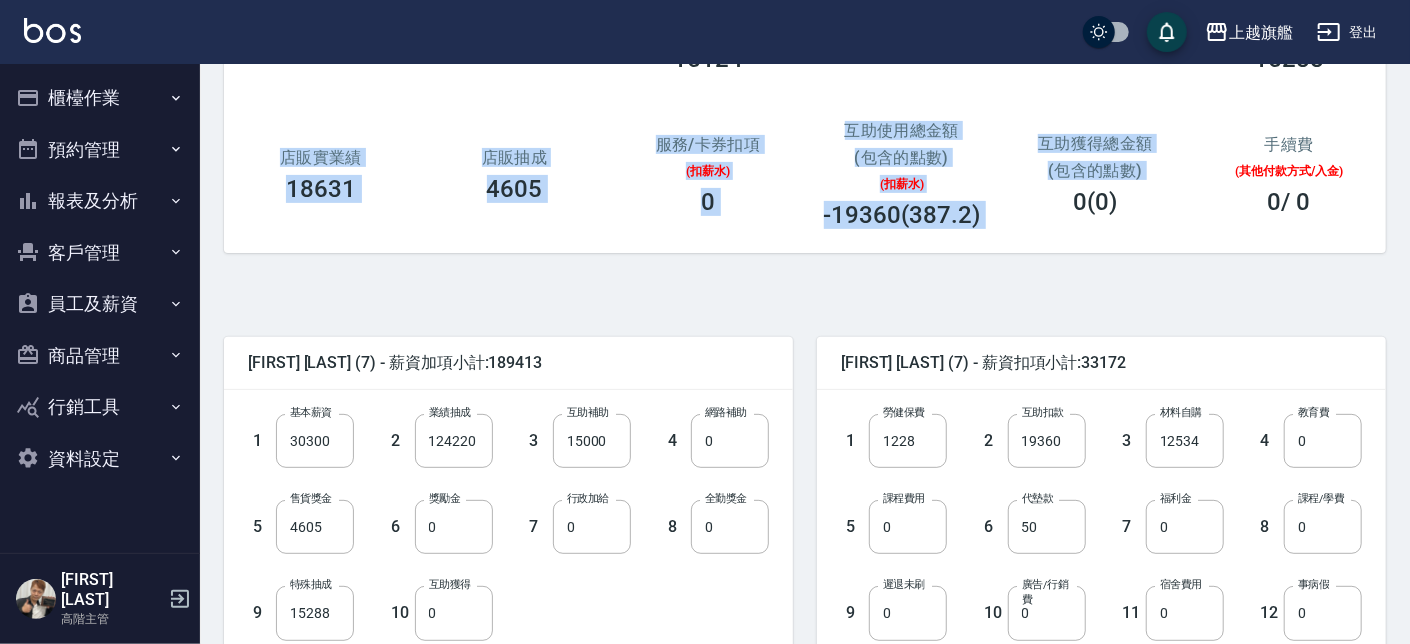 click on "實際匯款金額 156241 總實業績 302806 指定實業績 不指定實業績 268572 15124 指定抽成 147714.6 不指定抽成 6805.8 特殊業績 特殊抽成   19110 15288 店販實業績 18631 店販抽成 4605 服務/卡券扣項 (扣薪水) 0 互助使用總金額 (包含的點數) (扣薪水) -19360(387.2) 互助獲得總金額 (包含的點數) 0(0) 手續費 (其他付款方式/入金) 0 /   0" at bounding box center (805, 96) 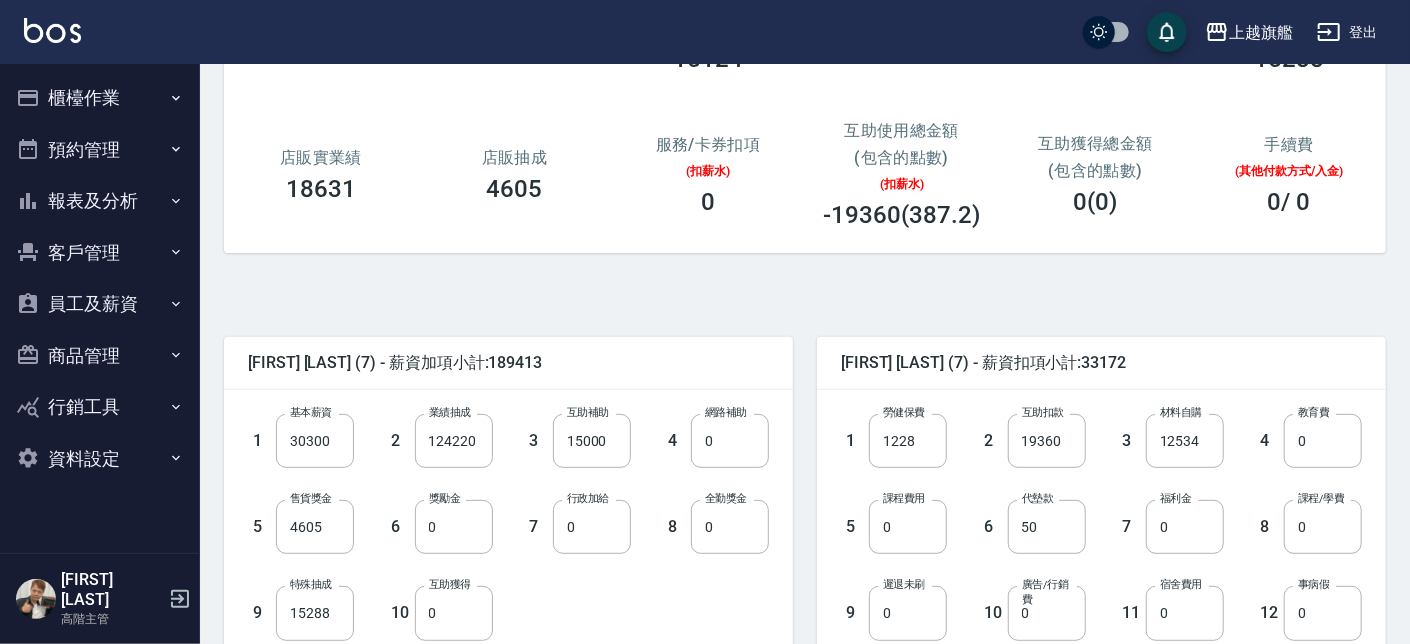 click on "店販實業績" at bounding box center [321, 157] 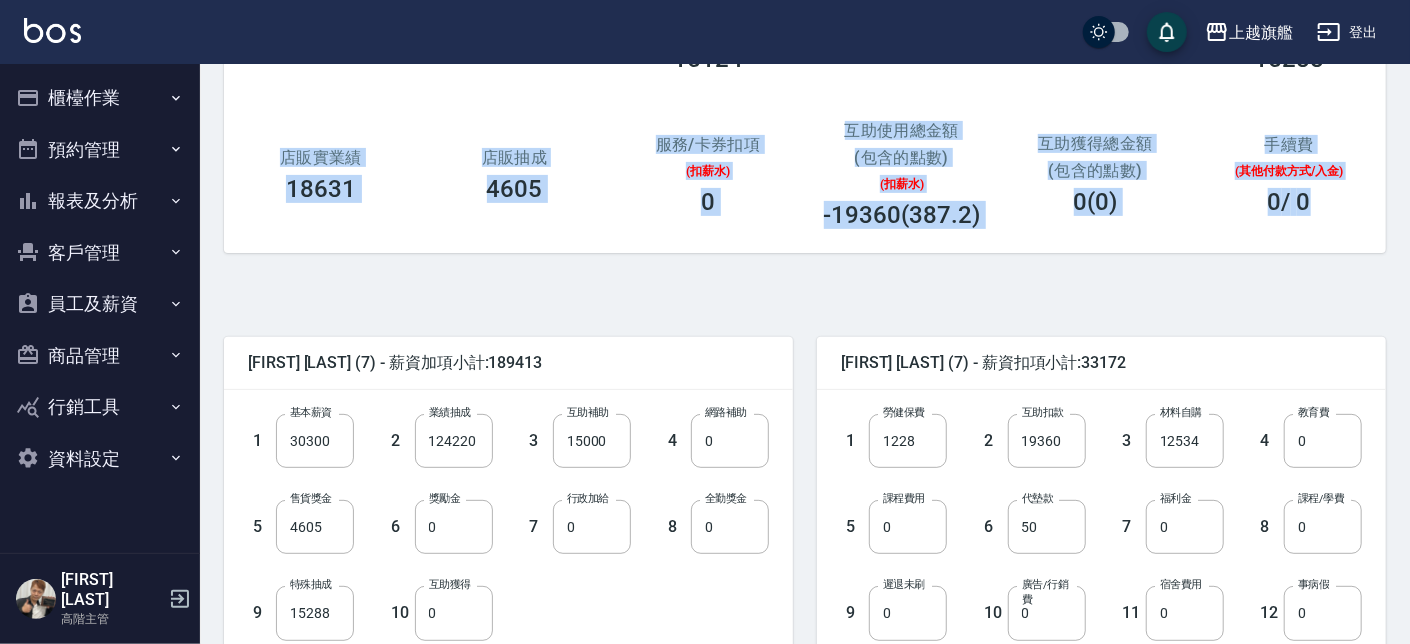 drag, startPoint x: 280, startPoint y: 131, endPoint x: 1328, endPoint y: 243, distance: 1053.9678 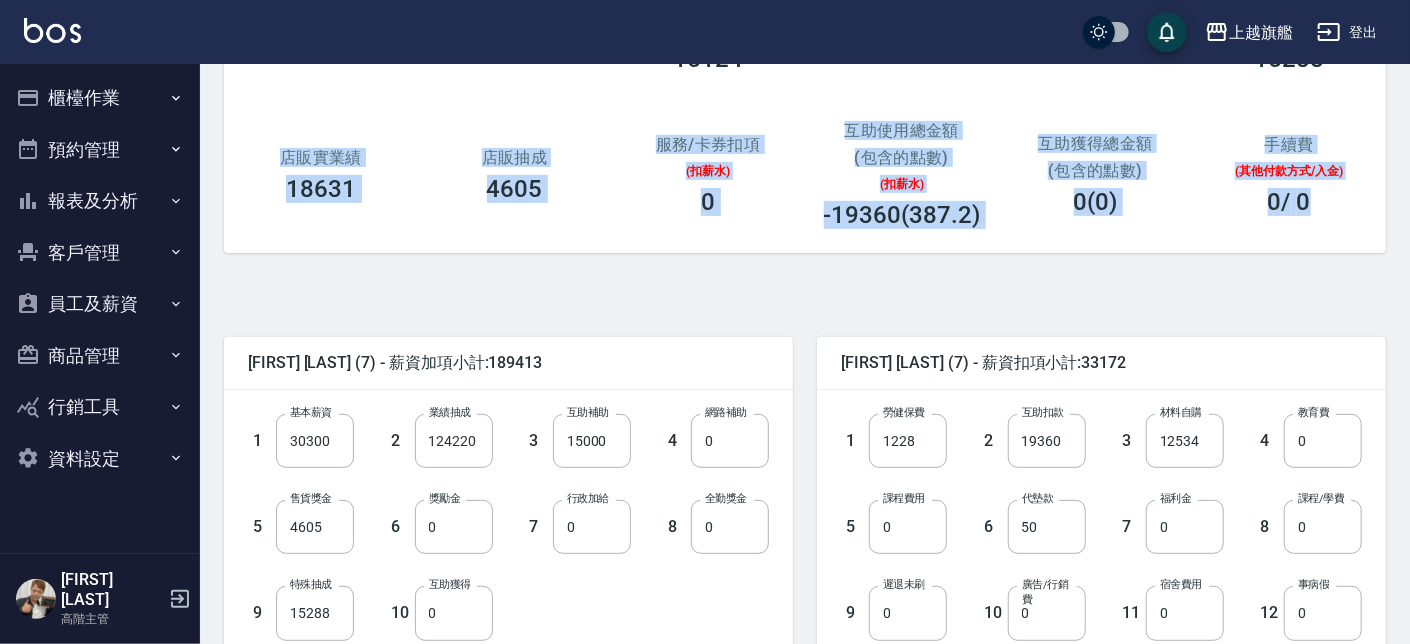 click on "實際匯款金額 156241 總實業績 302806 指定實業績 不指定實業績 268572 15124 指定抽成 147714.6 不指定抽成 6805.8 特殊業績 特殊抽成   19110 15288 店販實業績 18631 店販抽成 4605 服務/卡券扣項 (扣薪水) 0 互助使用總金額 (包含的點數) (扣薪水) -19360(387.2) 互助獲得總金額 (包含的點數) 0(0) 手續費 (其他付款方式/入金) 0 /   0" at bounding box center (805, 96) 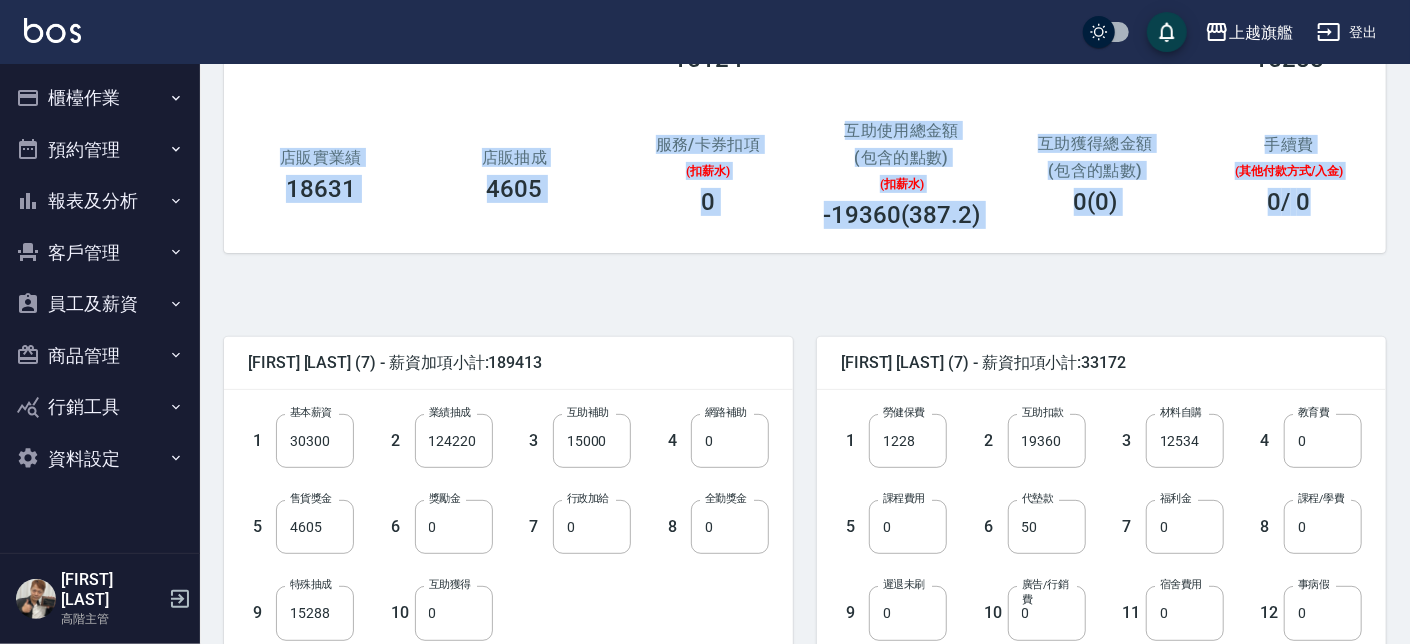 drag, startPoint x: 1332, startPoint y: 208, endPoint x: 279, endPoint y: 133, distance: 1055.6676 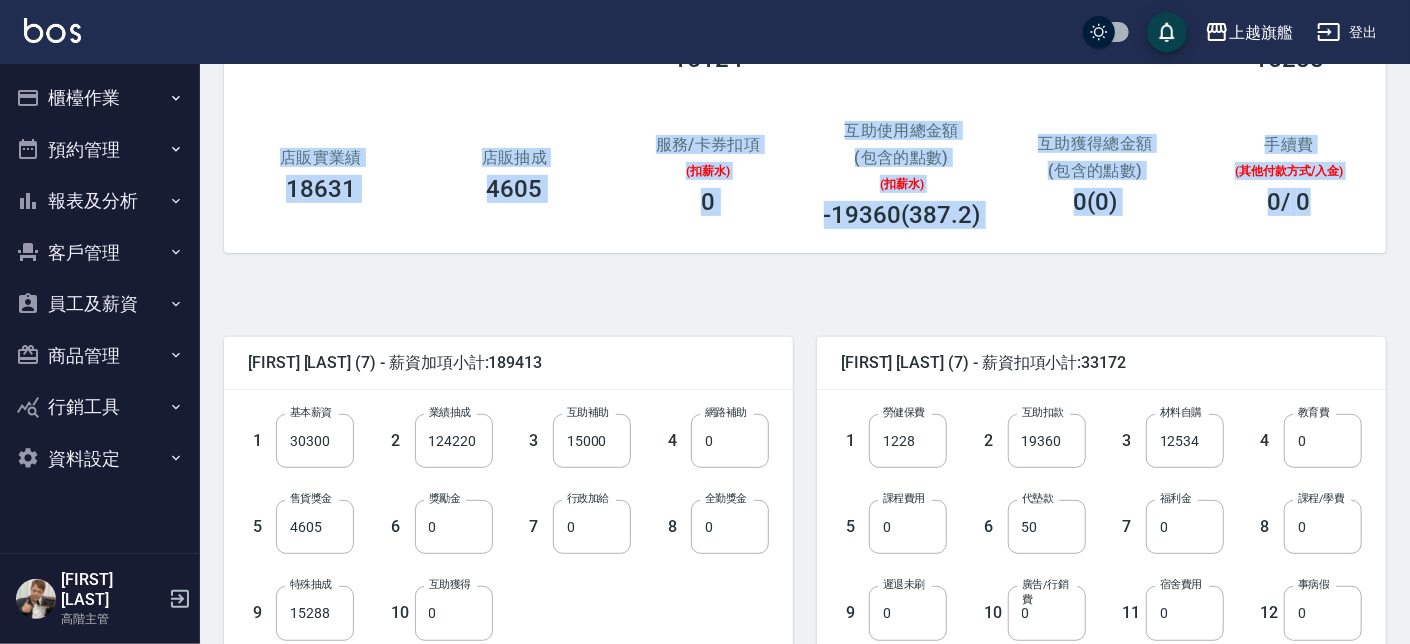 click on "實際匯款金額 156241 總實業績 302806 指定實業績 不指定實業績 268572 15124 指定抽成 147714.6 不指定抽成 6805.8 特殊業績 特殊抽成   19110 15288 店販實業績 18631 店販抽成 4605 服務/卡券扣項 (扣薪水) 0 互助使用總金額 (包含的點數) (扣薪水) -19360(387.2) 互助獲得總金額 (包含的點數) 0(0) 手續費 (其他付款方式/入金) 0 /   0" at bounding box center (805, 96) 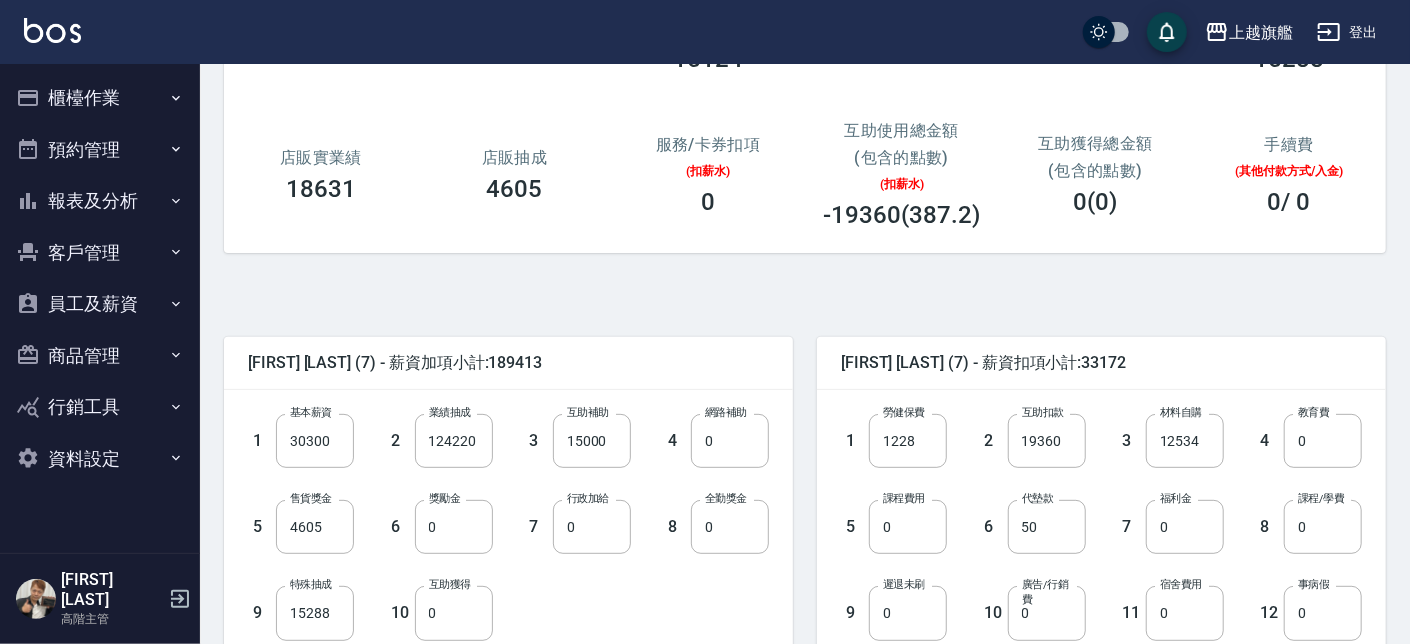 click on "店販實業績 18631" at bounding box center (321, 175) 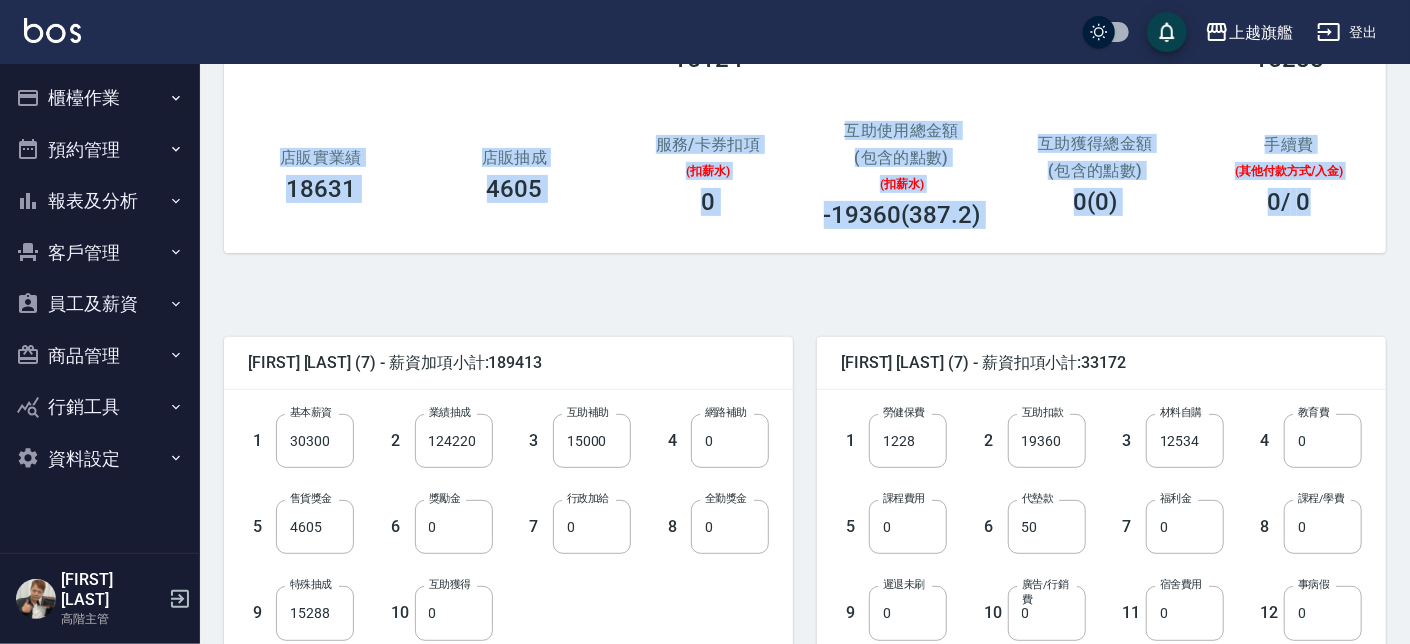drag, startPoint x: 272, startPoint y: 146, endPoint x: 1312, endPoint y: 226, distance: 1043.0724 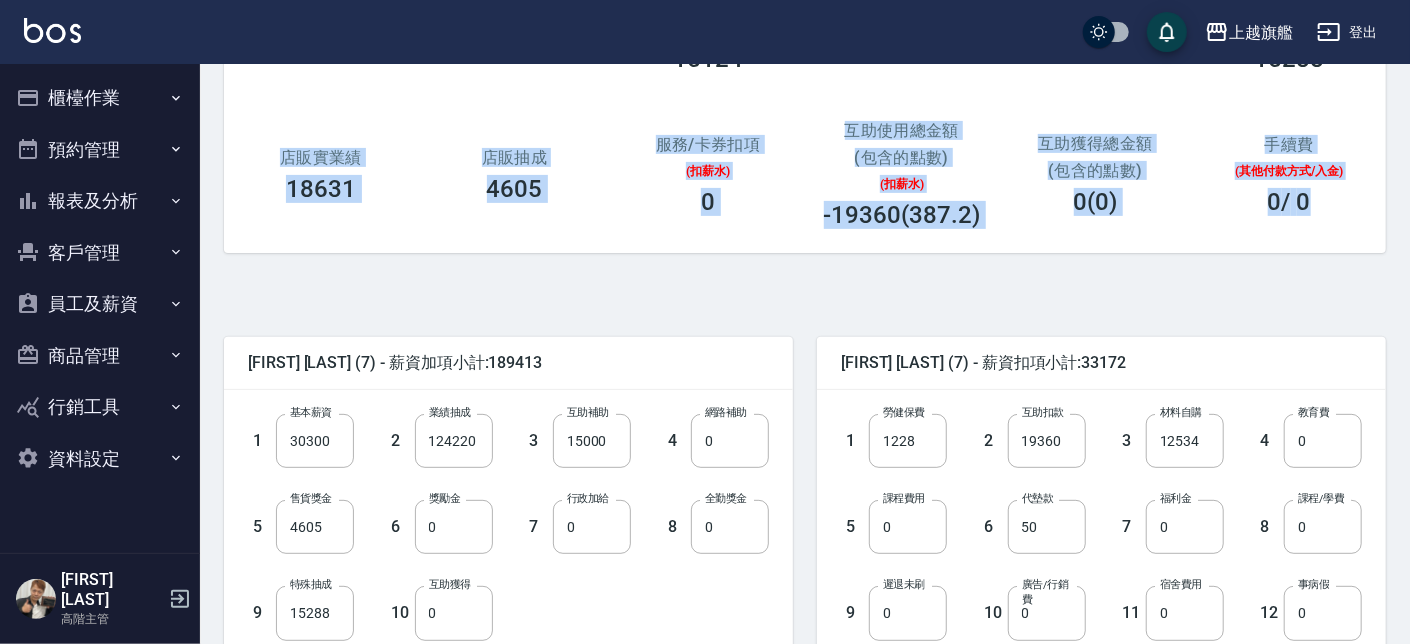 click on "實際匯款金額 156241 總實業績 302806 指定實業績 不指定實業績 268572 15124 指定抽成 147714.6 不指定抽成 6805.8 特殊業績 特殊抽成   19110 15288 店販實業績 18631 店販抽成 4605 服務/卡券扣項 (扣薪水) 0 互助使用總金額 (包含的點數) (扣薪水) -19360(387.2) 互助獲得總金額 (包含的點數) 0(0) 手續費 (其他付款方式/入金) 0 /   0" at bounding box center (805, 96) 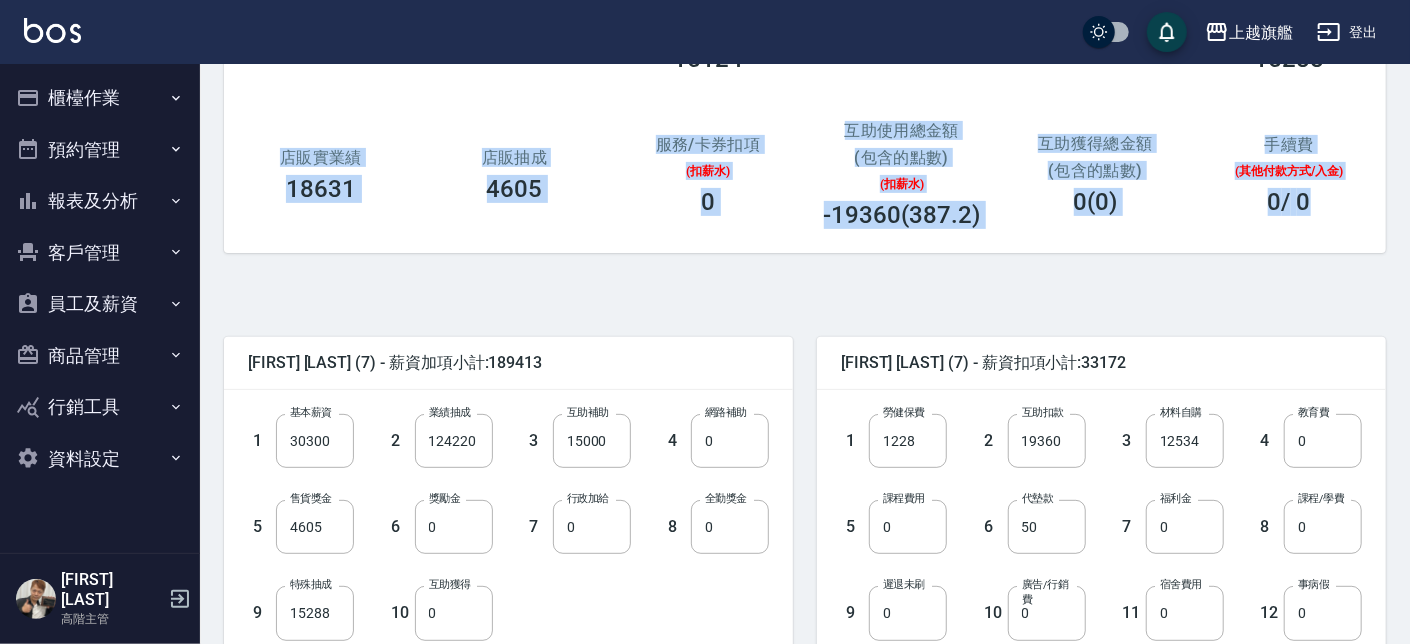 drag, startPoint x: 1333, startPoint y: 233, endPoint x: 259, endPoint y: 126, distance: 1079.3169 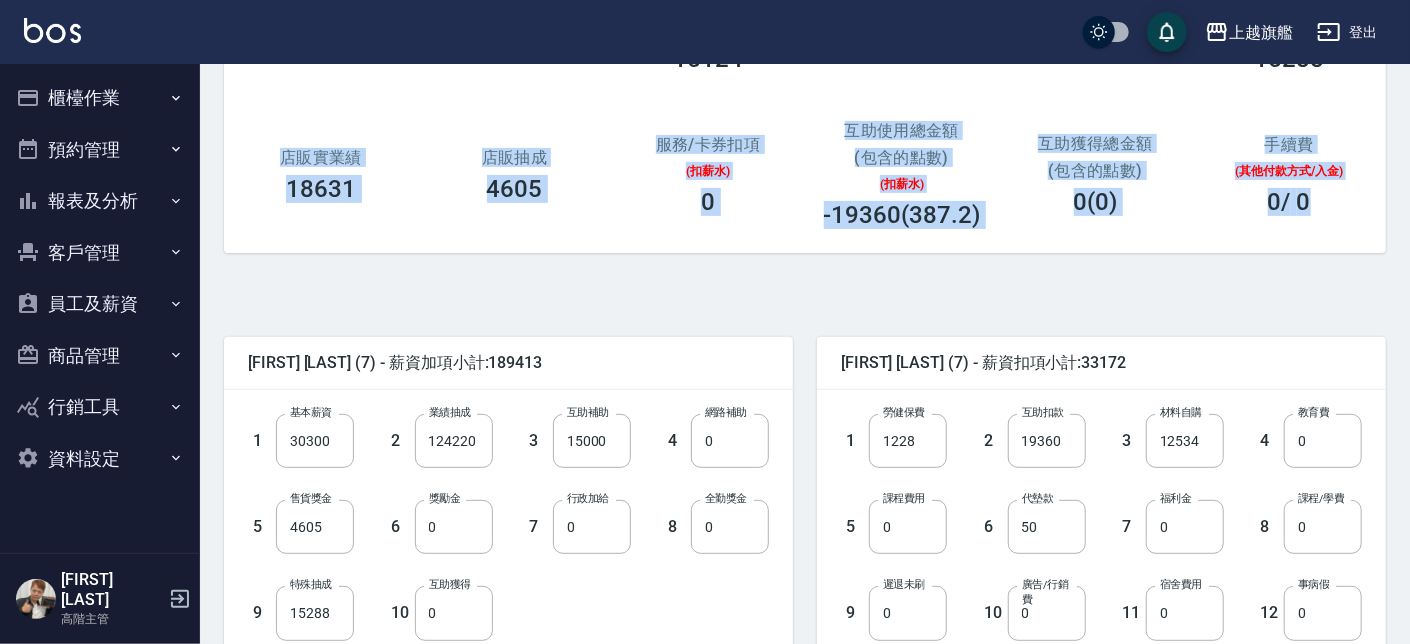 click on "實際匯款金額 156241 總實業績 302806 指定實業績 不指定實業績 268572 15124 指定抽成 147714.6 不指定抽成 6805.8 特殊業績 特殊抽成   19110 15288 店販實業績 18631 店販抽成 4605 服務/卡券扣項 (扣薪水) 0 互助使用總金額 (包含的點數) (扣薪水) -19360(387.2) 互助獲得總金額 (包含的點數) 0(0) 手續費 (其他付款方式/入金) 0 /   0" at bounding box center [805, 96] 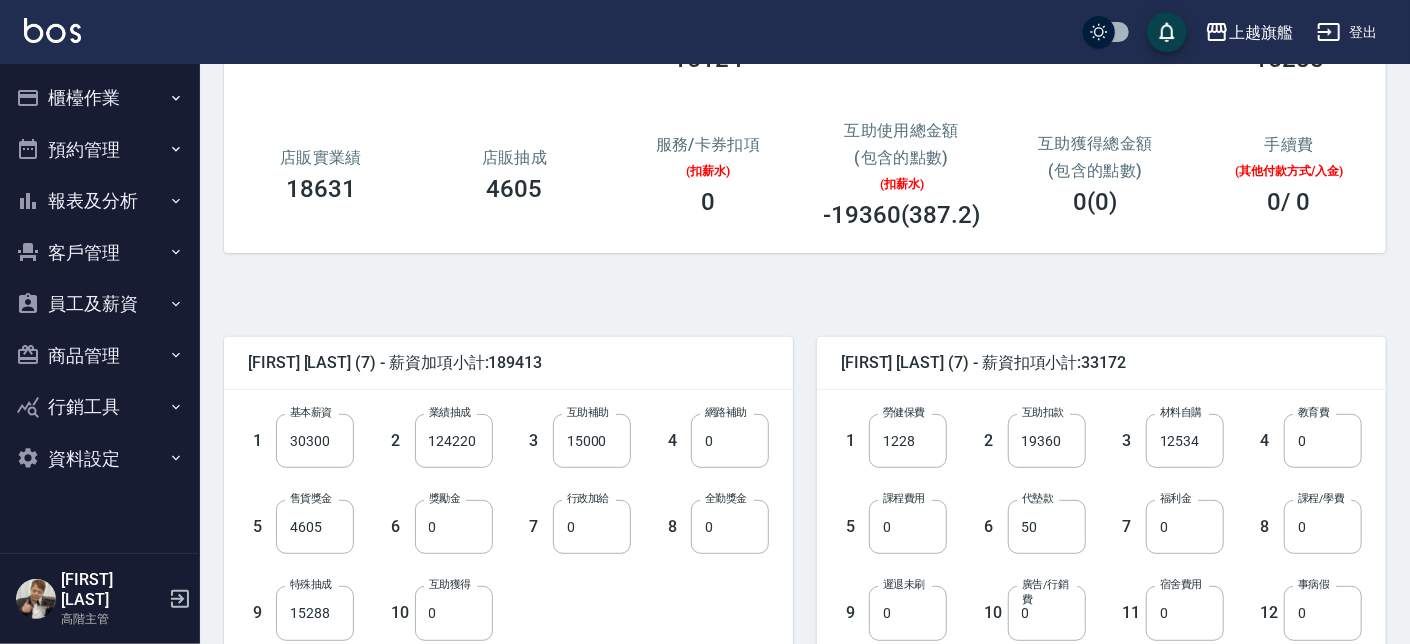 click on "店販實業績 18631" at bounding box center [321, 175] 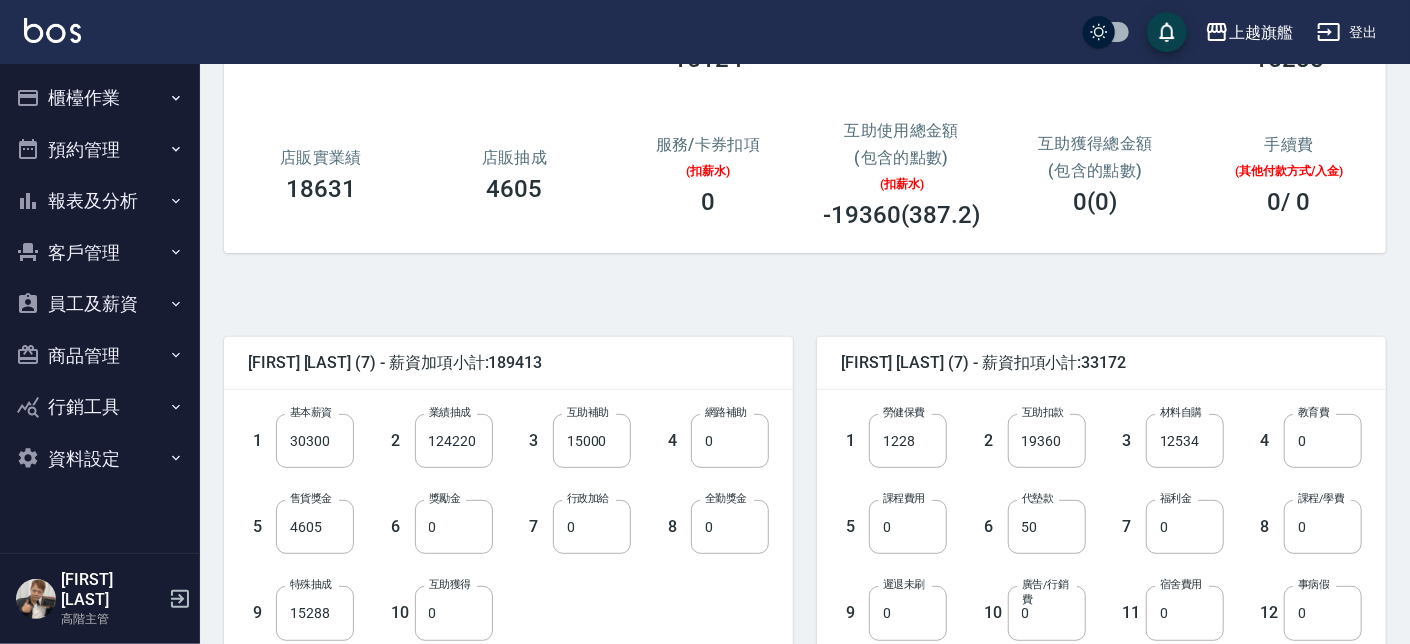 drag, startPoint x: 801, startPoint y: 323, endPoint x: 842, endPoint y: 307, distance: 44.011364 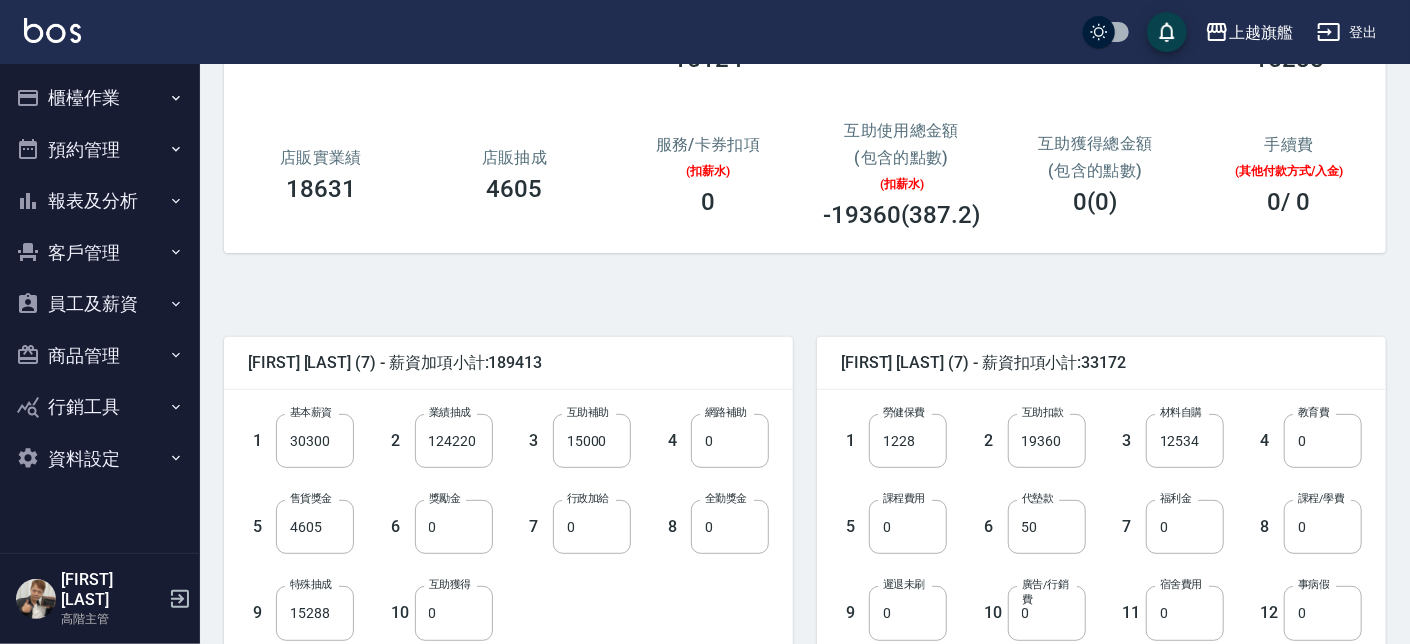 click on "林筱莉 (7) - 薪資扣項小計:33172 1 勞健保費 1228 勞健保費 2 互助扣款 19360 互助扣款 3 材料自購 12534 材料自購 4 教育費 0 教育費 5 課程費用 0 課程費用 6 代墊款 50 代墊款 7 福利金 0 福利金 8 課程/學費 0 課程/學費 9 遲退未刷 0 遲退未刷 10 廣告/行銷費 0 廣告/行銷費 11 宿舍費用 0 宿舍費用 12 事病假 0 事病假 13 區處用具 0 區處用具 14 違規扣款 0 違規扣款 15 曠職扣款 0 曠職扣款 16 其他扣項 0 其他扣項 17 手續費 0 手續費 18 信用卡手續費 0 信用卡手續費 19 員工借支 0 員工借支 20 管理處用具 0 管理處用具 薪資扣項科目 薪資扣項科目 扣項金額 0 扣項金額 林筱莉 (7) - 薪資扣項小計:33172" at bounding box center [1089, 642] 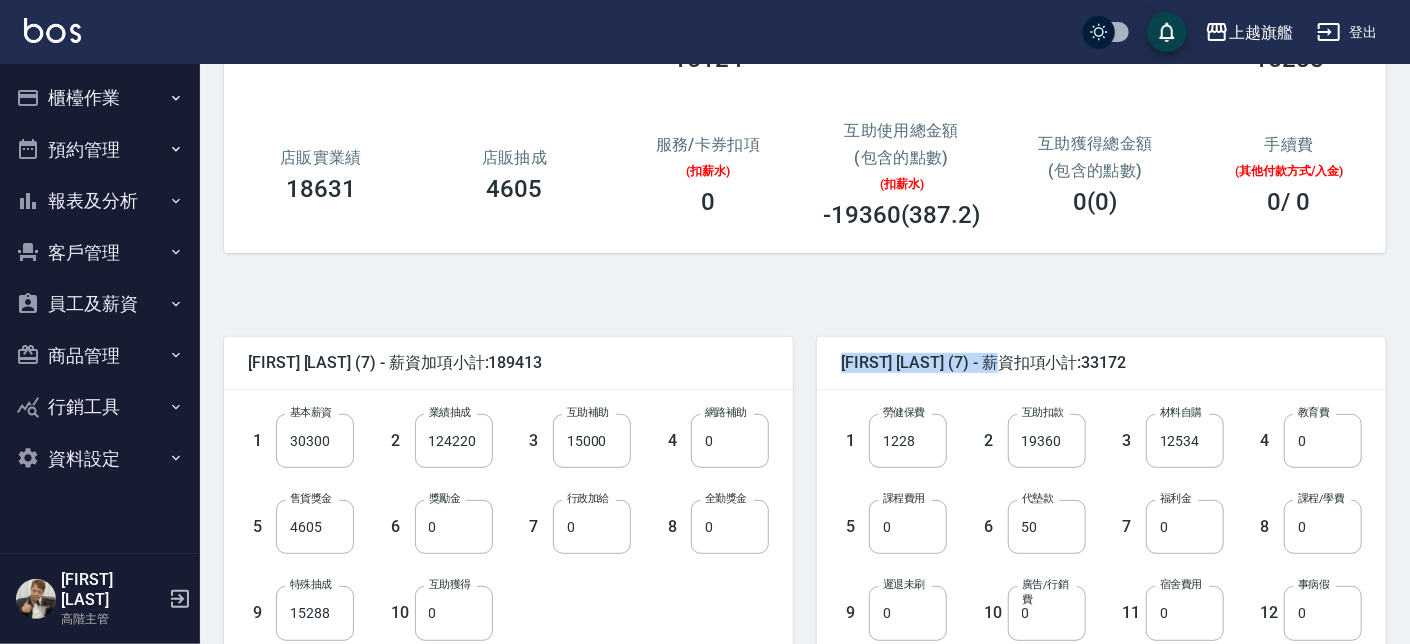 drag, startPoint x: 830, startPoint y: 356, endPoint x: 1107, endPoint y: 371, distance: 277.40585 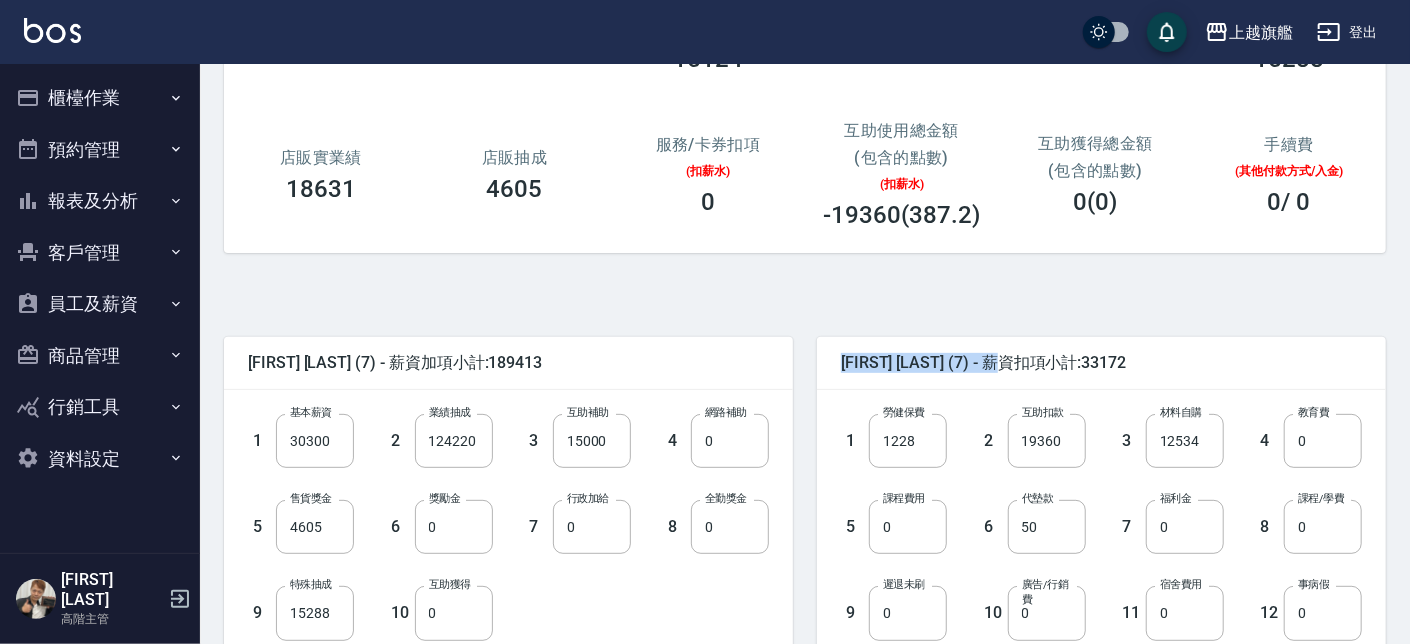 click on "林筱莉 (7) - 薪資扣項小計:33172" at bounding box center (1101, 363) 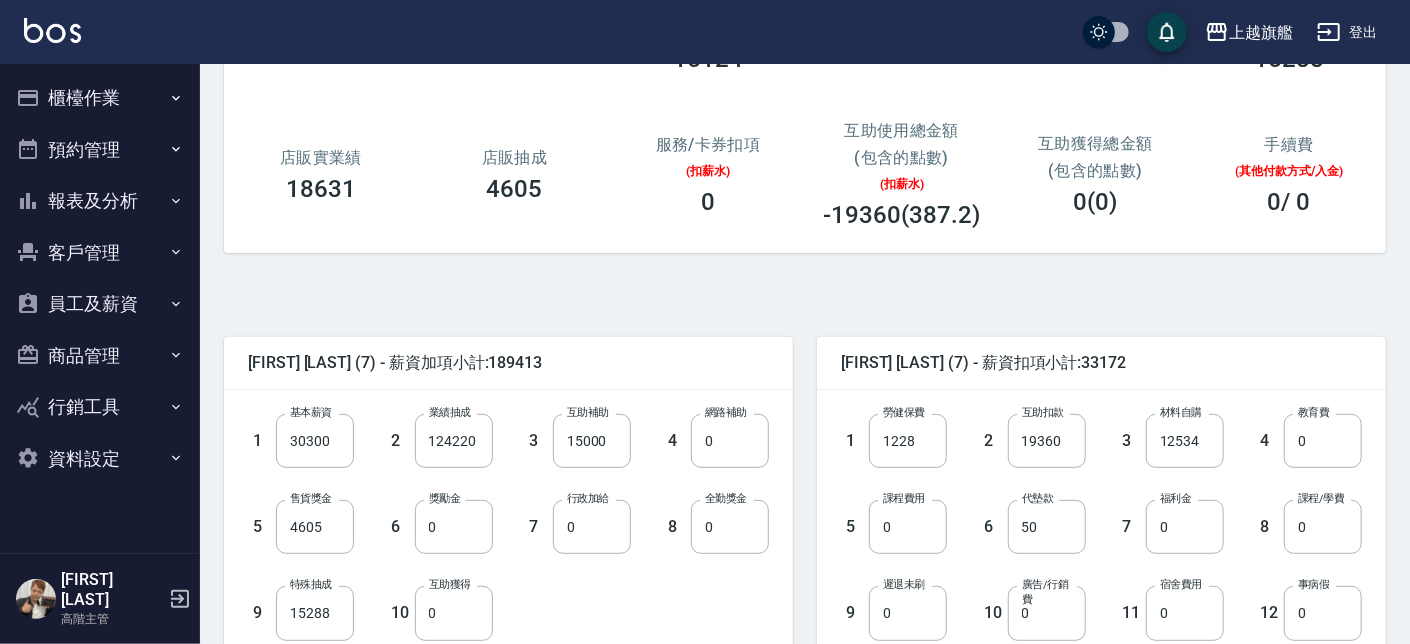 click on "林筱莉 (7) - 薪資扣項小計:33172" at bounding box center [1101, 363] 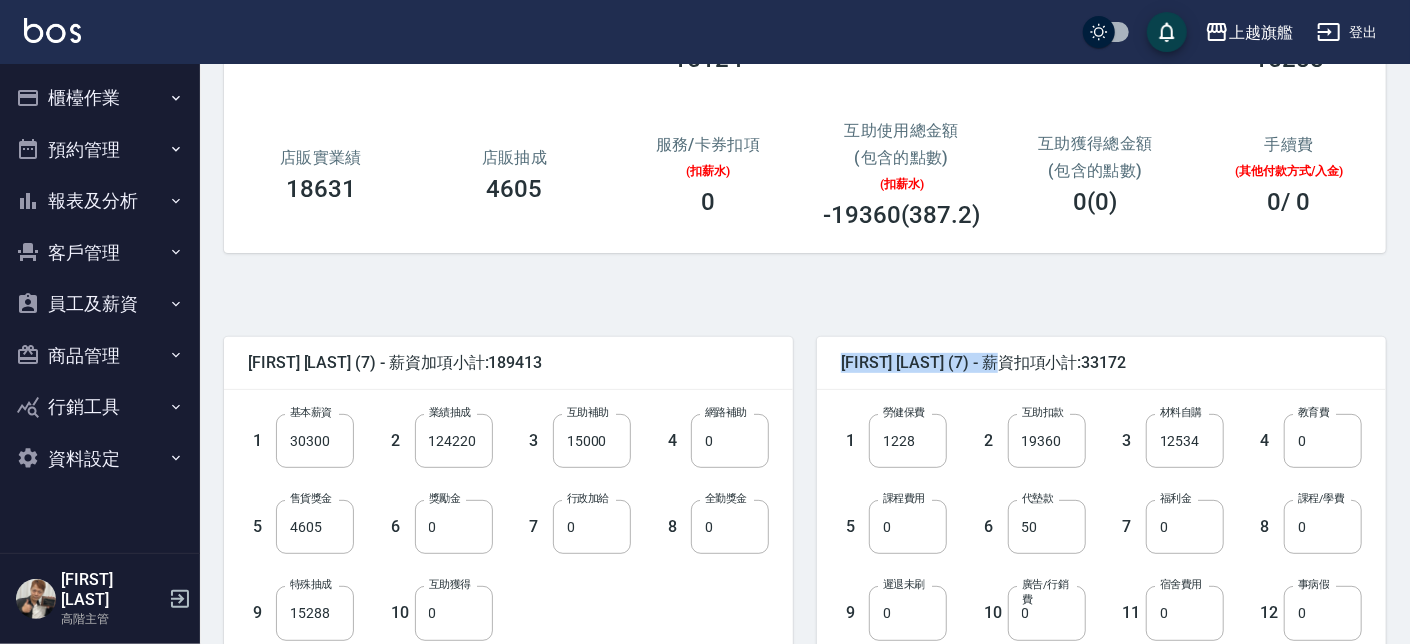 drag, startPoint x: 1107, startPoint y: 371, endPoint x: 796, endPoint y: 338, distance: 312.7459 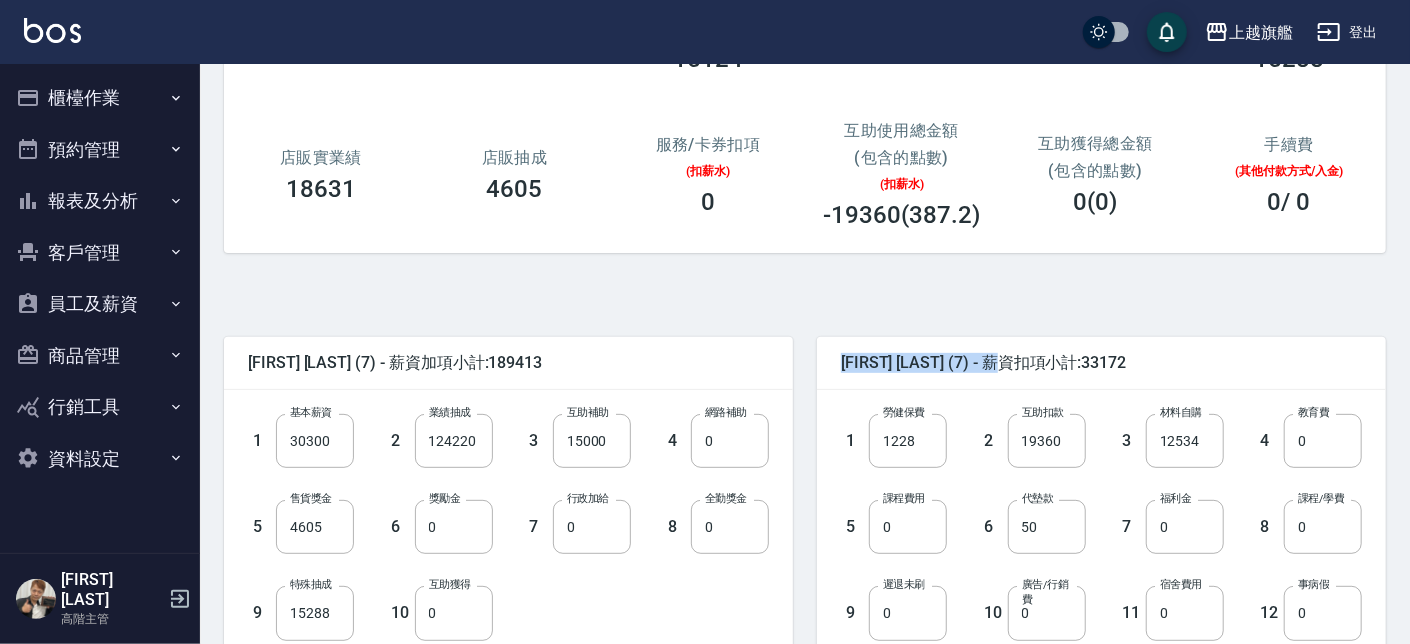 click on "林筱莉 (7) - 薪資扣項小計:33172 1 勞健保費 1228 勞健保費 2 互助扣款 19360 互助扣款 3 材料自購 12534 材料自購 4 教育費 0 教育費 5 課程費用 0 課程費用 6 代墊款 50 代墊款 7 福利金 0 福利金 8 課程/學費 0 課程/學費 9 遲退未刷 0 遲退未刷 10 廣告/行銷費 0 廣告/行銷費 11 宿舍費用 0 宿舍費用 12 事病假 0 事病假 13 區處用具 0 區處用具 14 違規扣款 0 違規扣款 15 曠職扣款 0 曠職扣款 16 其他扣項 0 其他扣項 17 手續費 0 手續費 18 信用卡手續費 0 信用卡手續費 19 員工借支 0 員工借支 20 管理處用具 0 管理處用具 薪資扣項科目 薪資扣項科目 扣項金額 0 扣項金額" at bounding box center [1101, 638] 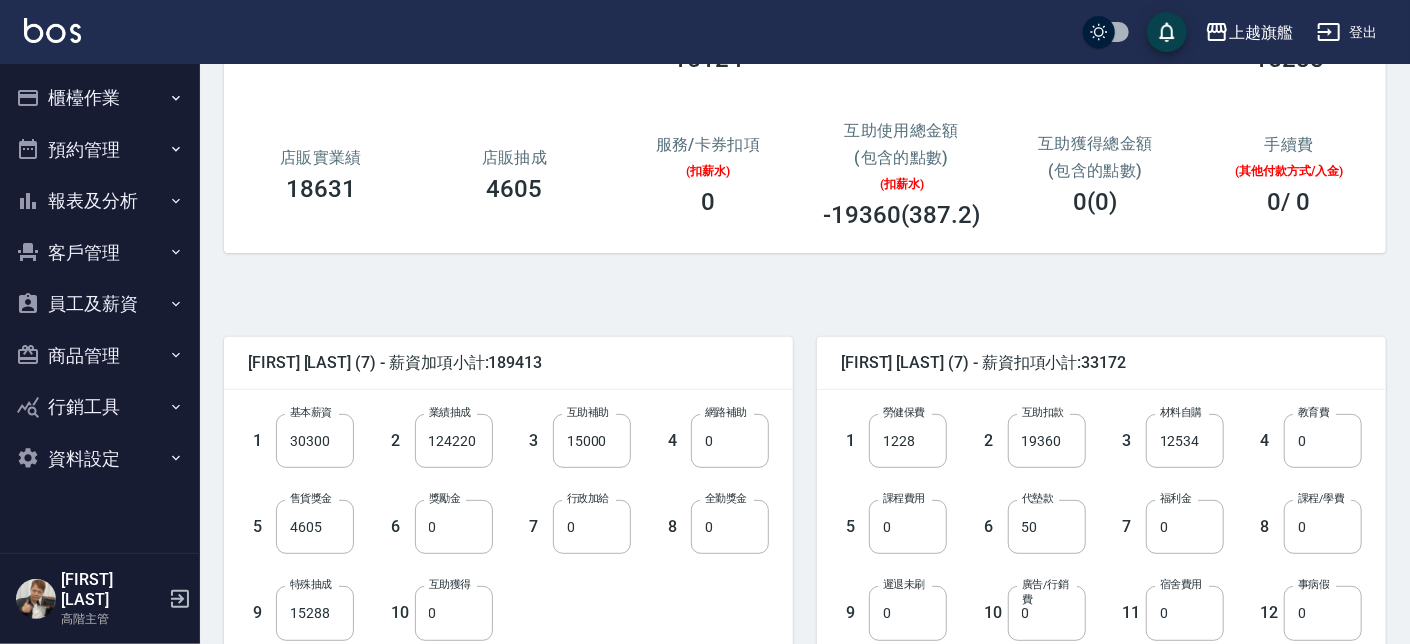 click on "林筱莉 (7) - 薪資加項小計:189413" at bounding box center [508, 363] 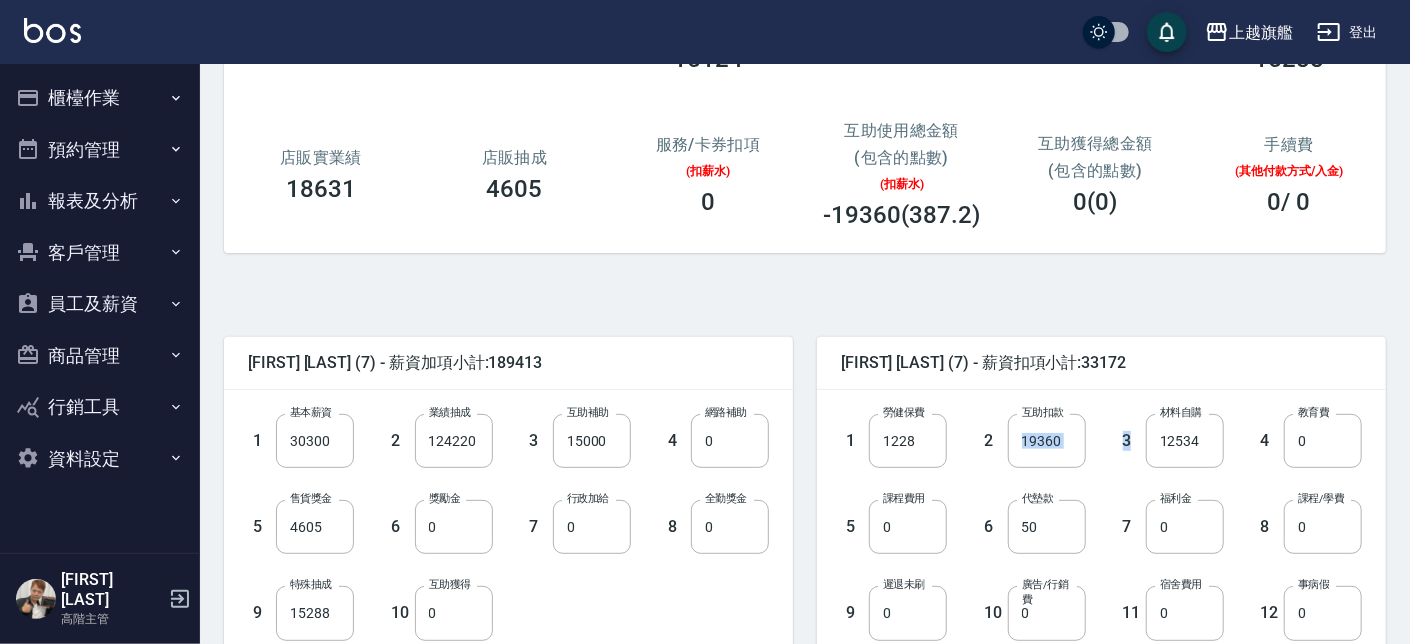 drag, startPoint x: 842, startPoint y: 355, endPoint x: 1129, endPoint y: 299, distance: 292.41238 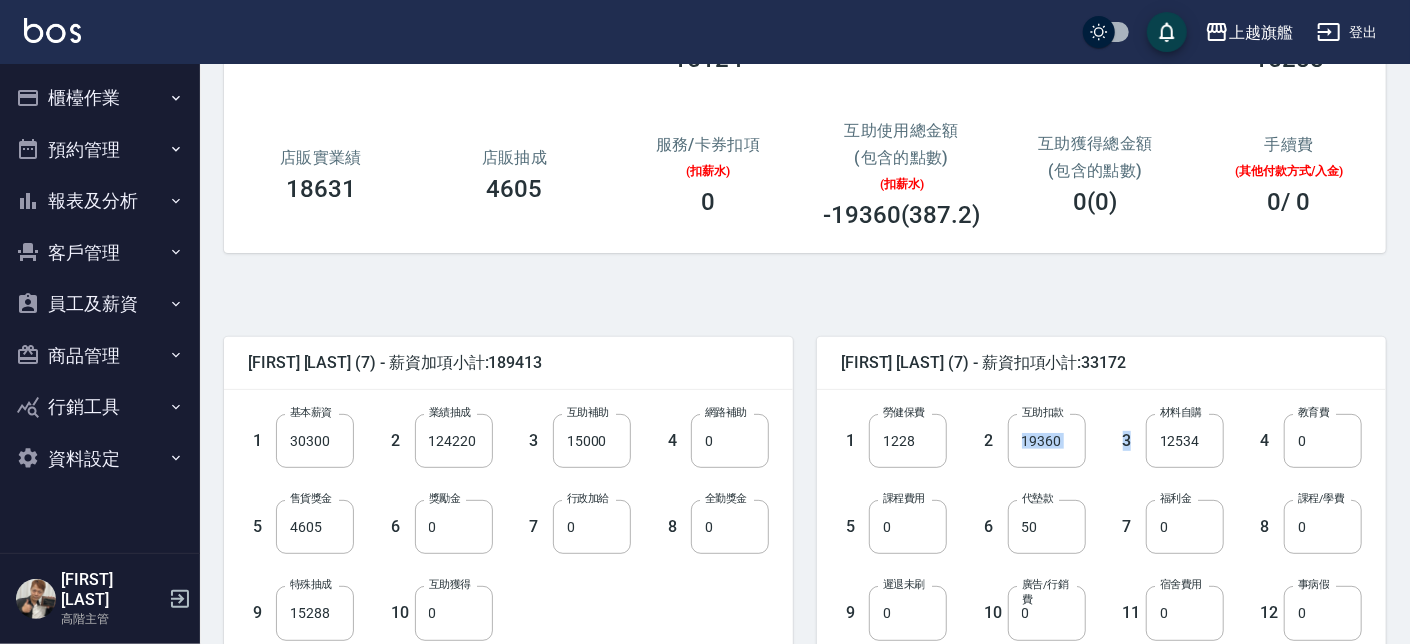 click on "林筱莉 (7) - 薪資扣項小計:33172 1 勞健保費 1228 勞健保費 2 互助扣款 19360 互助扣款 3 材料自購 12534 材料自購 4 教育費 0 教育費 5 課程費用 0 課程費用 6 代墊款 50 代墊款 7 福利金 0 福利金 8 課程/學費 0 課程/學費 9 遲退未刷 0 遲退未刷 10 廣告/行銷費 0 廣告/行銷費 11 宿舍費用 0 宿舍費用 12 事病假 0 事病假 13 區處用具 0 區處用具 14 違規扣款 0 違規扣款 15 曠職扣款 0 曠職扣款 16 其他扣項 0 其他扣項 17 手續費 0 手續費 18 信用卡手續費 0 信用卡手續費 19 員工借支 0 員工借支 20 管理處用具 0 管理處用具 薪資扣項科目 薪資扣項科目 扣項金額 0 扣項金額" at bounding box center [1101, 638] 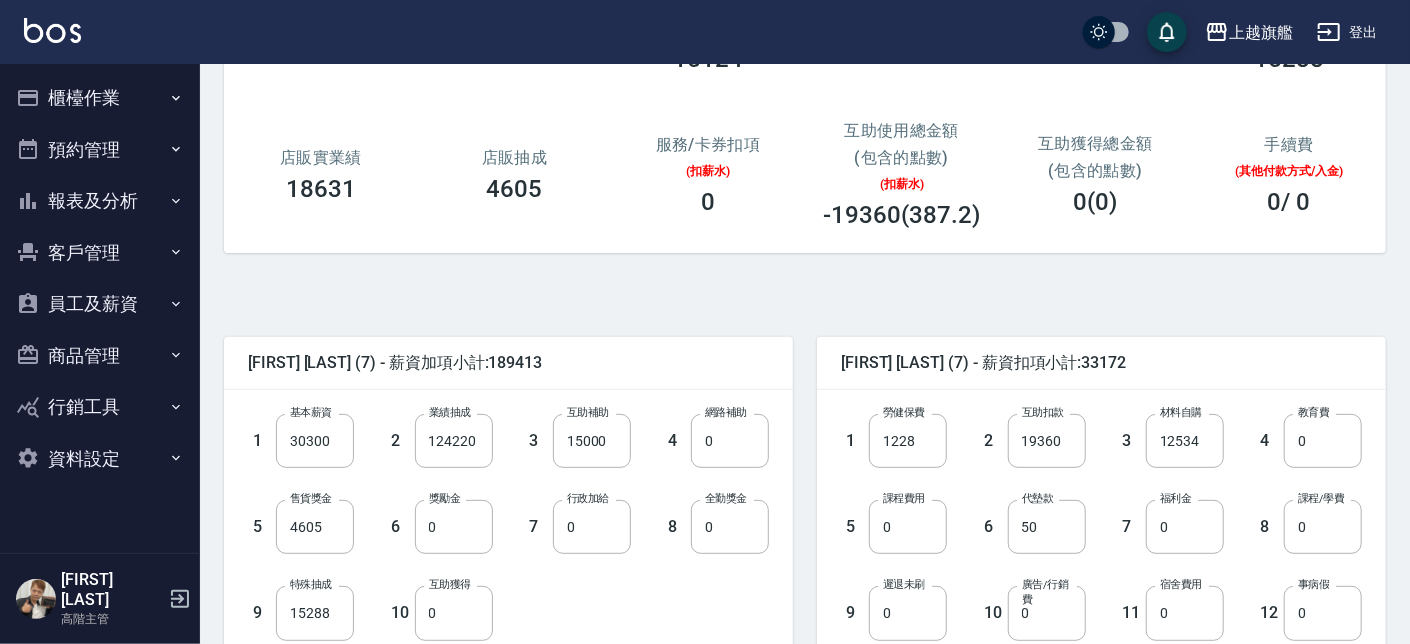 click on "林筱莉 (7) - 薪資扣項小計:33172 1 勞健保費 1228 勞健保費 2 互助扣款 19360 互助扣款 3 材料自購 12534 材料自購 4 教育費 0 教育費 5 課程費用 0 課程費用 6 代墊款 50 代墊款 7 福利金 0 福利金 8 課程/學費 0 課程/學費 9 遲退未刷 0 遲退未刷 10 廣告/行銷費 0 廣告/行銷費 11 宿舍費用 0 宿舍費用 12 事病假 0 事病假 13 區處用具 0 區處用具 14 違規扣款 0 違規扣款 15 曠職扣款 0 曠職扣款 16 其他扣項 0 其他扣項 17 手續費 0 手續費 18 信用卡手續費 0 信用卡手續費 19 員工借支 0 員工借支 20 管理處用具 0 管理處用具 薪資扣項科目 薪資扣項科目 扣項金額 0 扣項金額 林筱莉 (7) - 薪資扣項小計:33172" at bounding box center (1089, 642) 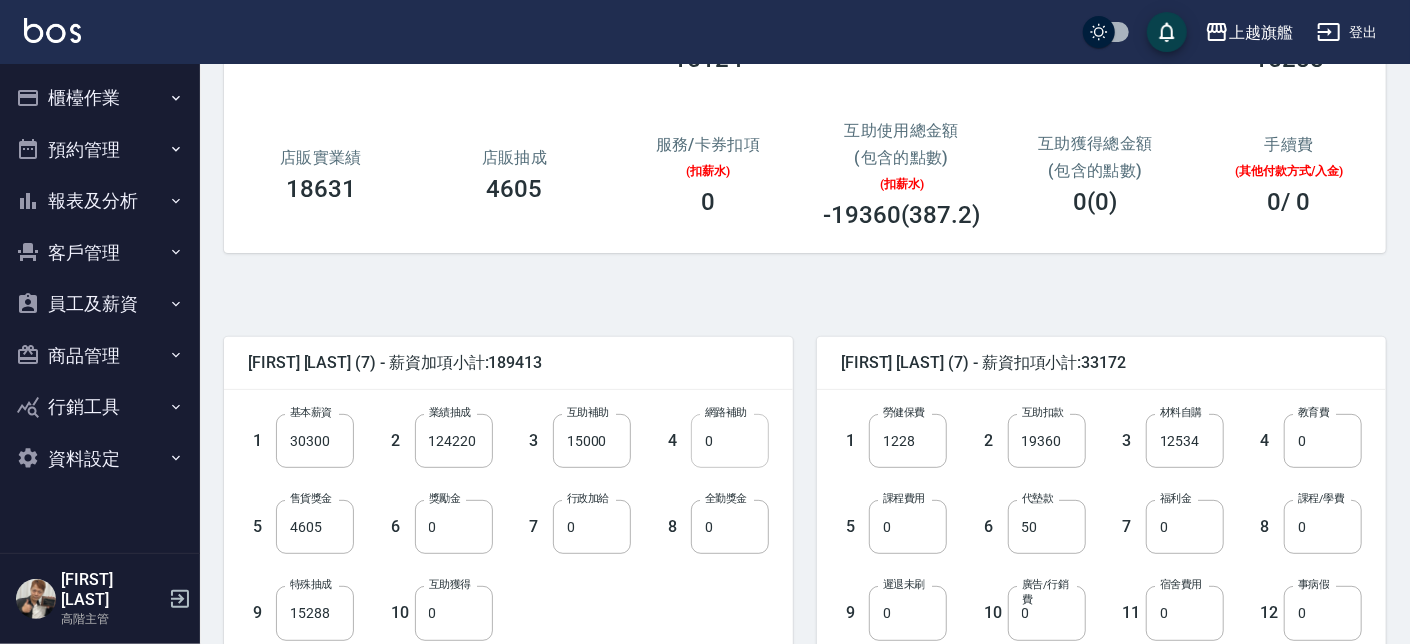 click on "1 基本薪資 30300 基本薪資 2 業績抽成 124220 業績抽成 3 互助補助 15000 互助補助 4 網路補助 0 網路補助 5 售貨獎金 4605 售貨獎金 6 獎勵金 0 獎勵金 7 行政加給 0 行政加給 8 全勤獎金 0 全勤獎金 9 特殊抽成 15288 特殊抽成 10 互助獲得 0 互助獲得" at bounding box center [508, 527] 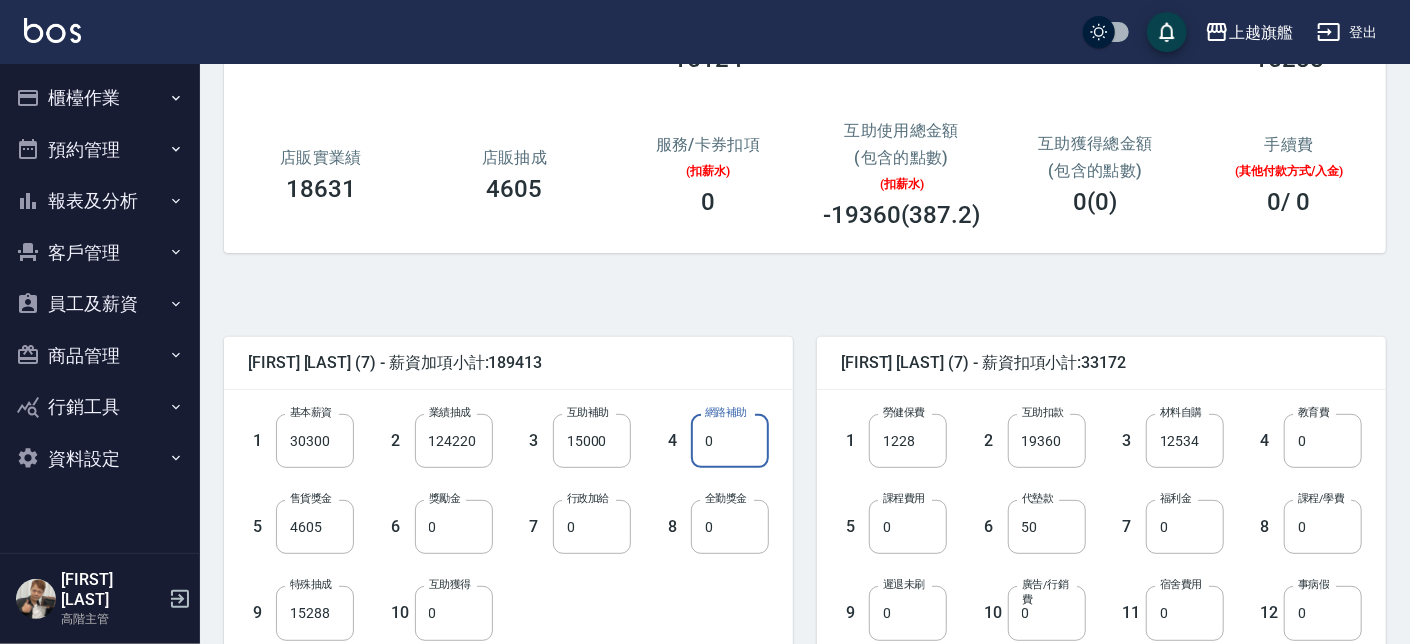 click on "0" at bounding box center (730, 441) 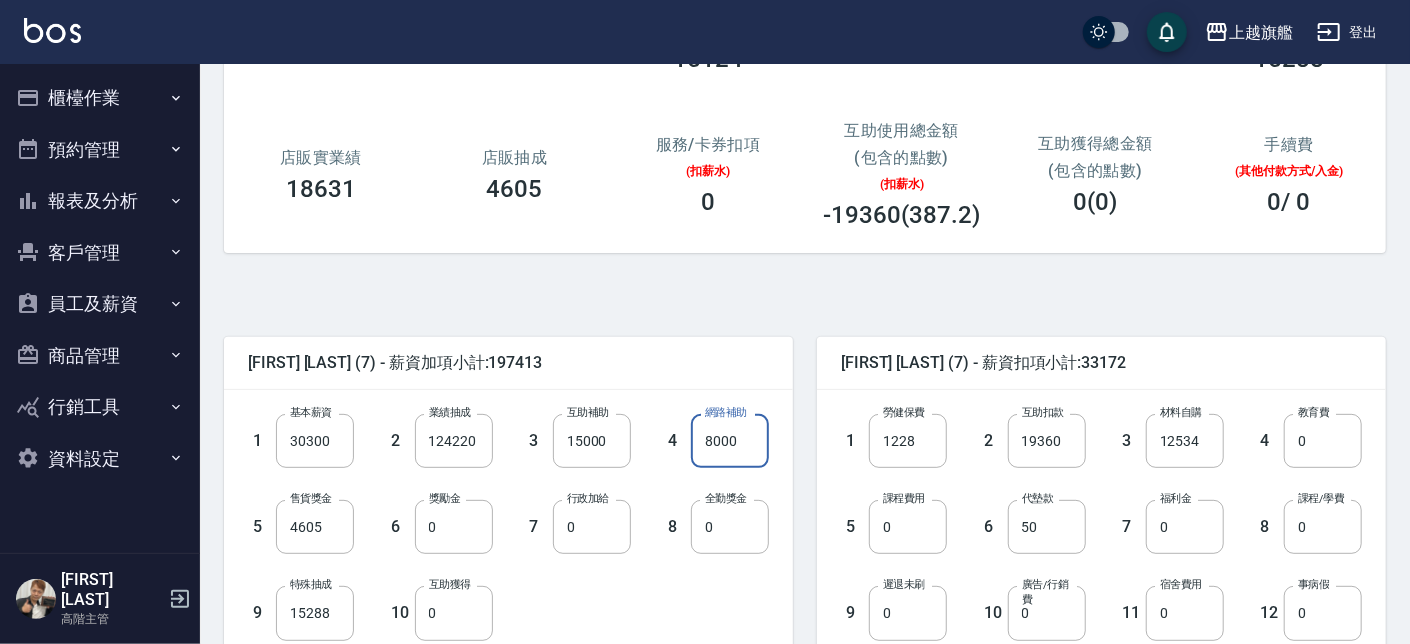 type on "8000" 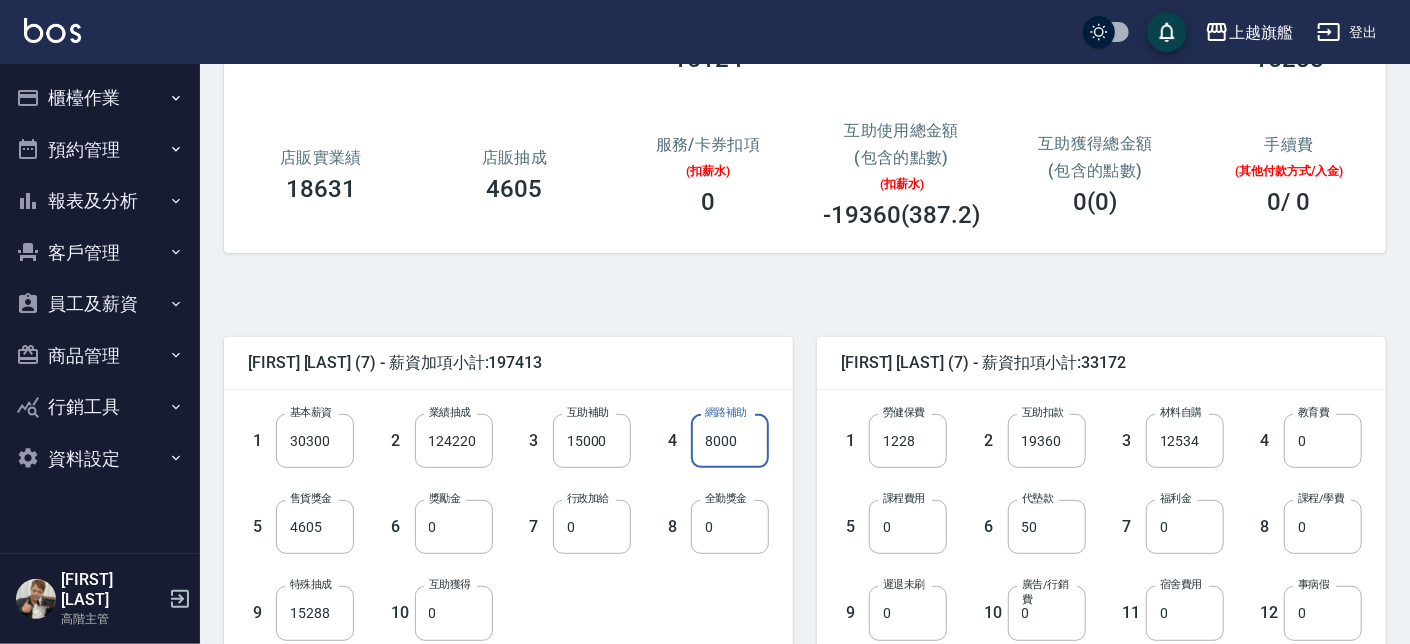 click on "林筱莉 (7) - 薪資加項小計:197413 1 基本薪資 30300 基本薪資 2 業績抽成 124220 業績抽成 3 互助補助 15000 互助補助 4 網路補助 8000 網路補助 5 售貨獎金 4605 售貨獎金 6 獎勵金 0 獎勵金 7 行政加給 0 行政加給 8 全勤獎金 0 全勤獎金 9 特殊抽成 15288 特殊抽成 10 互助獲得 0 互助獲得 薪資加項科目 薪資加項科目 加項金額 0 加項金額 林筱莉 (7) - 薪資加項小計:197413 林筱莉 (7) - 薪資扣項小計:33172 1 勞健保費 1228 勞健保費 2 互助扣款 19360 互助扣款 3 材料自購 12534 材料自購 4 教育費 0 教育費 5 課程費用 0 課程費用 6 代墊款 50 代墊款 7 福利金 0 福利金 8 課程/學費 0 課程/學費 9 遲退未刷 0 遲退未刷 10 廣告/行銷費 0 廣告/行銷費 11 宿舍費用 0 宿舍費用 12 事病假 0 事病假 13 區處用具 0 區處用具 14 違規扣款 0 違規扣款 15 曠職扣款 0 曠職扣款 16 其他扣項 0 其他扣項 17 手續費 0 手續費 18 0" at bounding box center [797, 662] 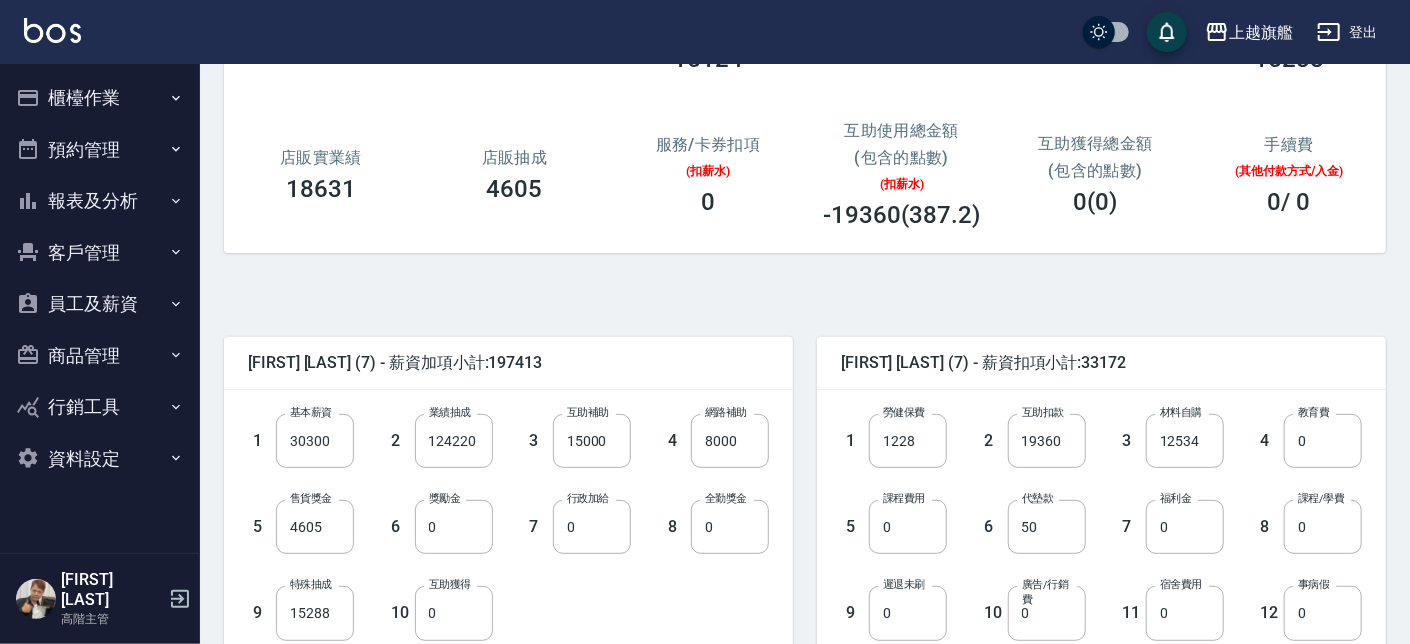 click on "林筱莉 (7) - 薪資扣項小計:33172 1 勞健保費 1228 勞健保費 2 互助扣款 19360 互助扣款 3 材料自購 12534 材料自購 4 教育費 0 教育費 5 課程費用 0 課程費用 6 代墊款 50 代墊款 7 福利金 0 福利金 8 課程/學費 0 課程/學費 9 遲退未刷 0 遲退未刷 10 廣告/行銷費 0 廣告/行銷費 11 宿舍費用 0 宿舍費用 12 事病假 0 事病假 13 區處用具 0 區處用具 14 違規扣款 0 違規扣款 15 曠職扣款 0 曠職扣款 16 其他扣項 0 其他扣項 17 手續費 0 手續費 18 信用卡手續費 0 信用卡手續費 19 員工借支 0 員工借支 20 管理處用具 0 管理處用具 薪資扣項科目 薪資扣項科目 扣項金額 0 扣項金額 林筱莉 (7) - 薪資扣項小計:33172" at bounding box center [1089, 642] 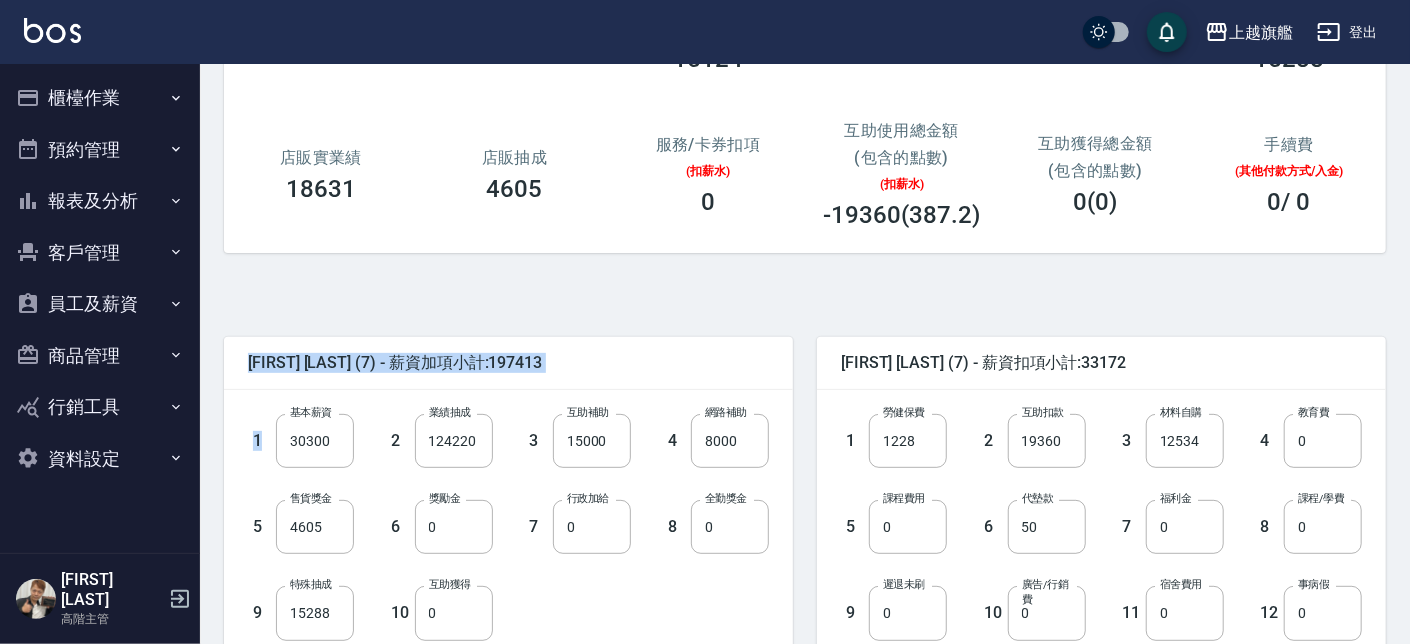drag, startPoint x: 990, startPoint y: 381, endPoint x: 245, endPoint y: 365, distance: 745.1718 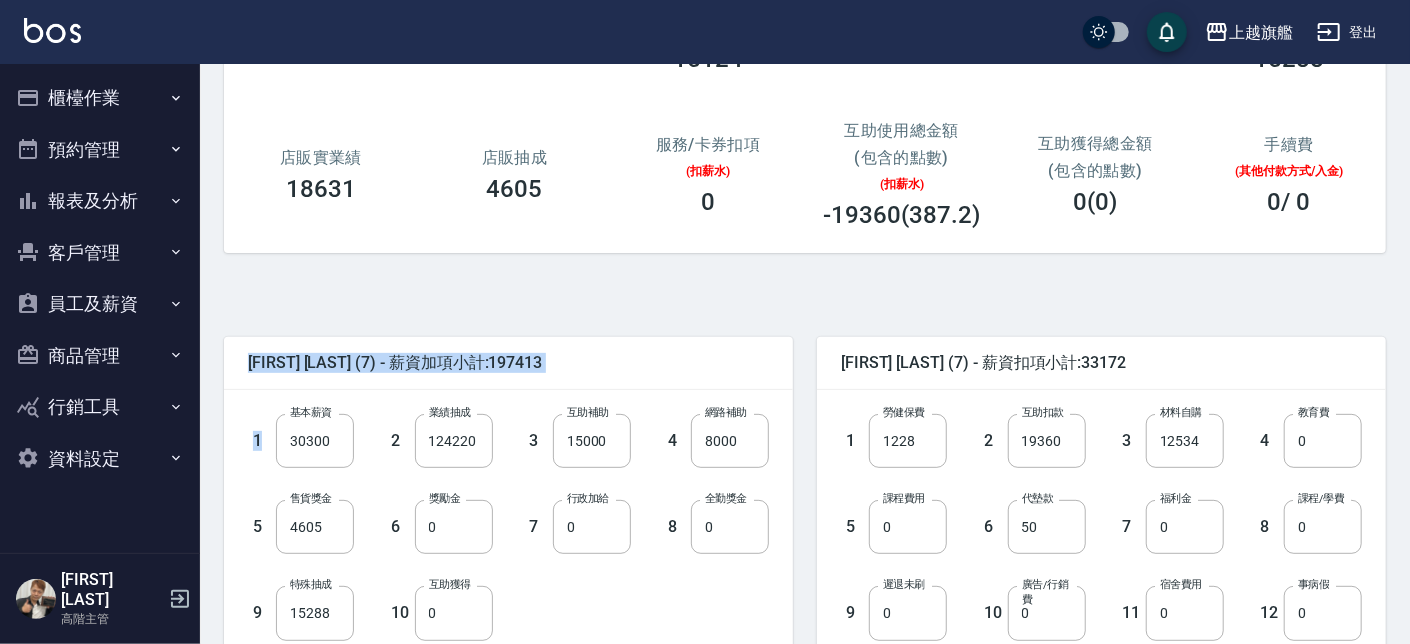 click on "林筱莉 (7) - 薪資扣項小計:33172 1 勞健保費 1228 勞健保費 2 互助扣款 19360 互助扣款 3 材料自購 12534 材料自購 4 教育費 0 教育費 5 課程費用 0 課程費用 6 代墊款 50 代墊款 7 福利金 0 福利金 8 課程/學費 0 課程/學費 9 遲退未刷 0 遲退未刷 10 廣告/行銷費 0 廣告/行銷費 11 宿舍費用 0 宿舍費用 12 事病假 0 事病假 13 區處用具 0 區處用具 14 違規扣款 0 違規扣款 15 曠職扣款 0 曠職扣款 16 其他扣項 0 其他扣項 17 手續費 0 手續費 18 信用卡手續費 0 信用卡手續費 19 員工借支 0 員工借支 20 管理處用具 0 管理處用具 薪資扣項科目 薪資扣項科目 扣項金額 0 扣項金額" at bounding box center (1101, 638) 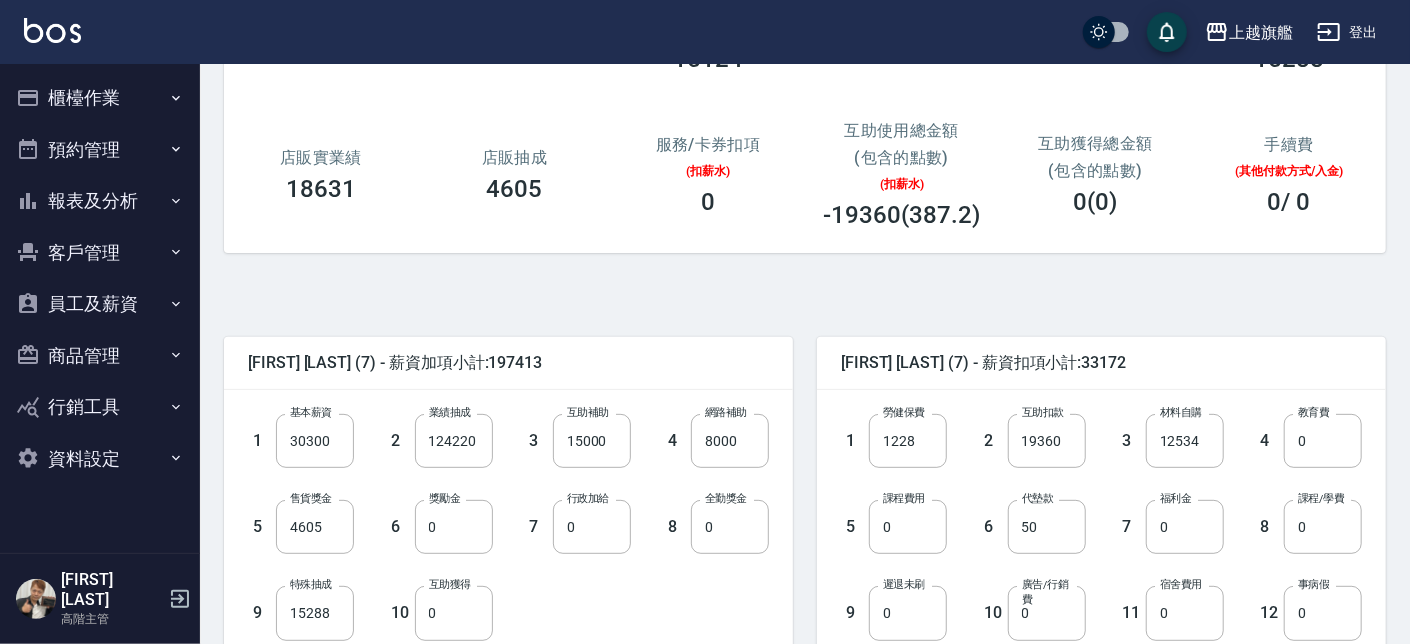 click on "實際匯款金額 164241 總實業績 302806 指定實業績 不指定實業績 268572 15124 指定抽成 147714.6 不指定抽成 6805.8 特殊業績 特殊抽成   19110 15288 店販實業績 18631 店販抽成 4605 服務/卡券扣項 (扣薪水) 0 互助使用總金額 (包含的點數) (扣薪水) -19360(387.2) 互助獲得總金額 (包含的點數) 0(0) 手續費 (其他付款方式/入金) 0 /   0" at bounding box center [797, 88] 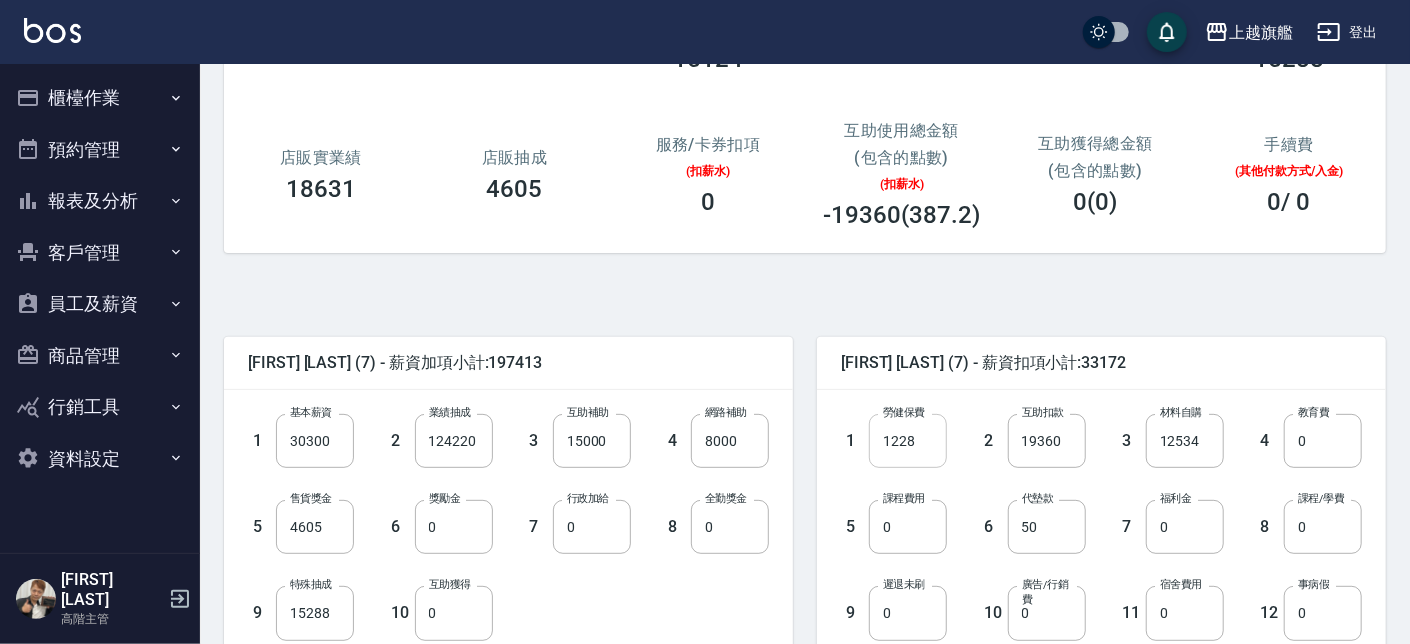 drag, startPoint x: 860, startPoint y: 451, endPoint x: 821, endPoint y: 451, distance: 39 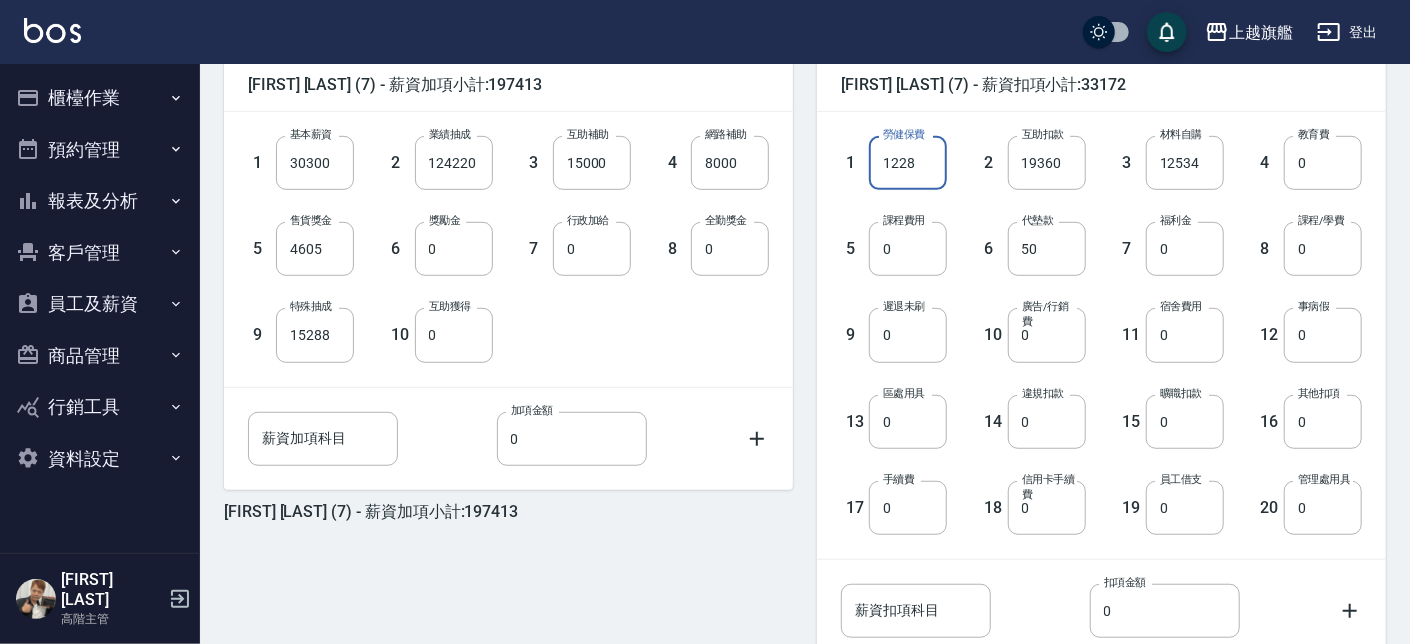 scroll, scrollTop: 455, scrollLeft: 0, axis: vertical 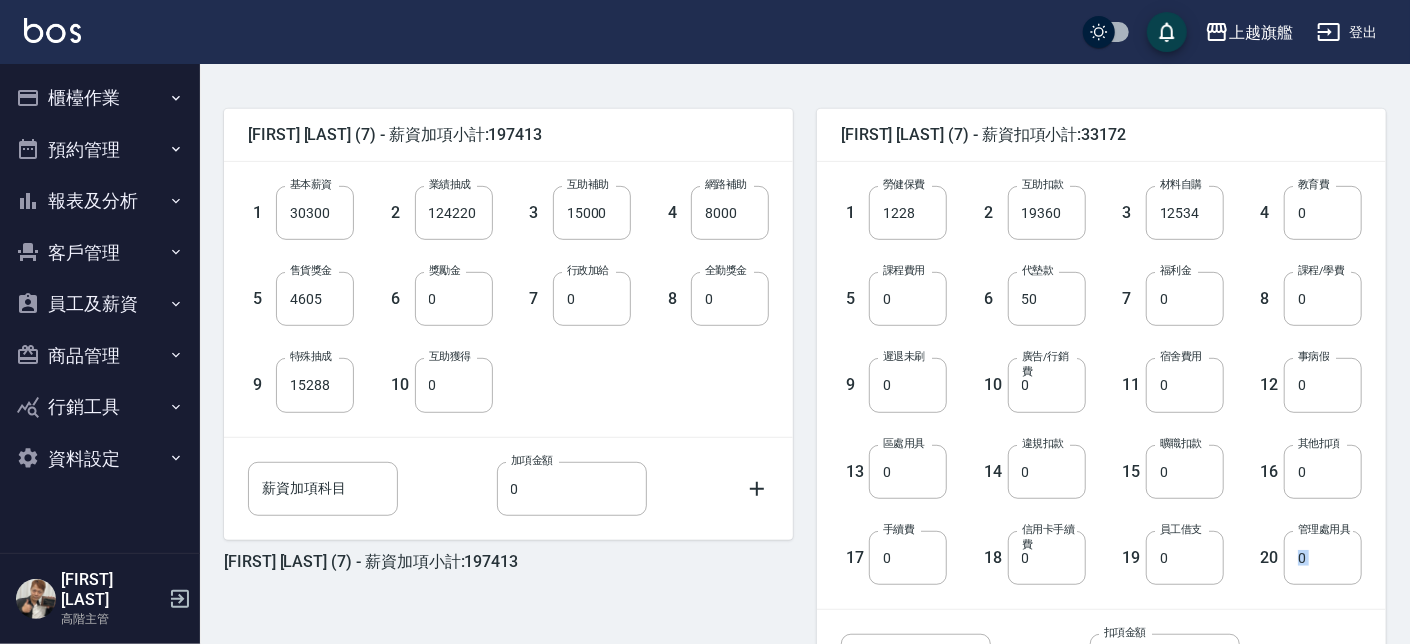 drag, startPoint x: 251, startPoint y: 127, endPoint x: 1367, endPoint y: 624, distance: 1221.6648 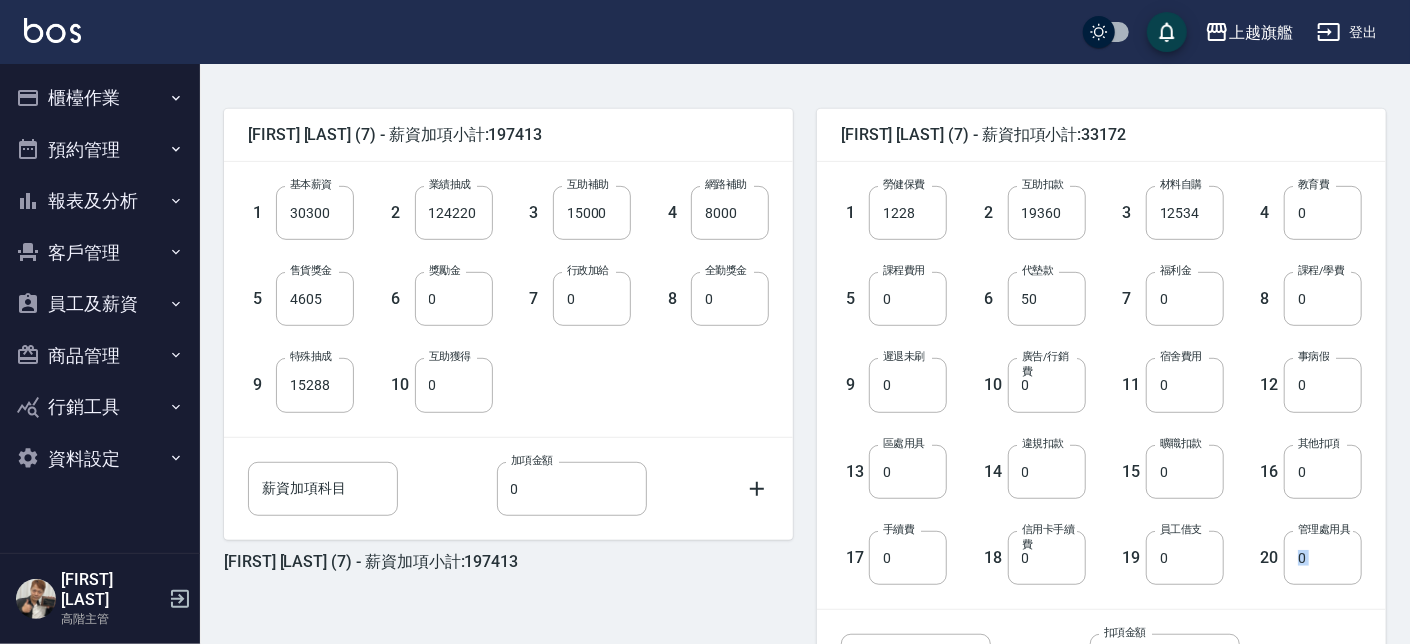 click on "林筱莉 (7) - 薪資加項小計:197413 1 基本薪資 30300 基本薪資 2 業績抽成 124220 業績抽成 3 互助補助 15000 互助補助 4 網路補助 8000 網路補助 5 售貨獎金 4605 售貨獎金 6 獎勵金 0 獎勵金 7 行政加給 0 行政加給 8 全勤獎金 0 全勤獎金 9 特殊抽成 15288 特殊抽成 10 互助獲得 0 互助獲得 薪資加項科目 薪資加項科目 加項金額 0 加項金額" at bounding box center (508, 324) 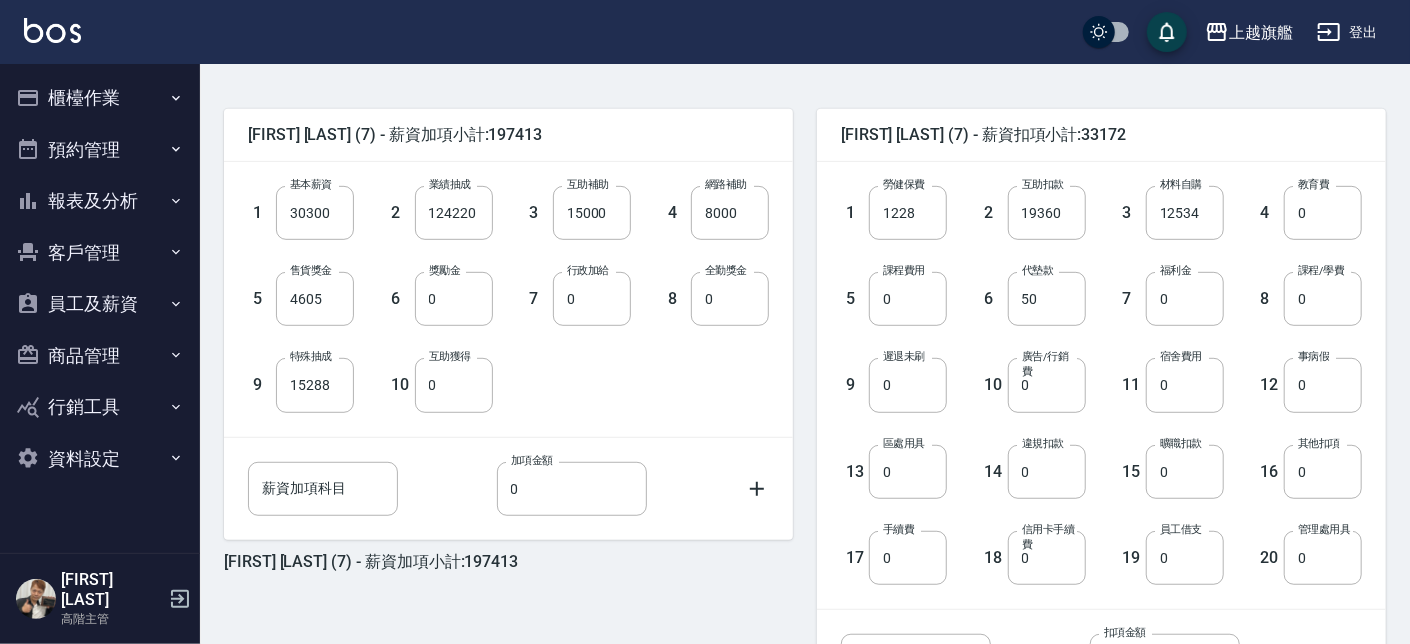 click on "薪資扣項科目 薪資扣項科目 扣項金額 0 扣項金額" at bounding box center (1085, 645) 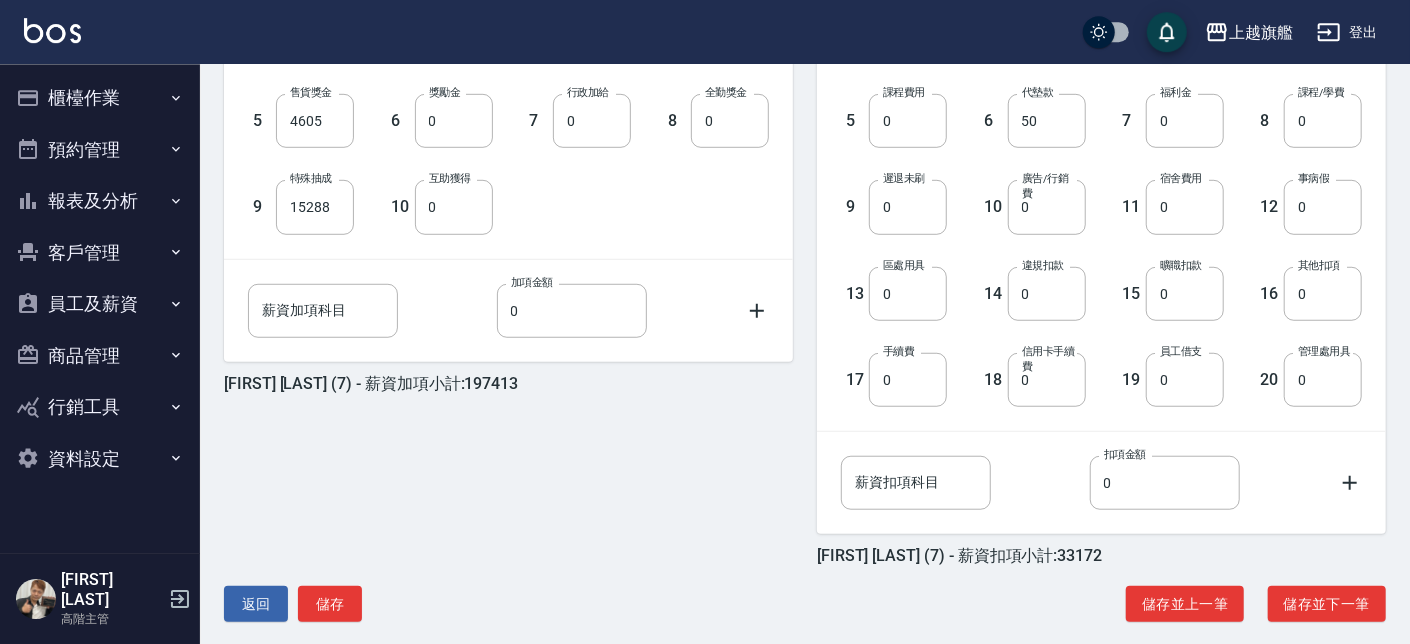 scroll, scrollTop: 655, scrollLeft: 0, axis: vertical 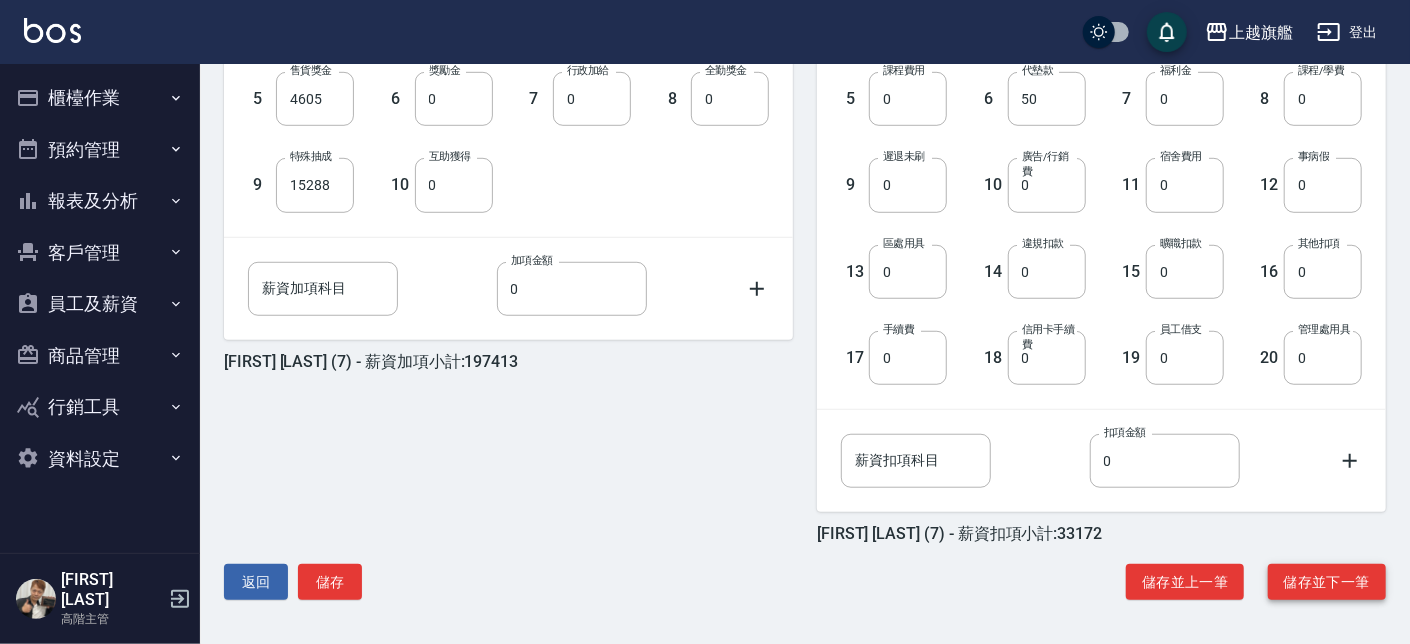 click on "儲存並下一筆" at bounding box center [1327, 582] 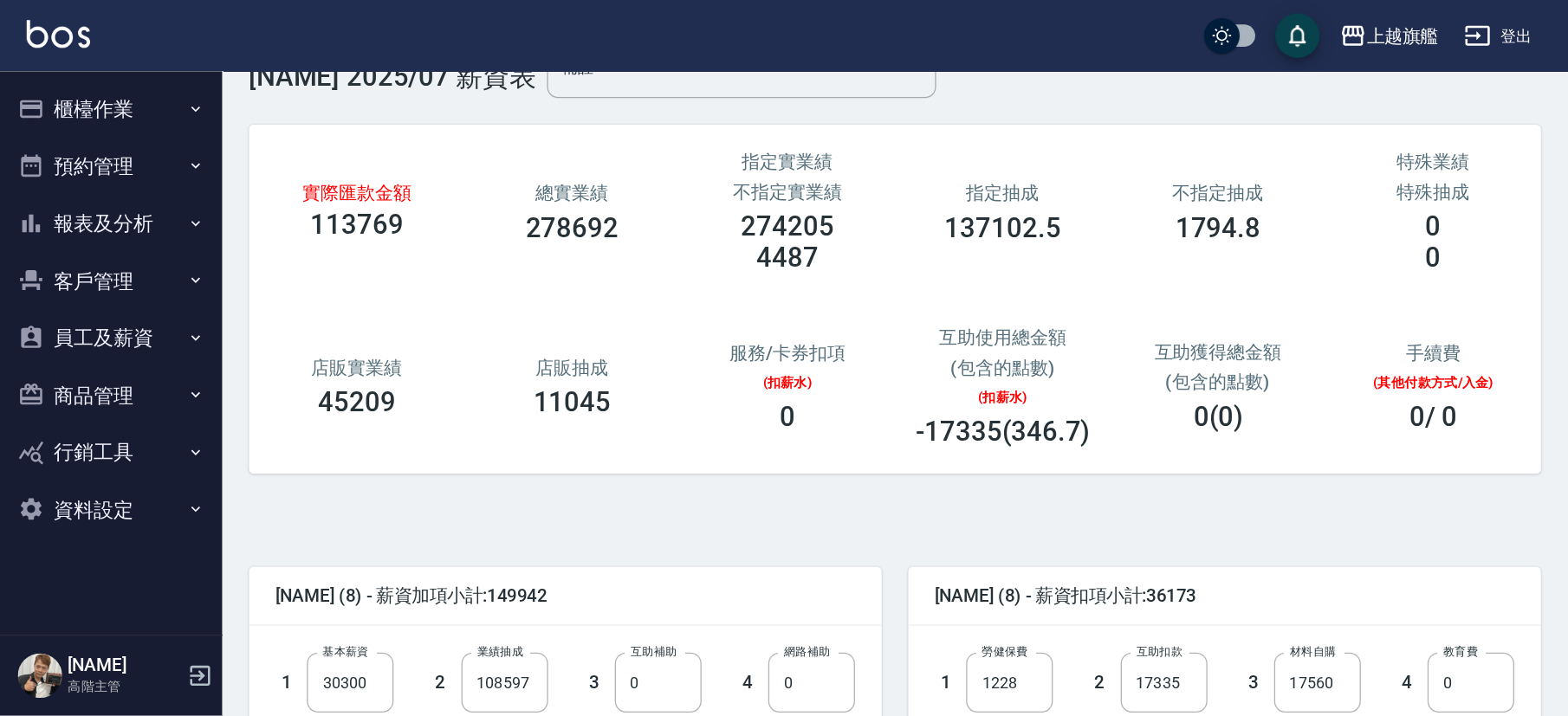 scroll, scrollTop: 0, scrollLeft: 0, axis: both 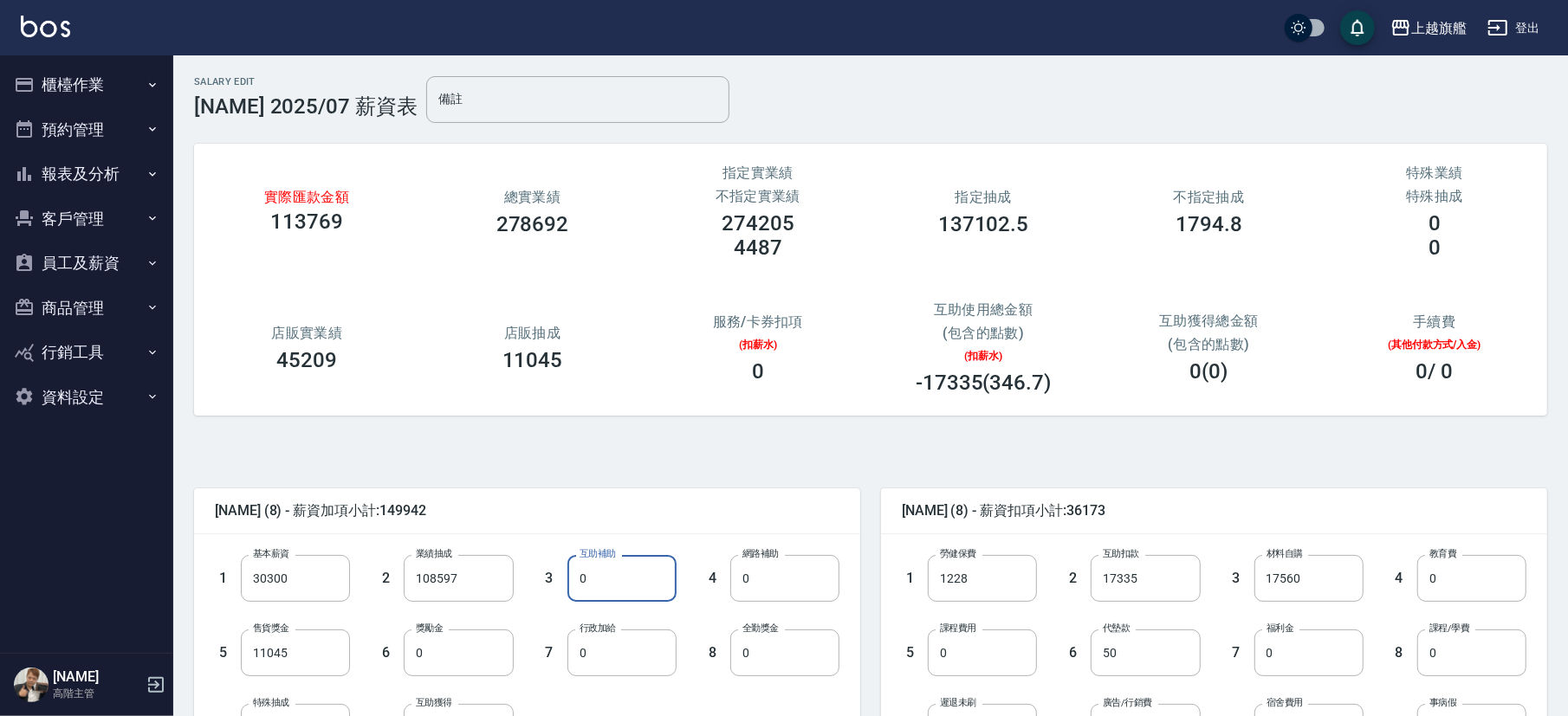 click on "0" at bounding box center [622, 578] 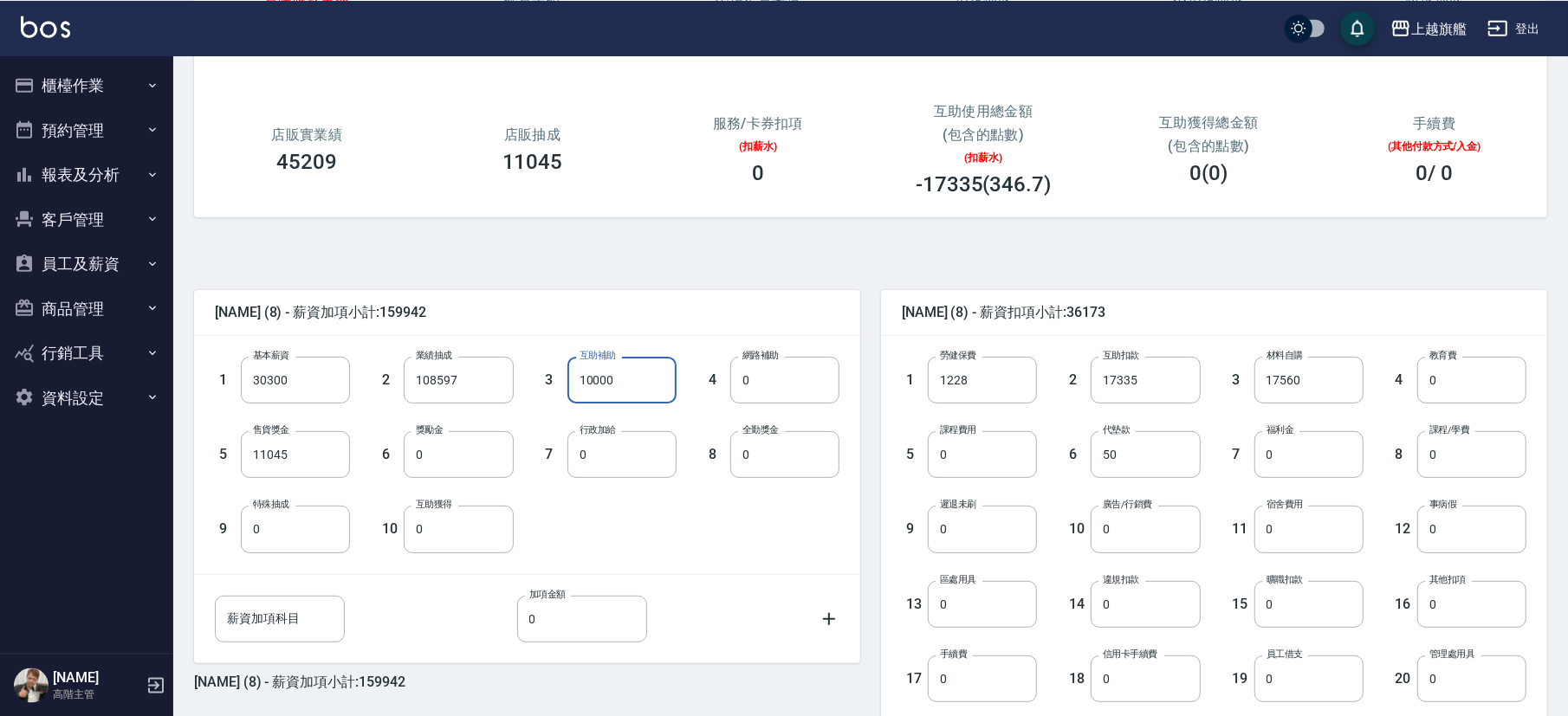 scroll, scrollTop: 410, scrollLeft: 0, axis: vertical 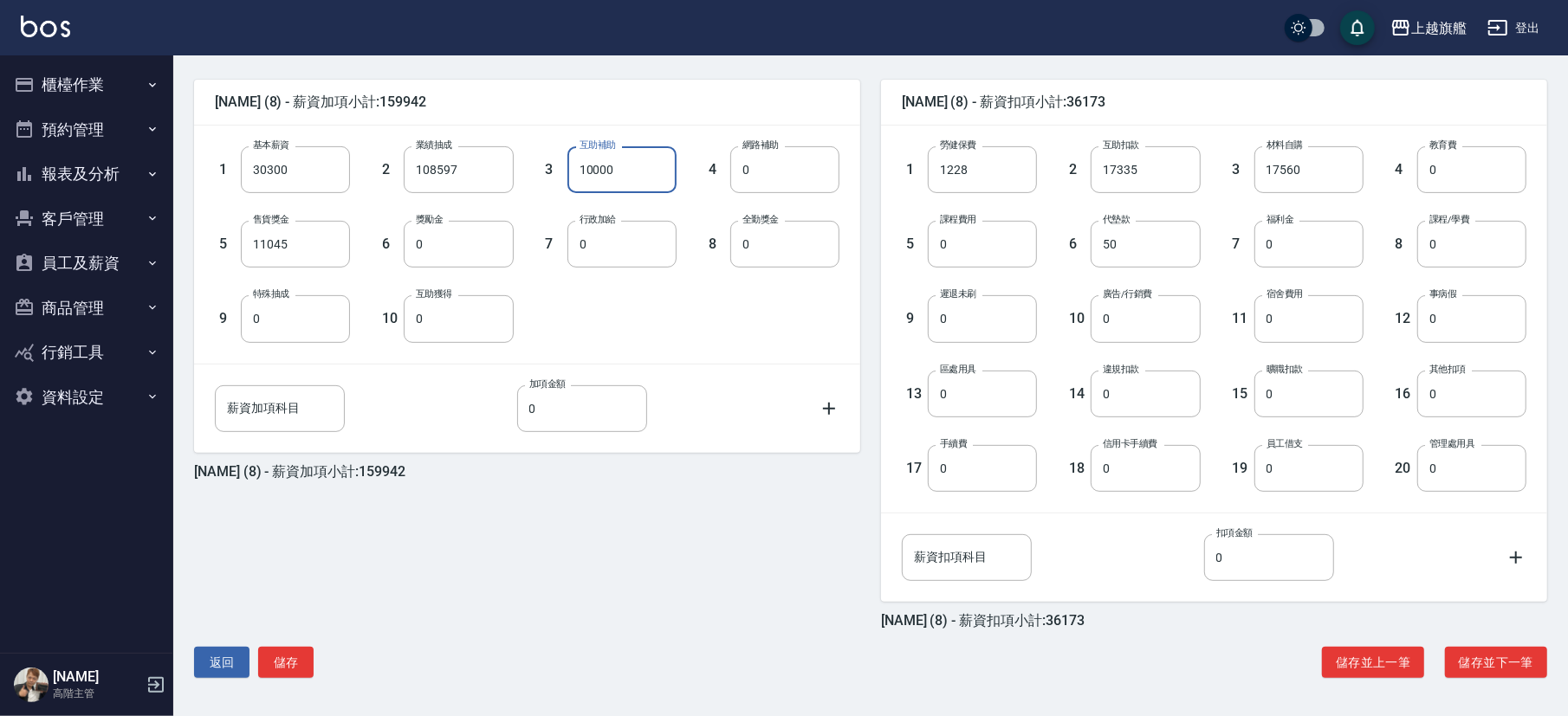 type on "10000" 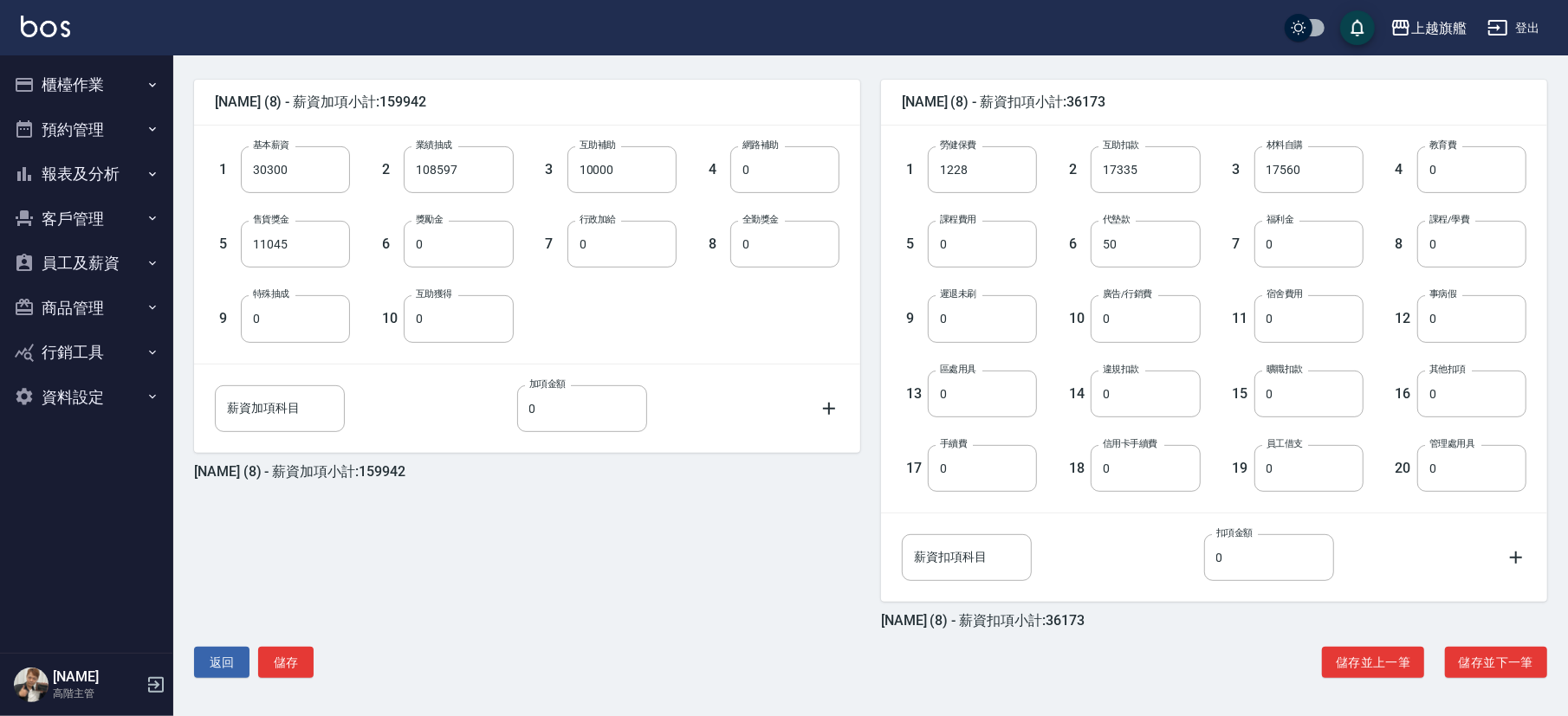 click on "周秀娟 (8) - 薪資加項小計:159942 1 基本薪資 30300 基本薪資 2 業績抽成 108597 業績抽成 3 互助補助 10000 互助補助 4 網路補助 0 網路補助 5 售貨獎金 11045 售貨獎金 6 獎勵金 0 獎勵金 7 行政加給 0 行政加給 8 全勤獎金 0 全勤獎金 9 特殊抽成 0 特殊抽成 10 互助獲得 0 互助獲得 薪資加項科目 薪資加項科目 加項金額 0 加項金額 周秀娟 (8) - 薪資加項小計:159942 周秀娟 (8) - 薪資扣項小計:36173 1 勞健保費 1228 勞健保費 2 互助扣款 17335 互助扣款 3 材料自購 17560 材料自購 4 教育費 0 教育費 5 課程費用 0 課程費用 6 代墊款 50 代墊款 7 福利金 0 福利金 8 課程/學費 0 課程/學費 9 遲退未刷 0 遲退未刷 10 廣告/行銷費 0 廣告/行銷費 11 宿舍費用 0 宿舍費用 12 事病假 0 事病假 13 區處用具 0 區處用具 14 違規扣款 0 違規扣款 15 曠職扣款 0 曠職扣款 16 其他扣項 0 其他扣項 17 手續費 0 手續費 18 0 19 0 0" at bounding box center [864, 361] 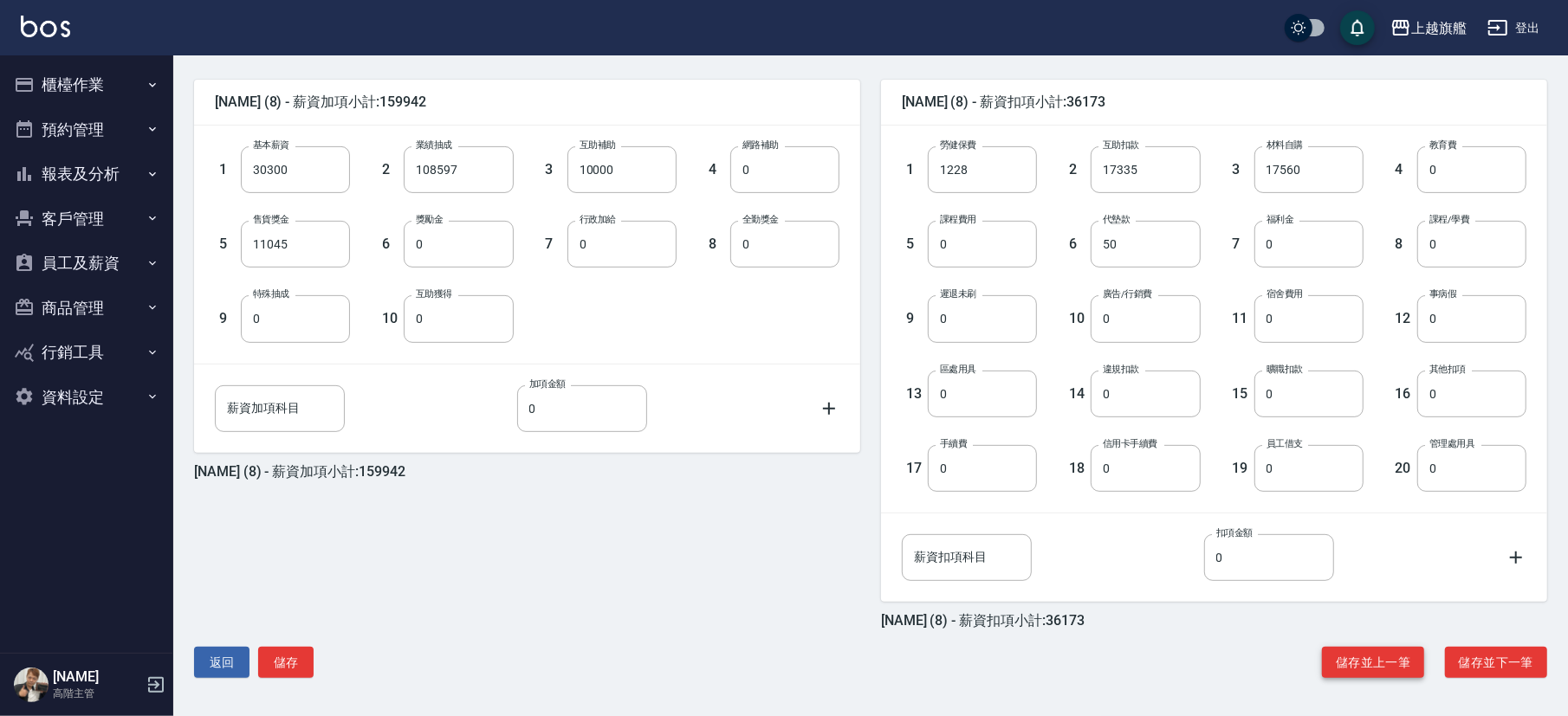 click on "儲存並上一筆" at bounding box center [1373, 662] 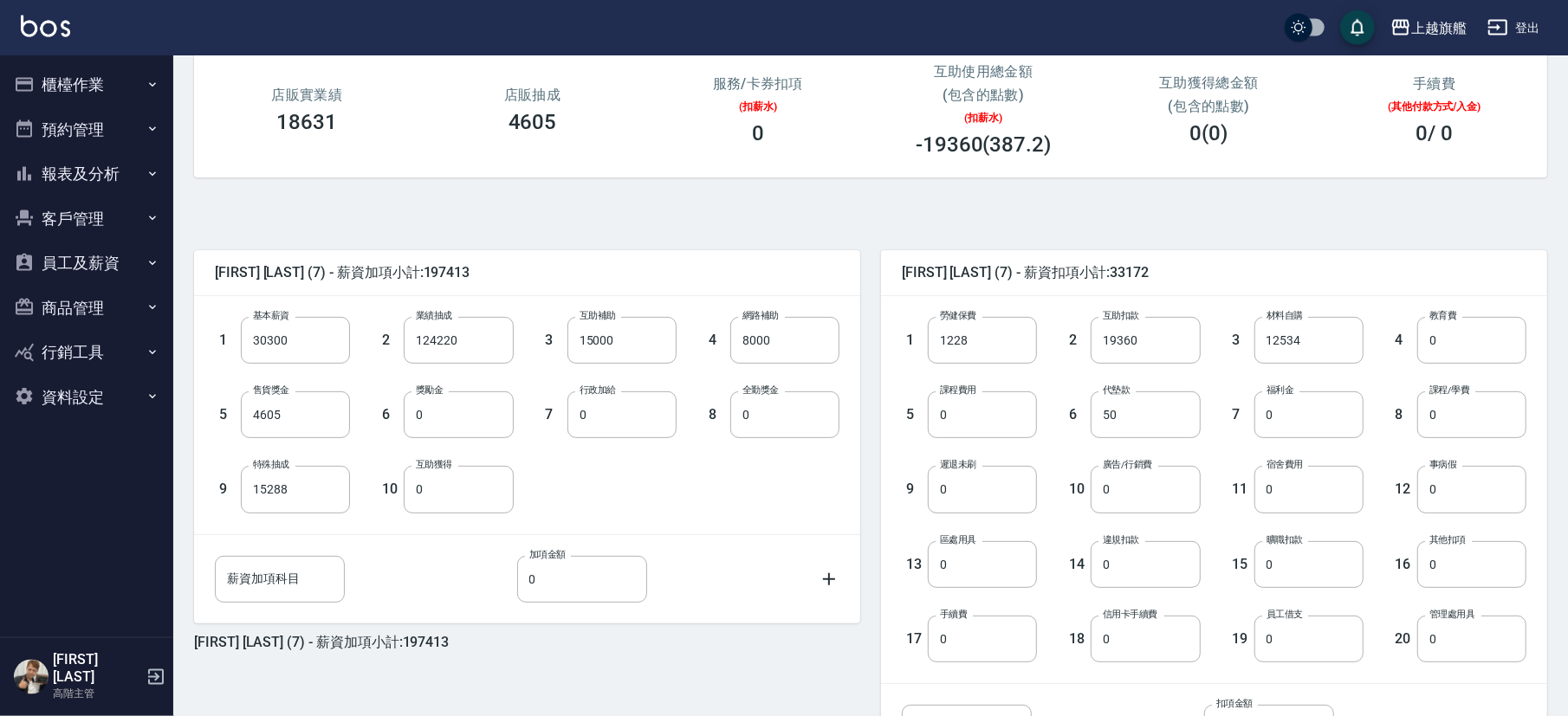 scroll, scrollTop: 290, scrollLeft: 0, axis: vertical 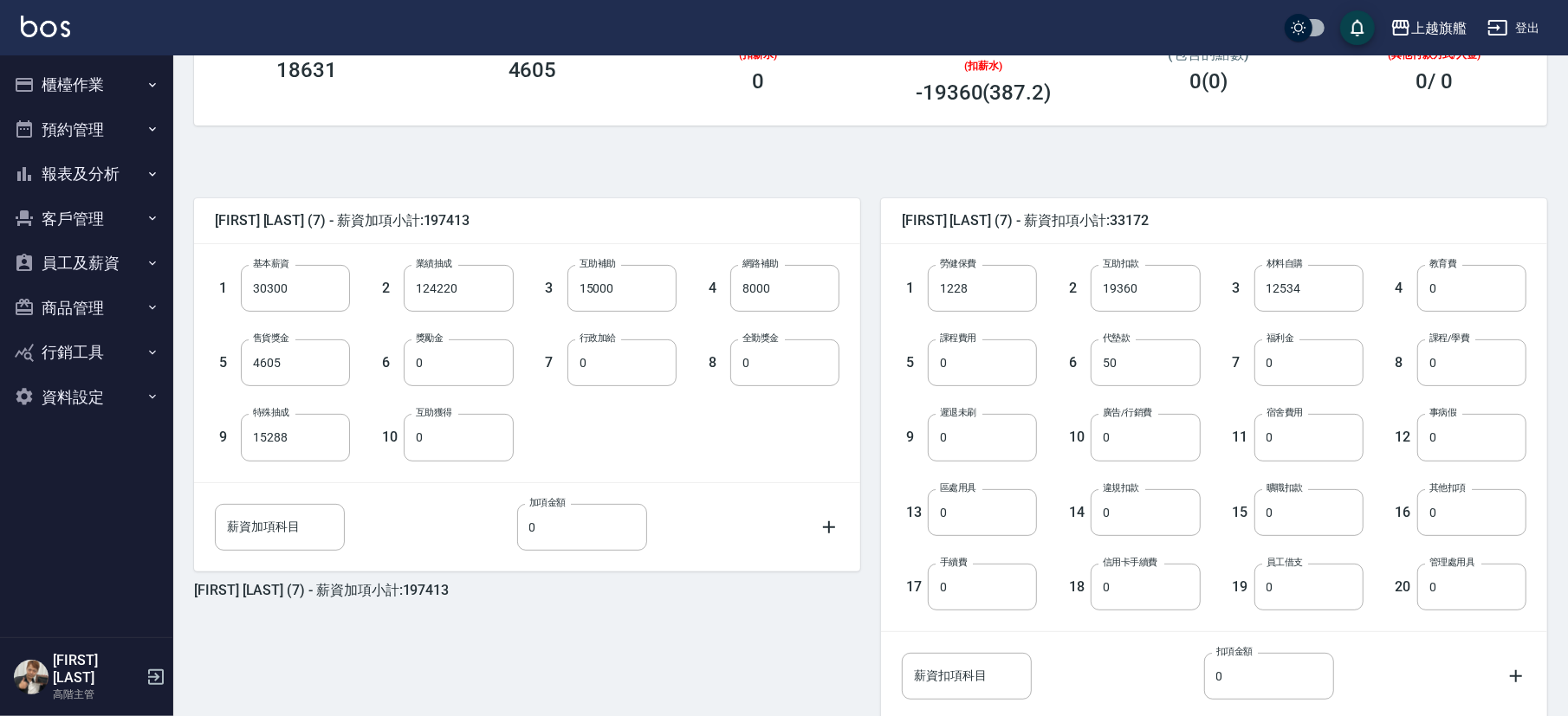 click on "[FIRST] [LAST] (7) - 薪資加項小計:197413 1 基本薪資 30300 基本薪資 2 業績抽成 124220 業績抽成 3 互助補助 15000 互助補助 4 網路補助 8000 網路補助 5 售貨獎金 4605 售貨獎金 6 獎勵金 0 獎勵金 7 行政加給 0 行政加給 8 全勤獎金 0 全勤獎金 9 特殊抽成 15288 特殊抽成 10 互助獲得 0 互助獲得 薪資加項科目 薪資加項科目 加項金額 0 加項金額 [FIRST] [LAST] (7) - 薪資加項小計:197413 [FIRST] [LAST] (7) - 薪資扣項小計:33172 1 勞健保費 1228 勞健保費 2 互助扣款 19360 互助扣款 3 材料自購 12534 材料自購 4 教育費 0 教育費 5 課程費用 0 課程費用 6 代墊款 50 代墊款 7 福利金 0 福利金 8 課程/學費 0 課程/學費 9 遲退未刷 0 遲退未刷 10 廣告/行銷費 0 廣告/行銷費 11 宿舍費用 0 宿舍費用 12 事病假 0 事病假 13 區處用具 0 區處用具 14 違規扣款 0 違規扣款 15 曠職扣款 0 曠職扣款 16 其他扣項 0 其他扣項 17 手續費 0 手續費 18 0" at bounding box center [864, 480] 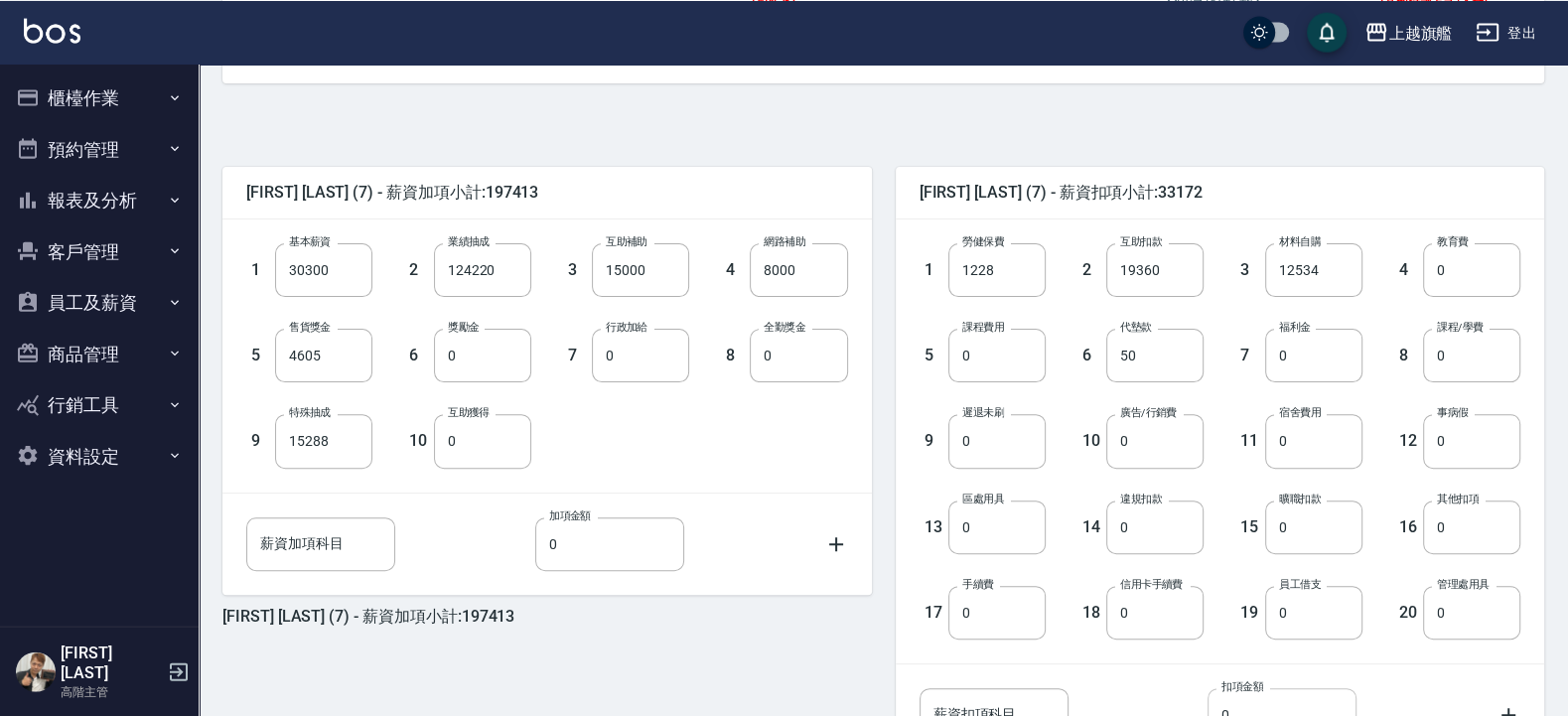 scroll, scrollTop: 574, scrollLeft: 0, axis: vertical 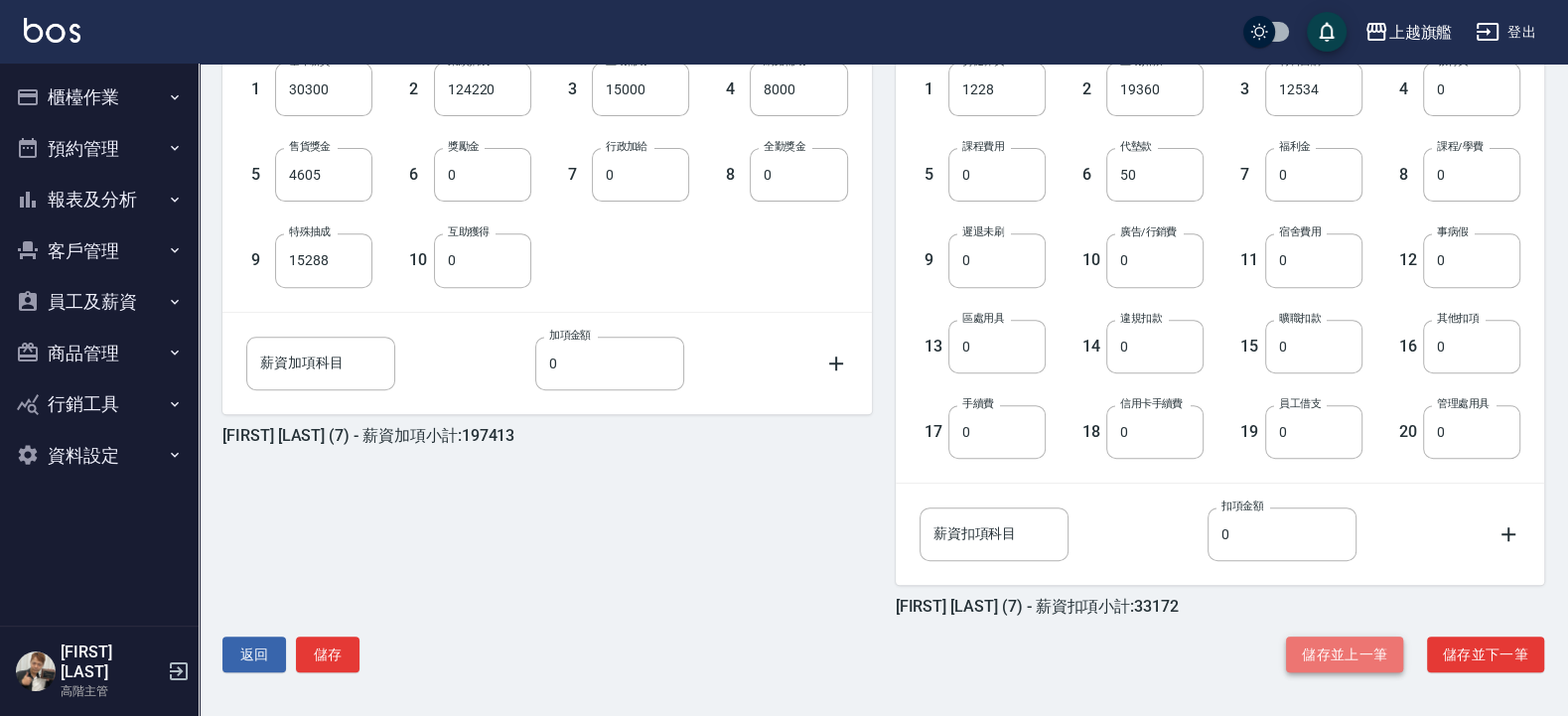 click on "儲存並上一筆" at bounding box center [1345, 654] 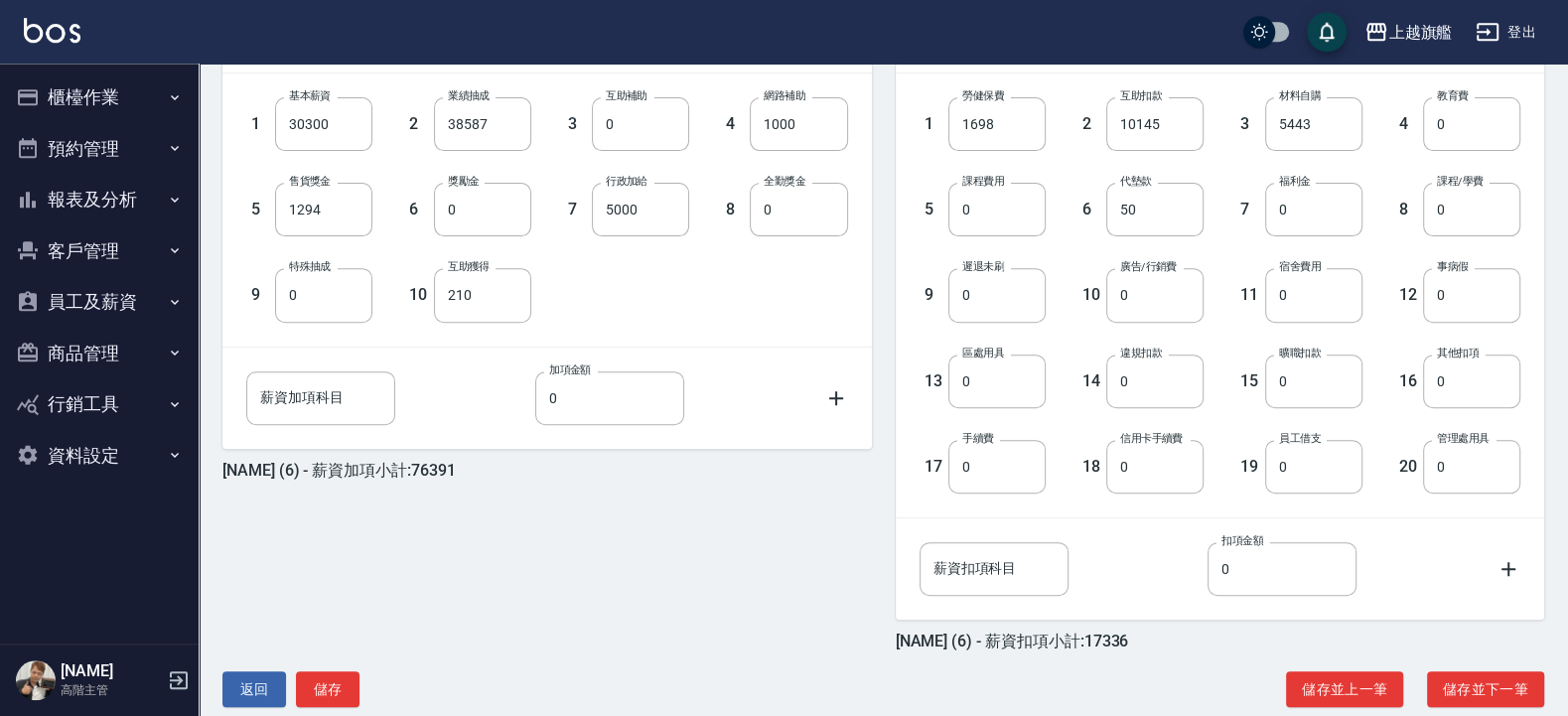 scroll, scrollTop: 574, scrollLeft: 0, axis: vertical 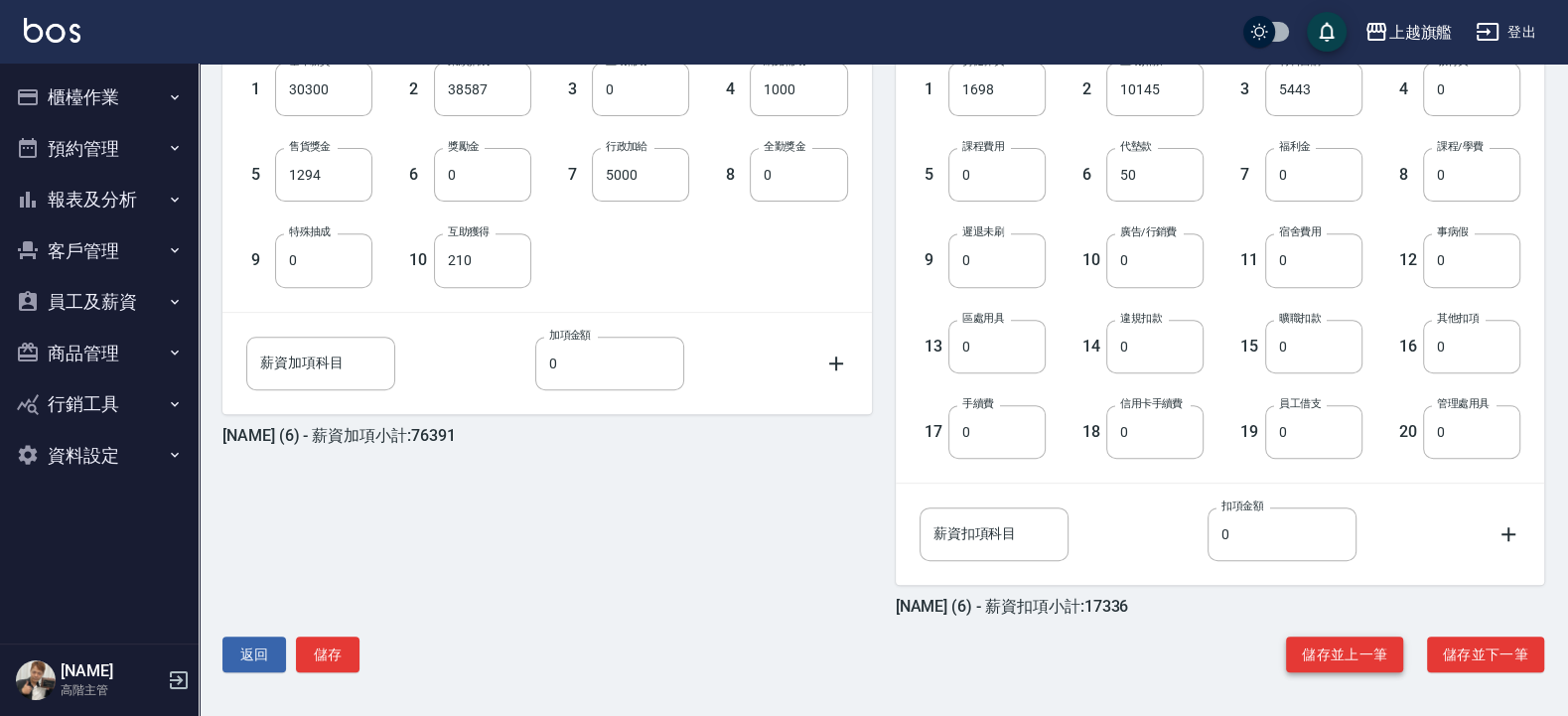 click on "儲存並上一筆" at bounding box center [1345, 654] 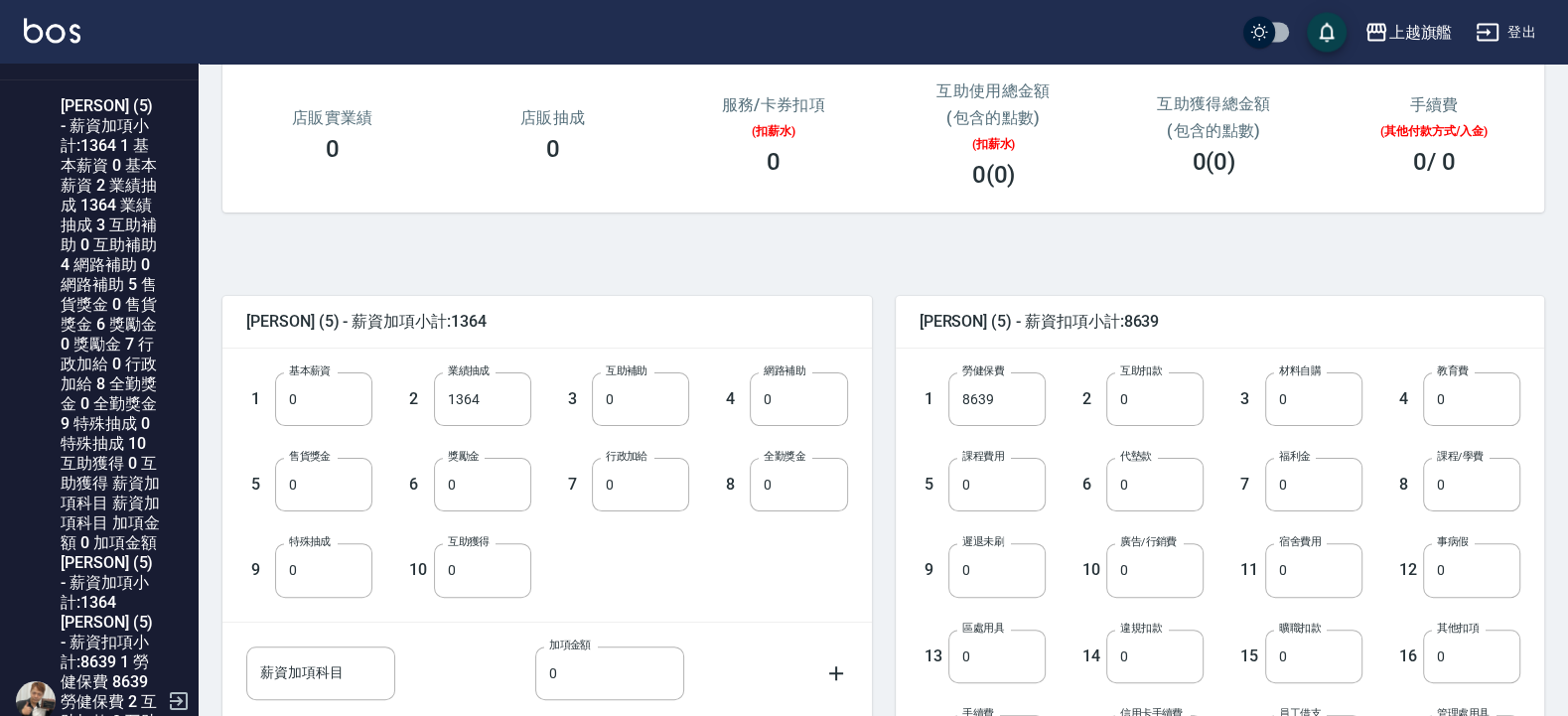 scroll, scrollTop: 574, scrollLeft: 0, axis: vertical 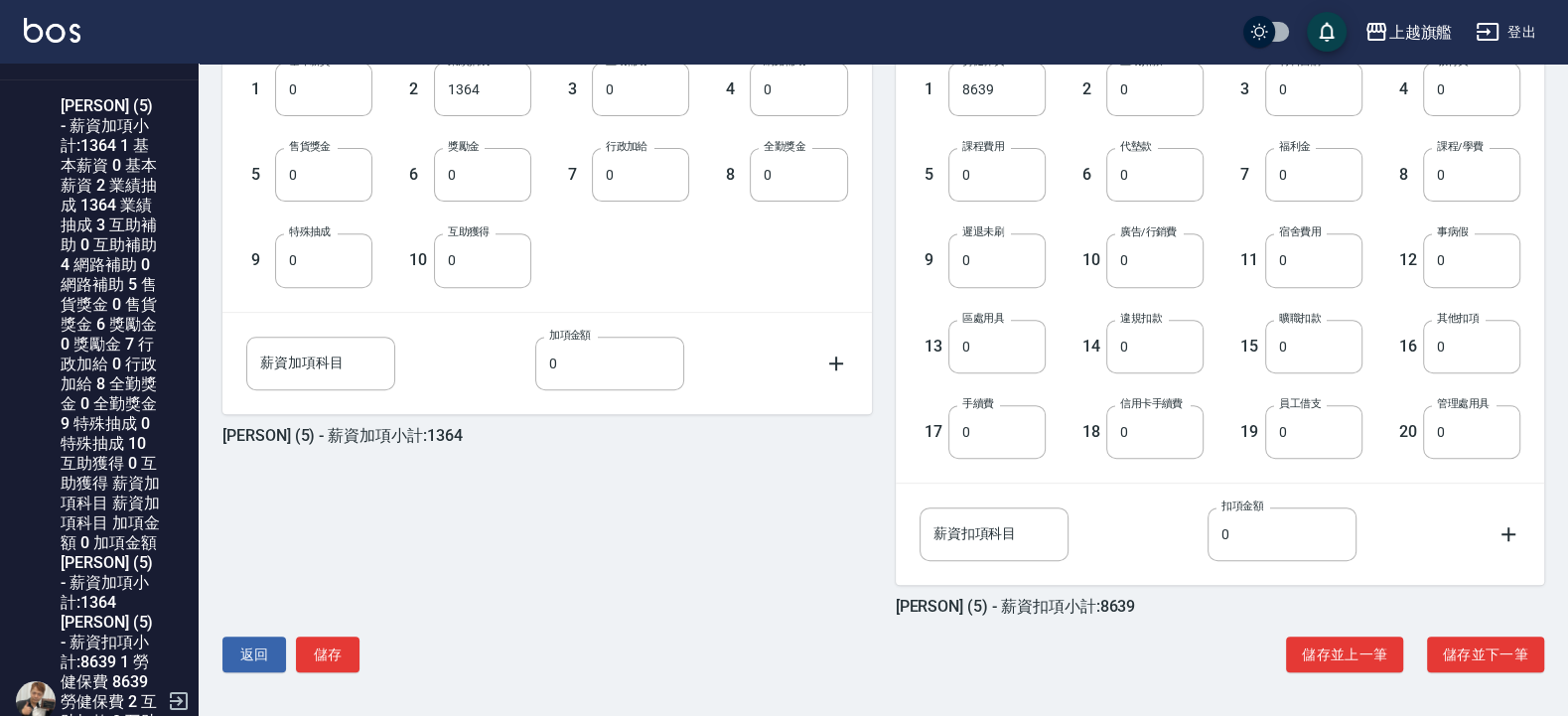 click on "[PERSON] (5) - 薪資加項小計:1364 1 基本薪資 0 基本薪資 2 業績抽成 1364 業績抽成 3 互助補助 0 互助補助 4 網路補助 0 網路補助 5 售貨獎金 0 售貨獎金 6 獎勵金 0 獎勵金 7 行政加給 0 行政加給 8 全勤獎金 0 全勤獎金 9 特殊抽成 0 特殊抽成 10 互助獲得 0 互助獲得 薪資加項科目 薪資加項科目 加項金額 0 加項金額 [PERSON] (5) - 薪資加項小計:1364 [PERSON] (5) - 薪資扣項小計:8639 1 勞健保費 8639 勞健保費 2 互助扣款 0 互助扣款 3 材料自購 0 材料自購 4 教育費 0 教育費 5 課程費用 0 課程費用 6 代墊款 0 代墊款 7 福利金 0 福利金 8 課程/學費 0 課程/學費 9 遲退未刷 0 遲退未刷 10 廣告/行銷費 0 廣告/行銷費 11 宿舍費用 0 宿舍費用 12 事病假 0 事病假 13 區處用具 0 區處用具 14 違規扣款 0 違規扣款 15 曠職扣款 0 曠職扣款 16 其他扣項 0 其他扣項 17 手續費 0 手續費 18 信用卡手續費 0 19 員工借支" at bounding box center [875, 309] 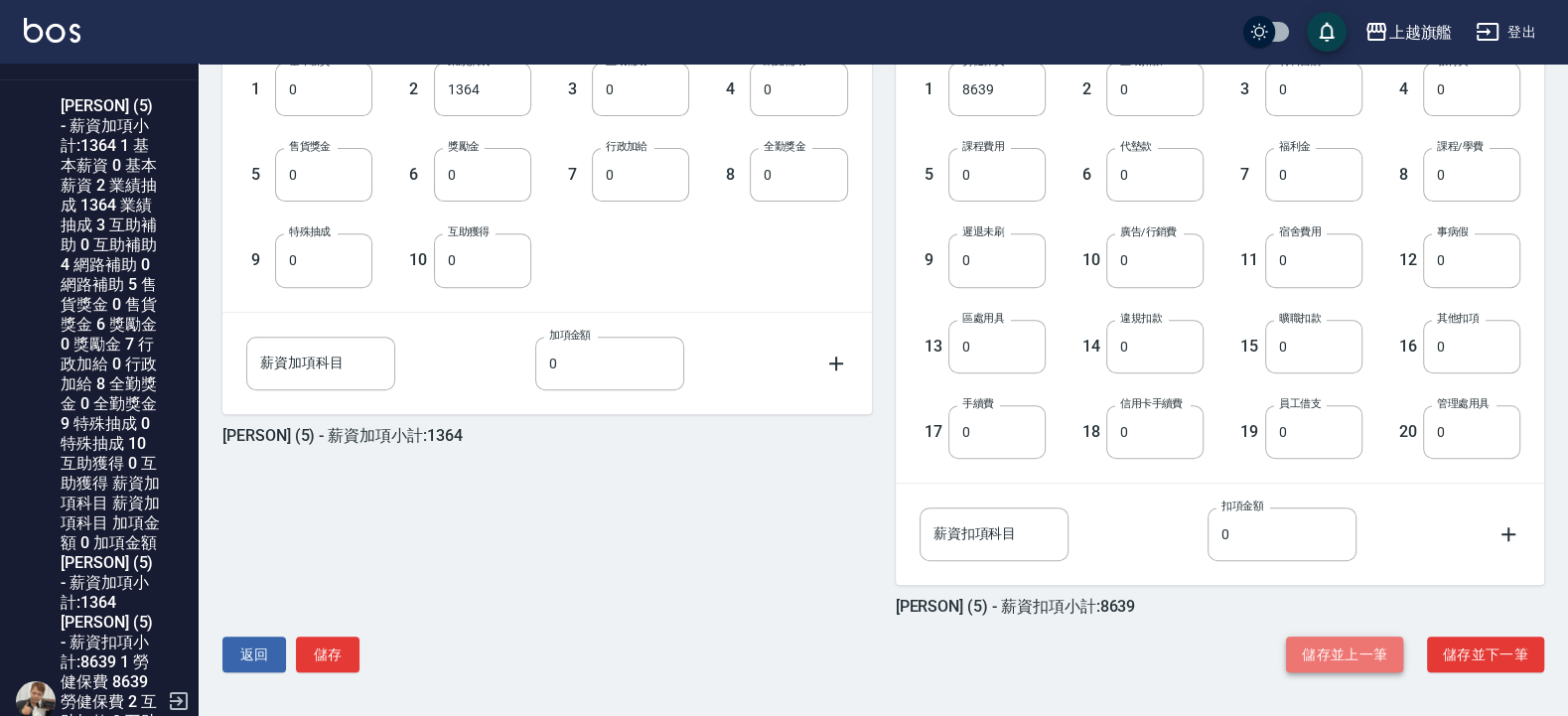 click on "儲存並上一筆" at bounding box center (1345, 654) 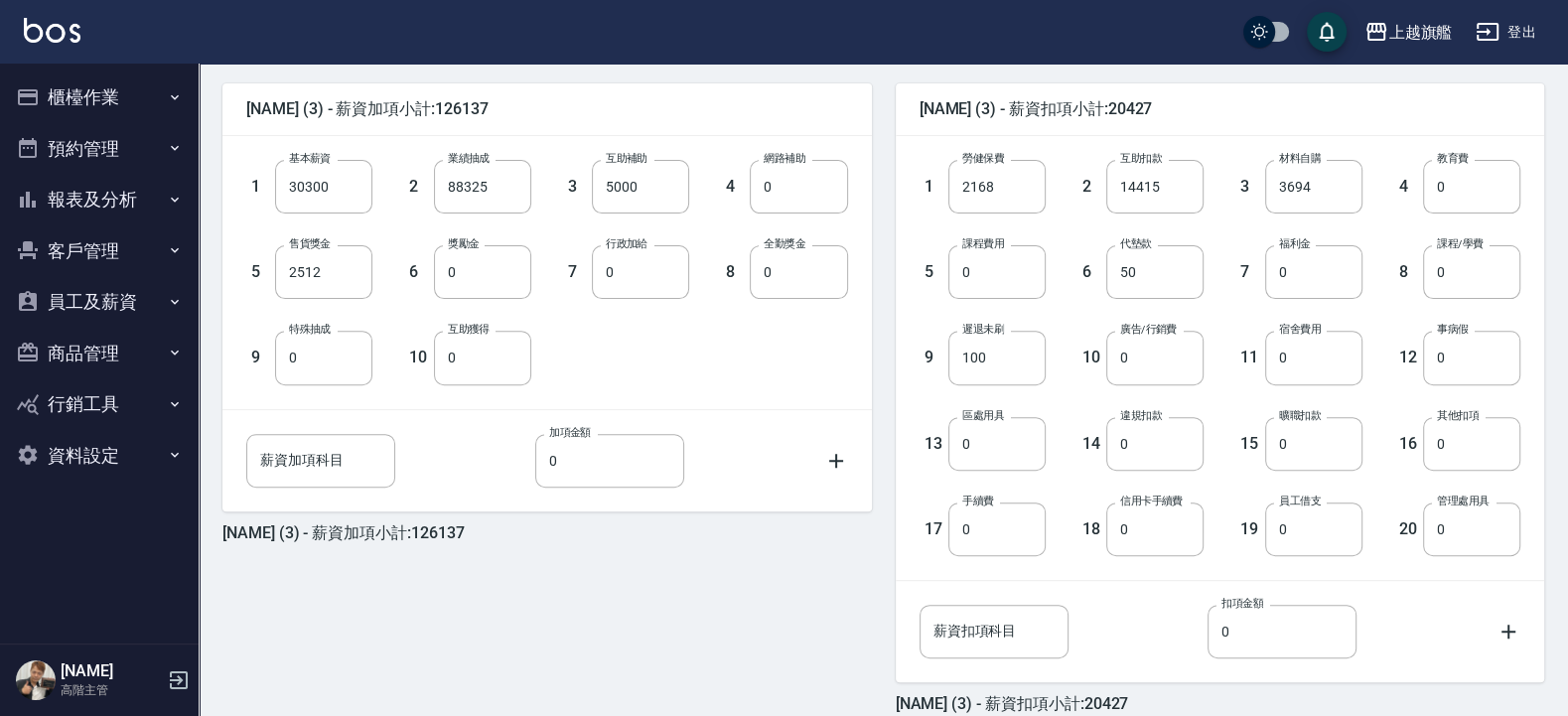 scroll, scrollTop: 574, scrollLeft: 0, axis: vertical 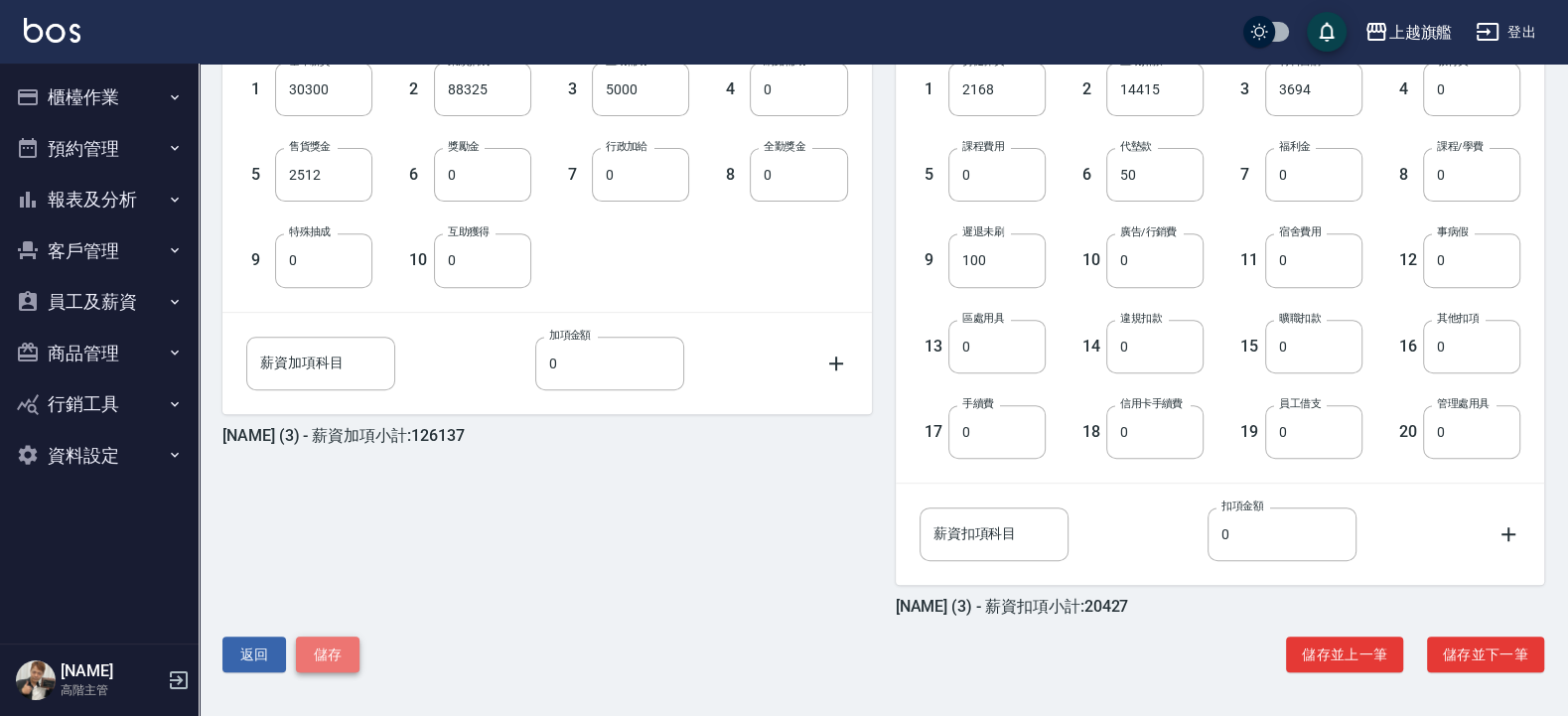 click on "儲存" at bounding box center [328, 654] 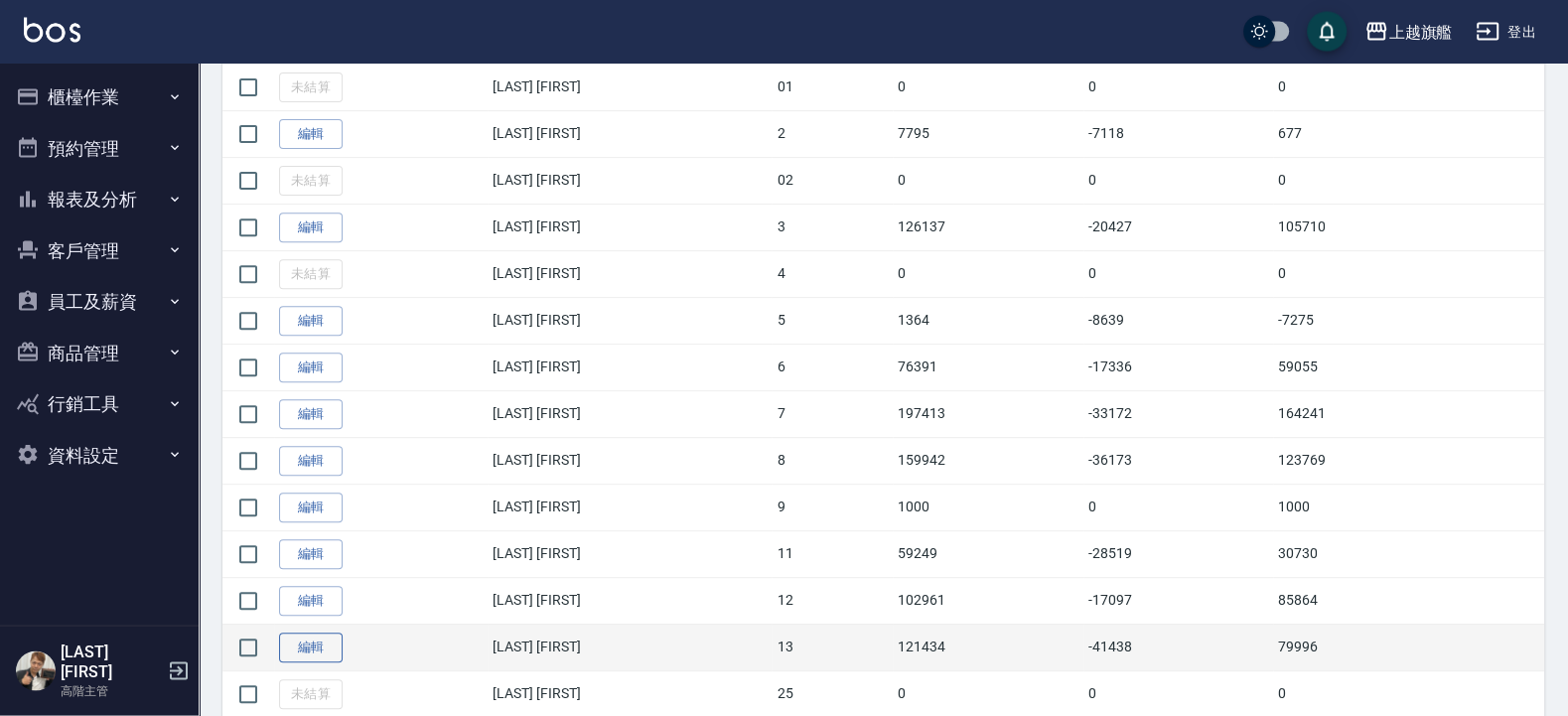 scroll, scrollTop: 596, scrollLeft: 0, axis: vertical 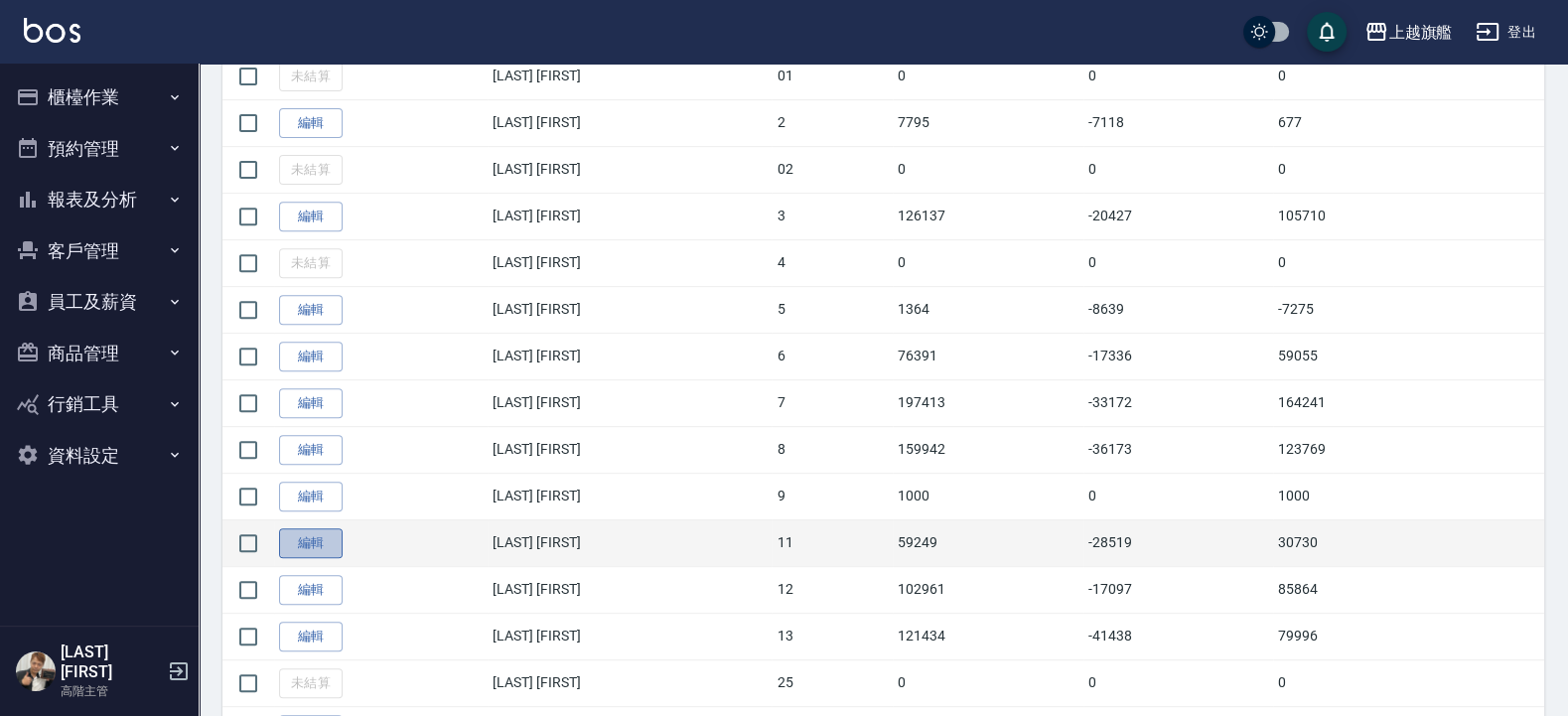 click on "編輯" at bounding box center (311, 543) 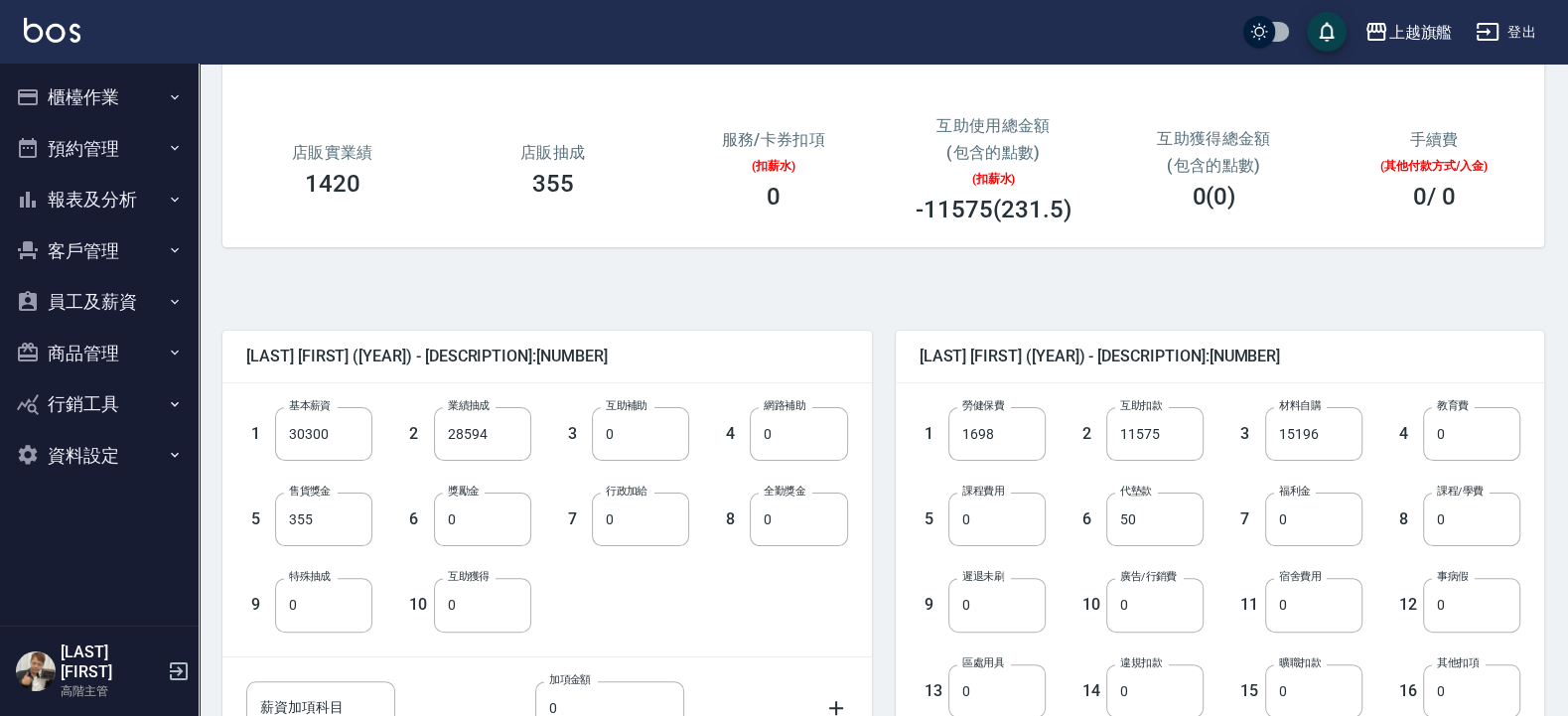 scroll, scrollTop: 358, scrollLeft: 0, axis: vertical 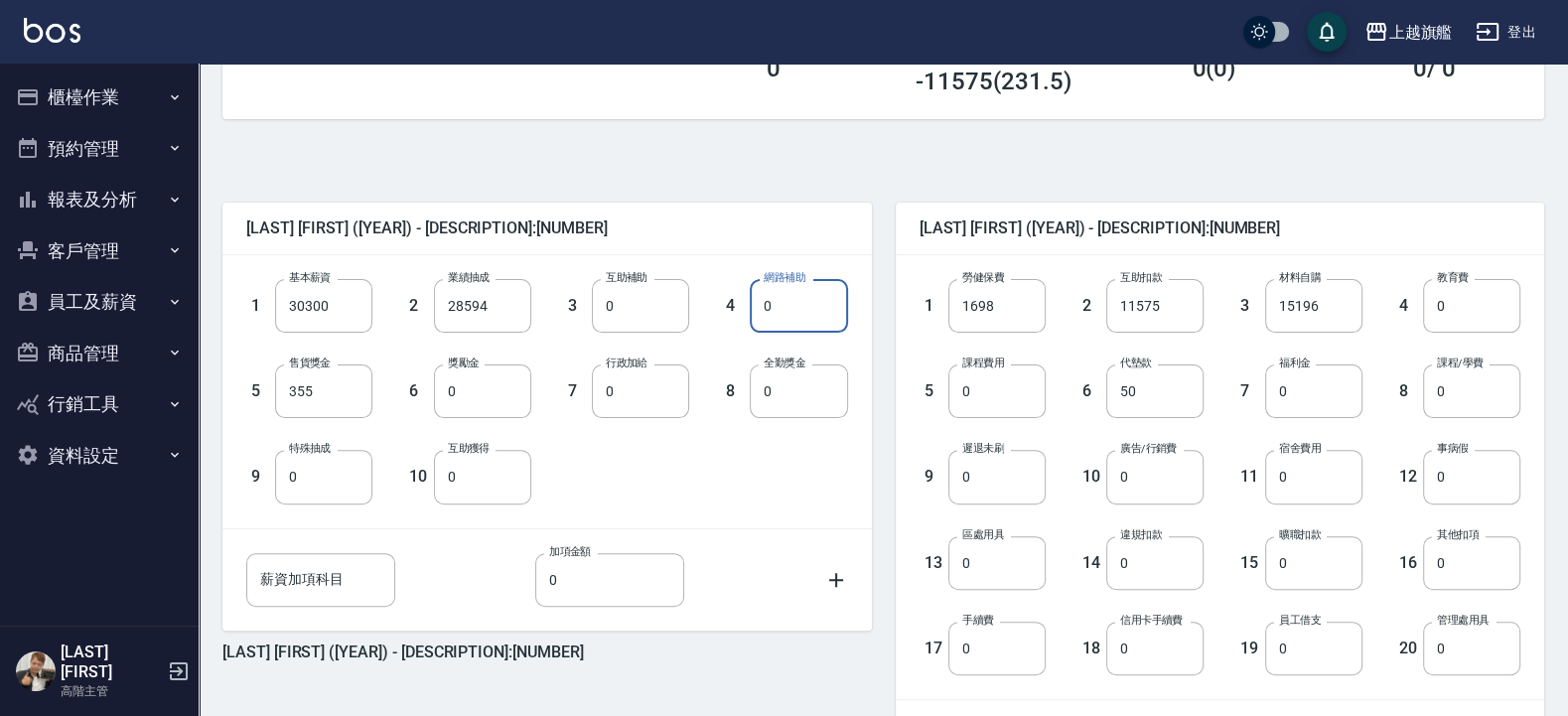 click on "0" at bounding box center [798, 306] 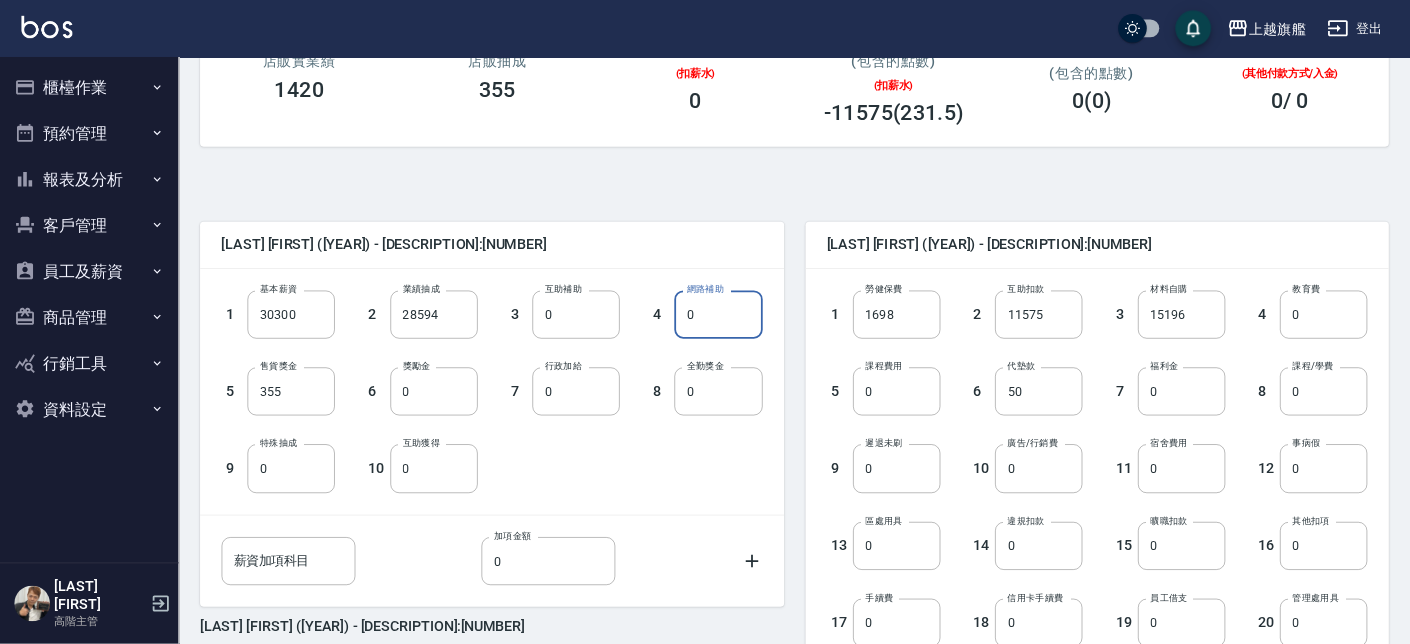 scroll, scrollTop: 240, scrollLeft: 0, axis: vertical 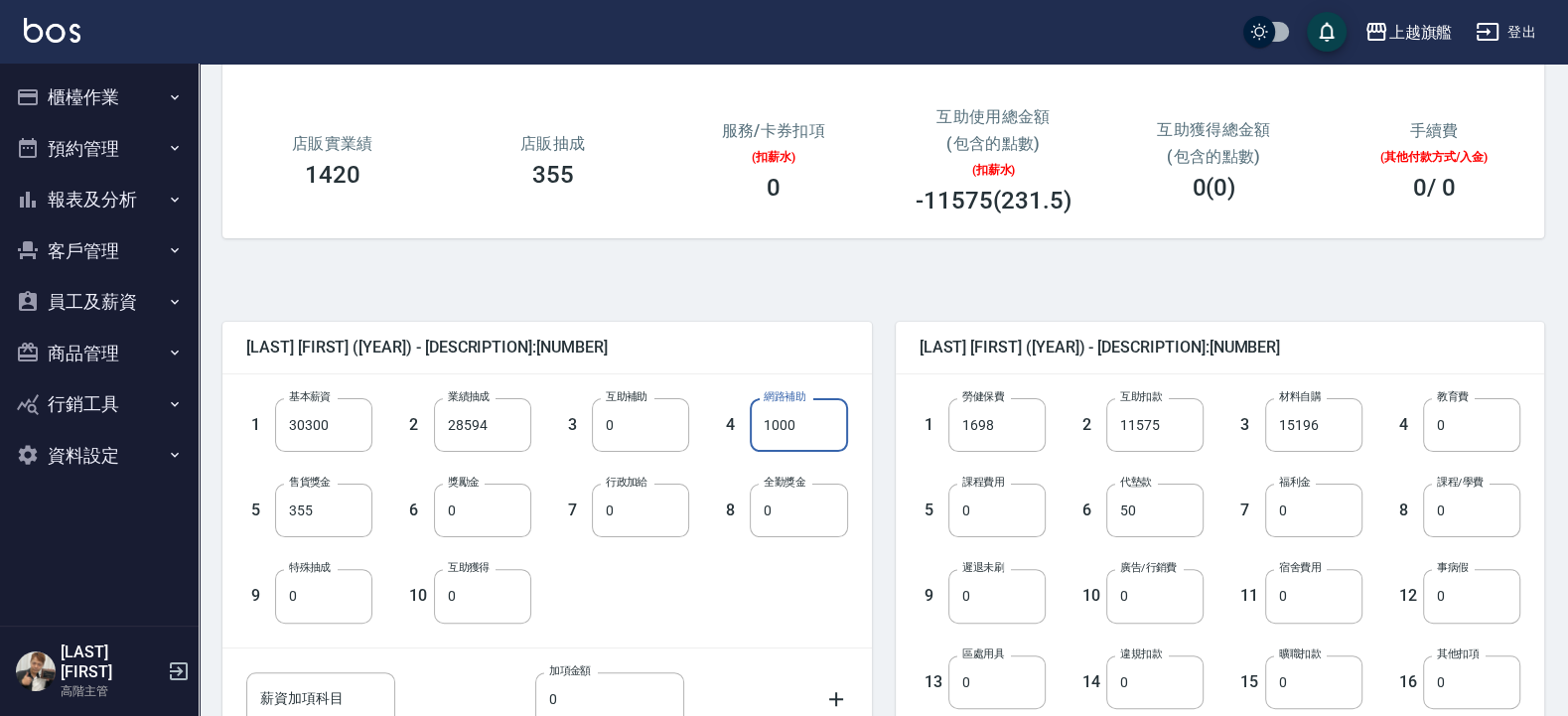 type on "1000" 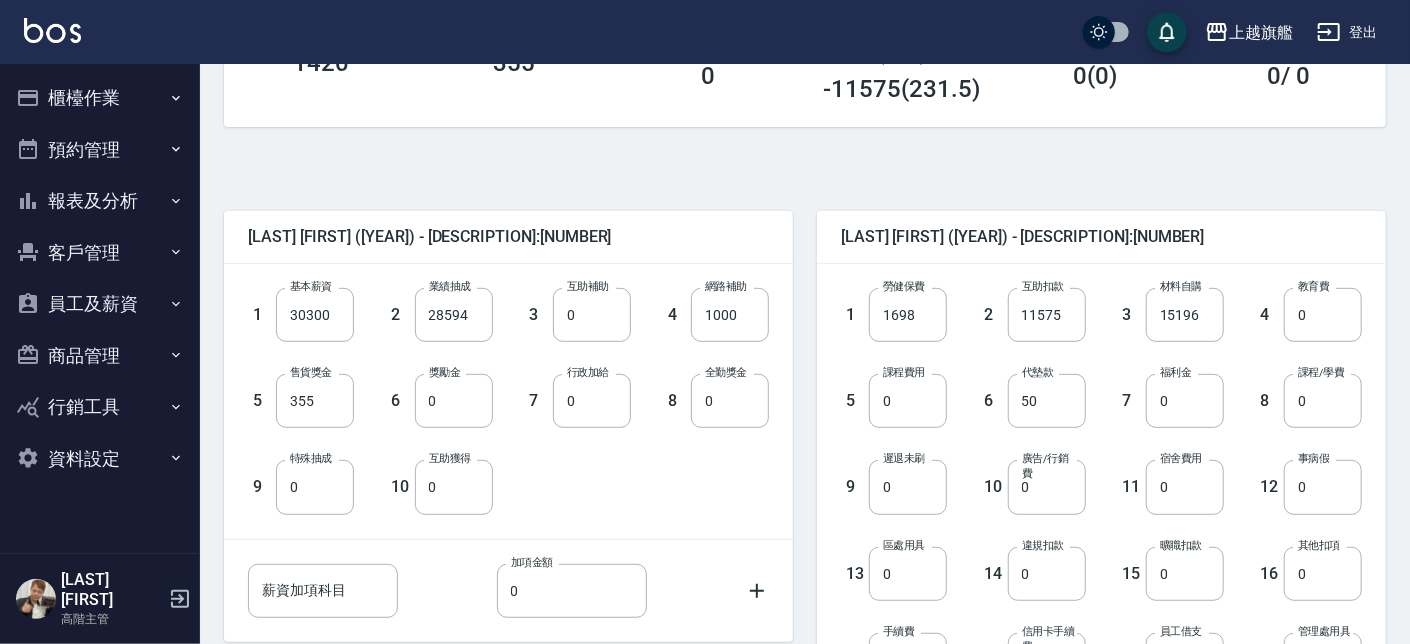 scroll, scrollTop: 655, scrollLeft: 0, axis: vertical 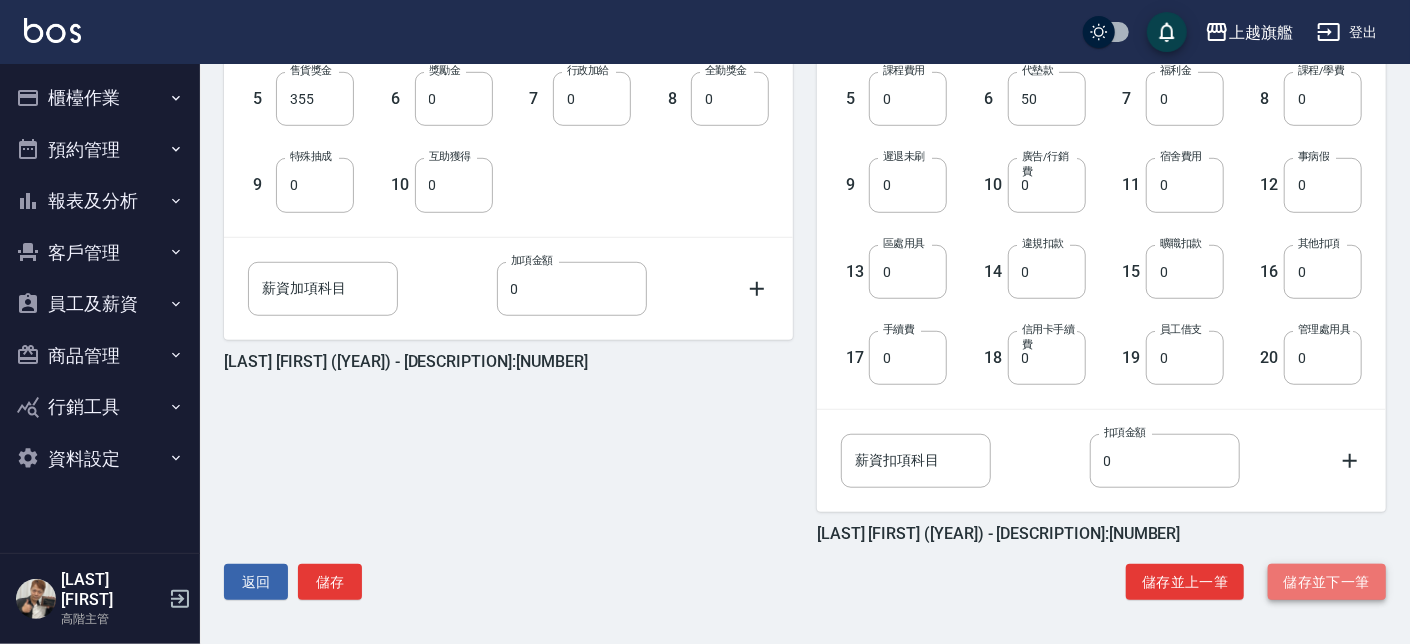 click on "儲存並下一筆" at bounding box center (1327, 582) 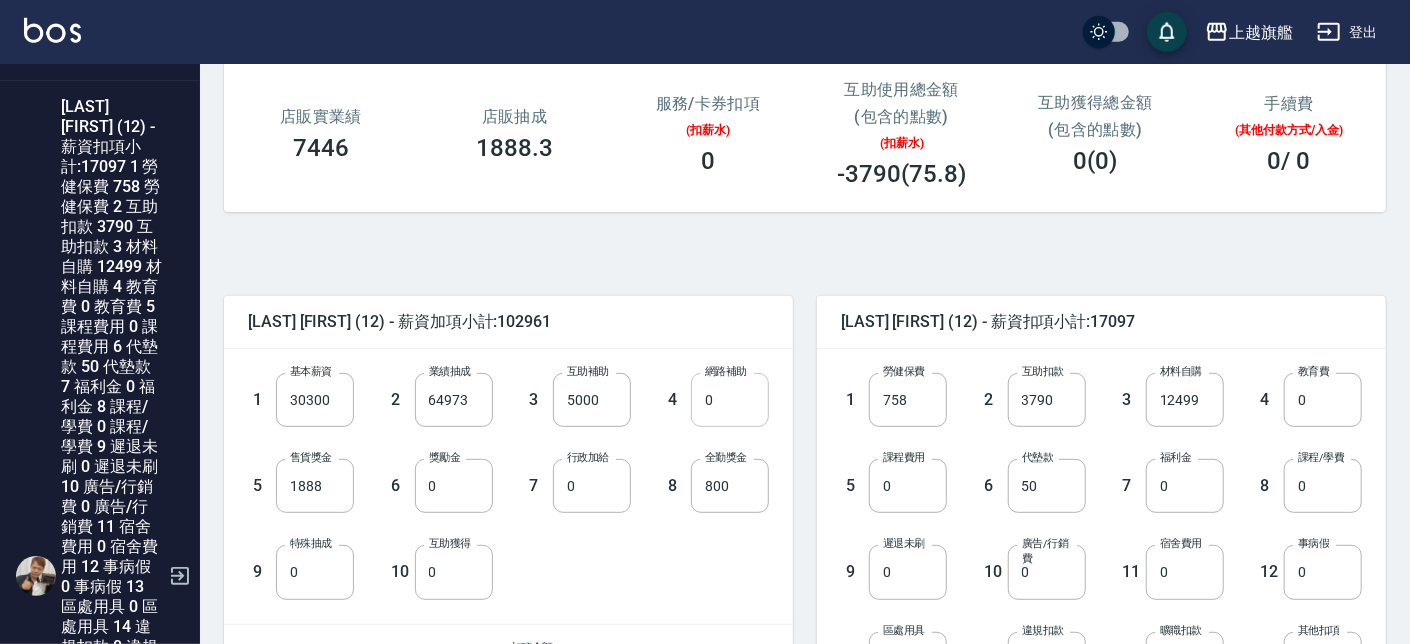scroll, scrollTop: 227, scrollLeft: 0, axis: vertical 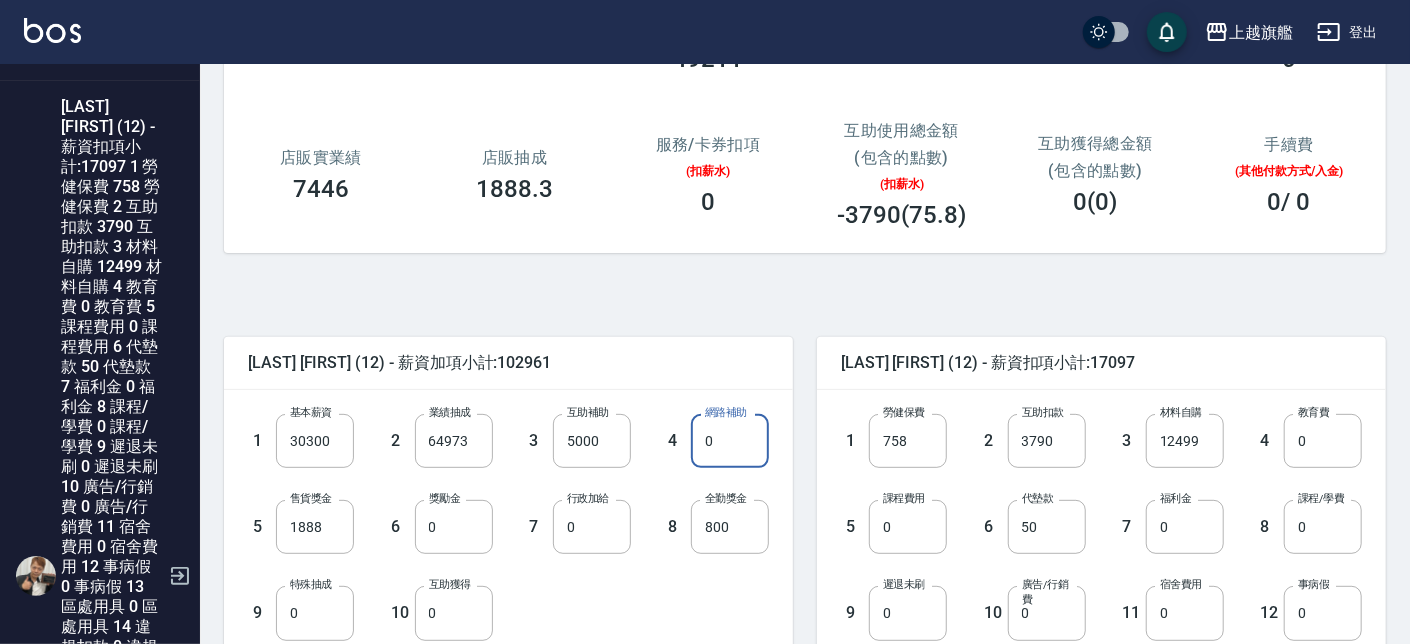click on "0" at bounding box center [730, 441] 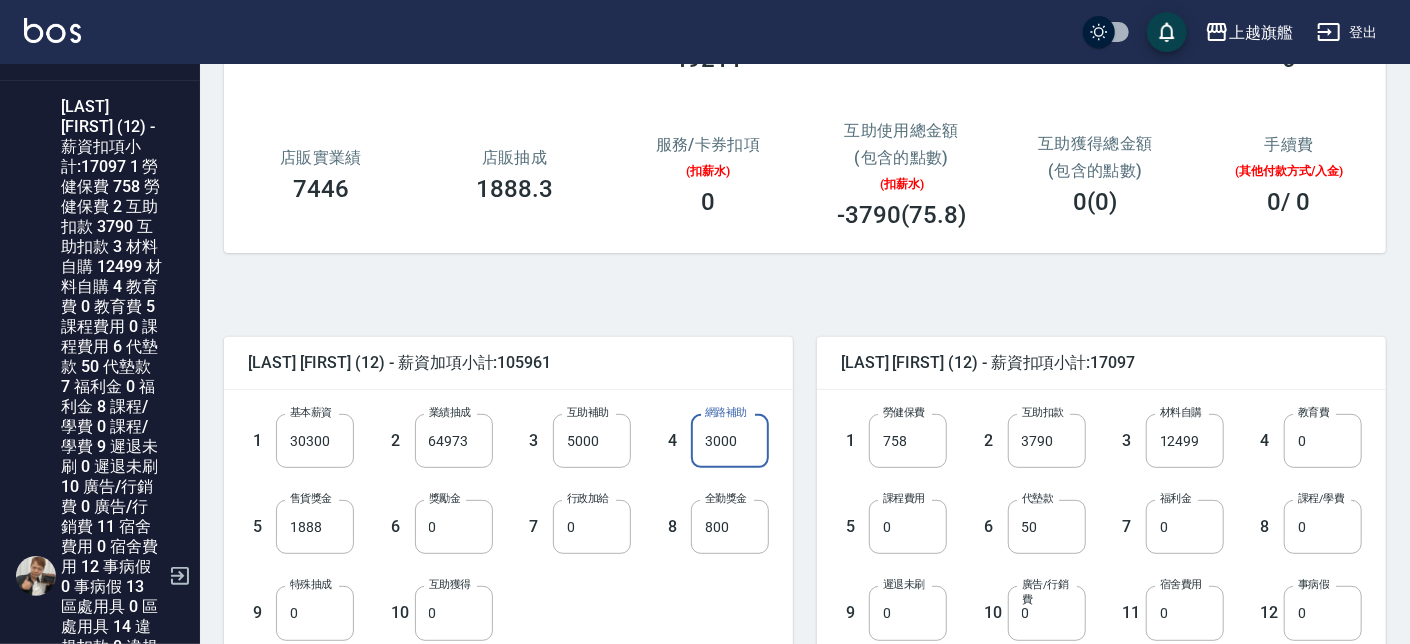 type on "3000" 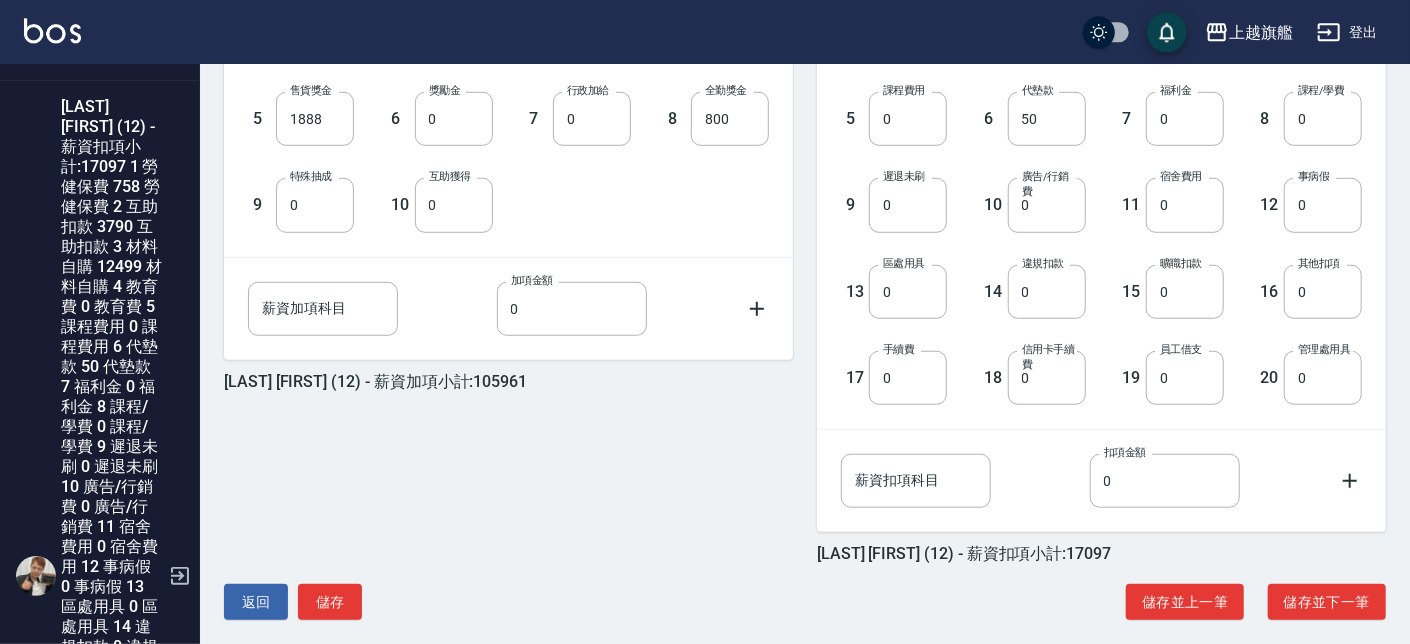 scroll, scrollTop: 655, scrollLeft: 0, axis: vertical 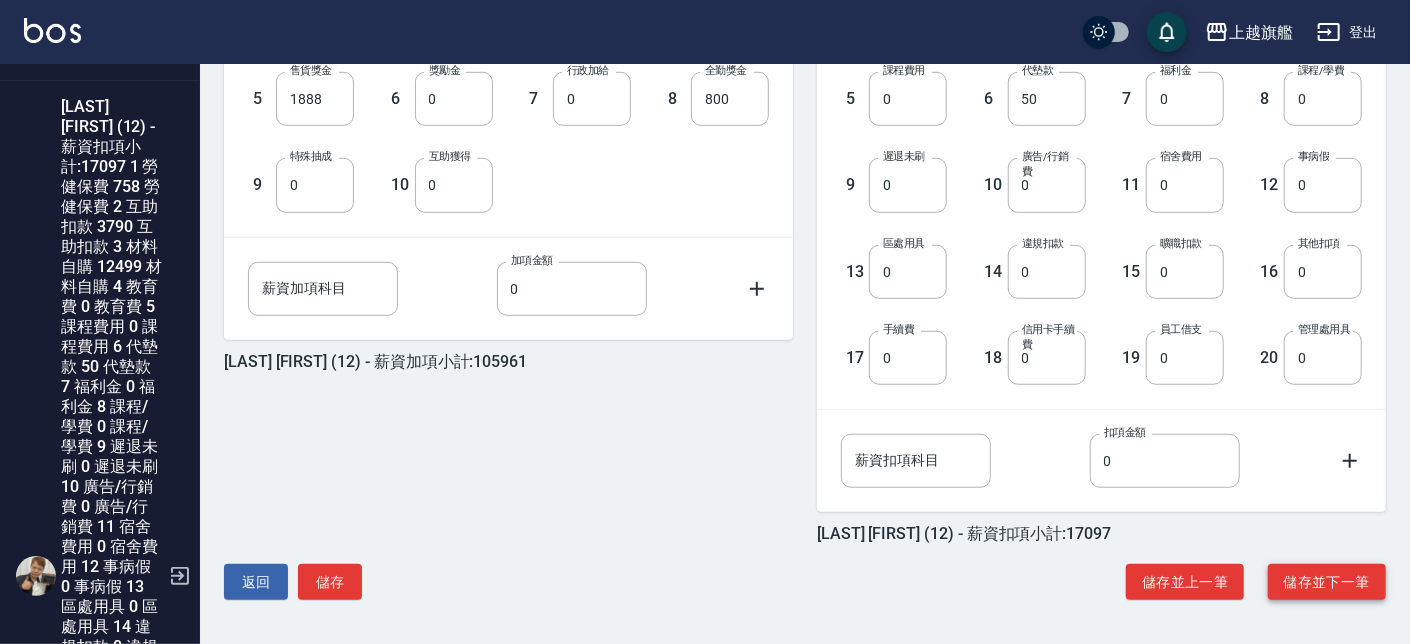click on "儲存並下一筆" at bounding box center [1327, 582] 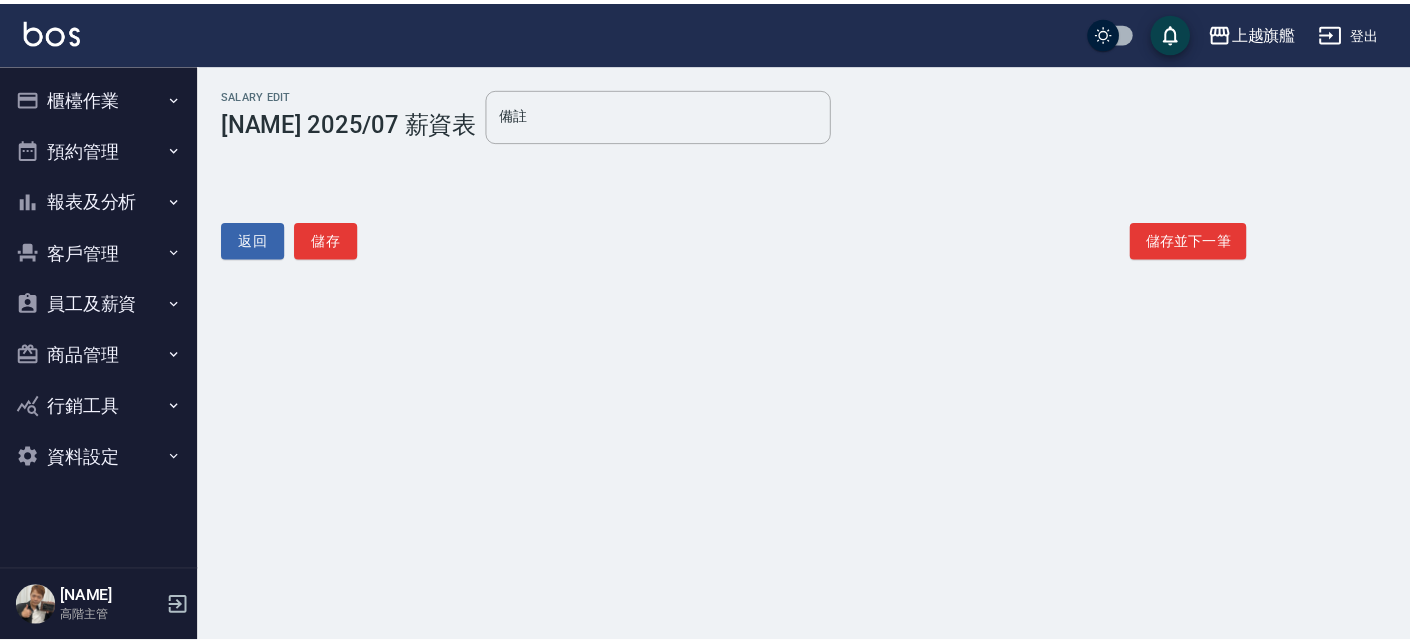 scroll, scrollTop: 0, scrollLeft: 0, axis: both 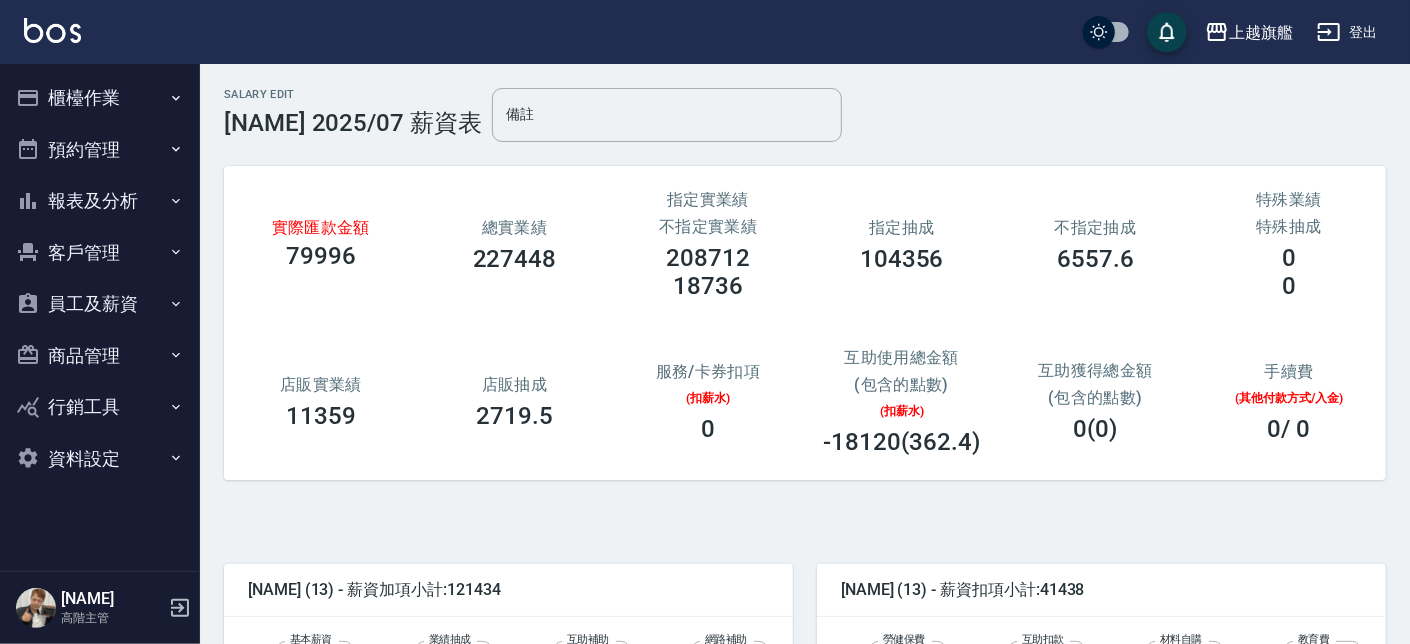 click on "不指定抽成 6557.6" at bounding box center [1096, 245] 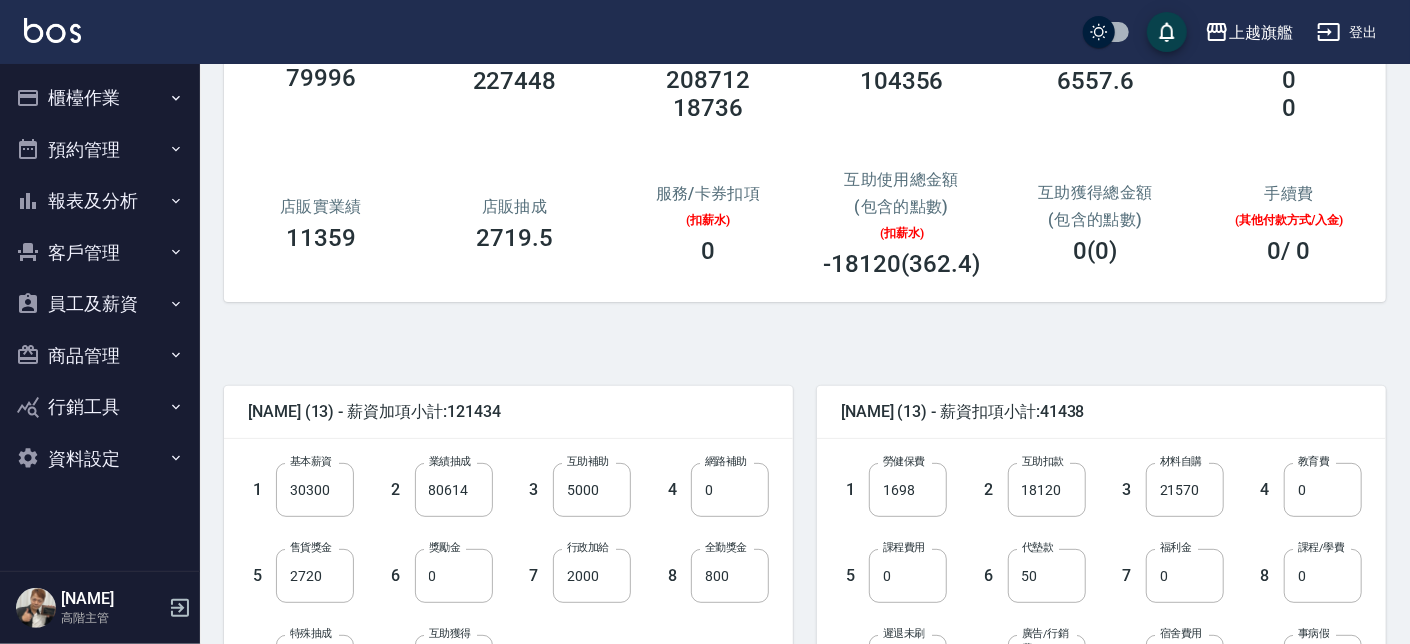 scroll, scrollTop: 227, scrollLeft: 0, axis: vertical 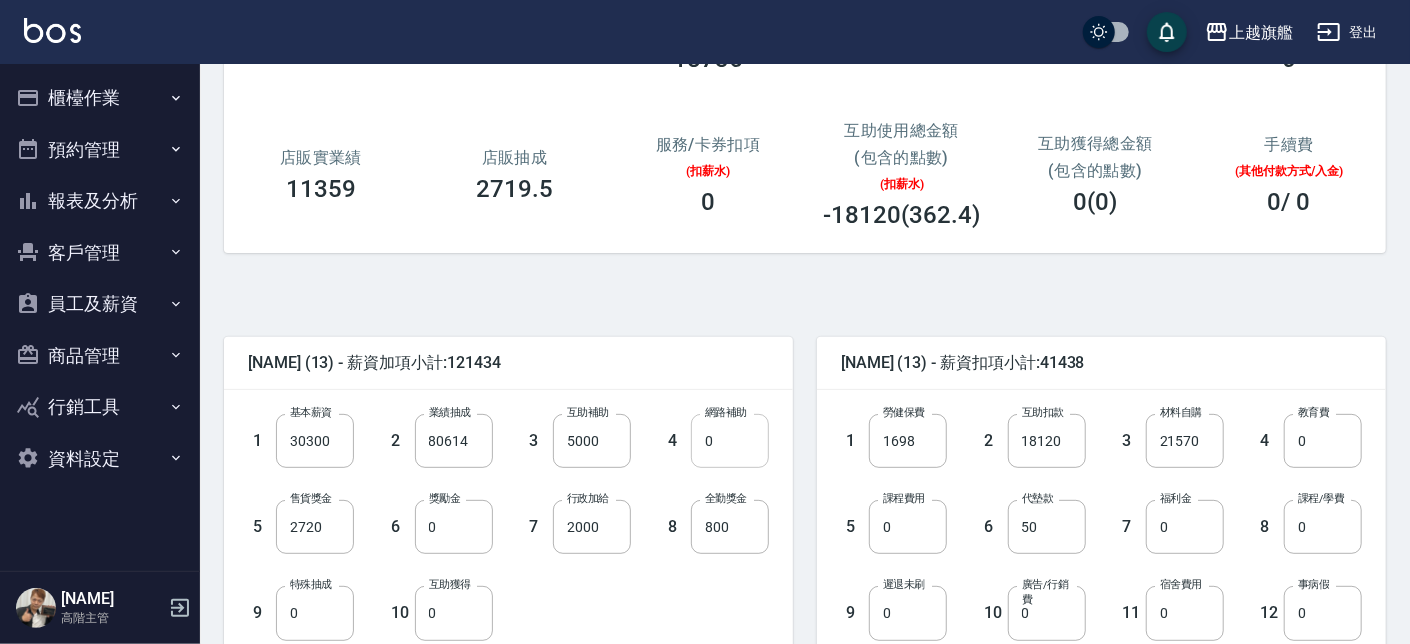 click on "0" at bounding box center [730, 441] 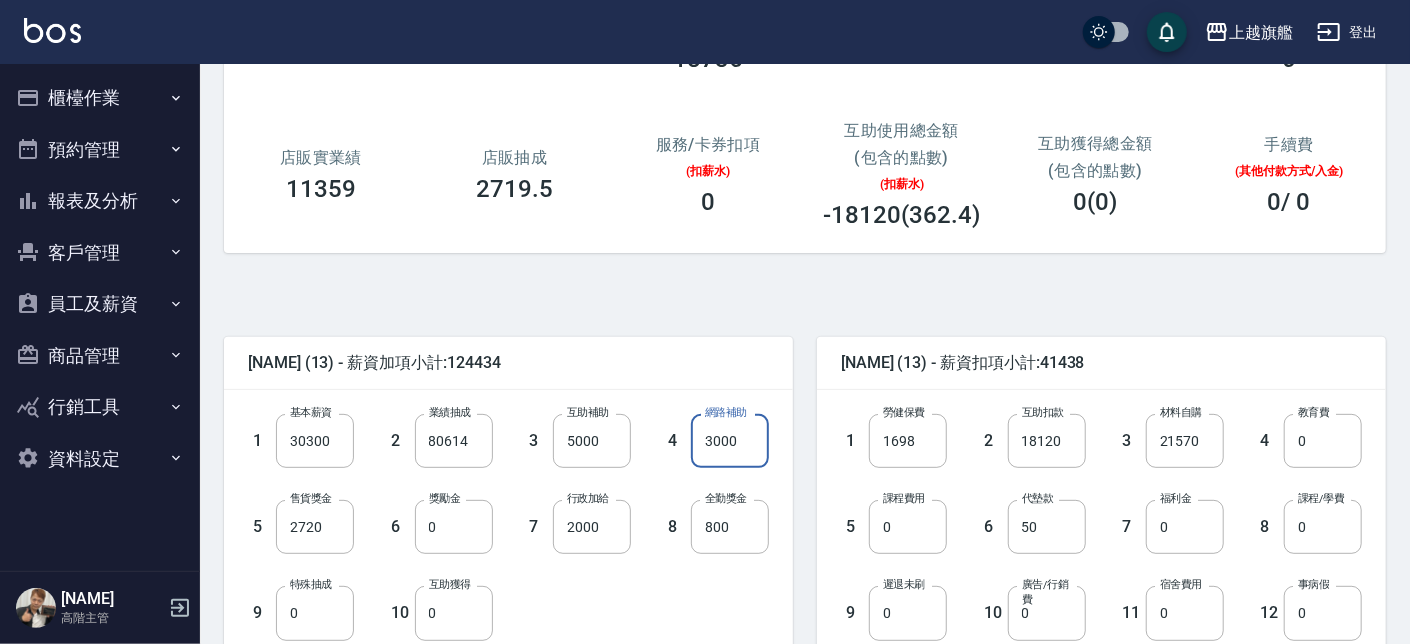 type on "3000" 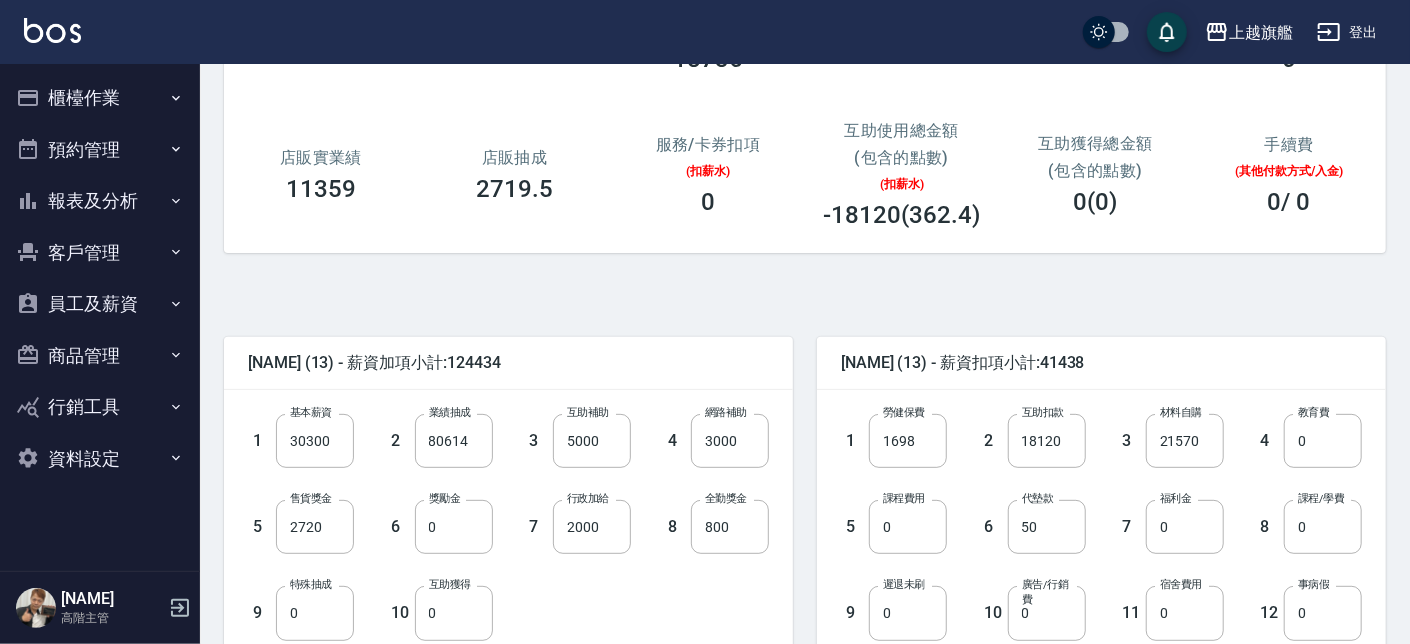 drag, startPoint x: 417, startPoint y: 356, endPoint x: 433, endPoint y: 350, distance: 17.088007 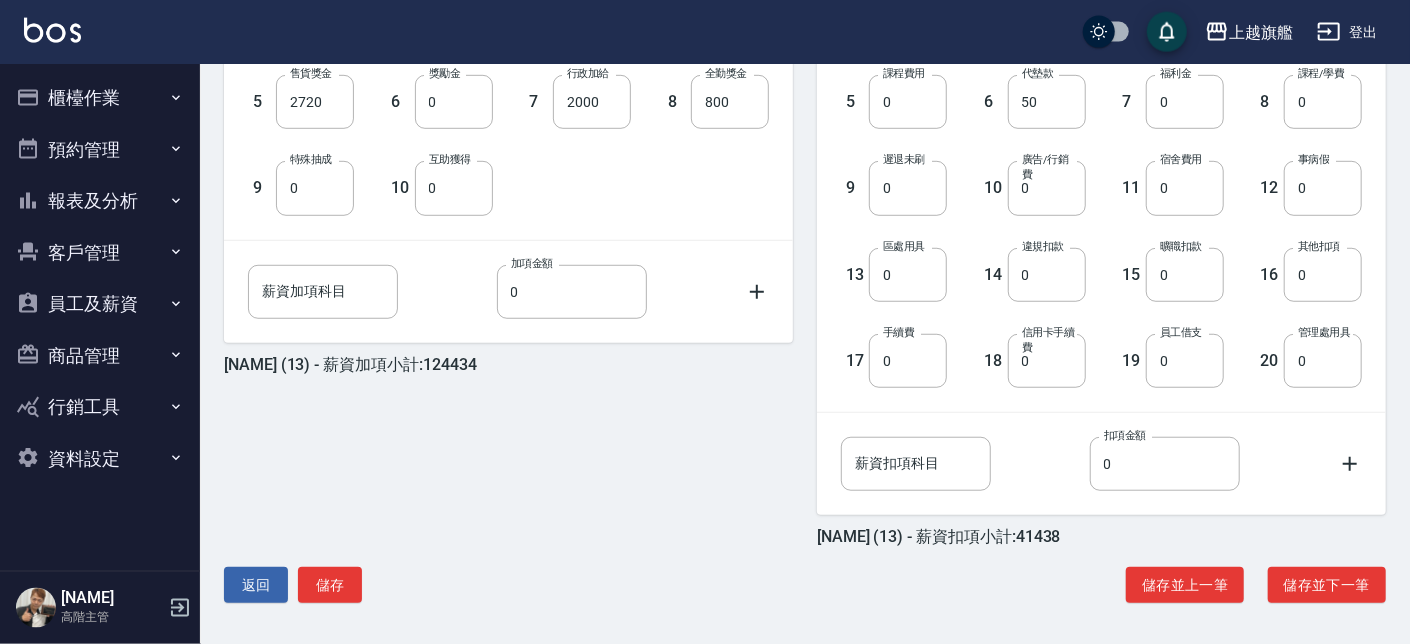 scroll, scrollTop: 655, scrollLeft: 0, axis: vertical 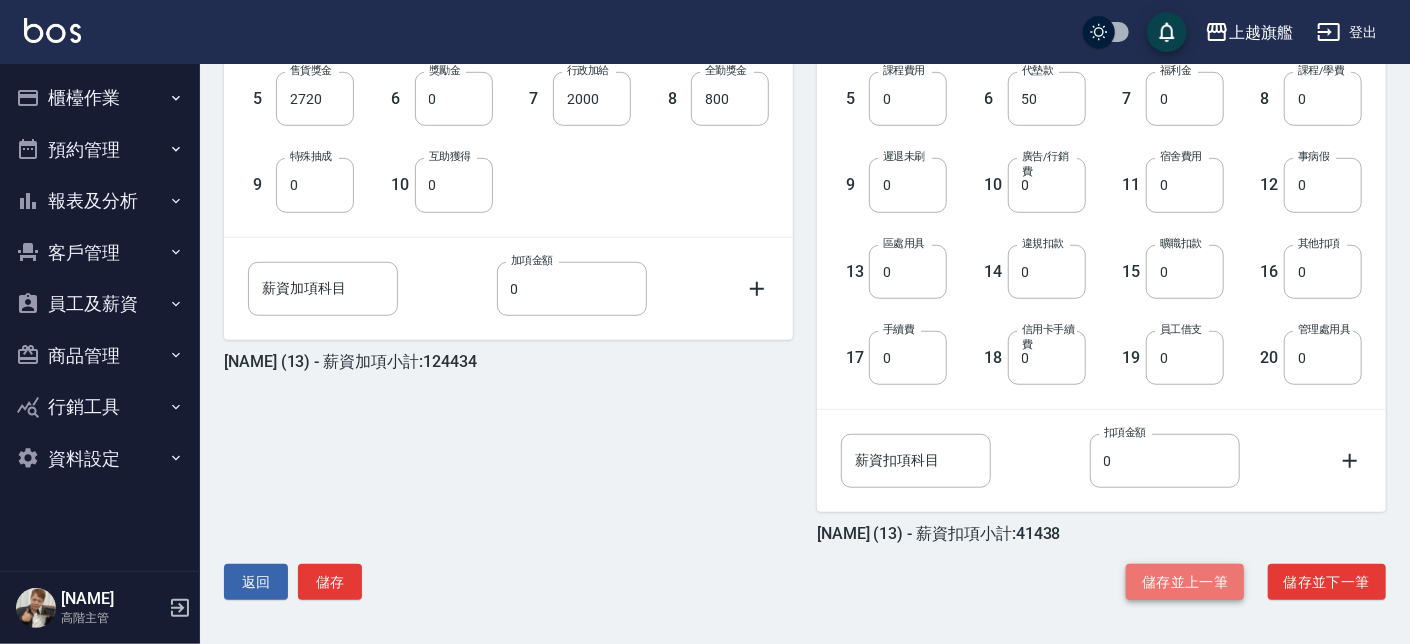 click on "儲存並上一筆" at bounding box center (1185, 582) 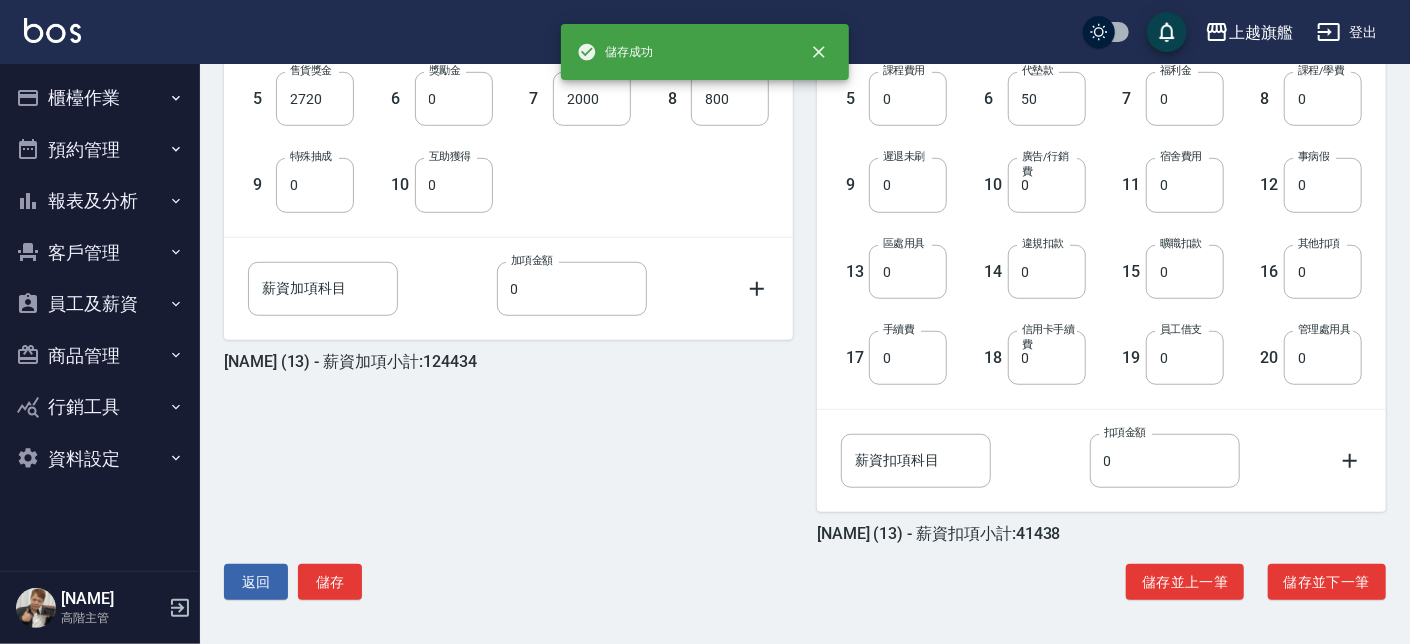scroll, scrollTop: 0, scrollLeft: 0, axis: both 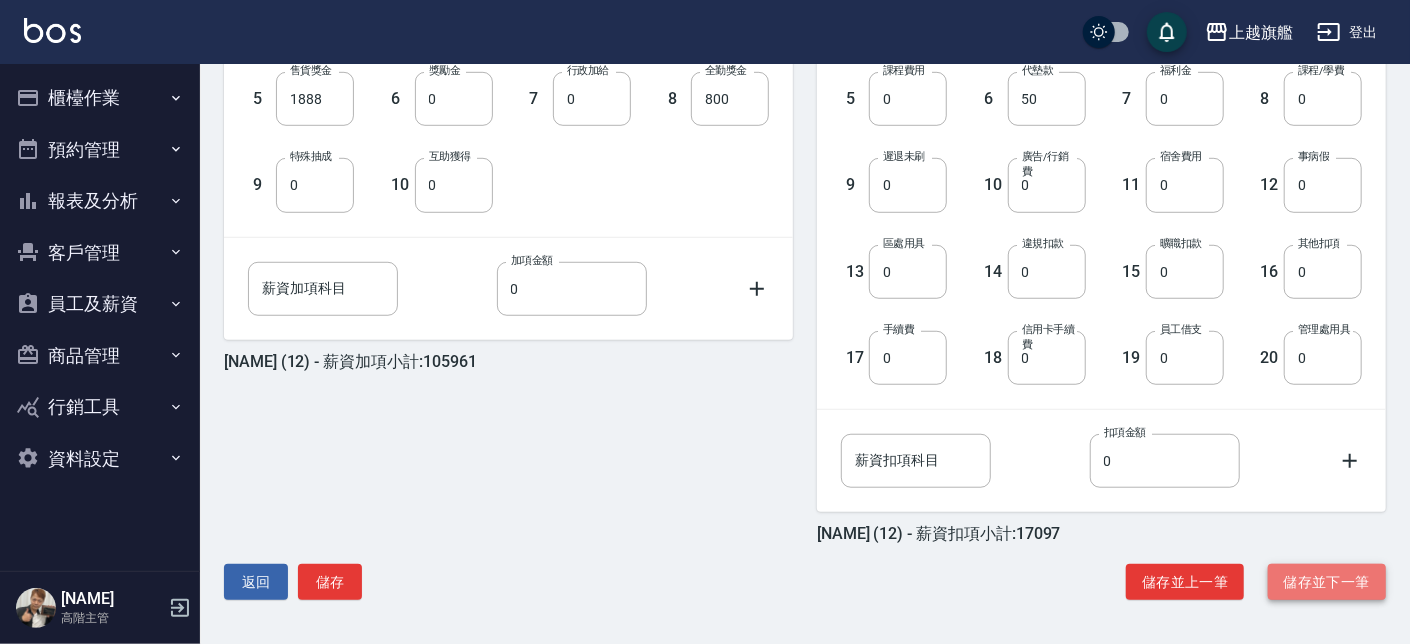 click on "儲存並下一筆" at bounding box center (1327, 582) 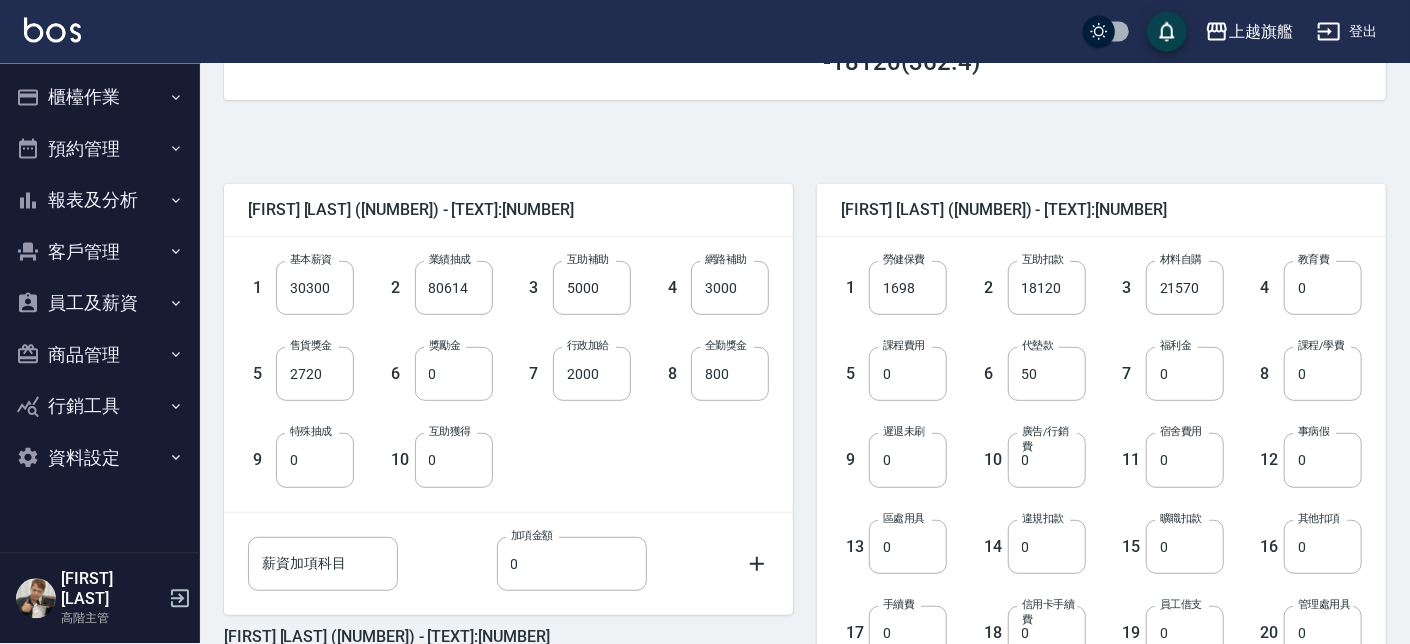 scroll, scrollTop: 655, scrollLeft: 0, axis: vertical 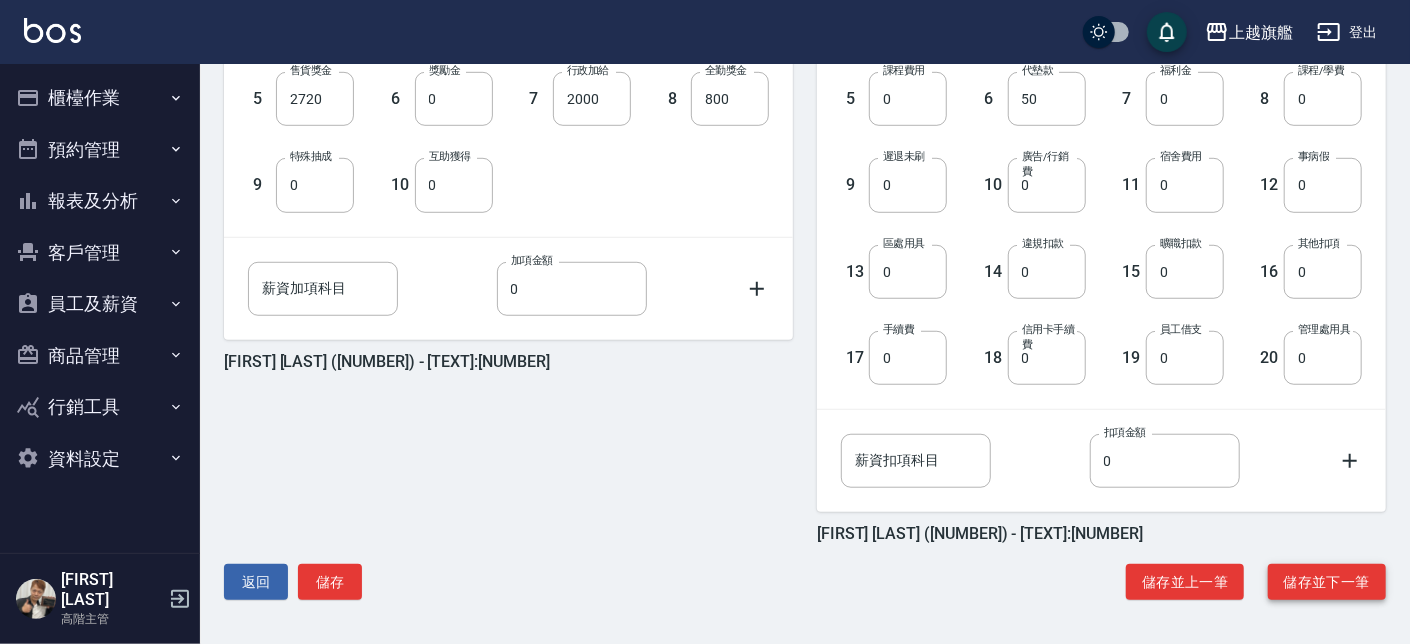 click on "儲存並下一筆" at bounding box center [1327, 582] 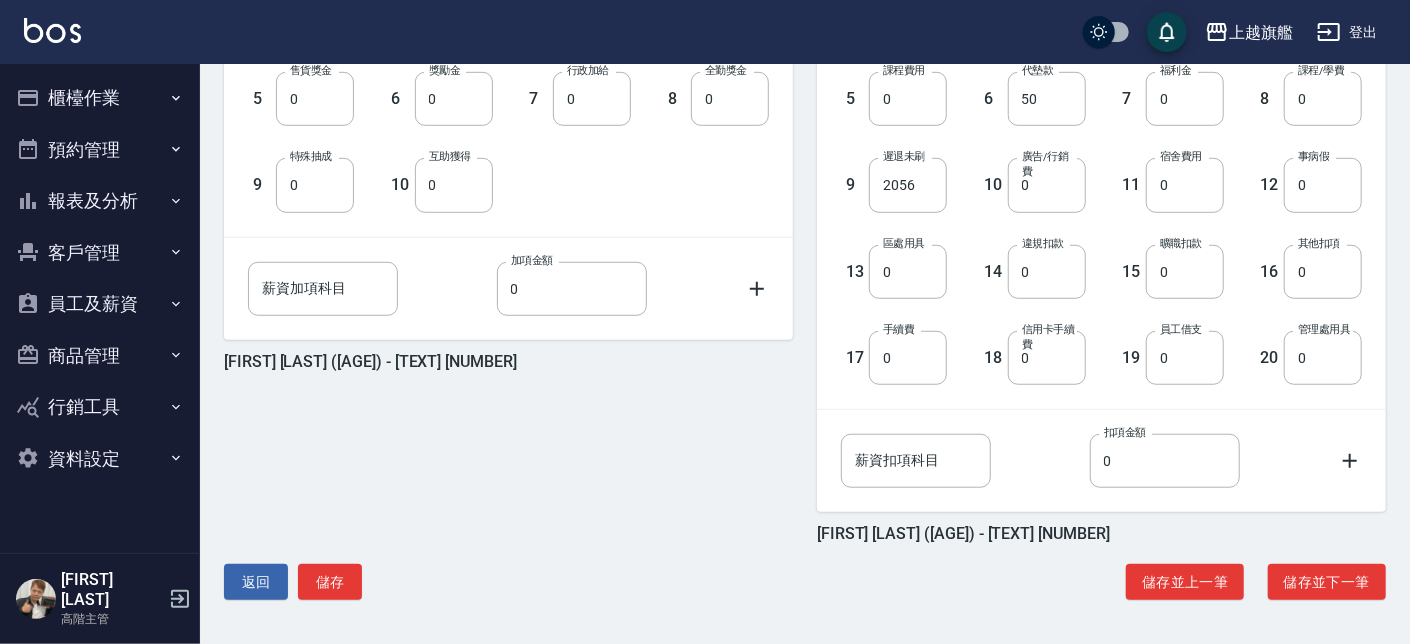 scroll, scrollTop: 541, scrollLeft: 0, axis: vertical 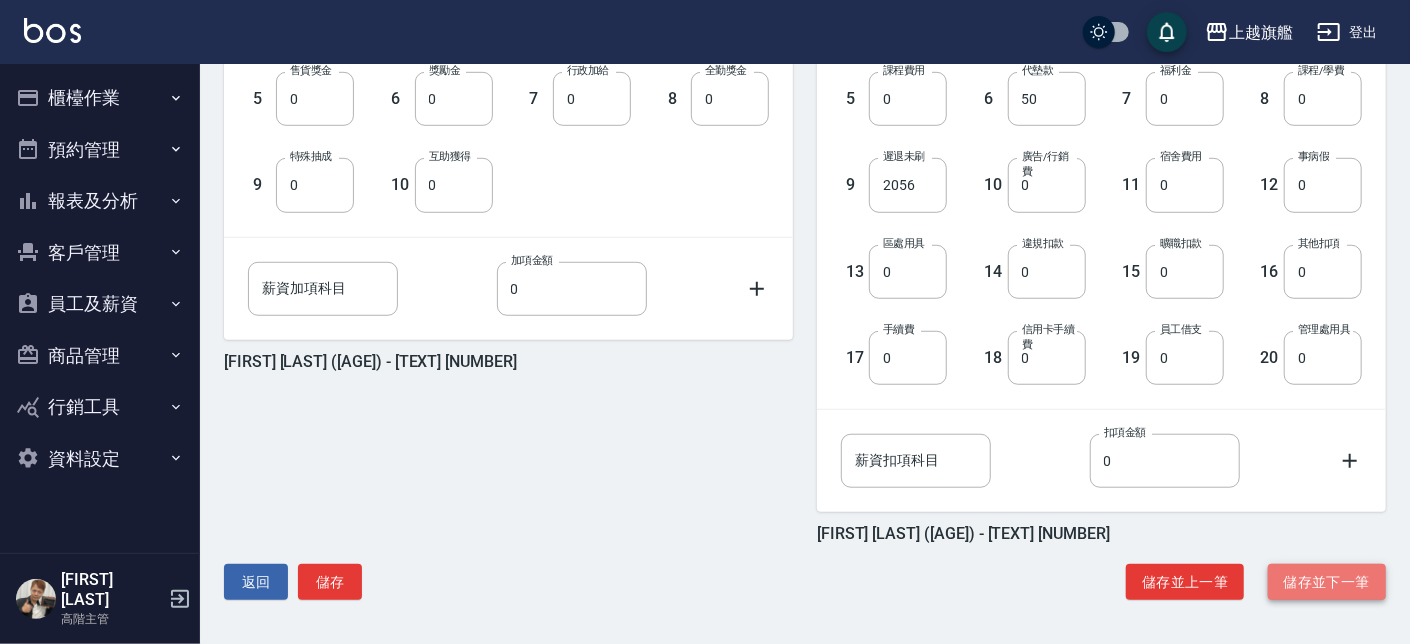 click on "儲存並下一筆" at bounding box center (1327, 582) 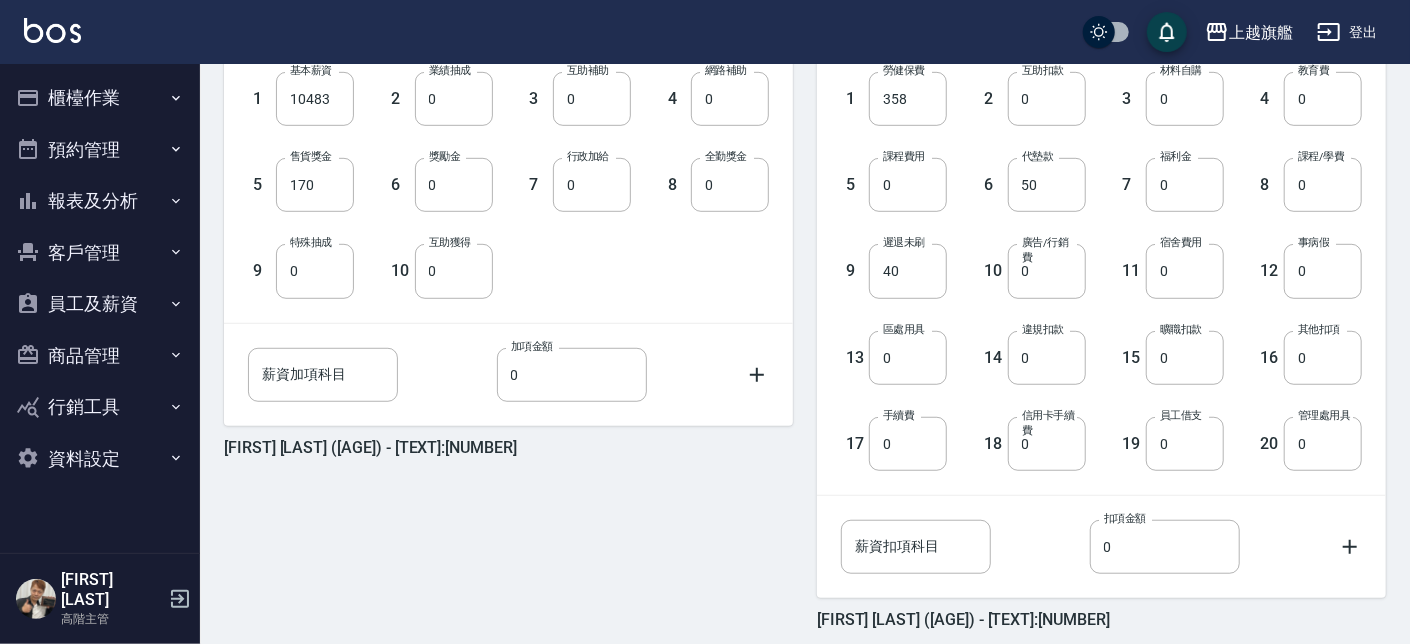 scroll, scrollTop: 655, scrollLeft: 0, axis: vertical 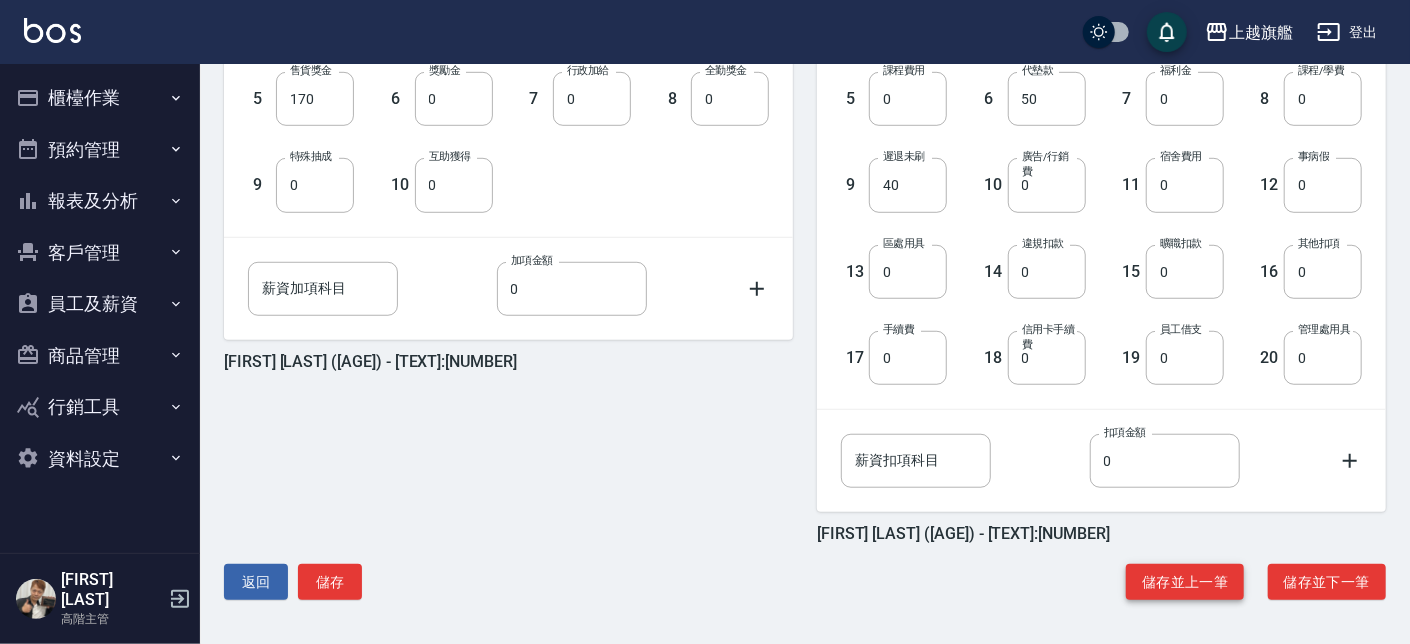 click on "儲存並上一筆" at bounding box center [1185, 582] 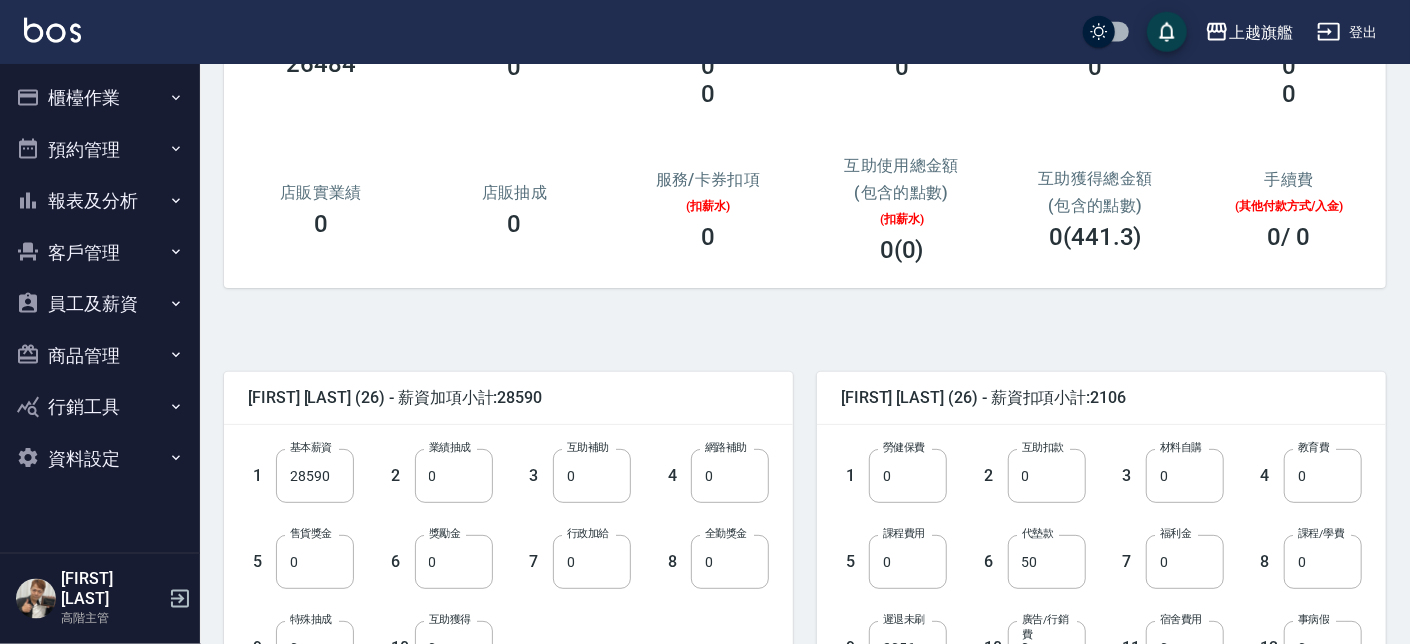 scroll, scrollTop: 341, scrollLeft: 0, axis: vertical 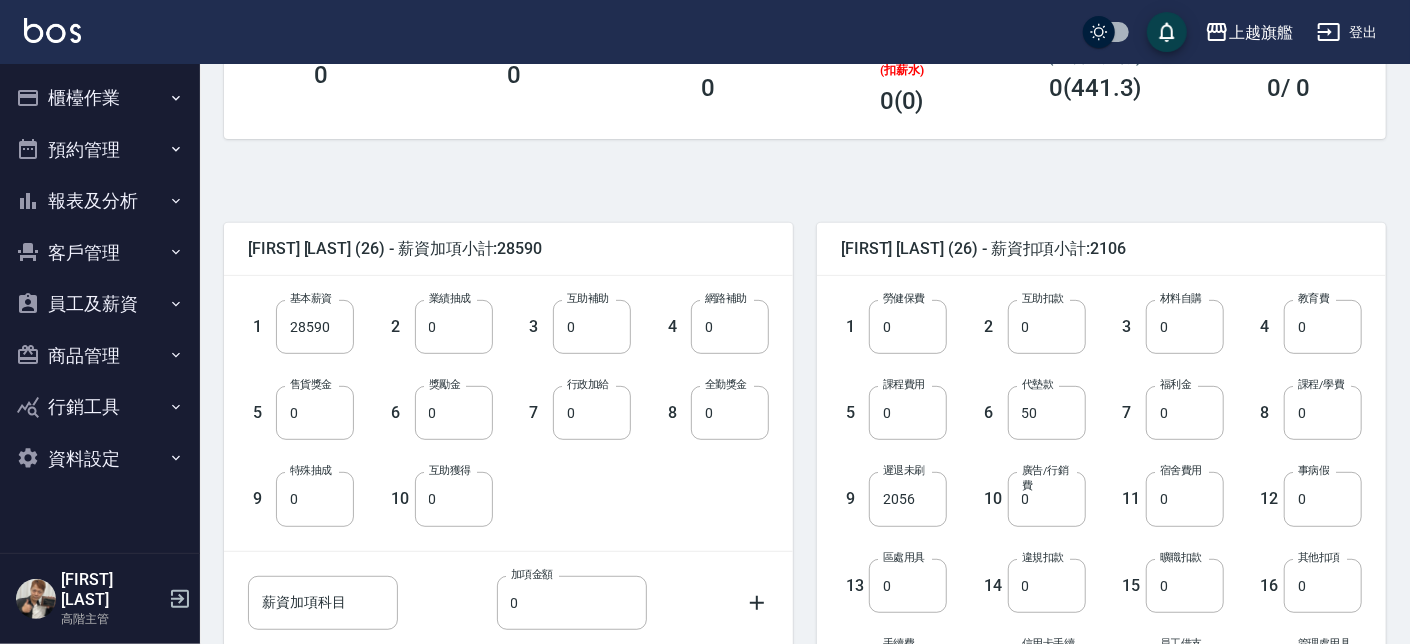 click on "10 廣告/行銷費 0 廣告/行銷費" at bounding box center (1016, 483) 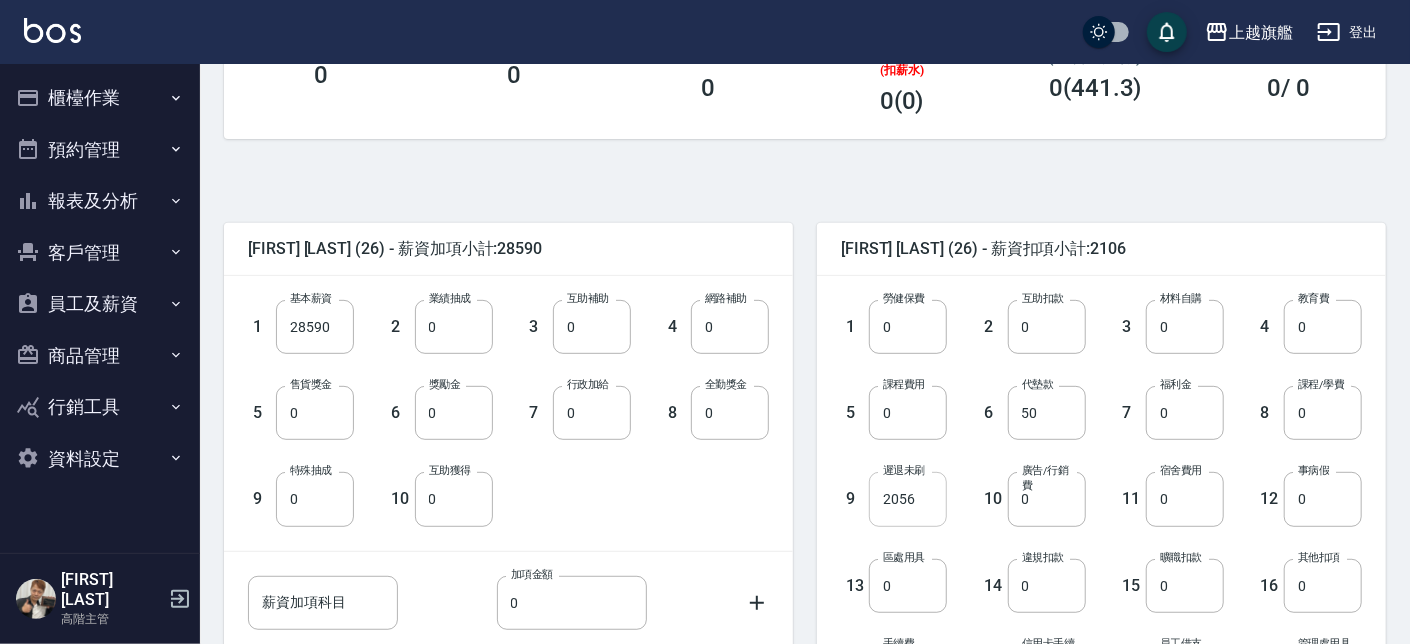 click on "2056" at bounding box center (908, 499) 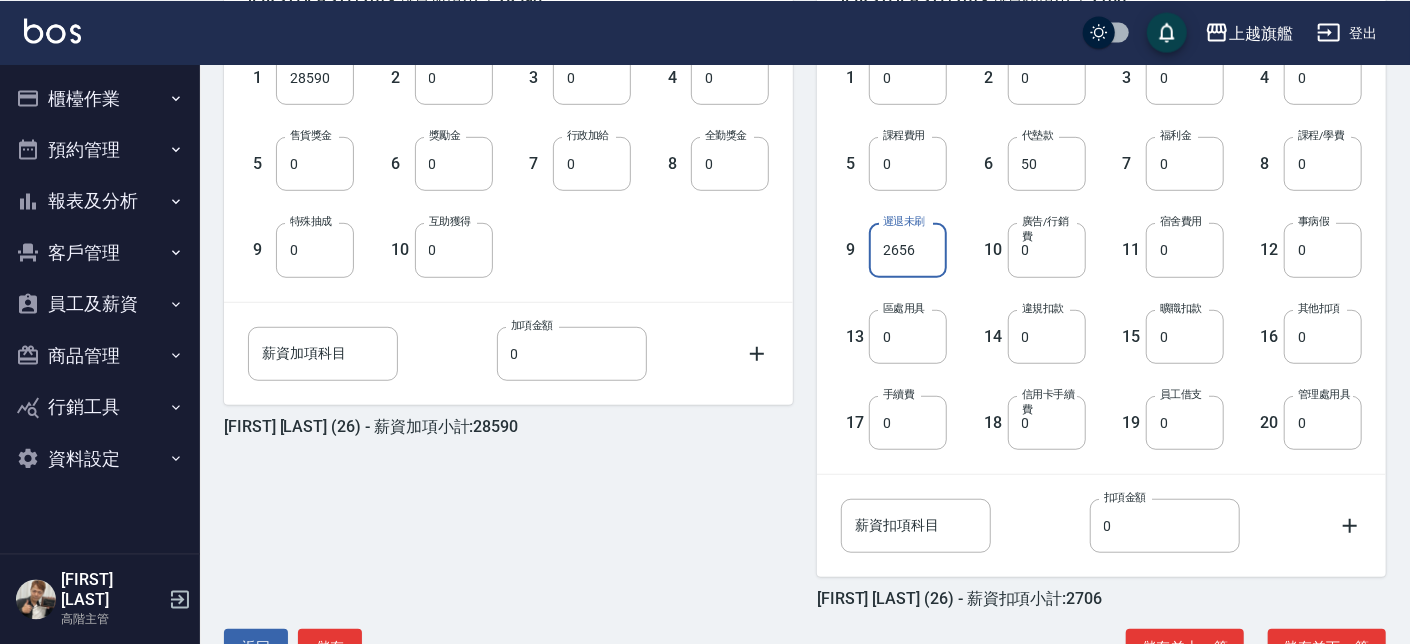 scroll, scrollTop: 655, scrollLeft: 0, axis: vertical 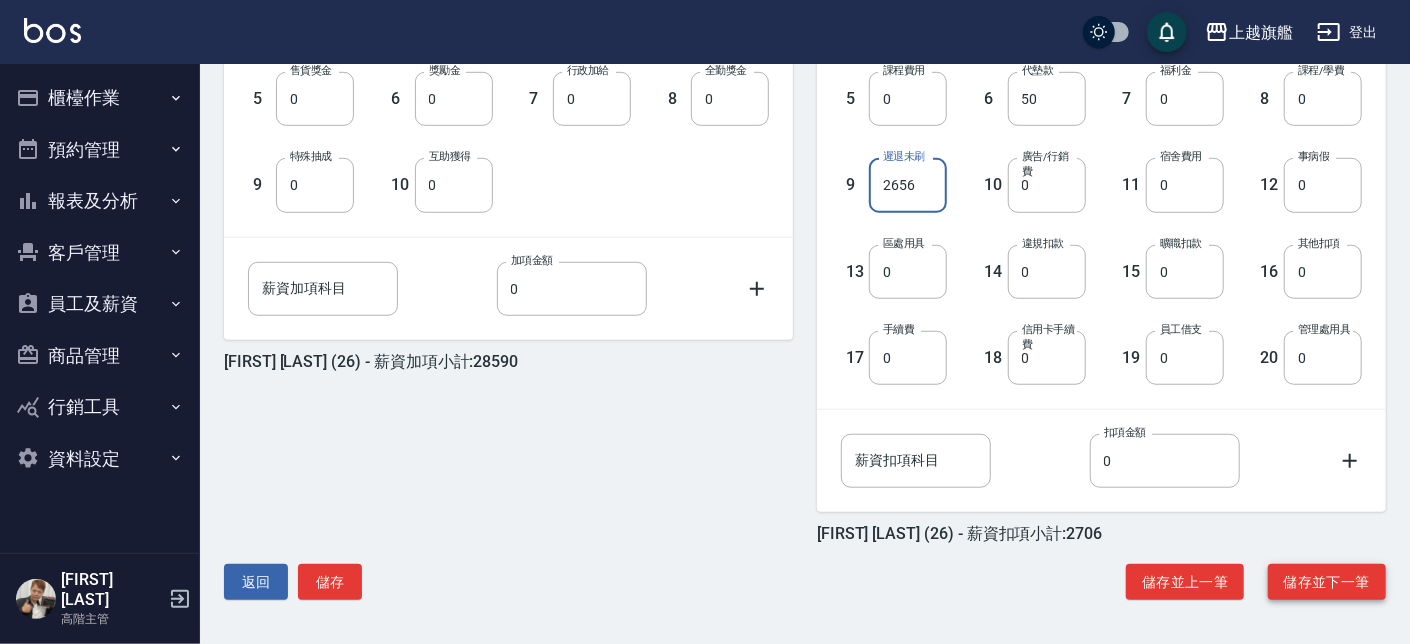 type on "2656" 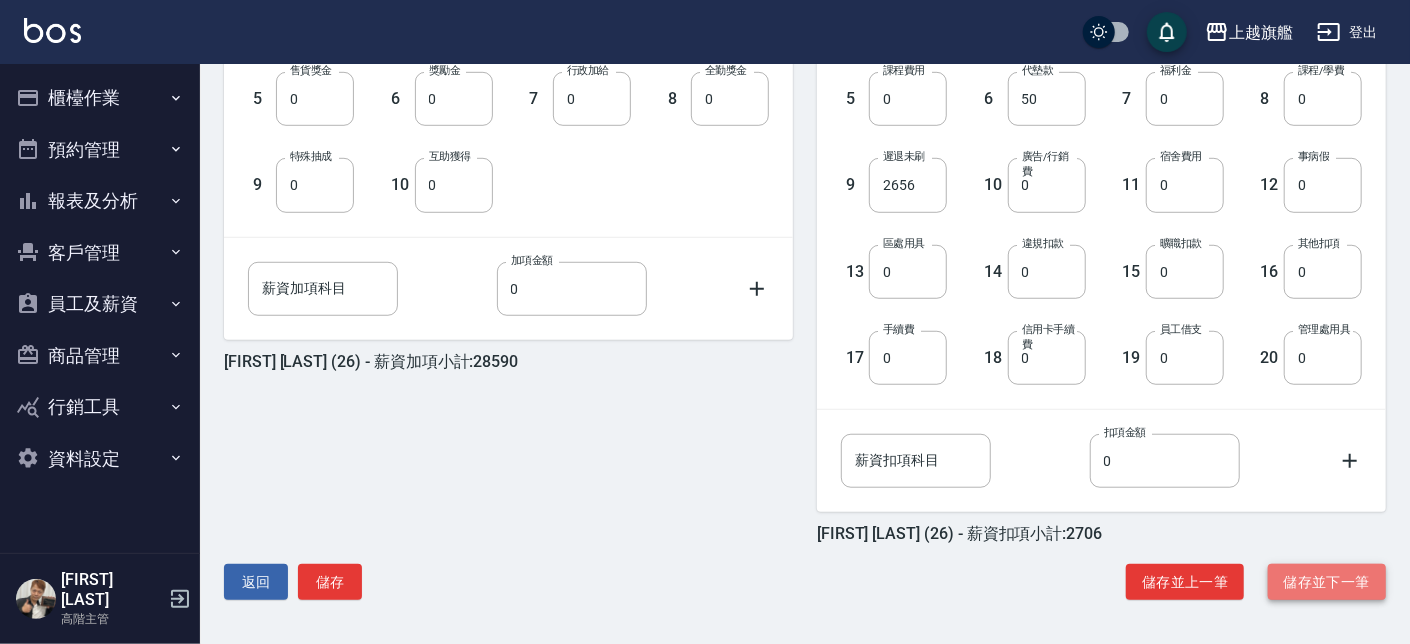 click on "儲存並下一筆" at bounding box center [1327, 582] 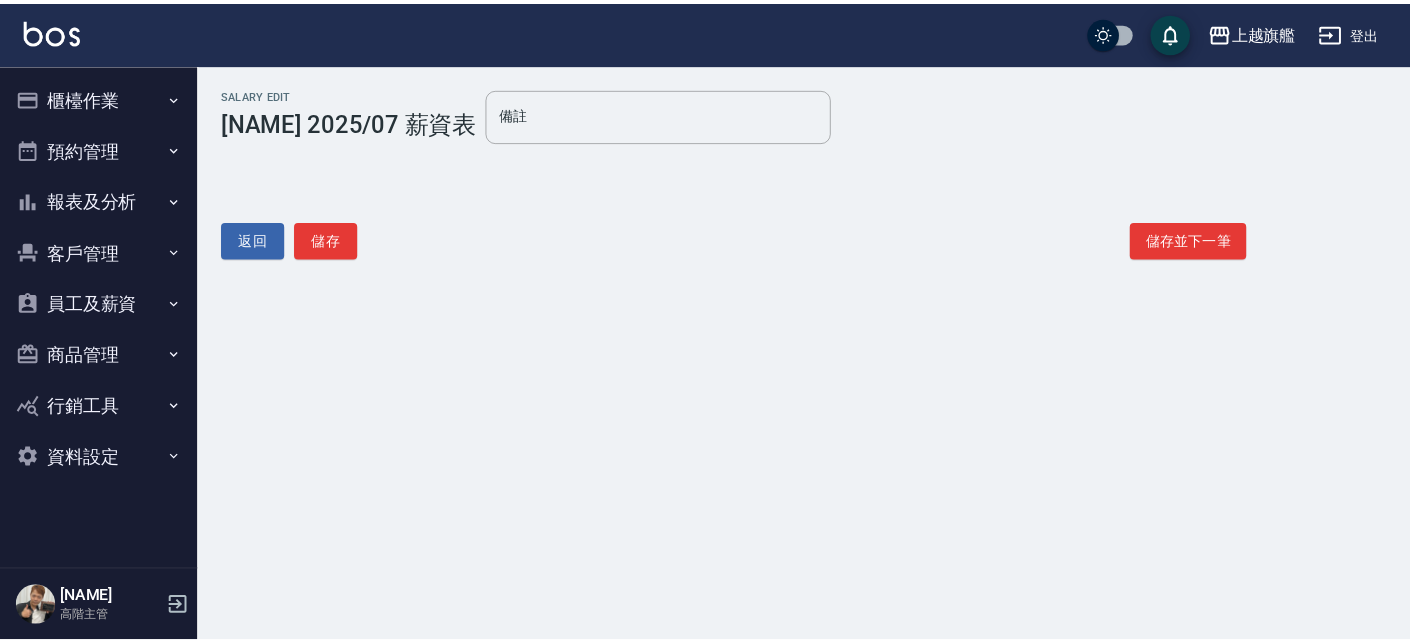 scroll, scrollTop: 0, scrollLeft: 0, axis: both 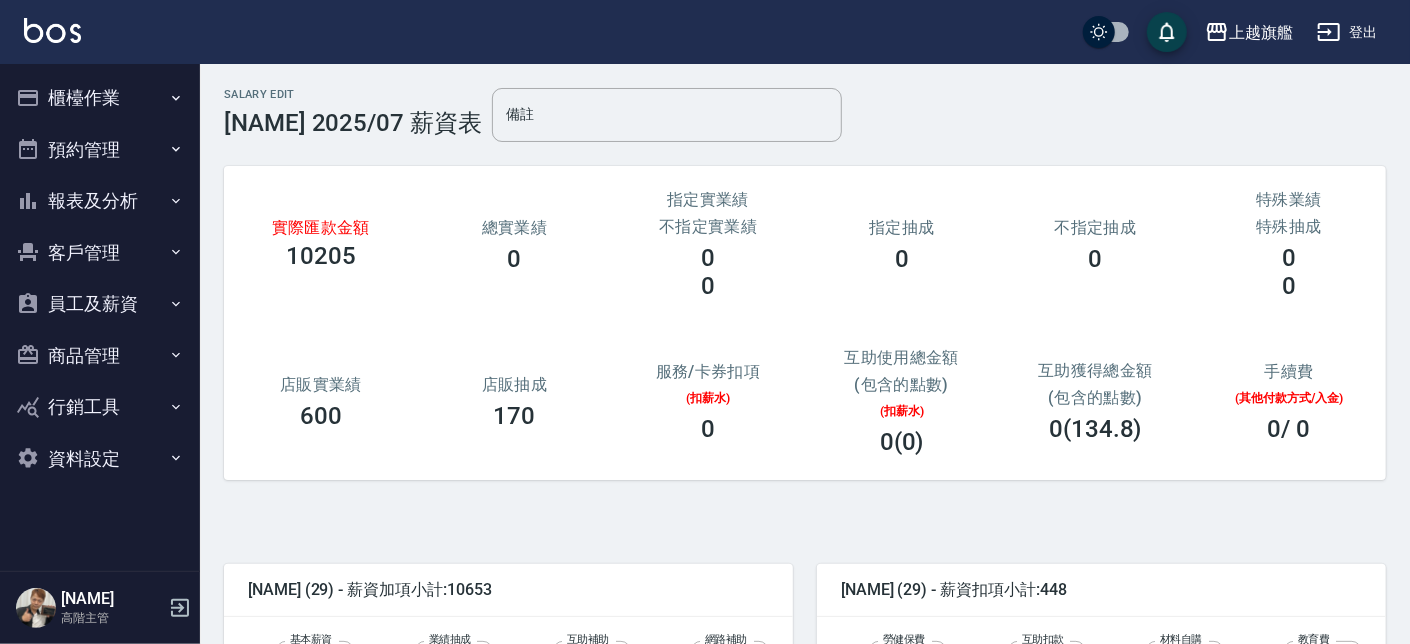 drag, startPoint x: 1218, startPoint y: 525, endPoint x: 1223, endPoint y: 535, distance: 11.18034 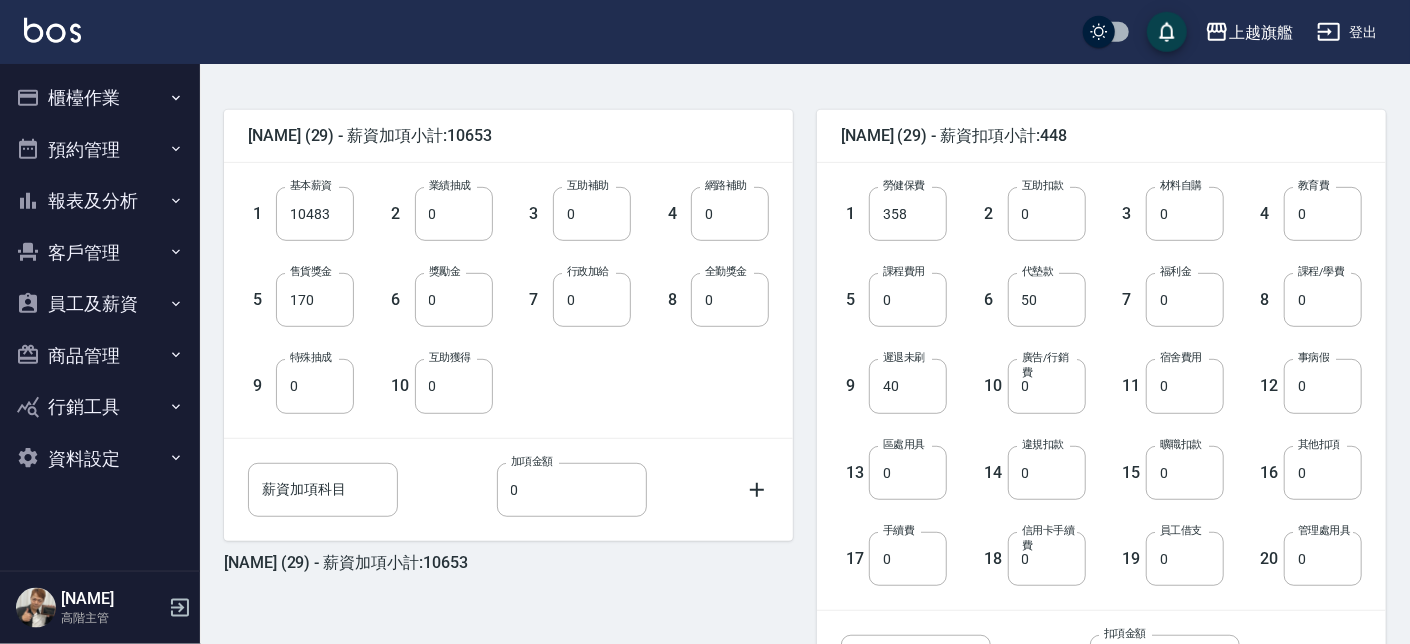 scroll, scrollTop: 455, scrollLeft: 0, axis: vertical 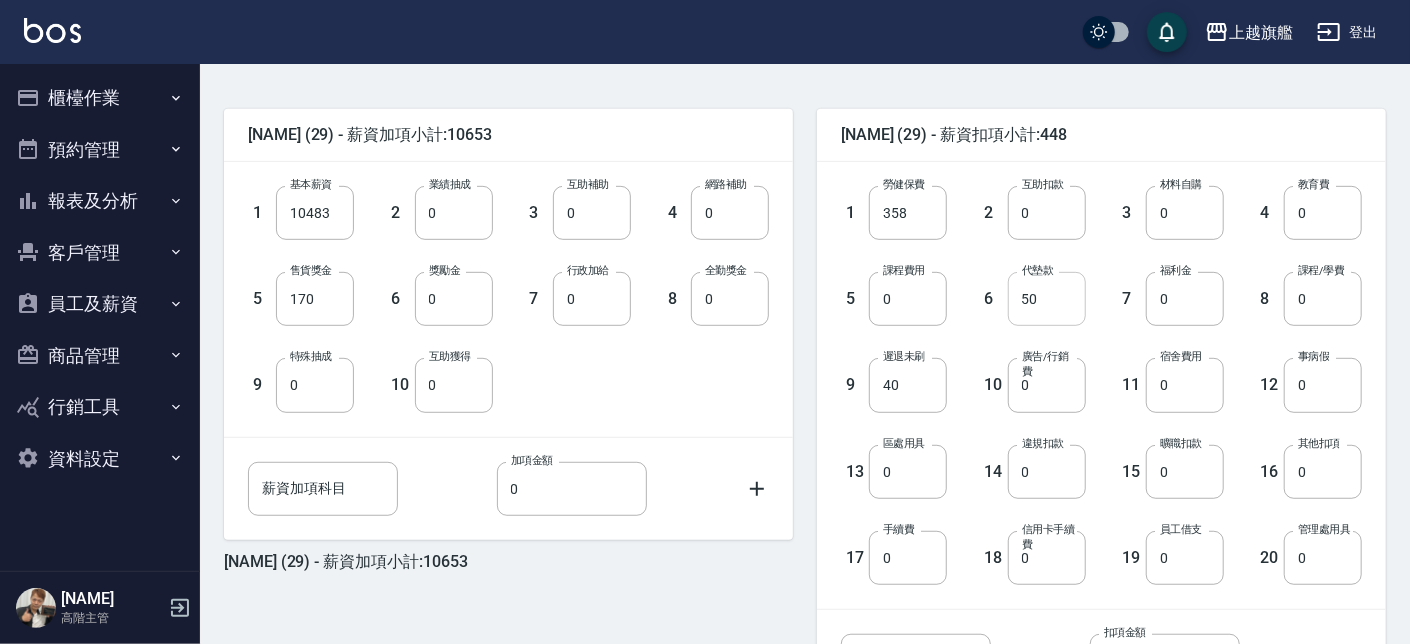 click on "50" at bounding box center [1047, 299] 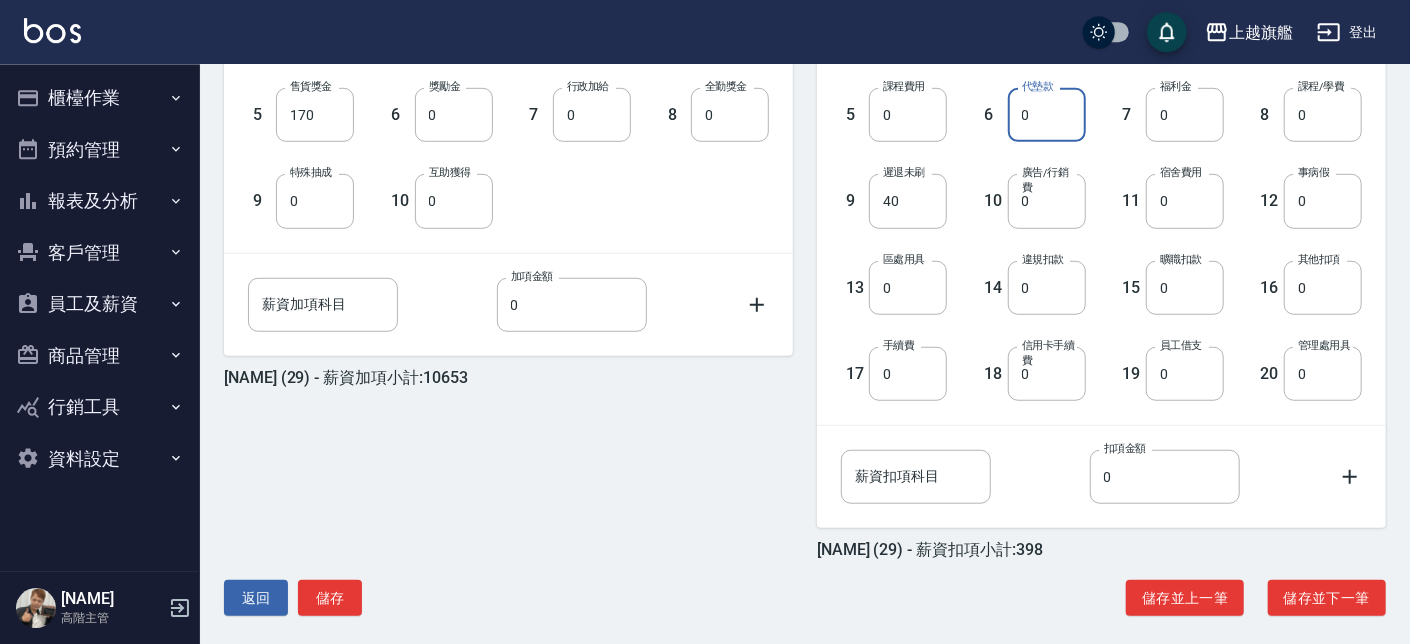 scroll, scrollTop: 655, scrollLeft: 0, axis: vertical 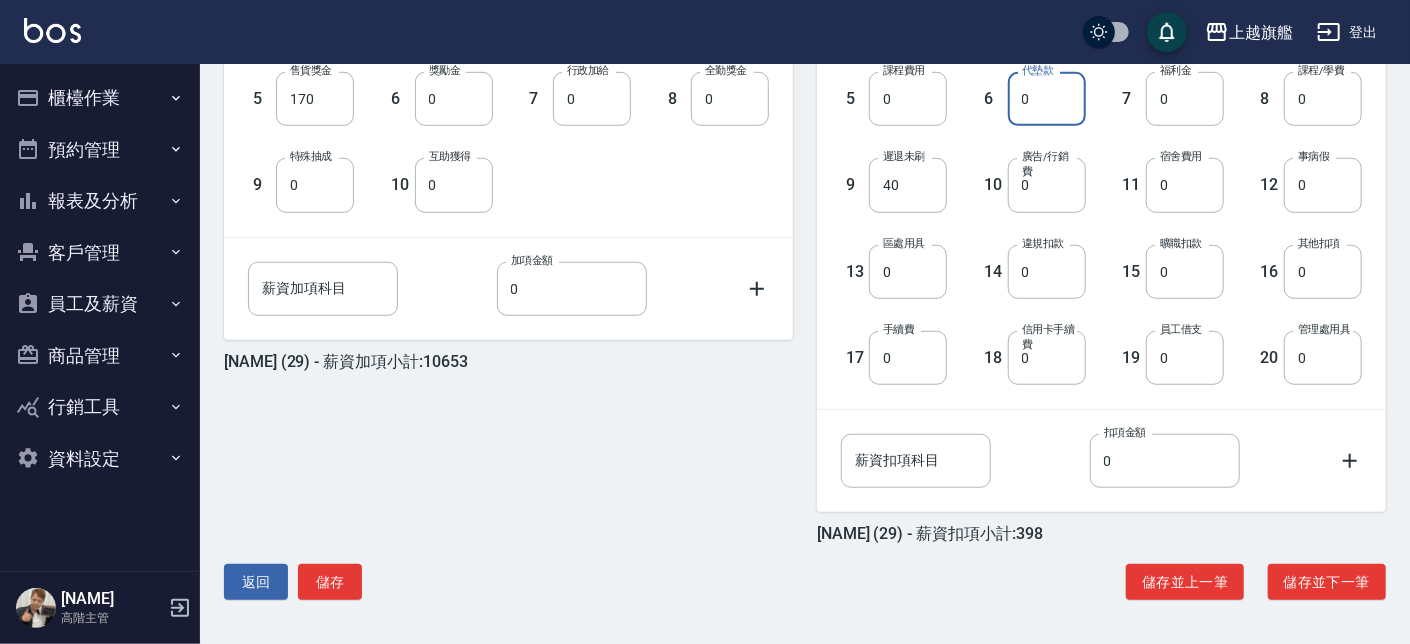 type on "0" 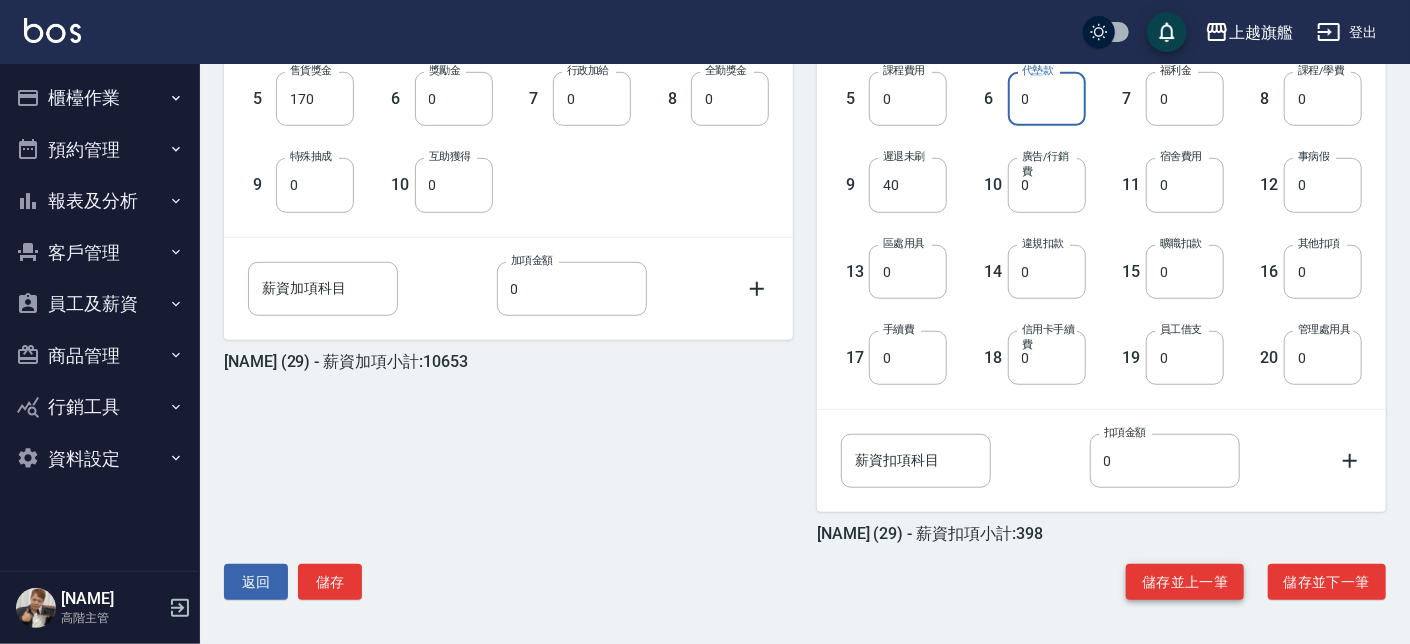 drag, startPoint x: 1199, startPoint y: 601, endPoint x: 1188, endPoint y: 593, distance: 13.601471 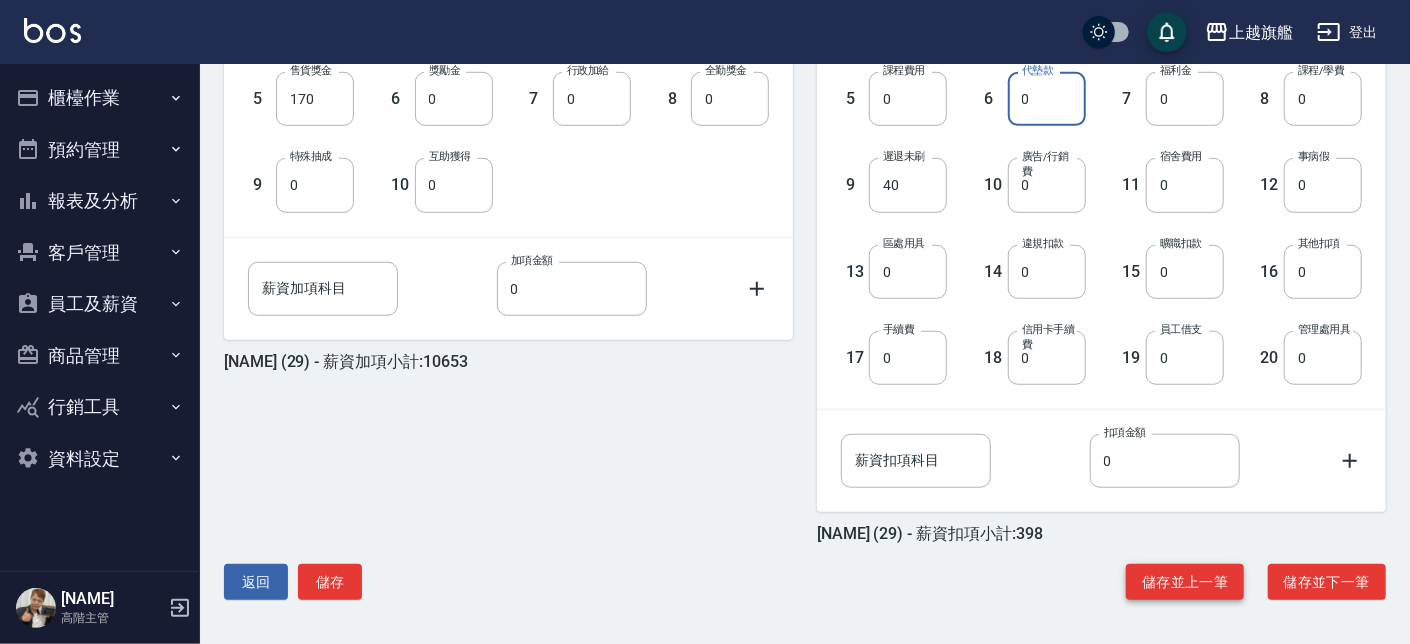 click on "張耘慈 (29) - 薪資加項小計:10653 1 基本薪資 10483 基本薪資 2 業績抽成 0 業績抽成 3 互助補助 0 互助補助 4 網路補助 0 網路補助 5 售貨獎金 170 售貨獎金 6 獎勵金 0 獎勵金 7 行政加給 0 行政加給 8 全勤獎金 0 全勤獎金 9 特殊抽成 0 特殊抽成 10 互助獲得 0 互助獲得 薪資加項科目 薪資加項科目 加項金額 0 加項金額 張耘慈 (29) - 薪資加項小計:10653 張耘慈 (29) - 薪資扣項小計:398 1 勞健保費 358 勞健保費 2 互助扣款 0 互助扣款 3 材料自購 0 材料自購 4 教育費 0 教育費 5 課程費用 0 課程費用 6 代墊款 0 代墊款 7 福利金 0 福利金 8 課程/學費 0 課程/學費 9 遲退未刷 40 遲退未刷 10 廣告/行銷費 0 廣告/行銷費 11 宿舍費用 0 宿舍費用 12 事病假 0 事病假 13 區處用具 0 區處用具 14 違規扣款 0 違規扣款 15 曠職扣款 0 曠職扣款 16 其他扣項 0 其他扣項 17 手續費 0 手續費 18 信用卡手續費 0 19 0 20" at bounding box center [797, 234] 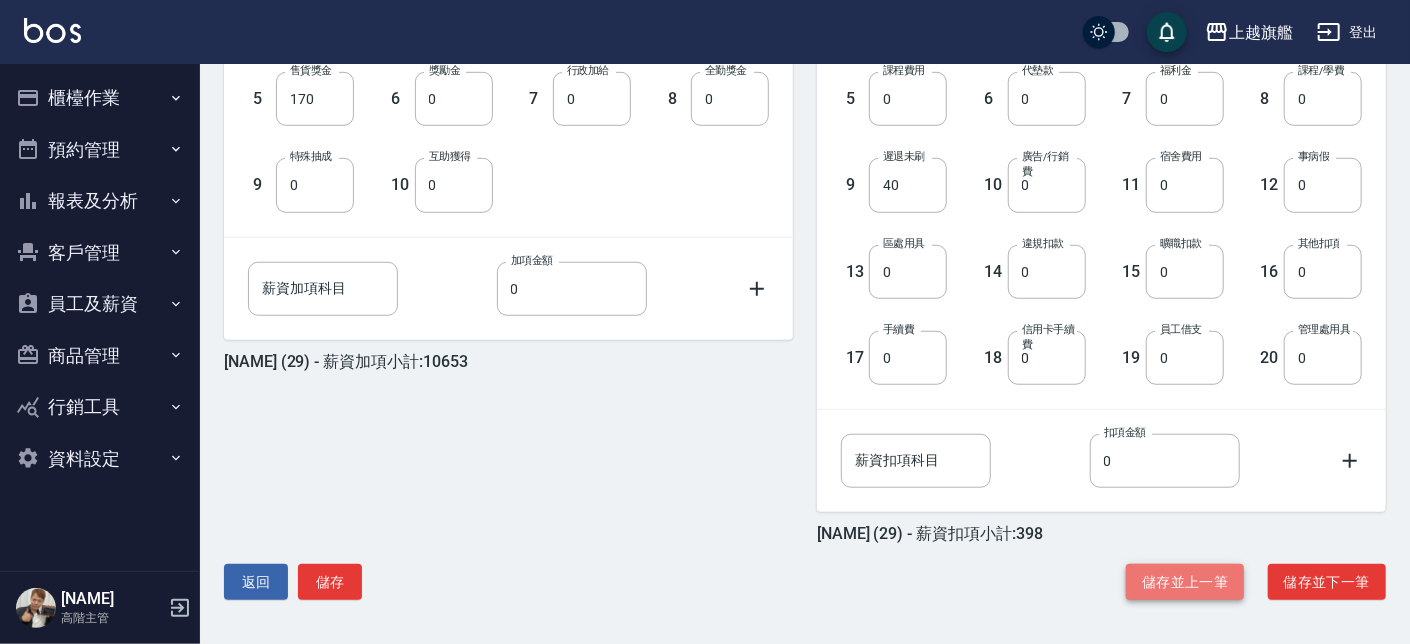 click on "儲存並上一筆" at bounding box center (1185, 582) 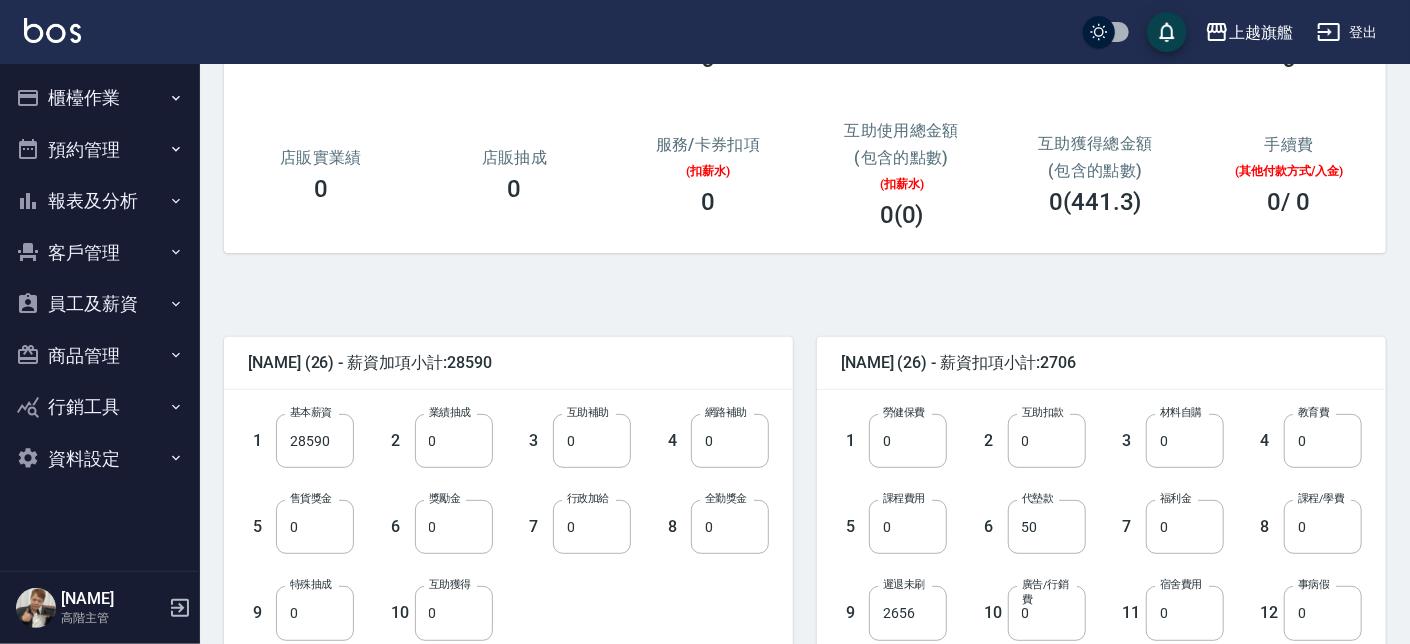 scroll, scrollTop: 655, scrollLeft: 0, axis: vertical 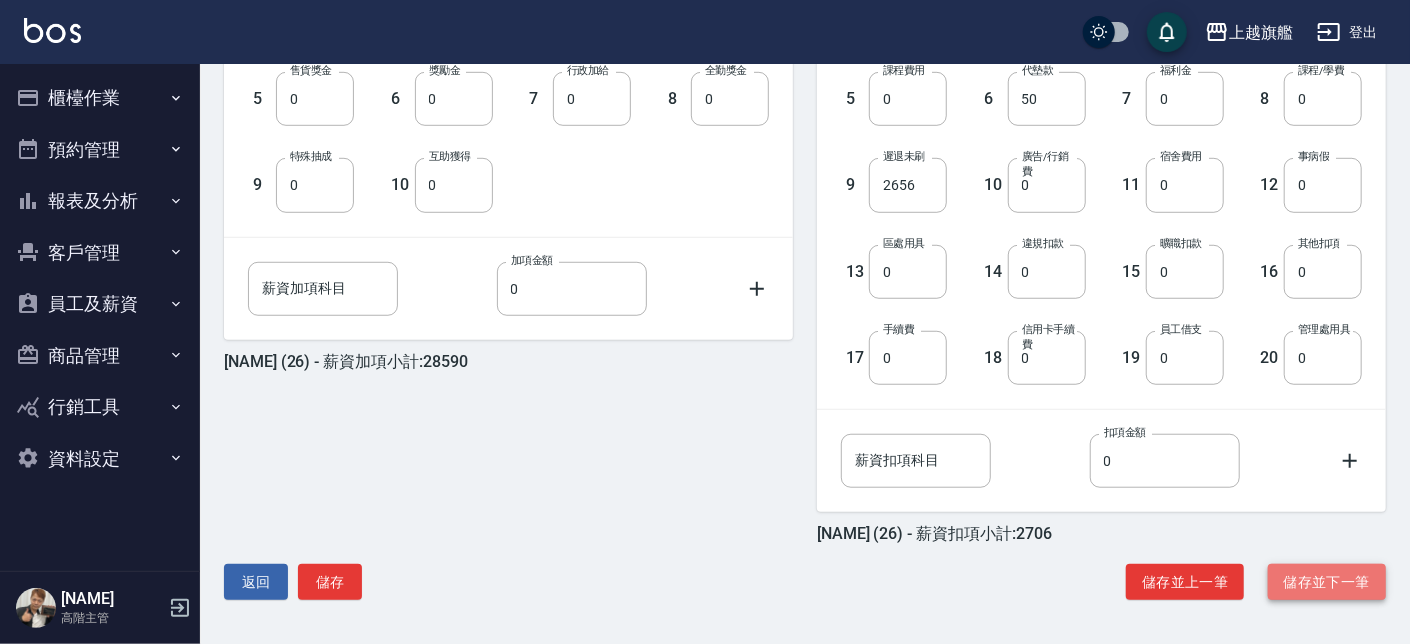 click on "儲存並下一筆" at bounding box center (1327, 582) 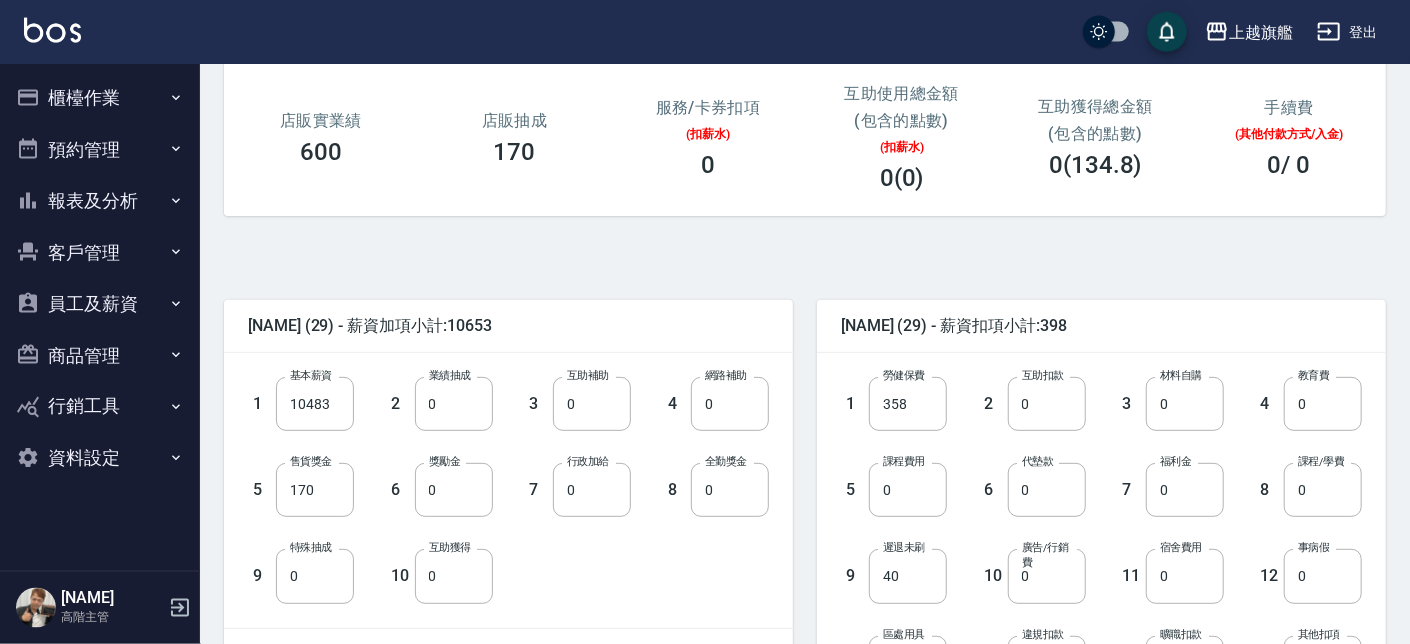 scroll, scrollTop: 455, scrollLeft: 0, axis: vertical 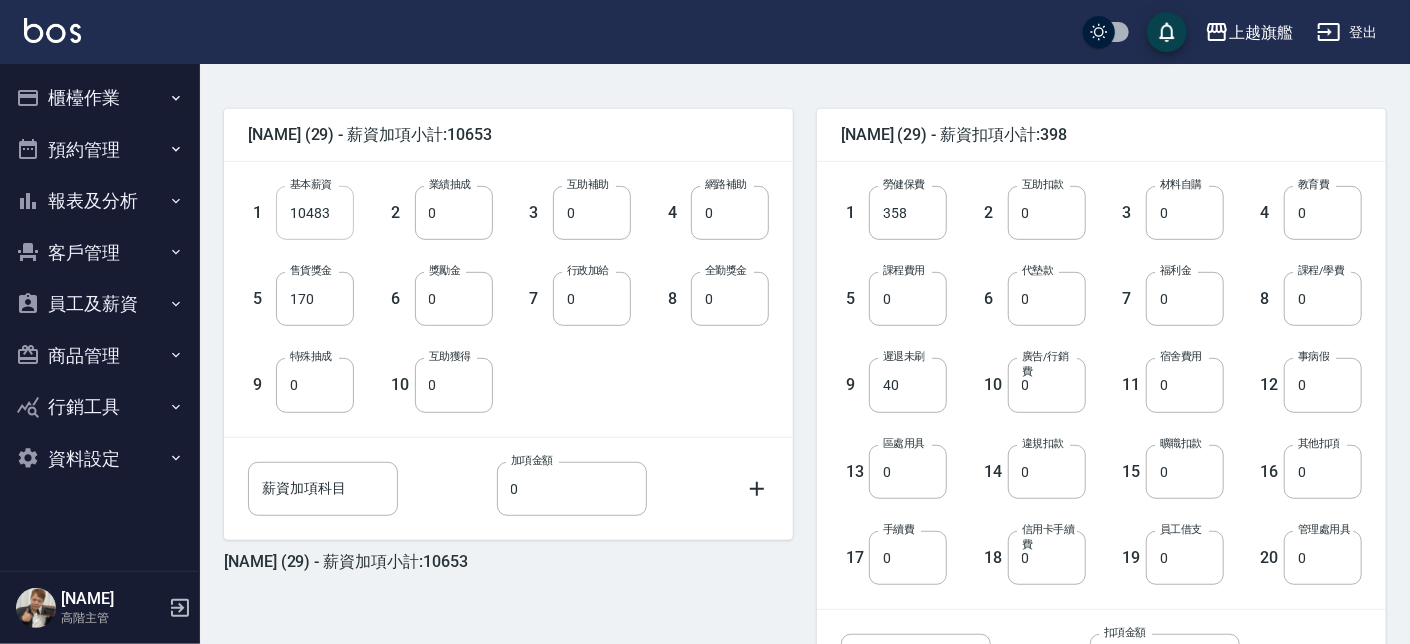 click on "10483" at bounding box center [315, 213] 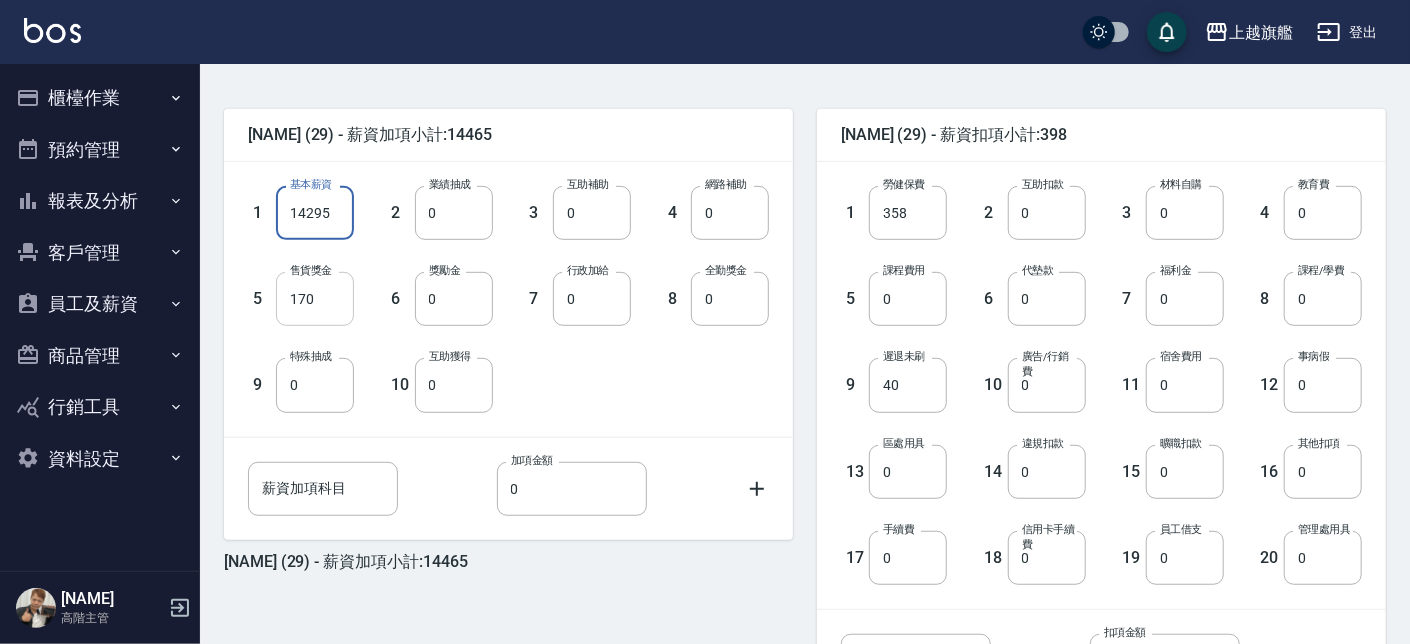 scroll, scrollTop: 0, scrollLeft: 0, axis: both 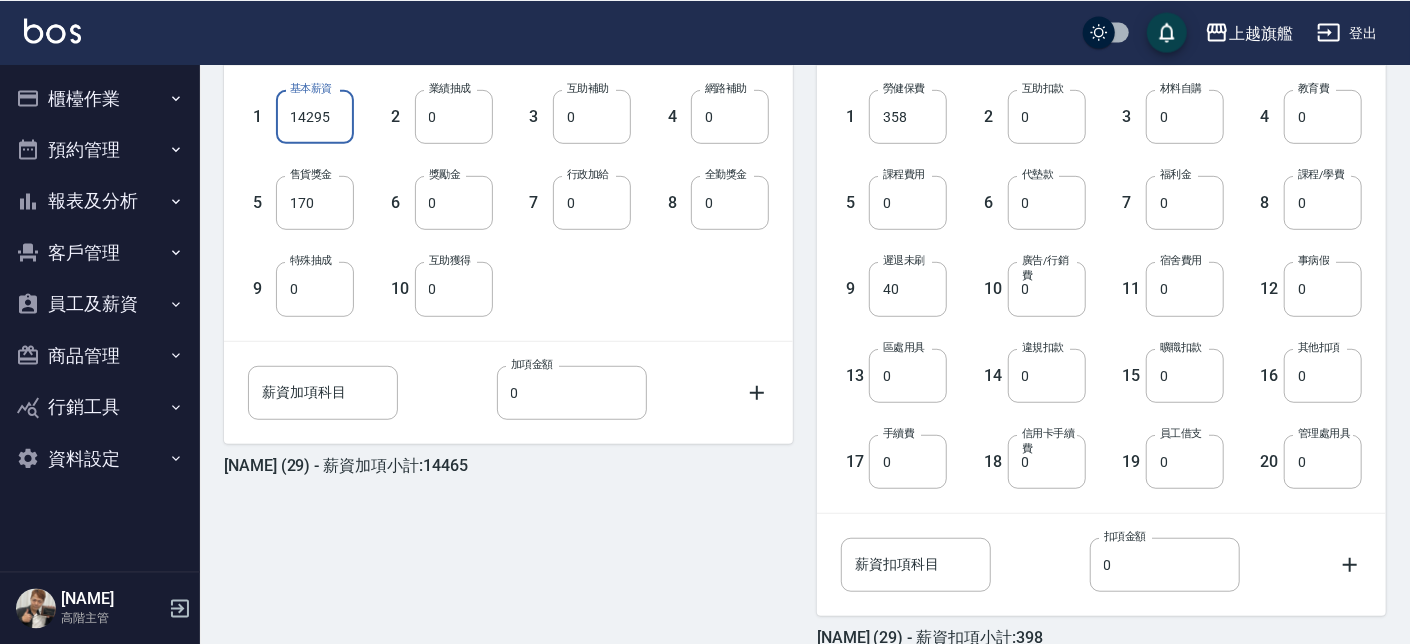 type on "14295" 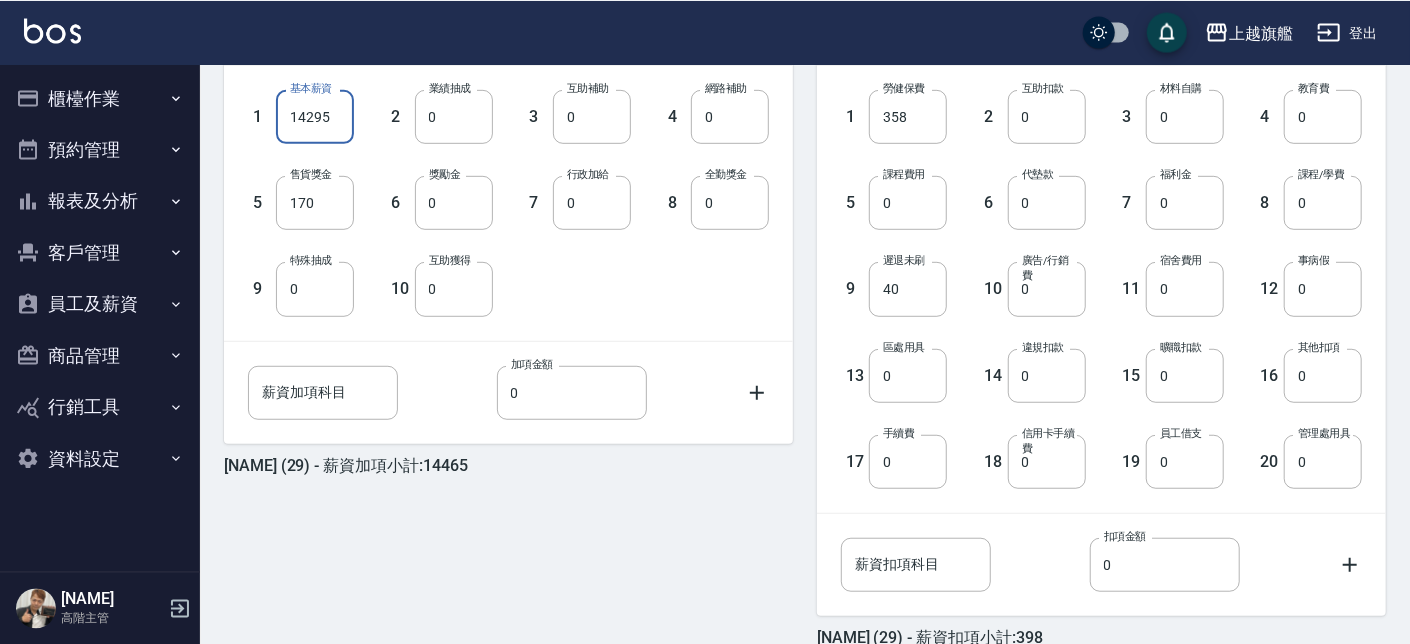 scroll, scrollTop: 655, scrollLeft: 0, axis: vertical 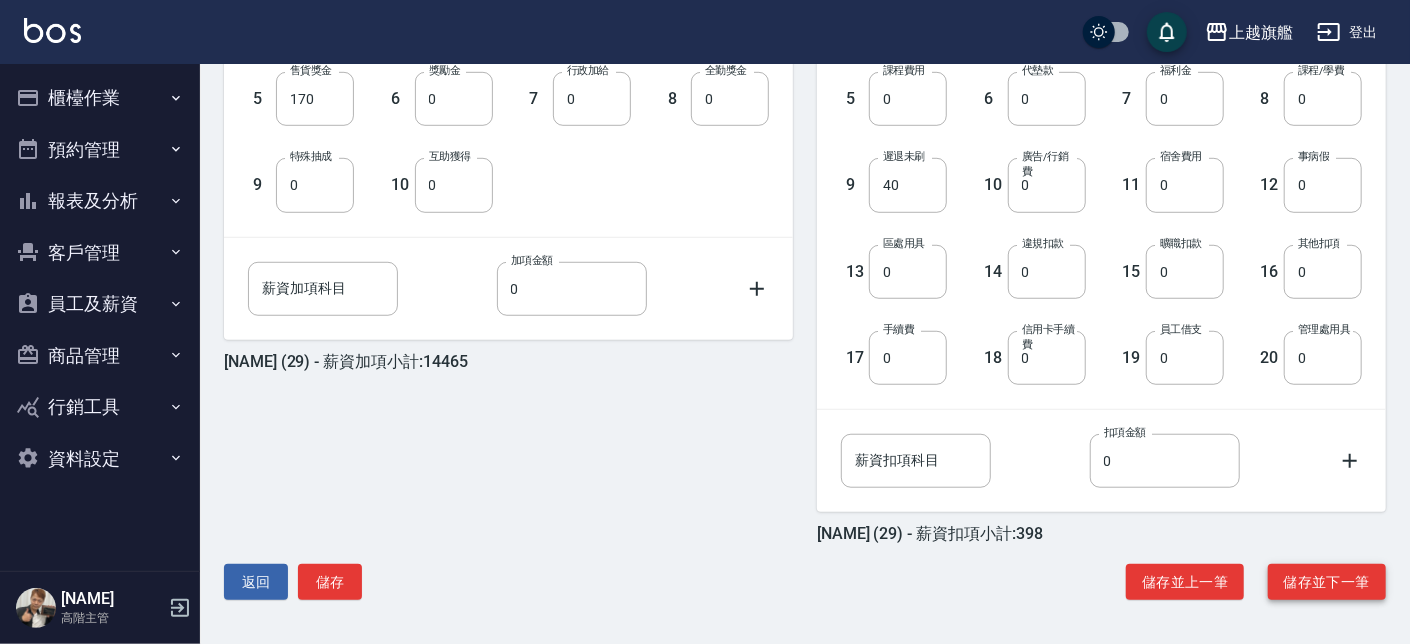 click on "儲存並下一筆" at bounding box center [1327, 582] 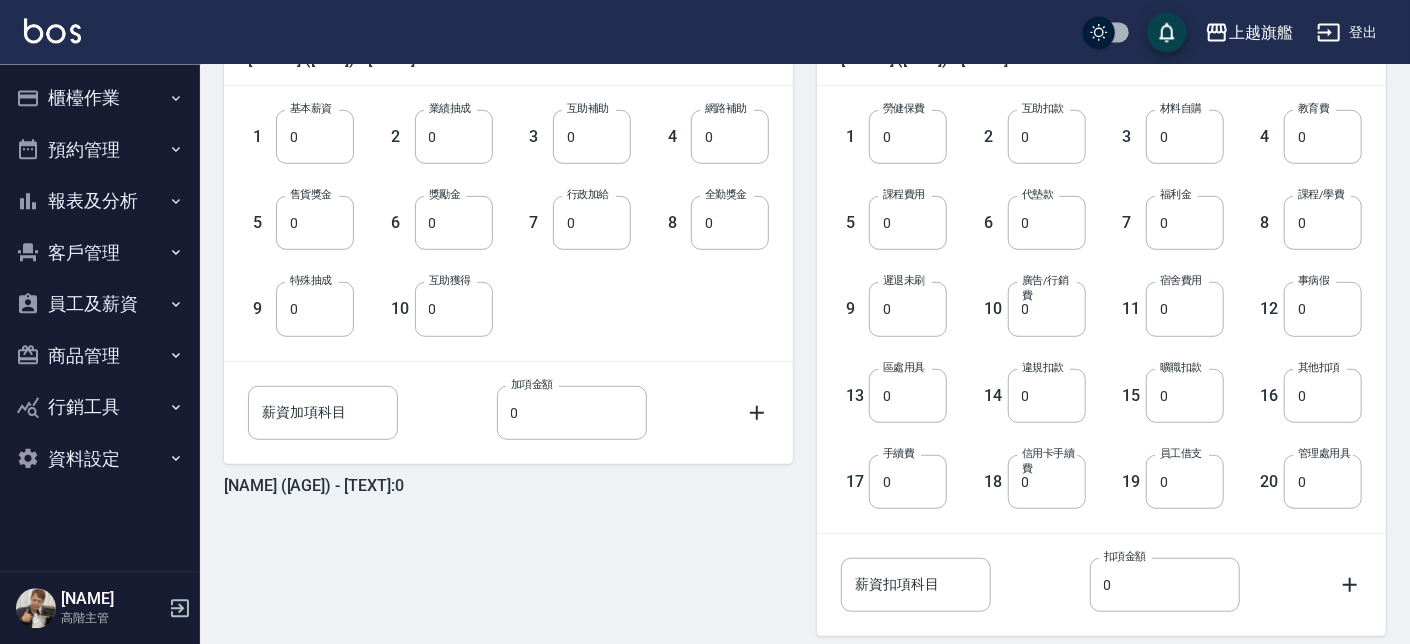 scroll, scrollTop: 655, scrollLeft: 0, axis: vertical 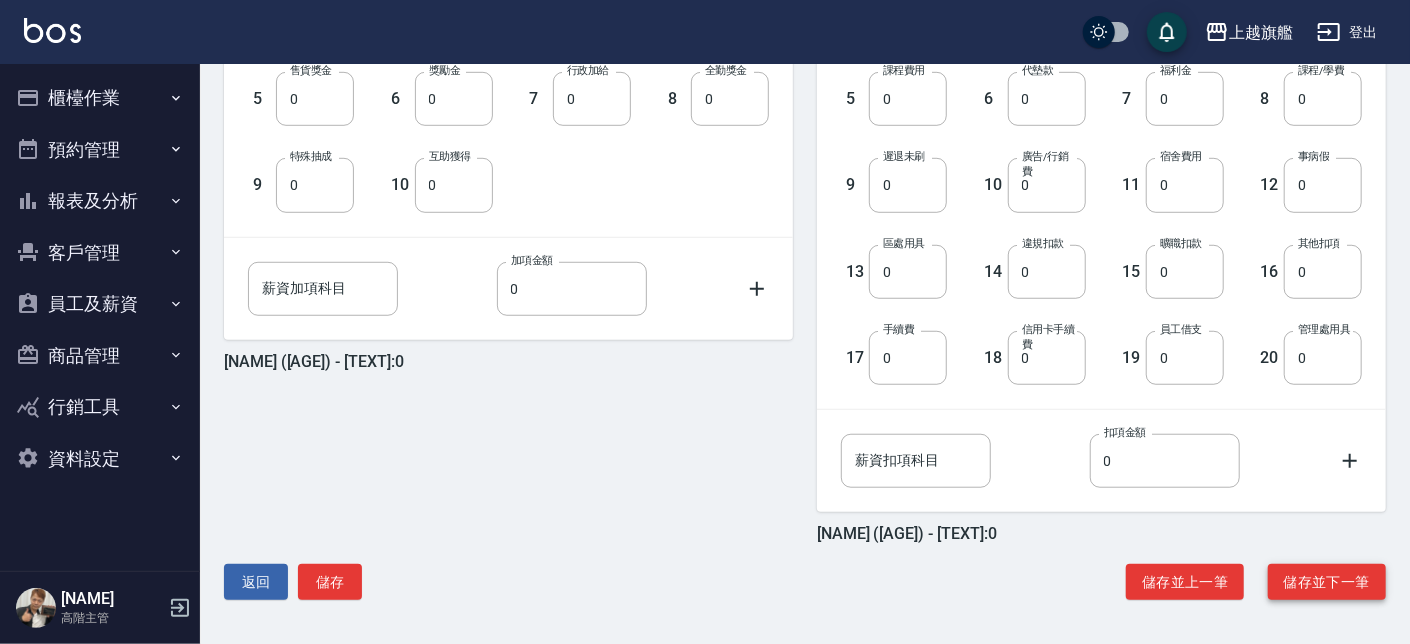 click on "儲存並下一筆" at bounding box center [1327, 582] 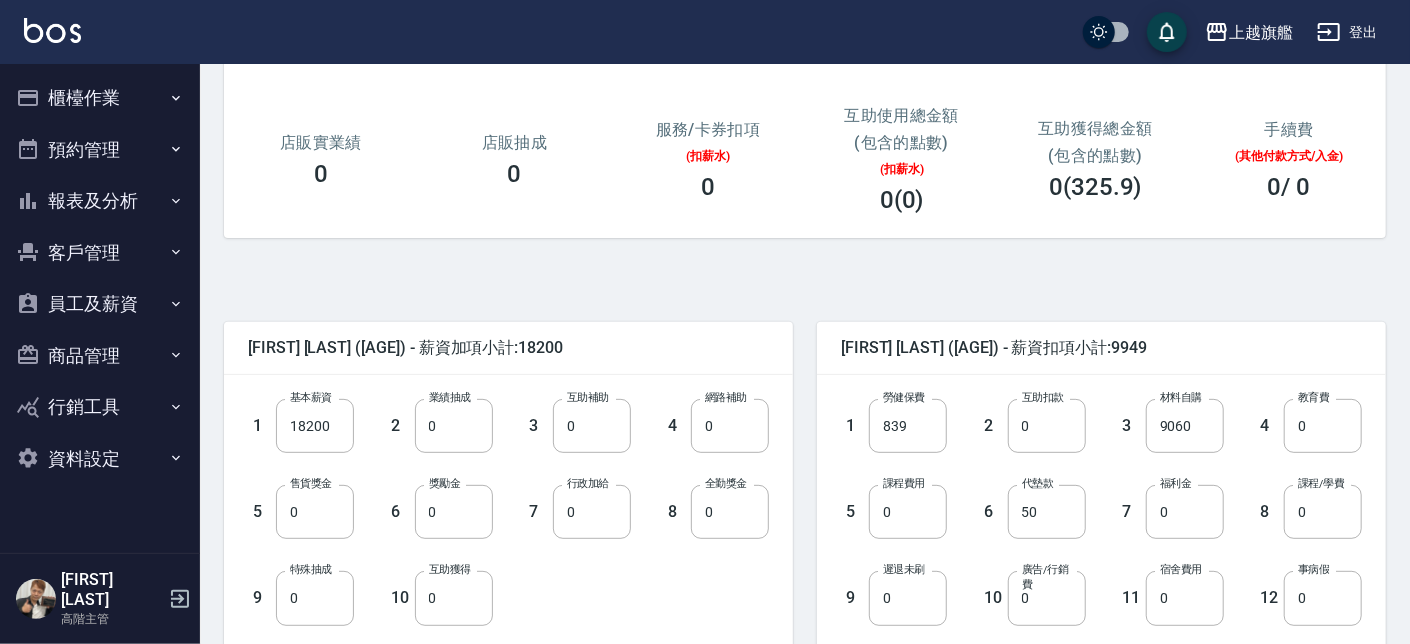 scroll, scrollTop: 341, scrollLeft: 0, axis: vertical 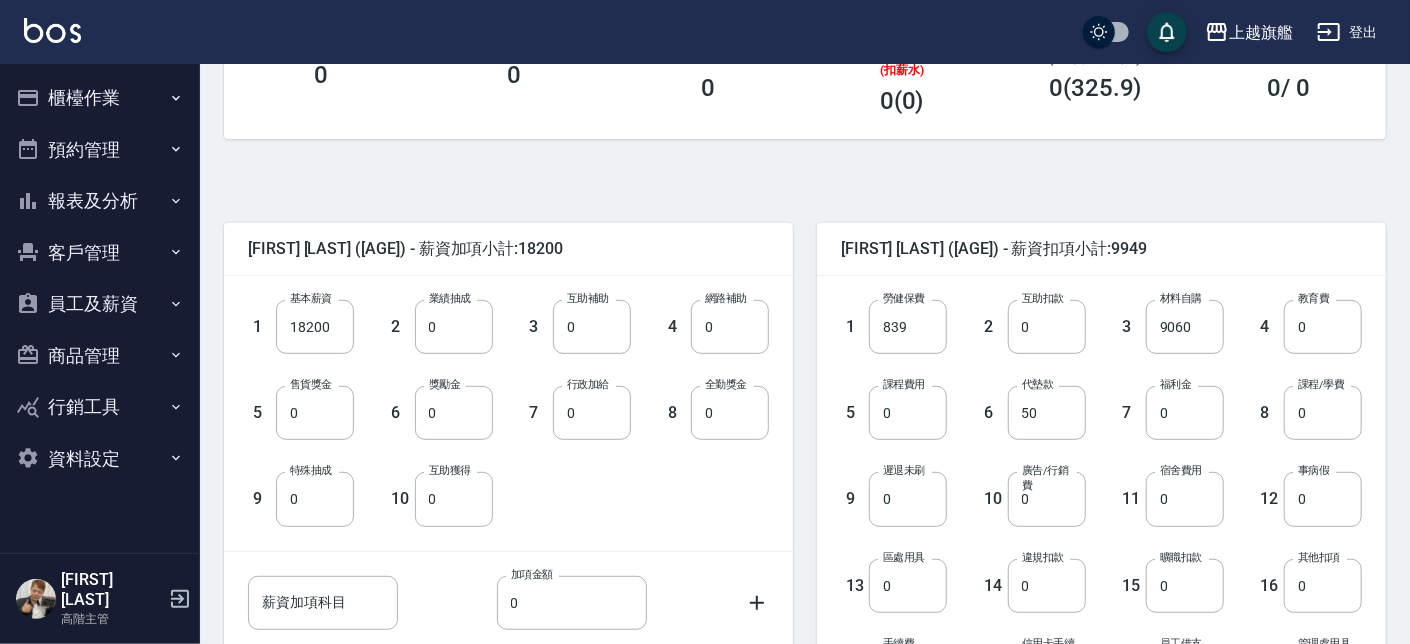 click on "2 業績抽成 0 業績抽成" at bounding box center [423, 311] 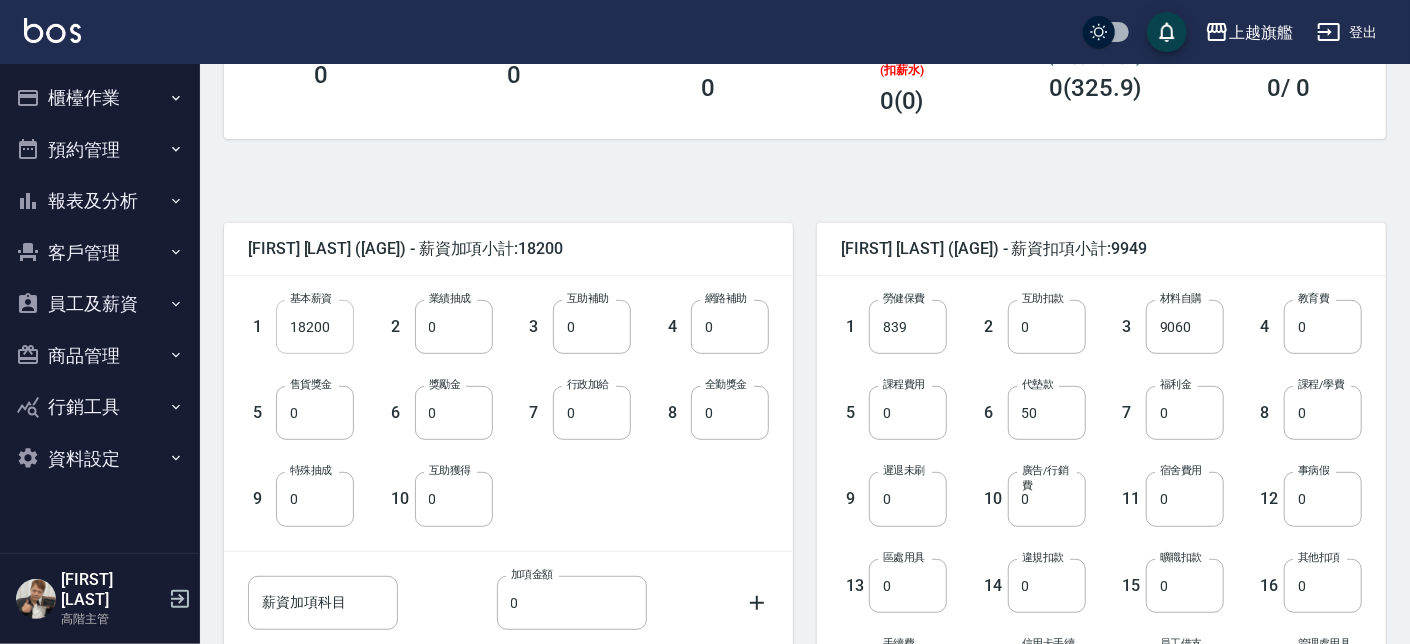 click on "1 基本薪資 18200 基本薪資 2 業績抽成 0 業績抽成 3 互助補助 0 互助補助 4 網路補助 0 網路補助 5 售貨獎金 0 售貨獎金 6 獎勵金 0 獎勵金 7 行政加給 0 行政加給 8 全勤獎金 0 全勤獎金 9 特殊抽成 0 特殊抽成 10 互助獲得 0 互助獲得" at bounding box center [492, 397] 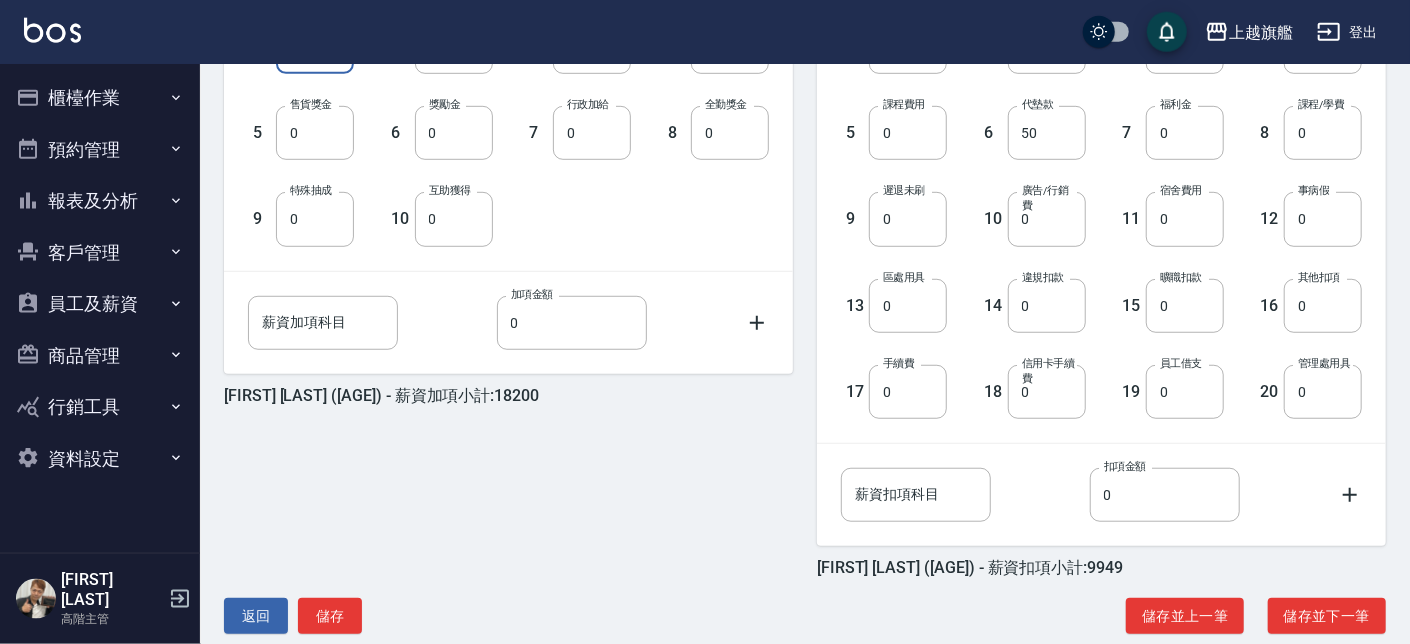 scroll, scrollTop: 655, scrollLeft: 0, axis: vertical 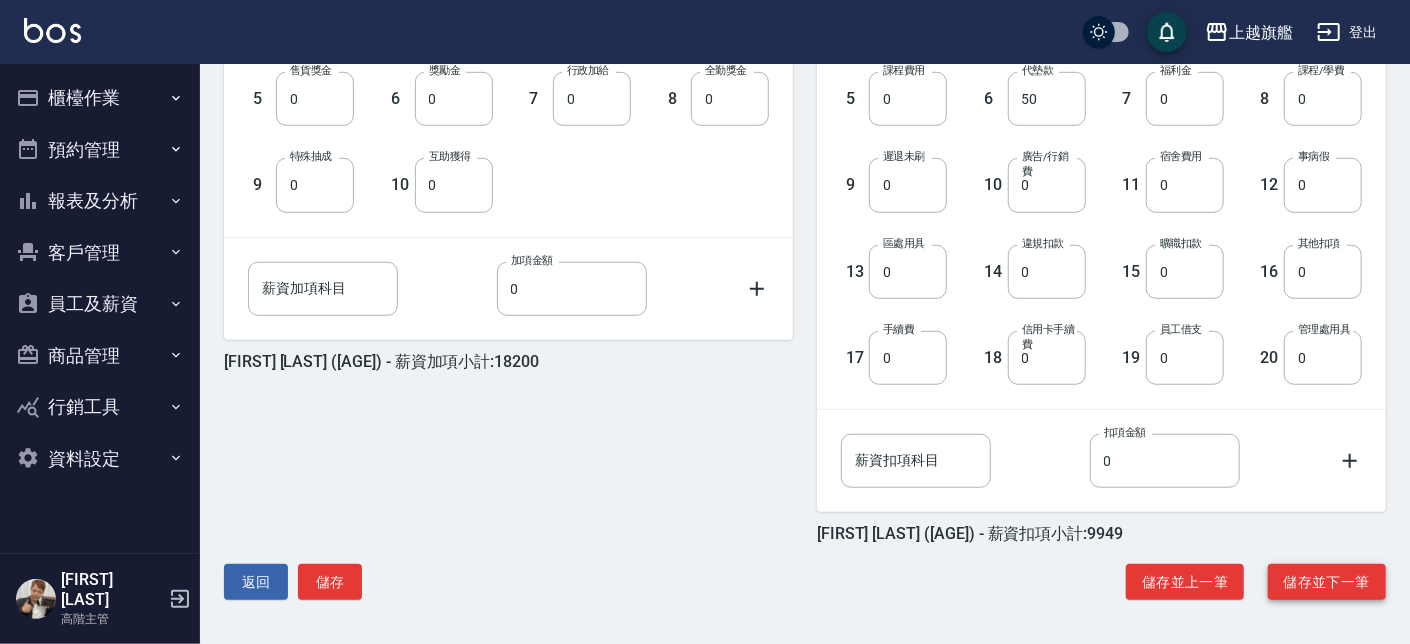 click on "儲存並下一筆" at bounding box center [1327, 582] 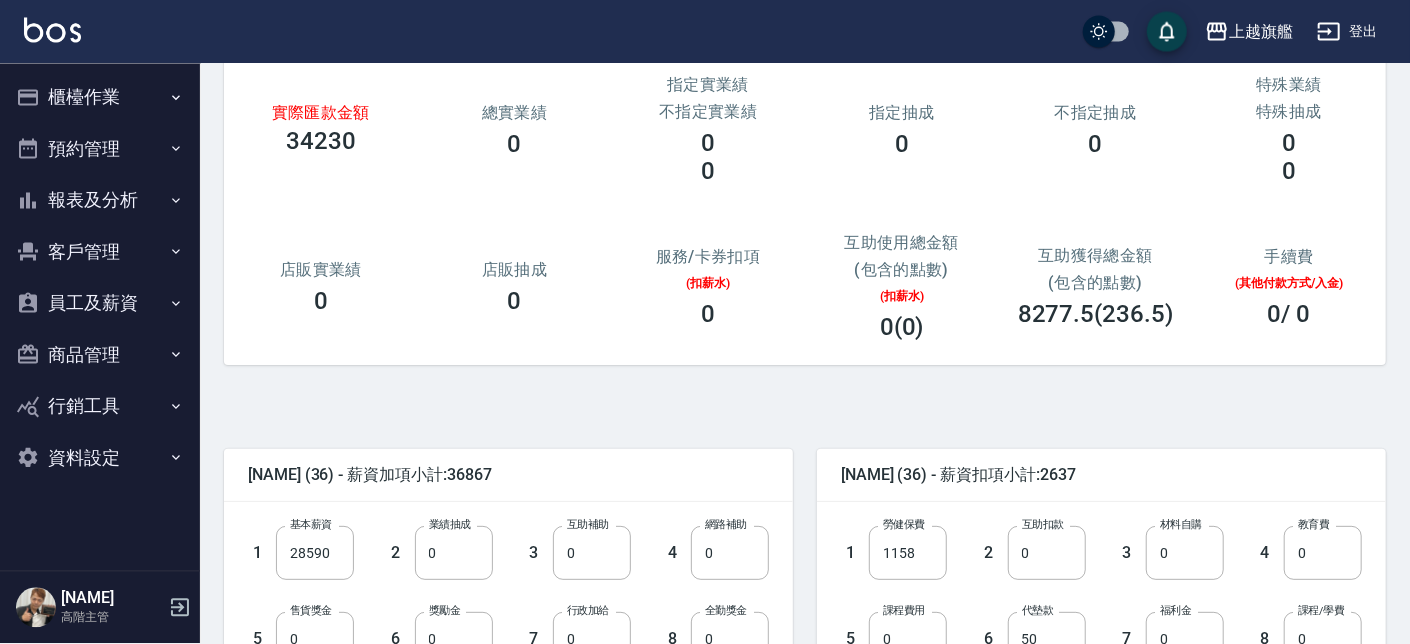 scroll, scrollTop: 655, scrollLeft: 0, axis: vertical 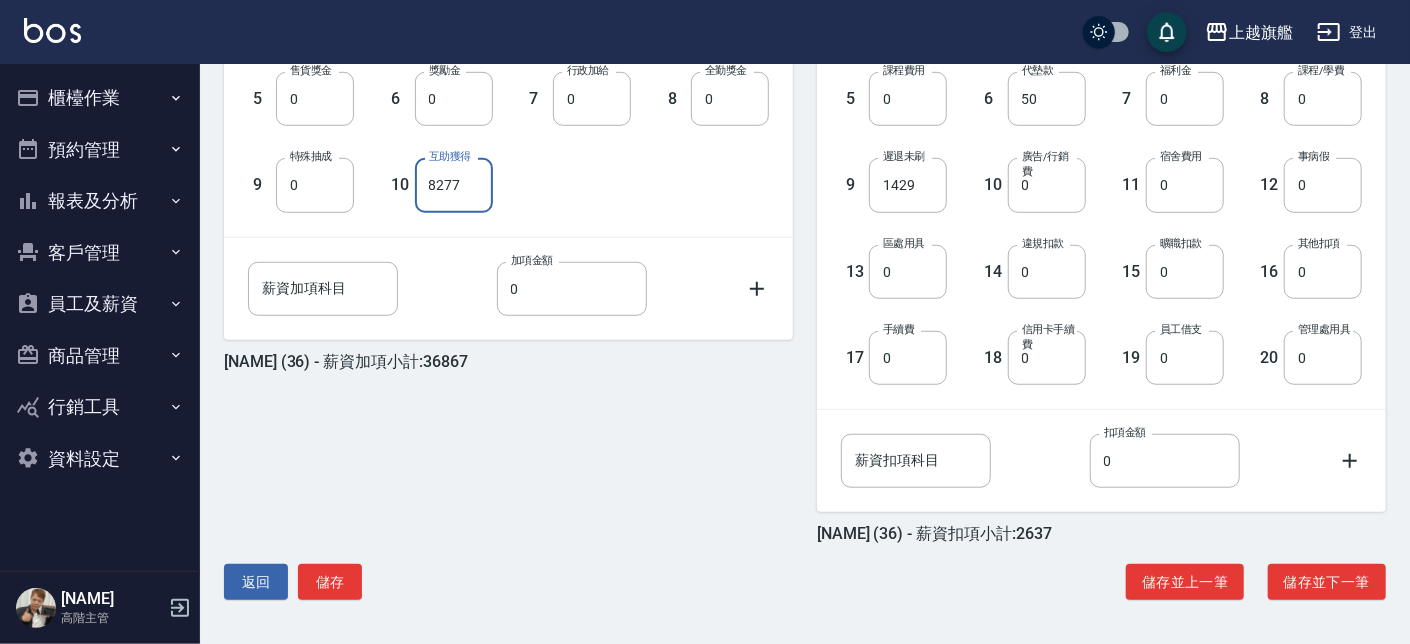click on "8277" at bounding box center [454, 185] 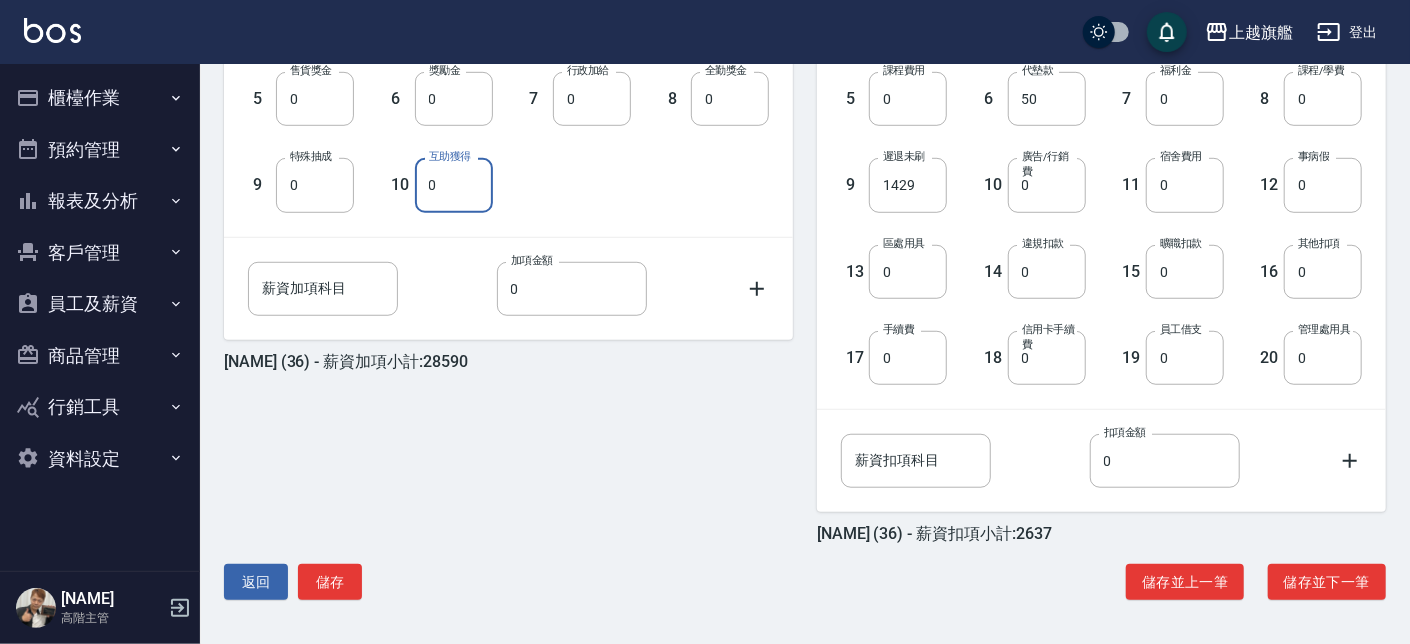 type on "0" 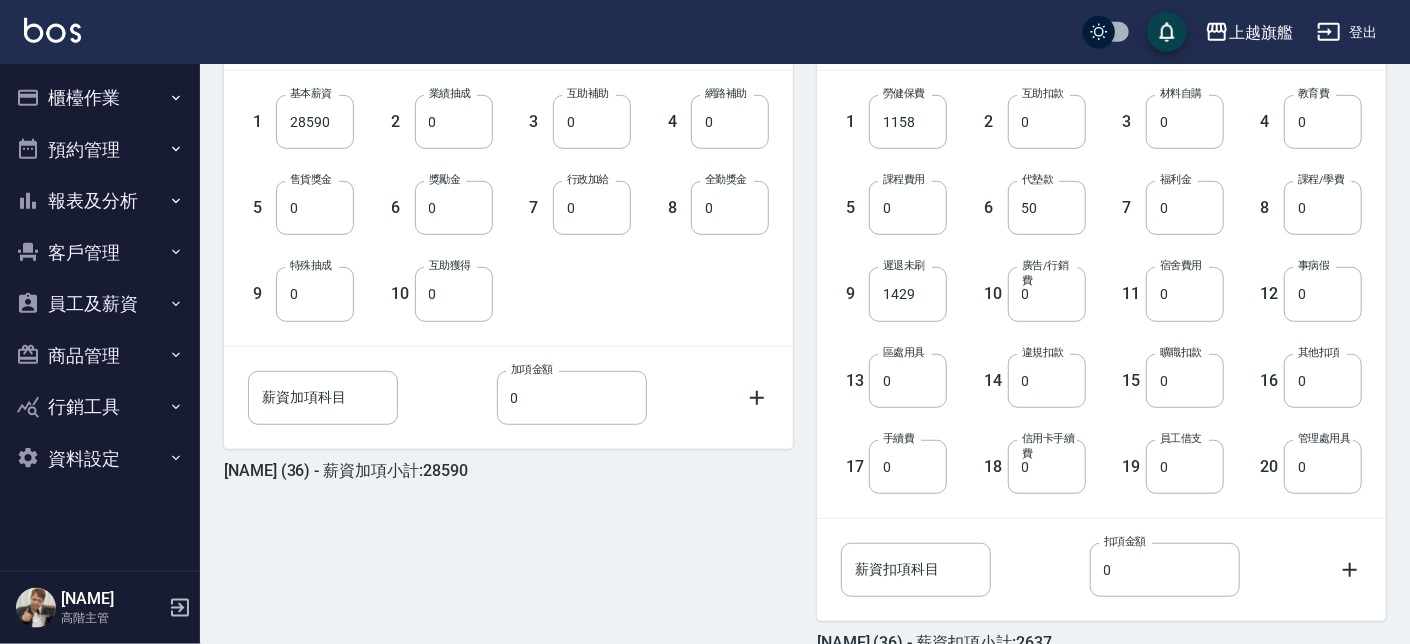 scroll, scrollTop: 427, scrollLeft: 0, axis: vertical 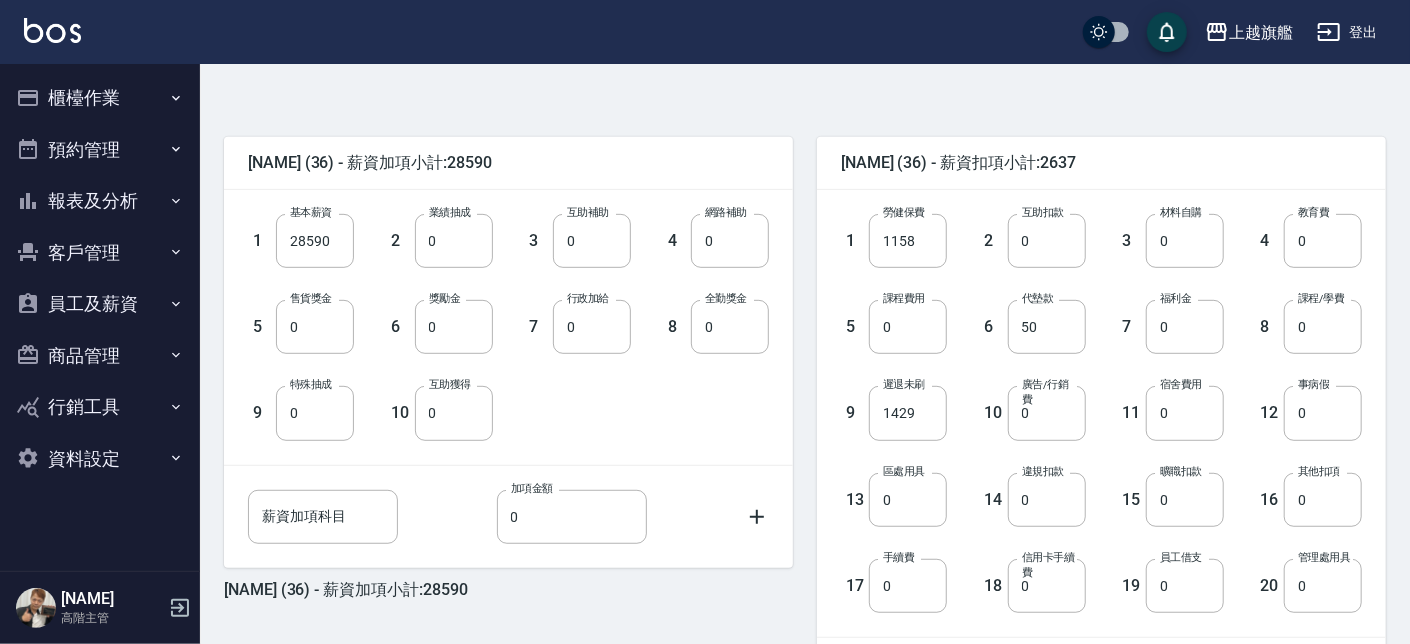 click on "14 違規扣款 0 違規扣款" at bounding box center [1016, 484] 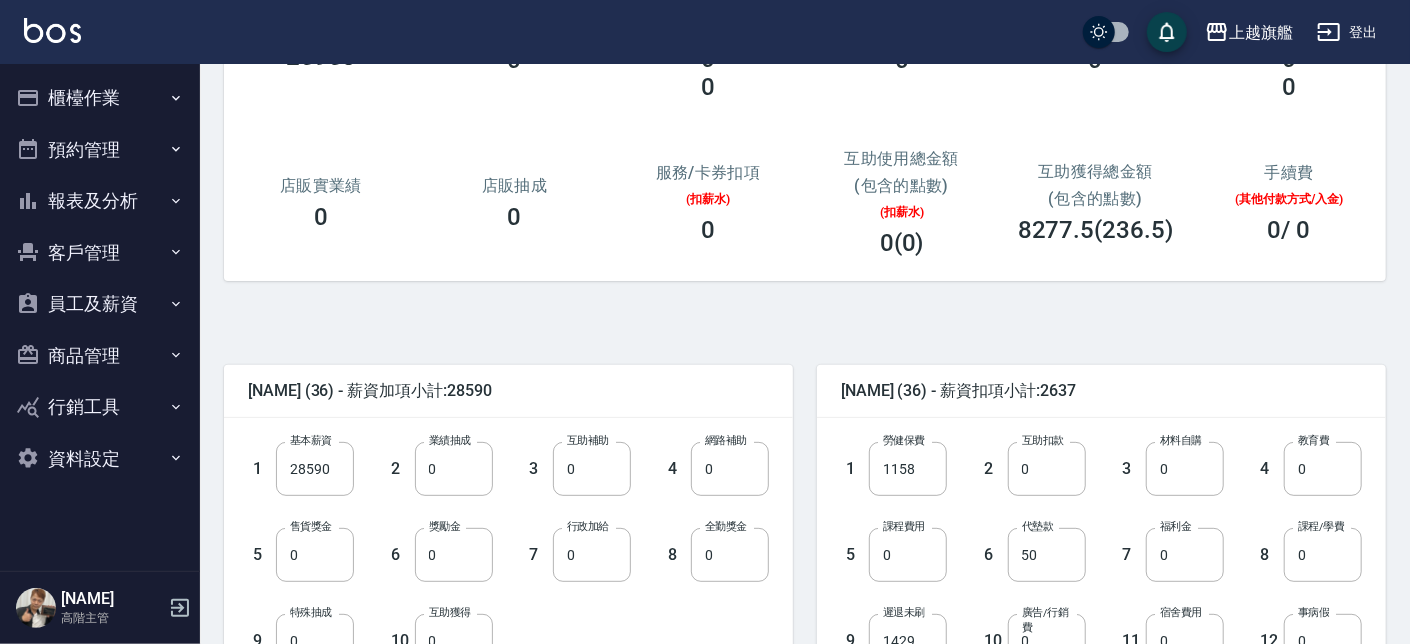 scroll, scrollTop: 655, scrollLeft: 0, axis: vertical 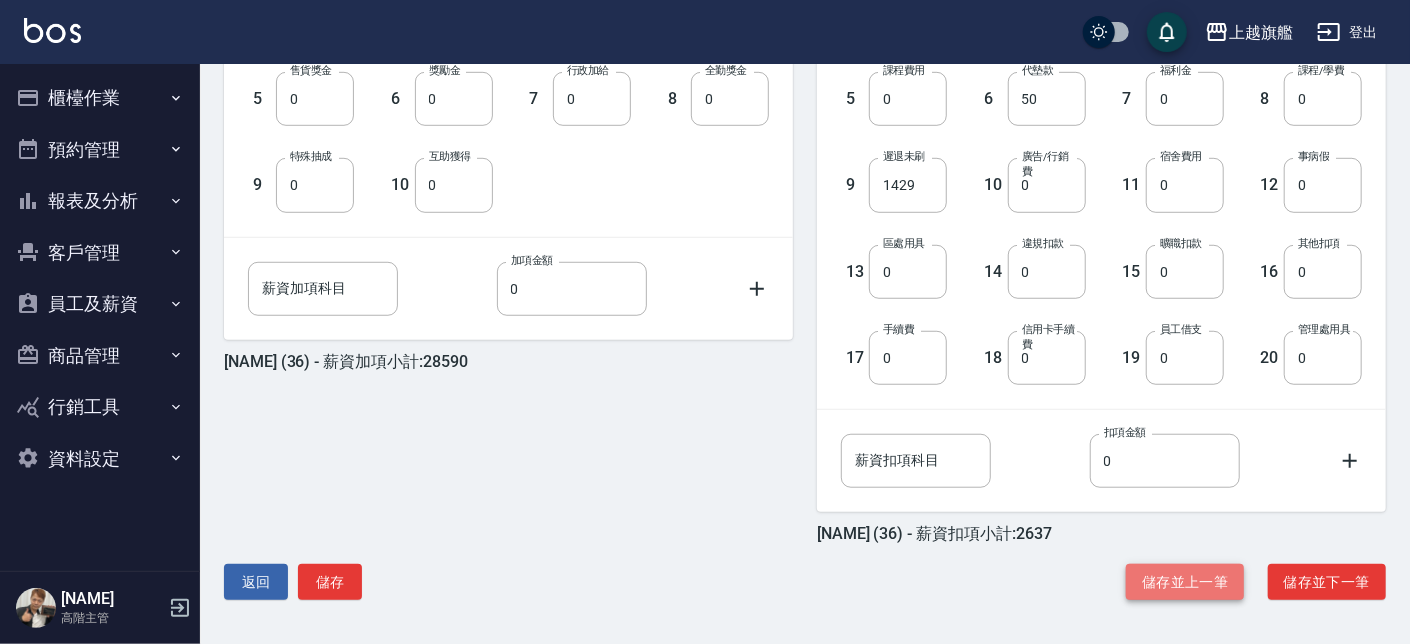 click on "儲存並上一筆" at bounding box center [1185, 582] 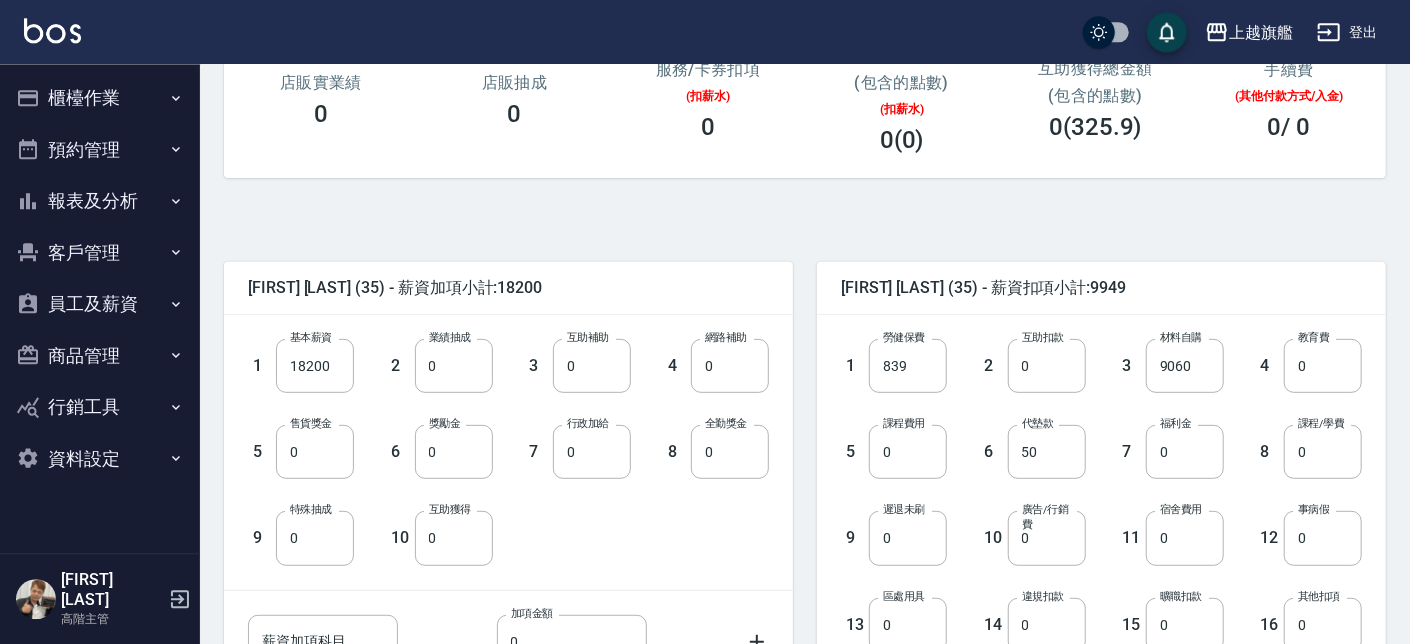 scroll, scrollTop: 655, scrollLeft: 0, axis: vertical 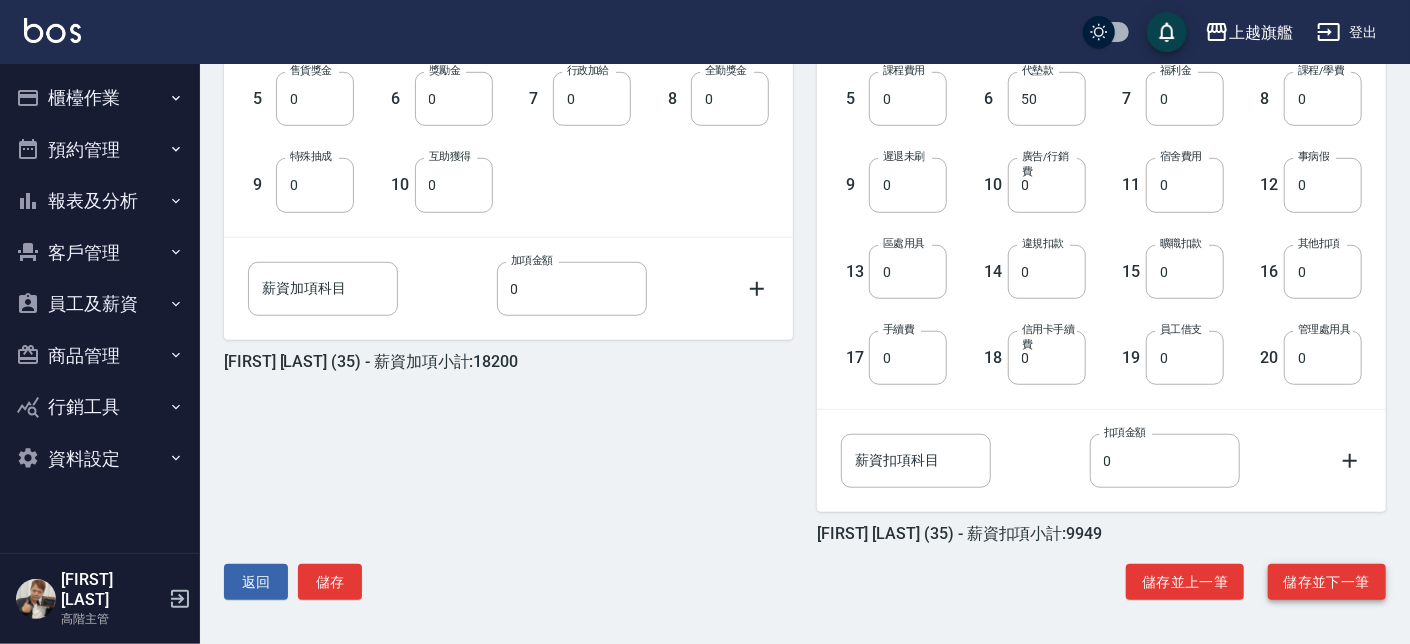 click on "儲存並下一筆" at bounding box center [1327, 582] 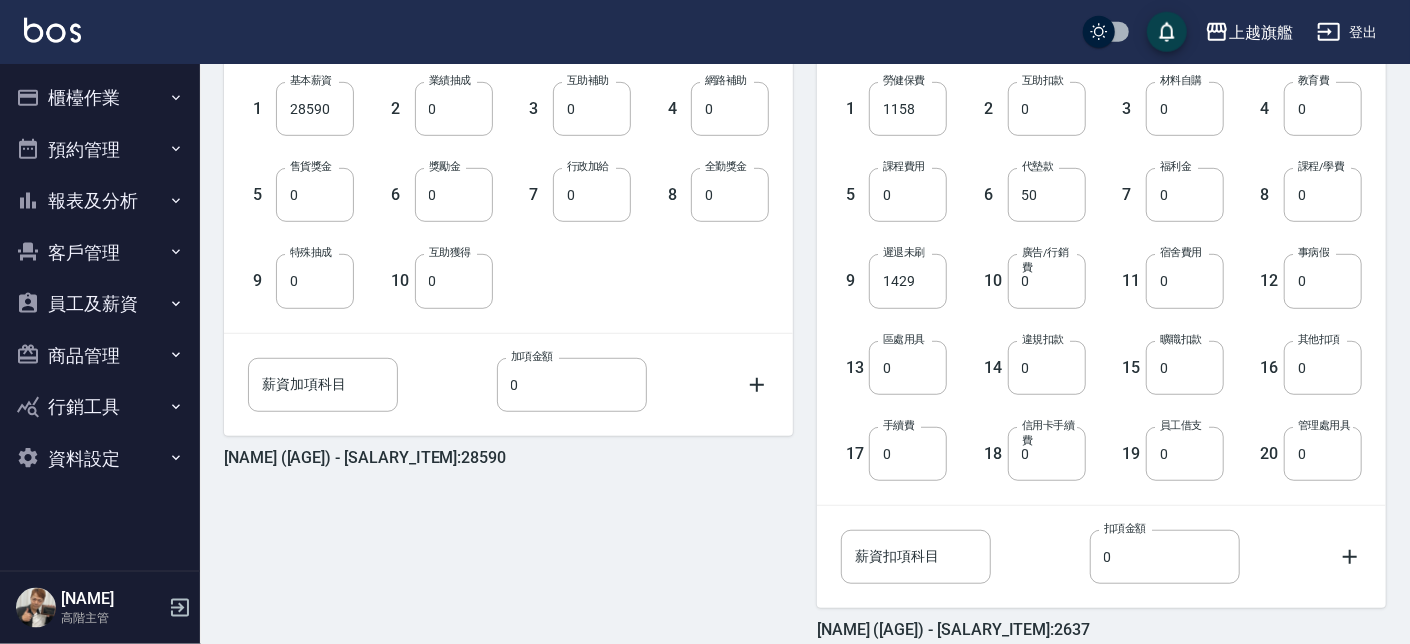 scroll, scrollTop: 655, scrollLeft: 0, axis: vertical 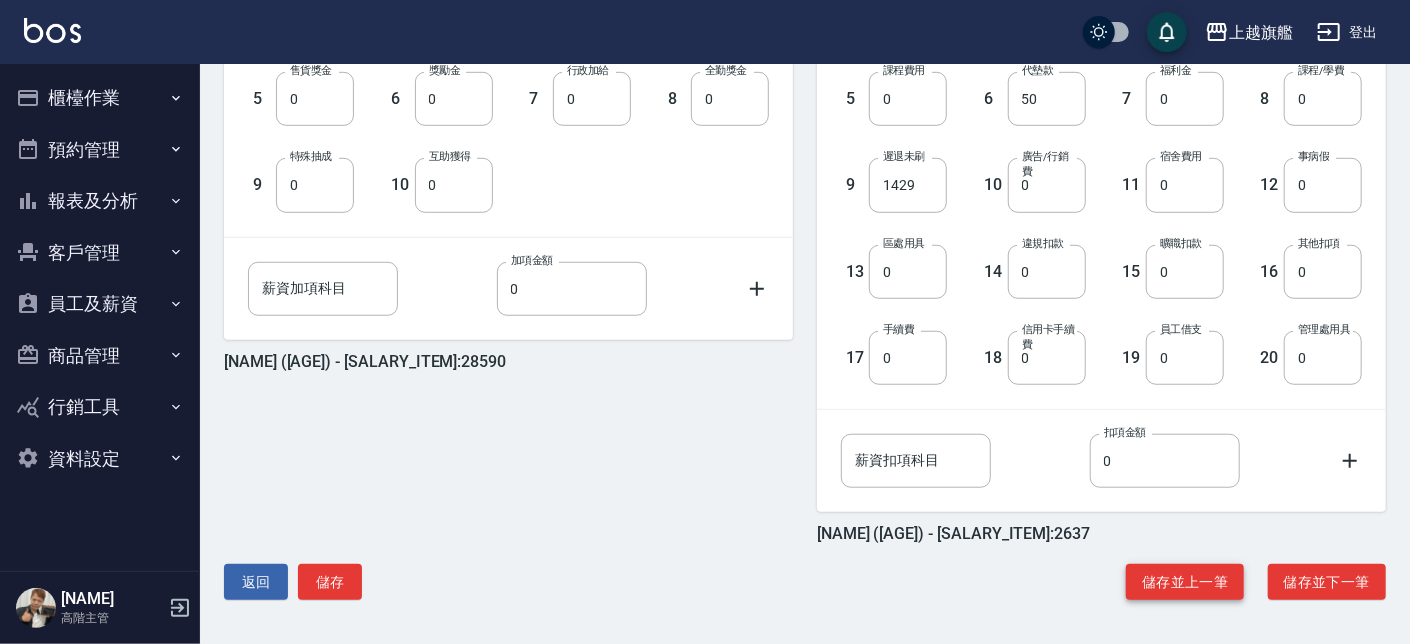 click on "儲存並上一筆" at bounding box center [1185, 582] 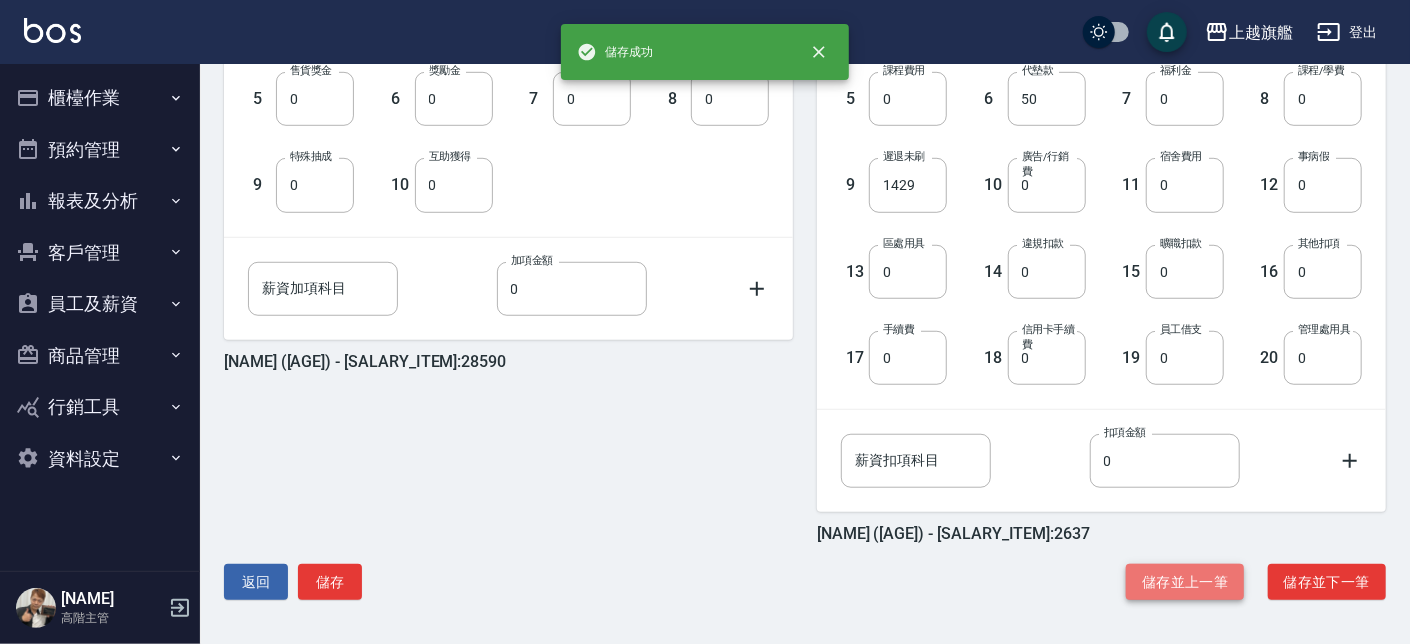 click on "儲存並上一筆" at bounding box center (1185, 582) 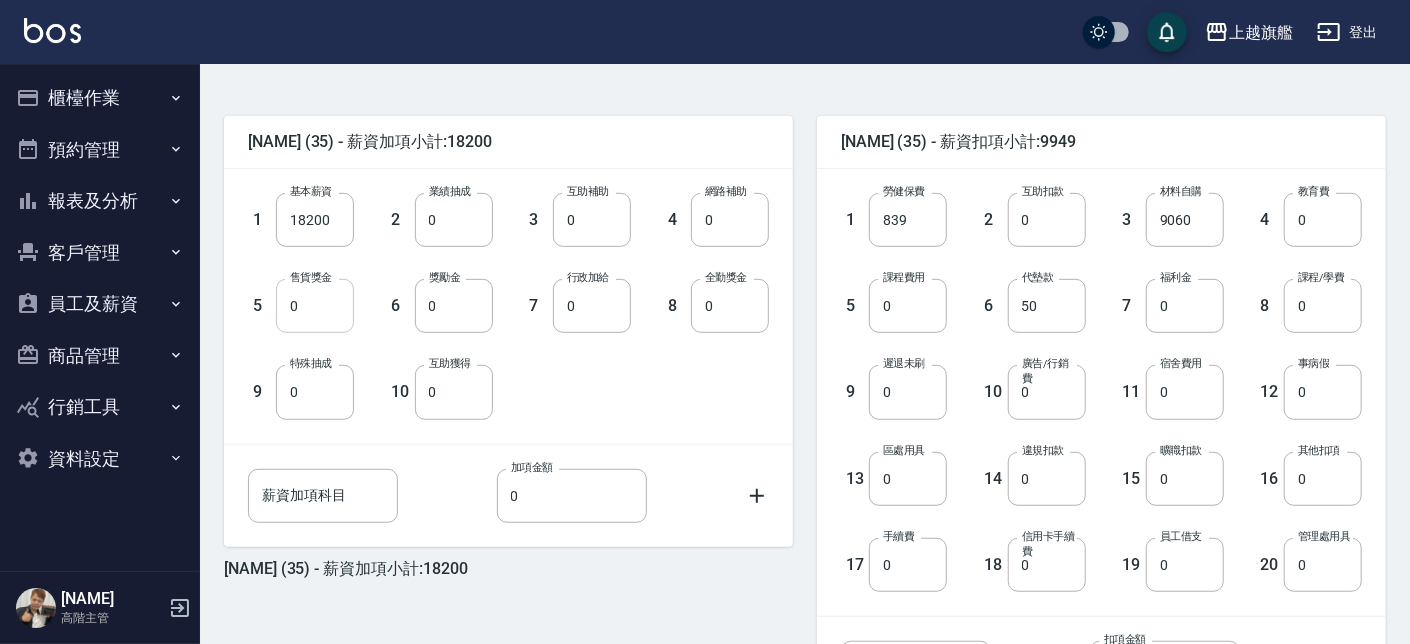 scroll, scrollTop: 455, scrollLeft: 0, axis: vertical 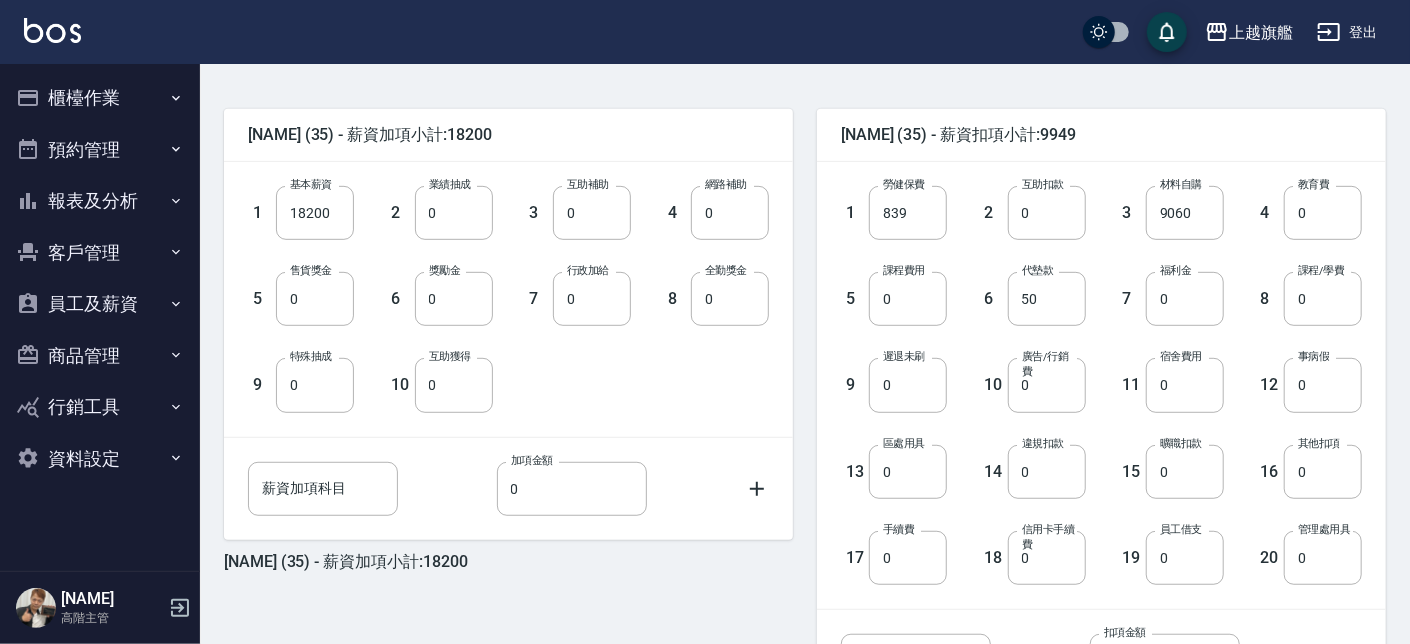 click on "1 基本薪資 18200 基本薪資" at bounding box center [285, 197] 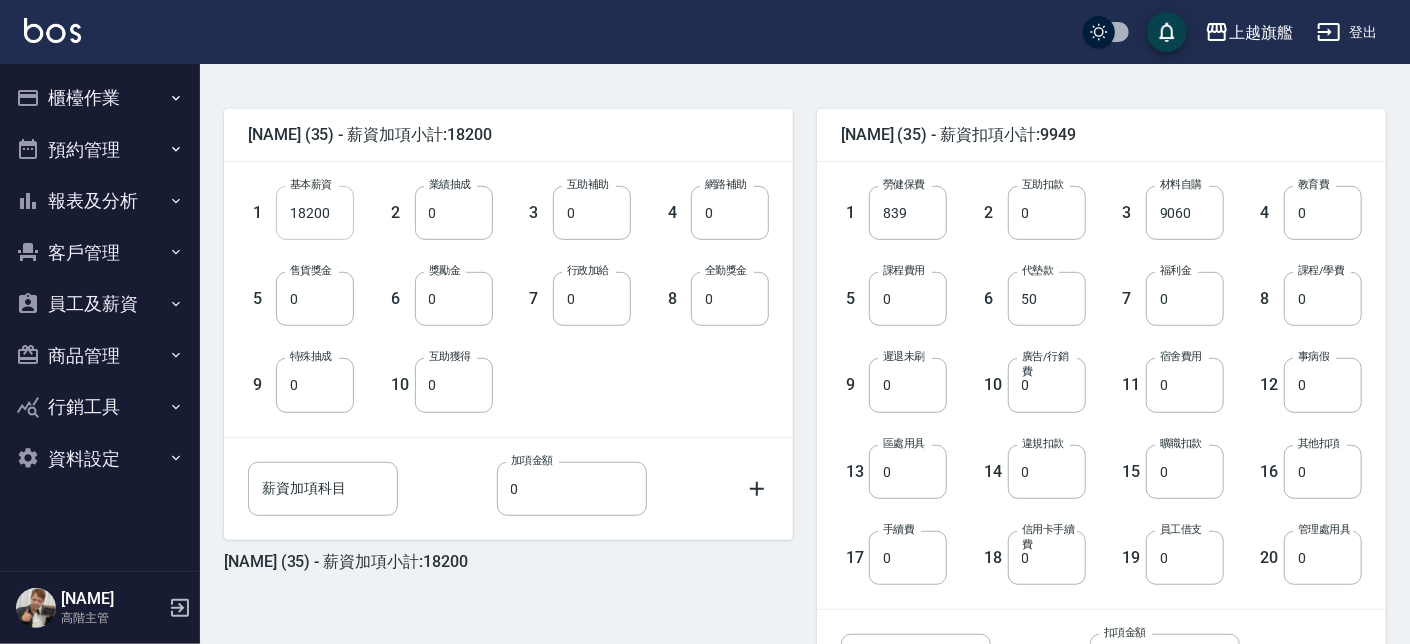 click on "18200" at bounding box center [315, 213] 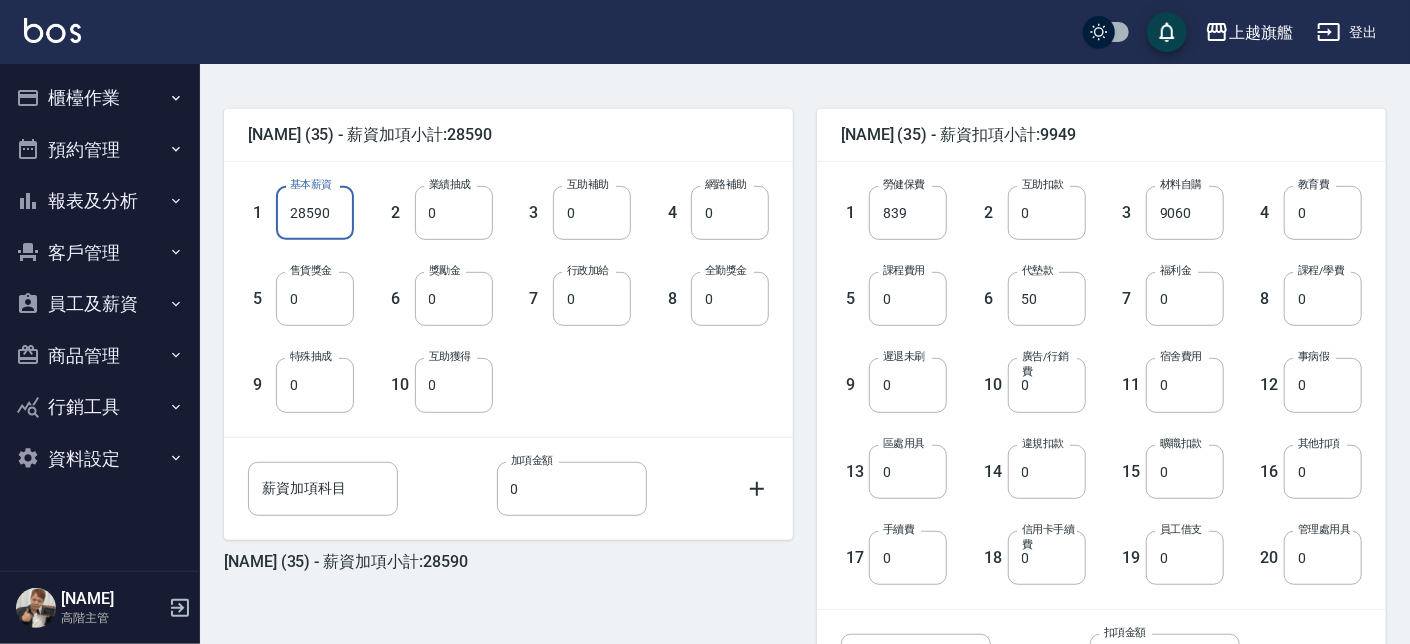 type on "28590" 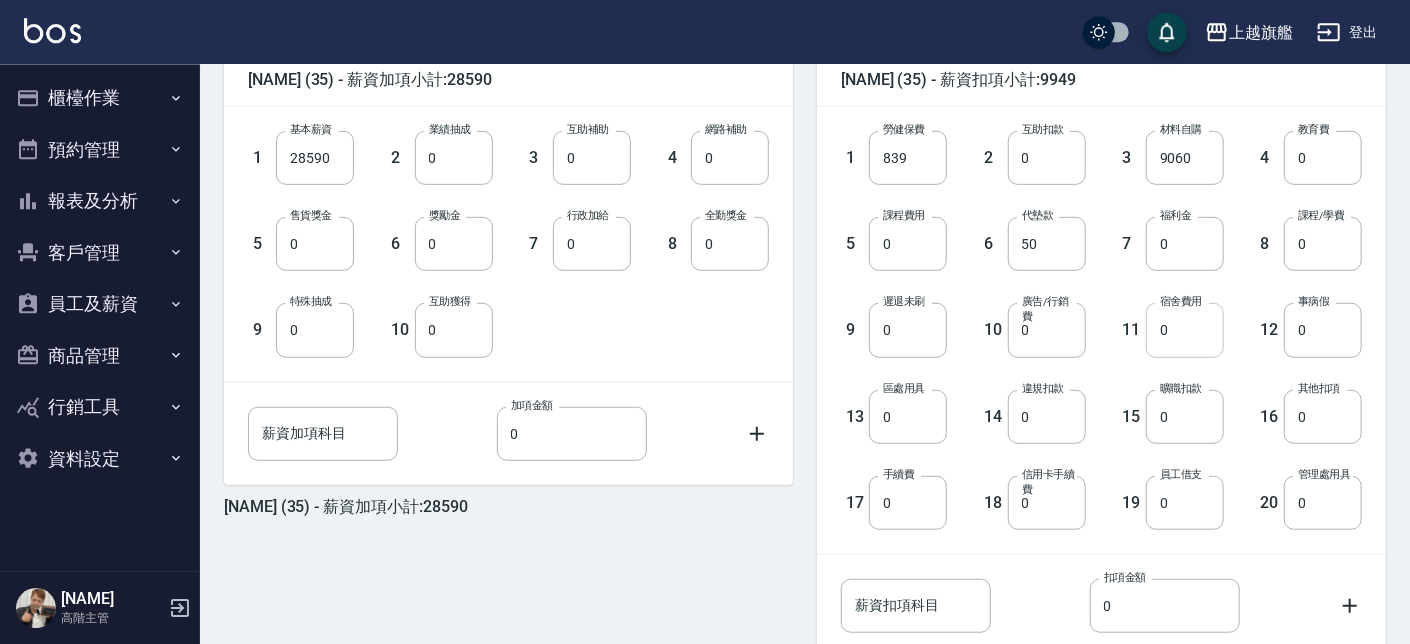 scroll, scrollTop: 455, scrollLeft: 0, axis: vertical 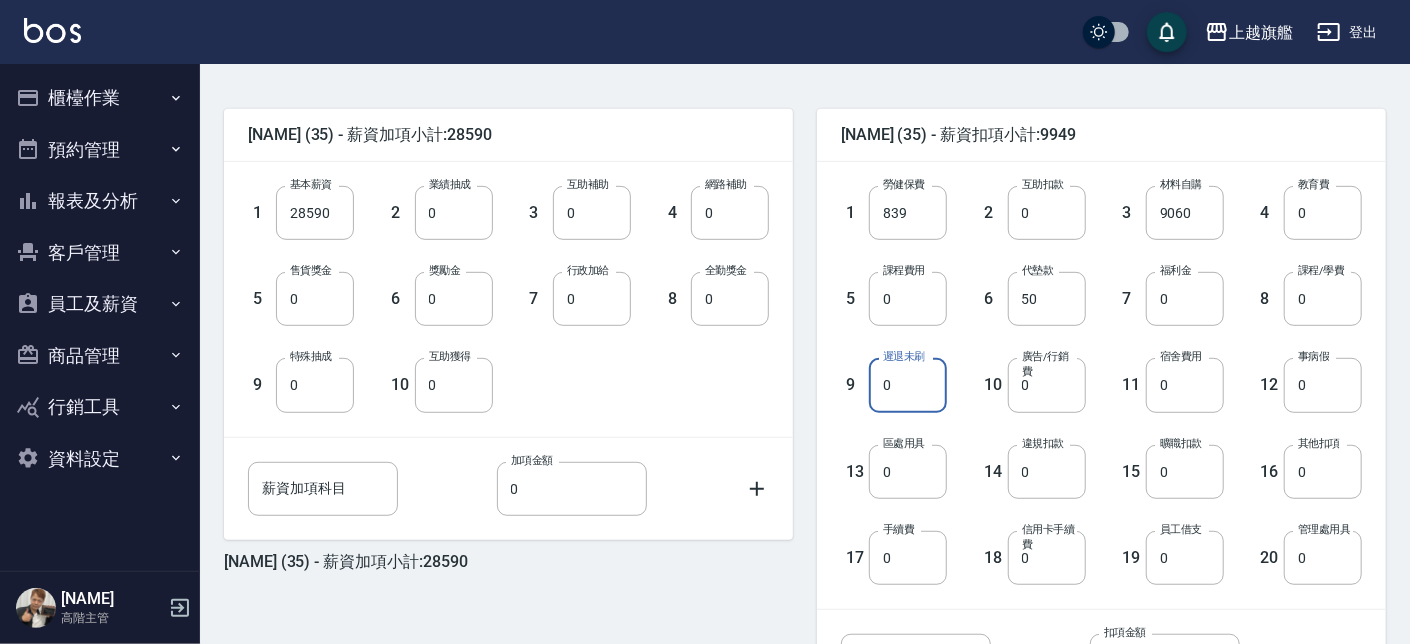 click on "0" at bounding box center [908, 385] 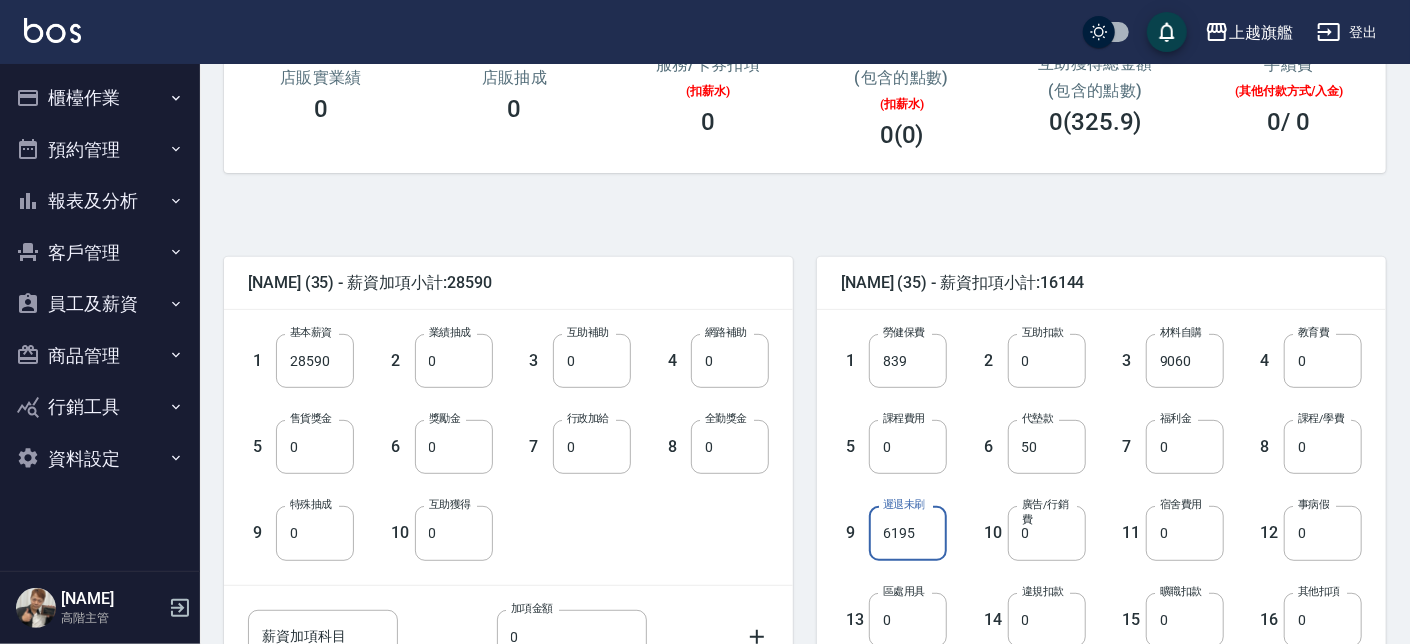 scroll, scrollTop: 0, scrollLeft: 0, axis: both 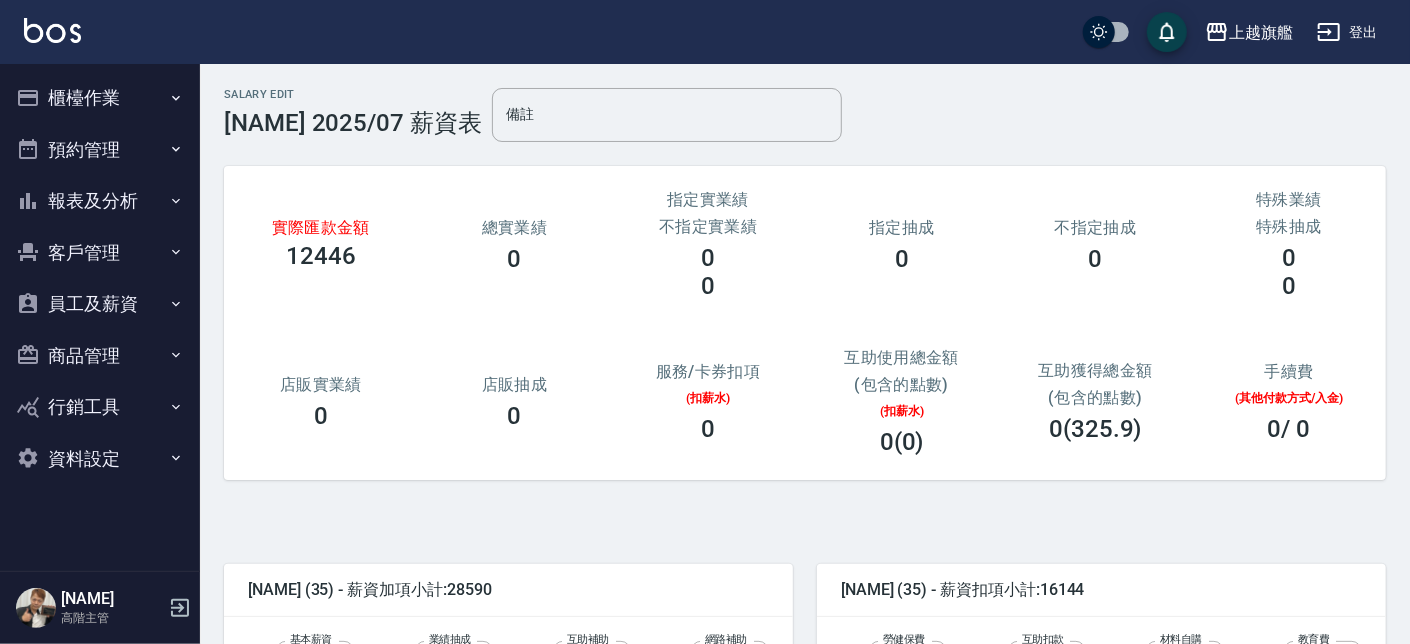 type on "6195" 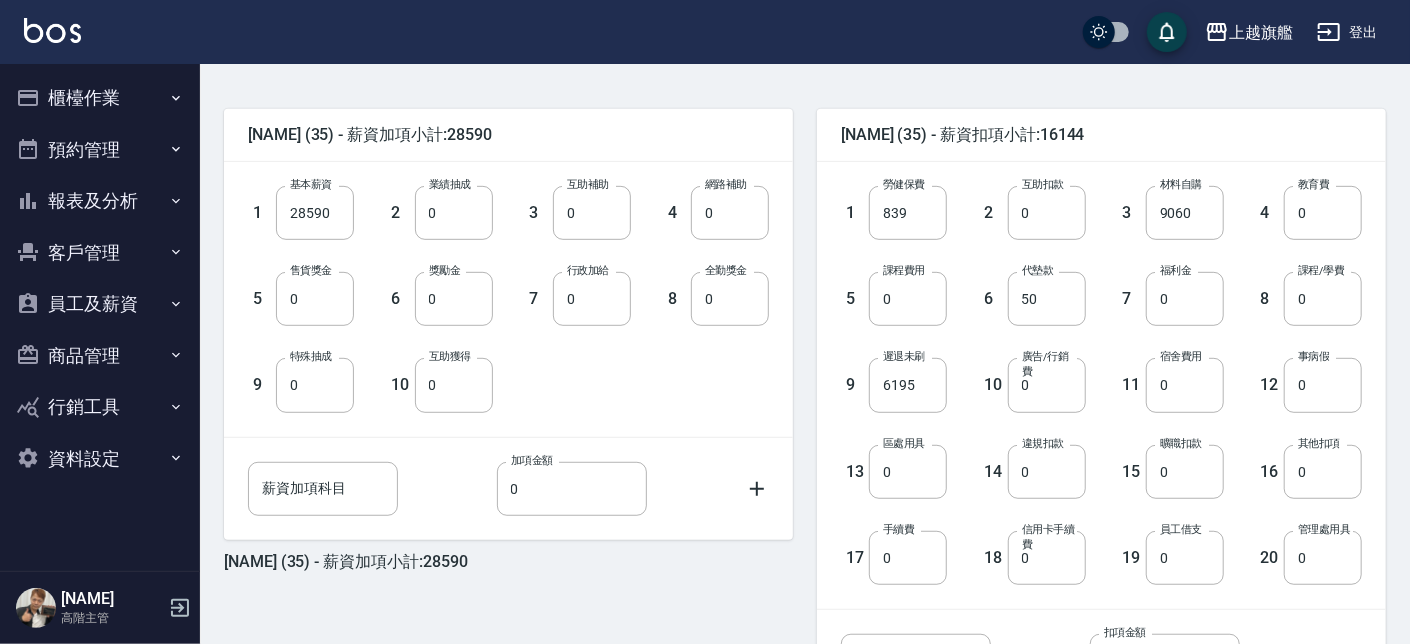 scroll, scrollTop: 655, scrollLeft: 0, axis: vertical 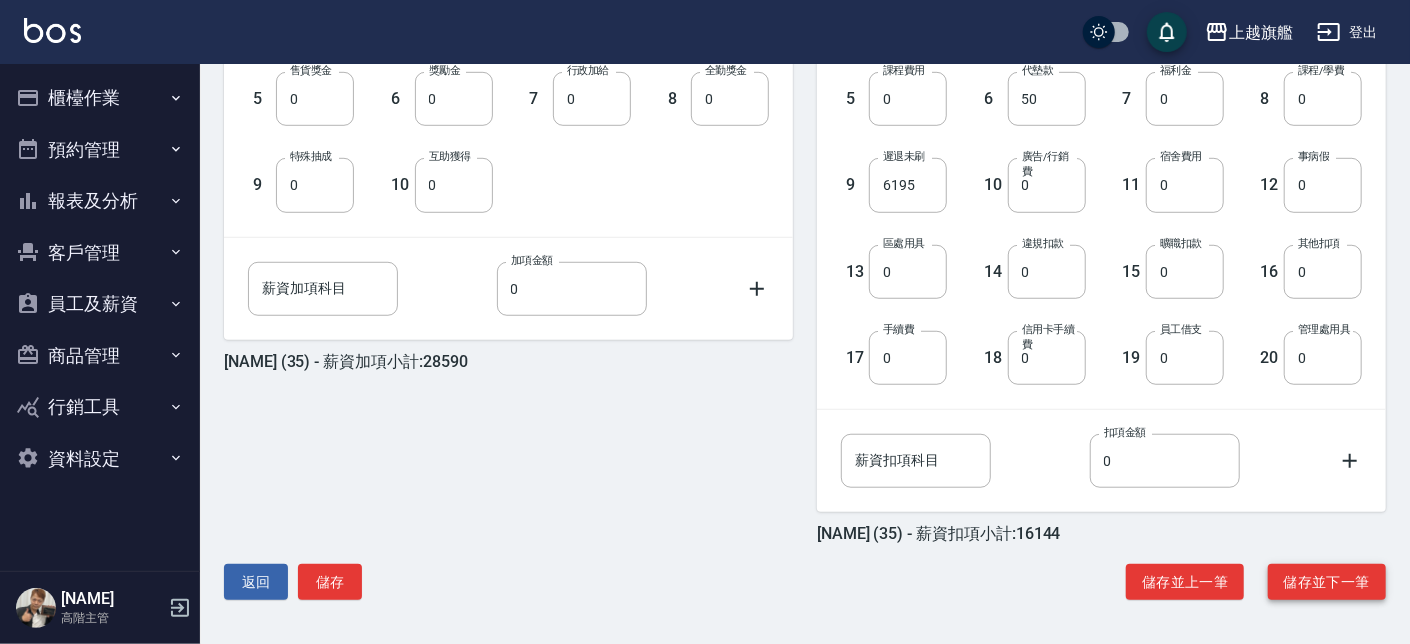 click on "儲存並下一筆" at bounding box center [1327, 582] 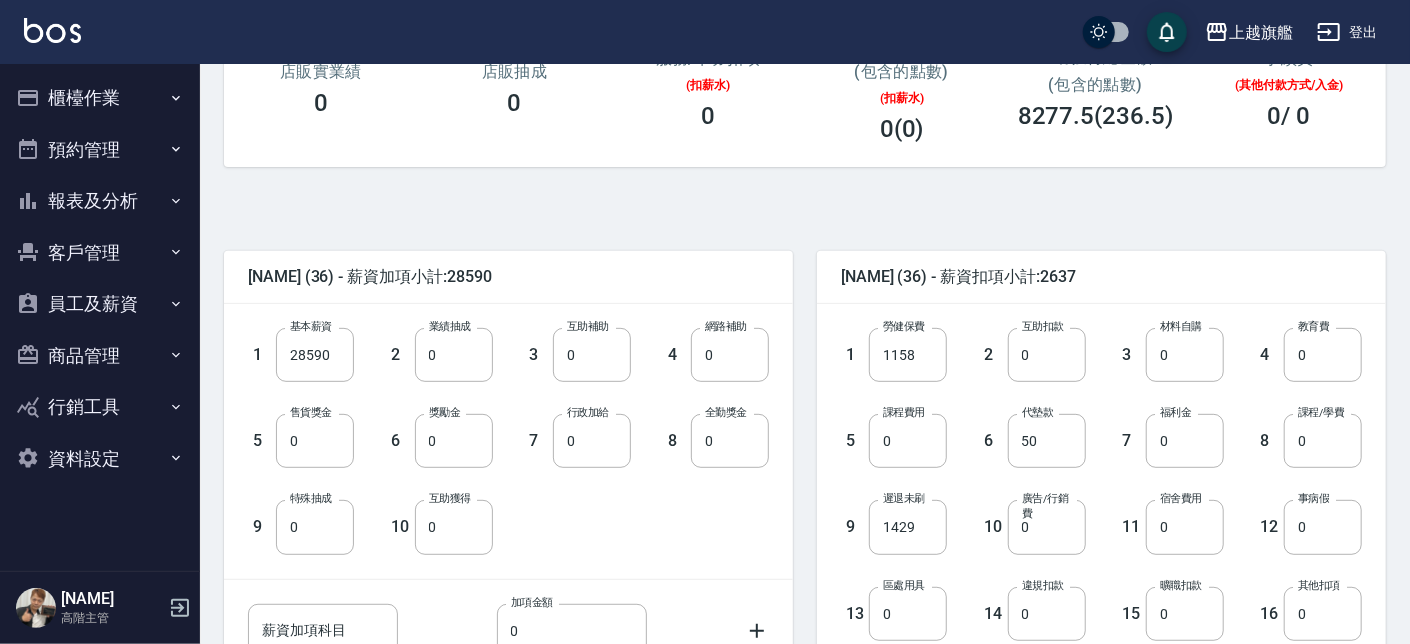 scroll, scrollTop: 655, scrollLeft: 0, axis: vertical 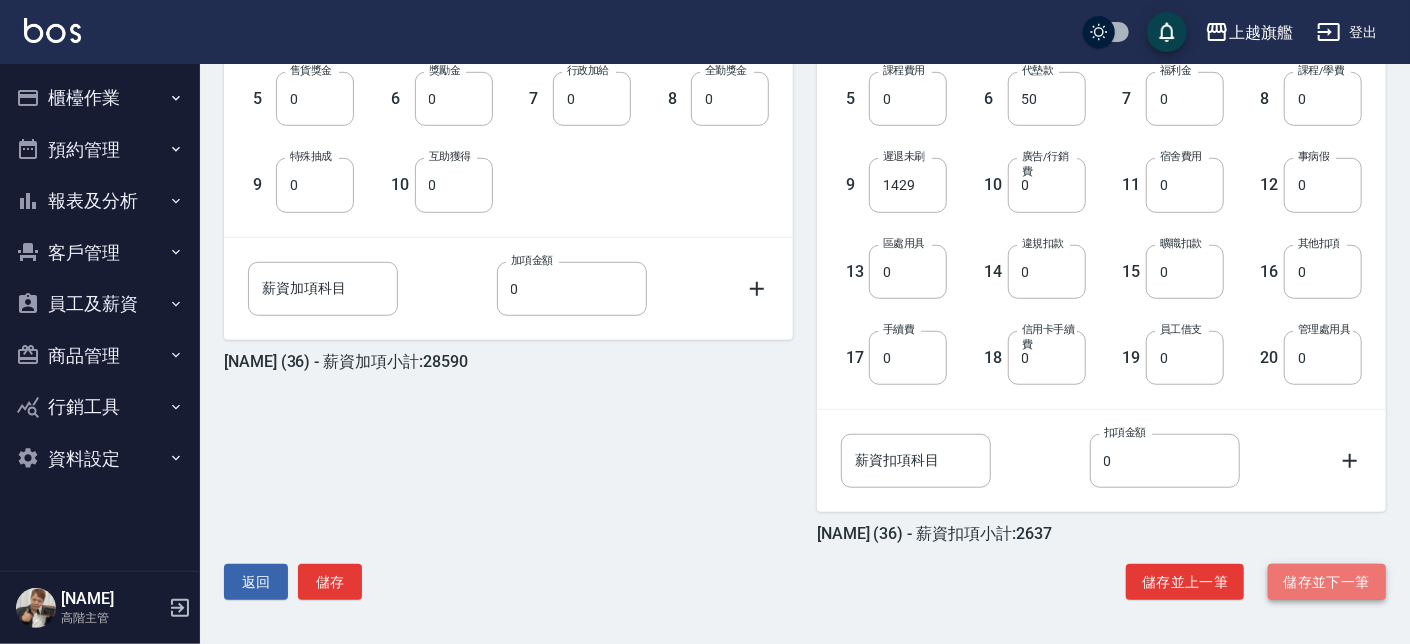 click on "儲存並下一筆" at bounding box center (1327, 582) 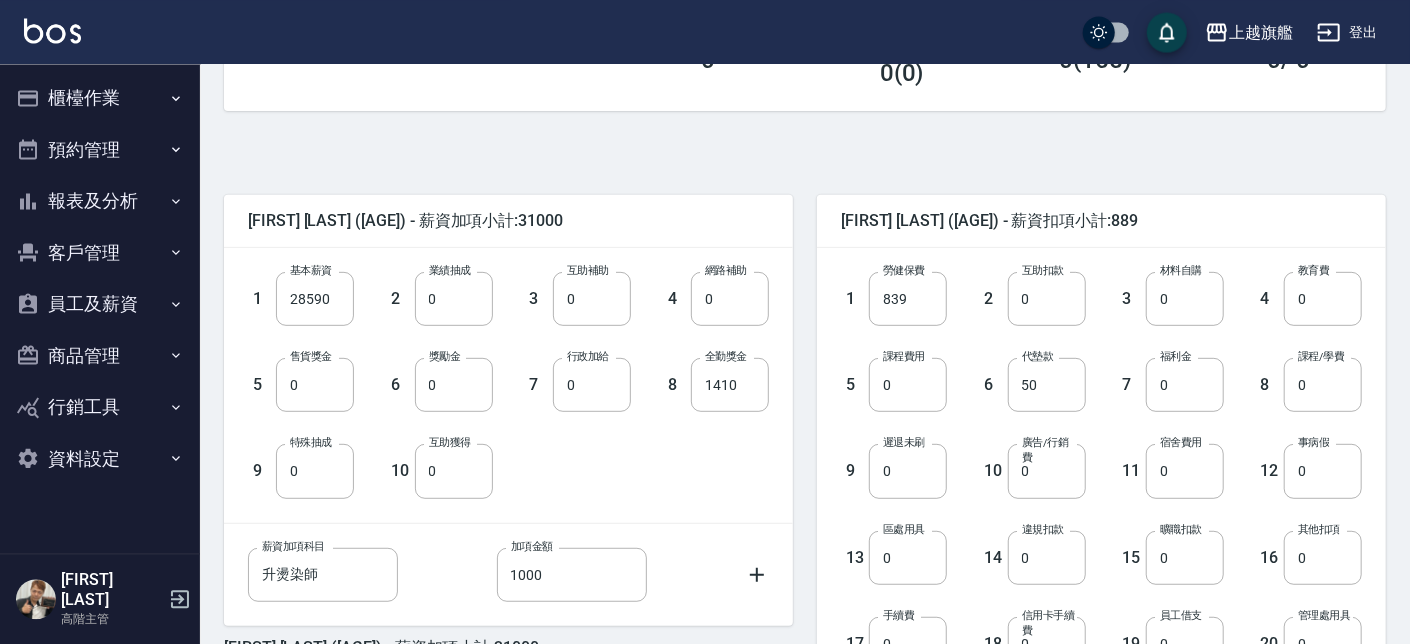 scroll, scrollTop: 655, scrollLeft: 0, axis: vertical 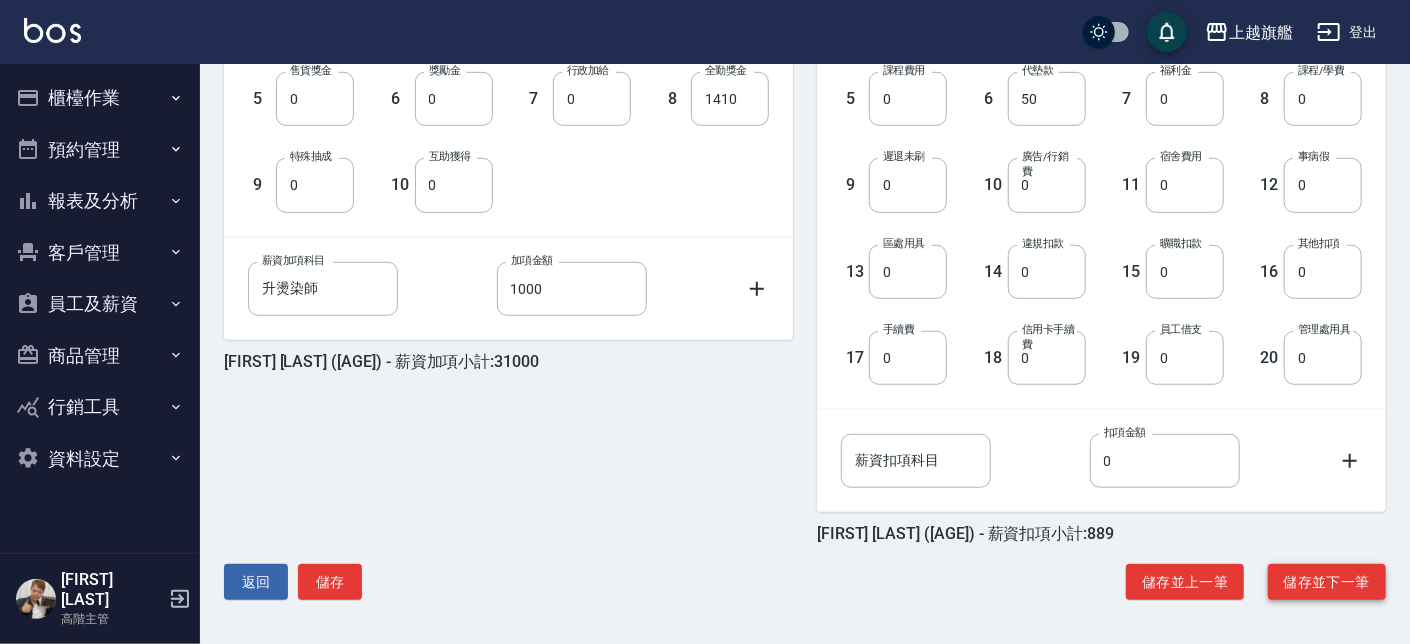 click on "儲存並下一筆" at bounding box center [1327, 582] 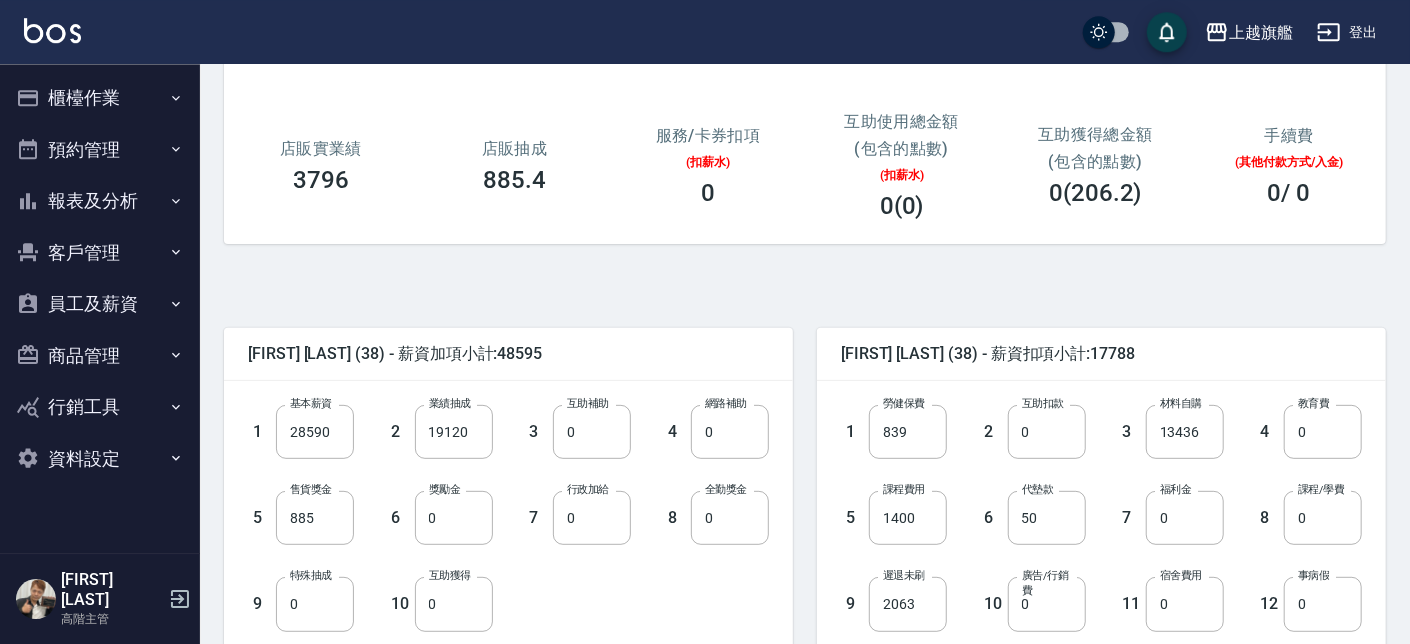 scroll, scrollTop: 199, scrollLeft: 0, axis: vertical 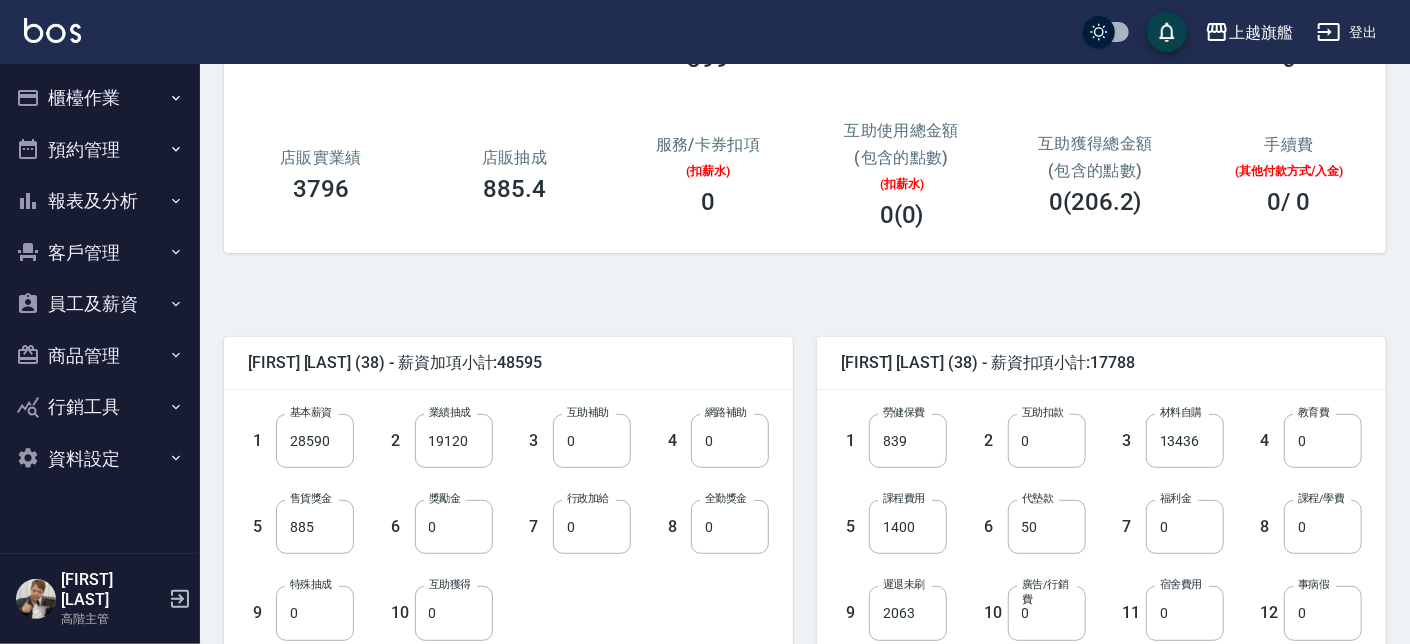 click on "3 互助補助 0 互助補助" at bounding box center (562, 425) 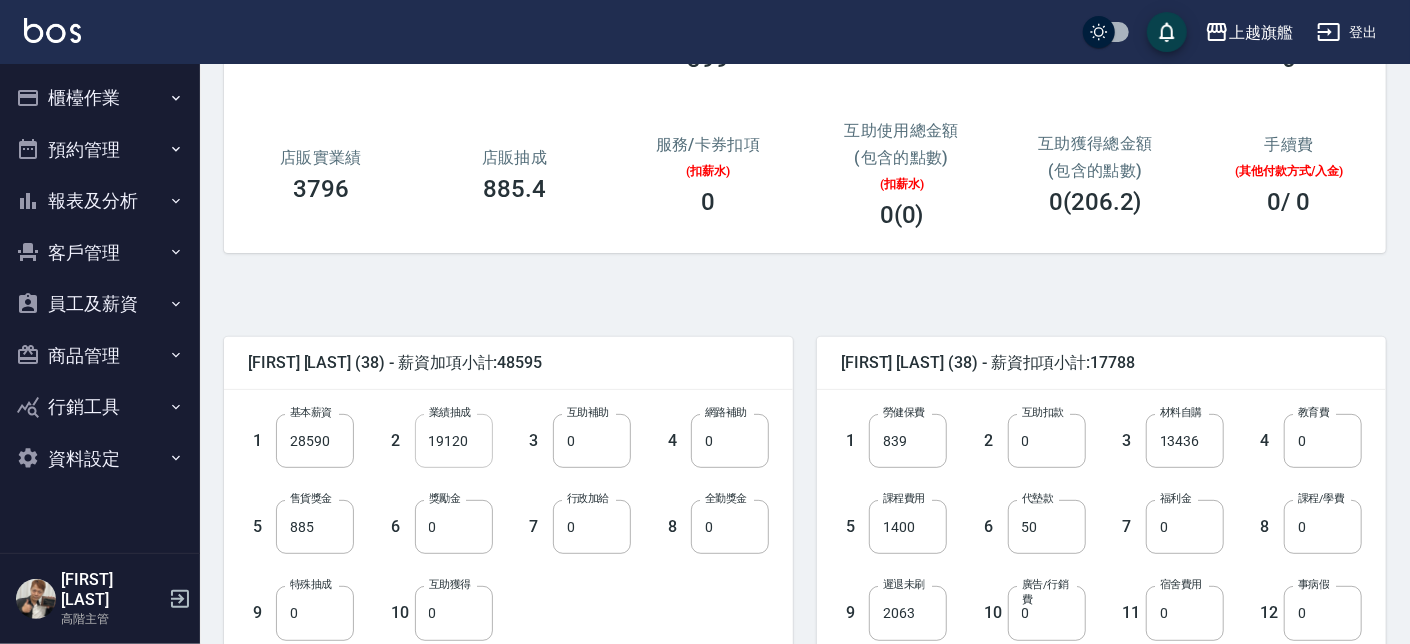 click on "19120" at bounding box center (454, 441) 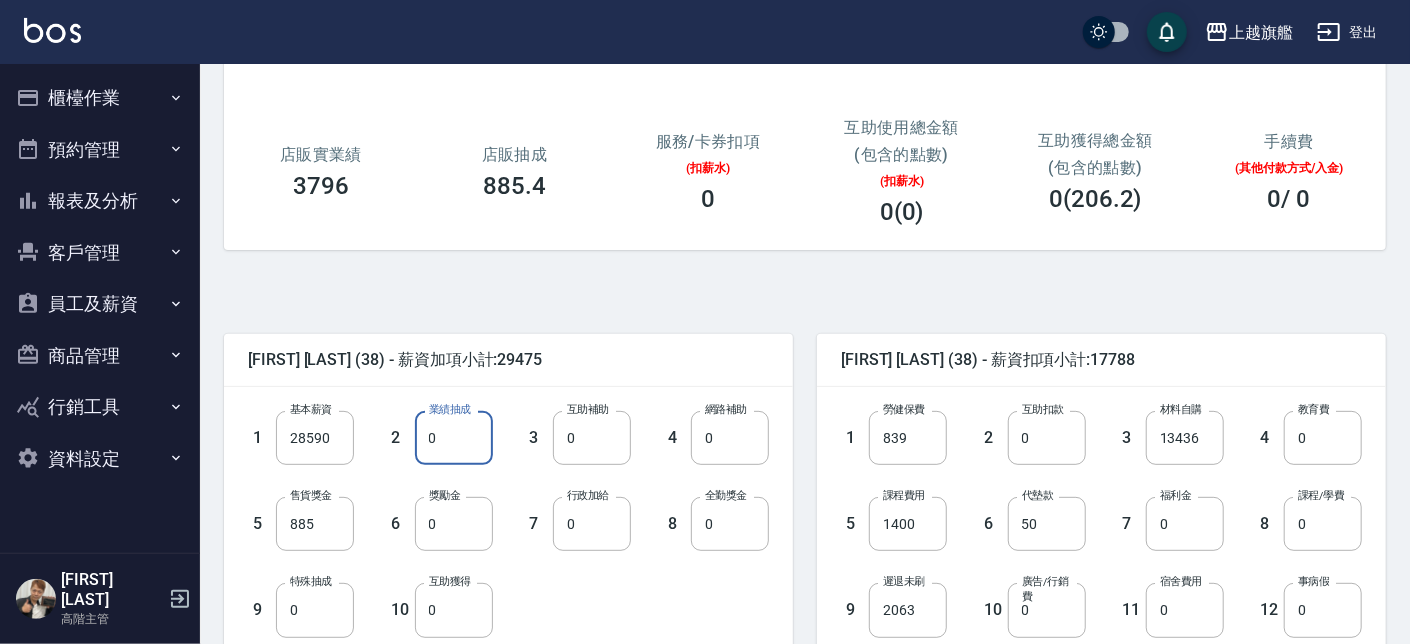 scroll, scrollTop: 227, scrollLeft: 0, axis: vertical 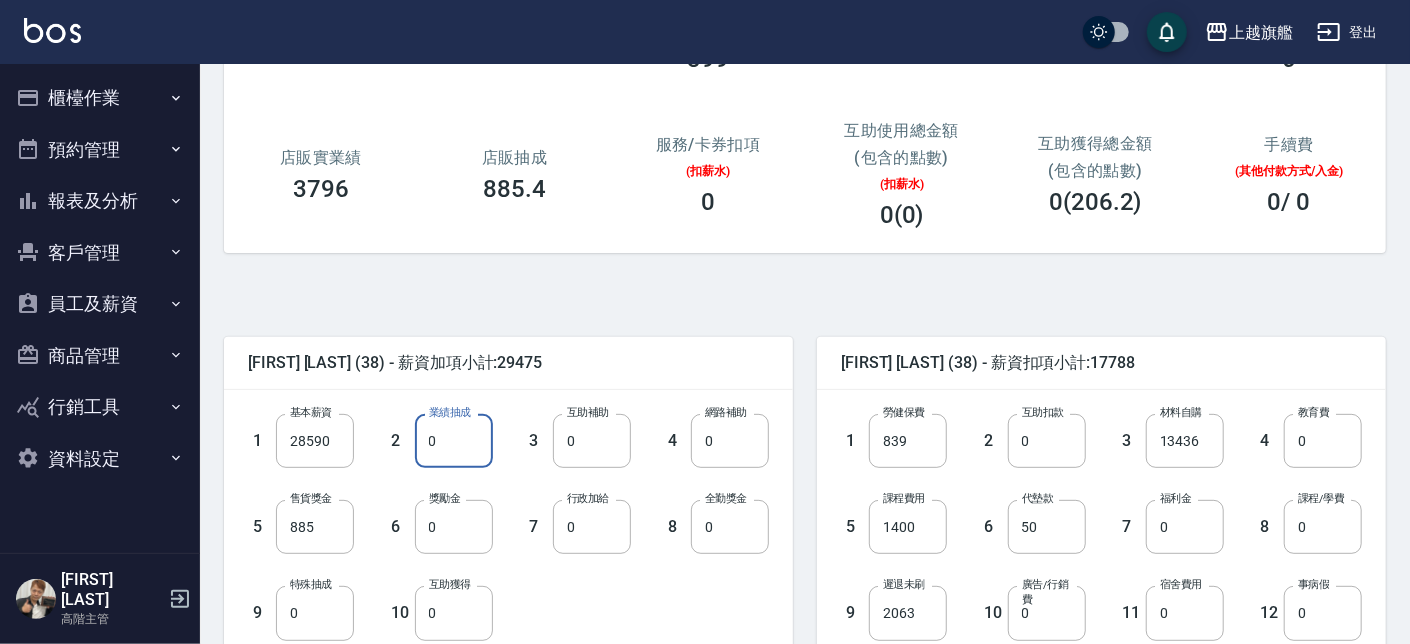 type on "0" 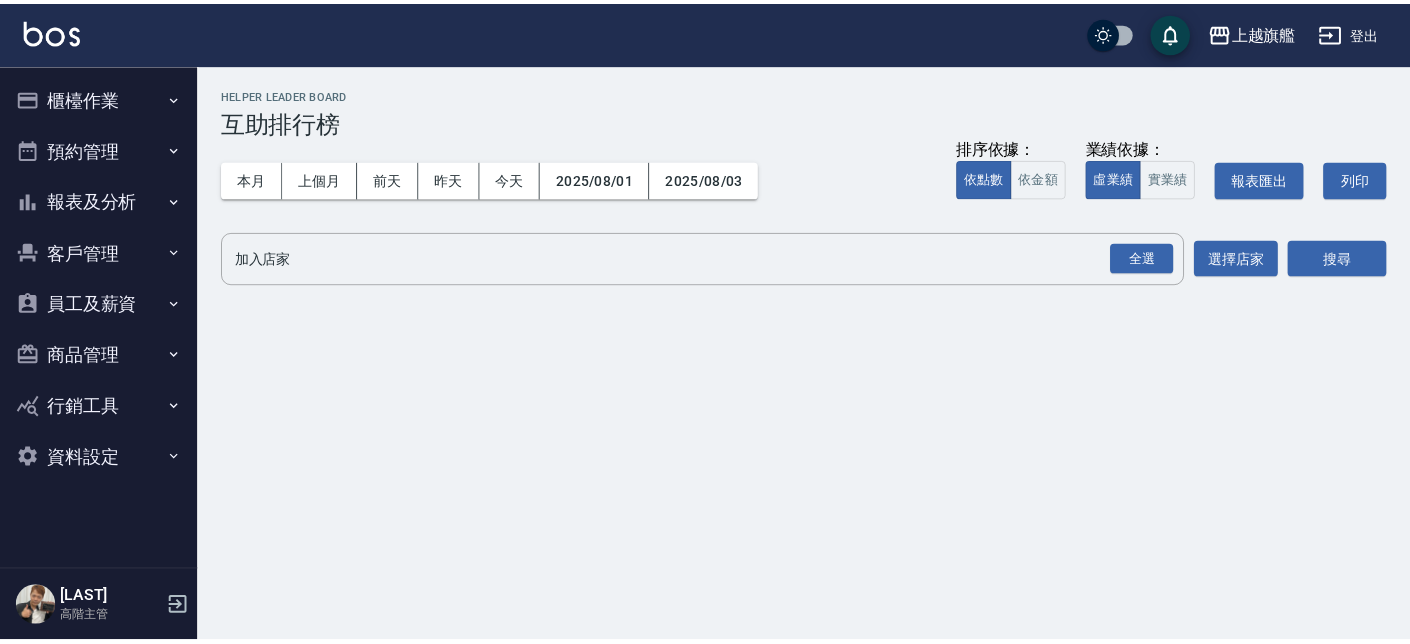 scroll, scrollTop: 0, scrollLeft: 0, axis: both 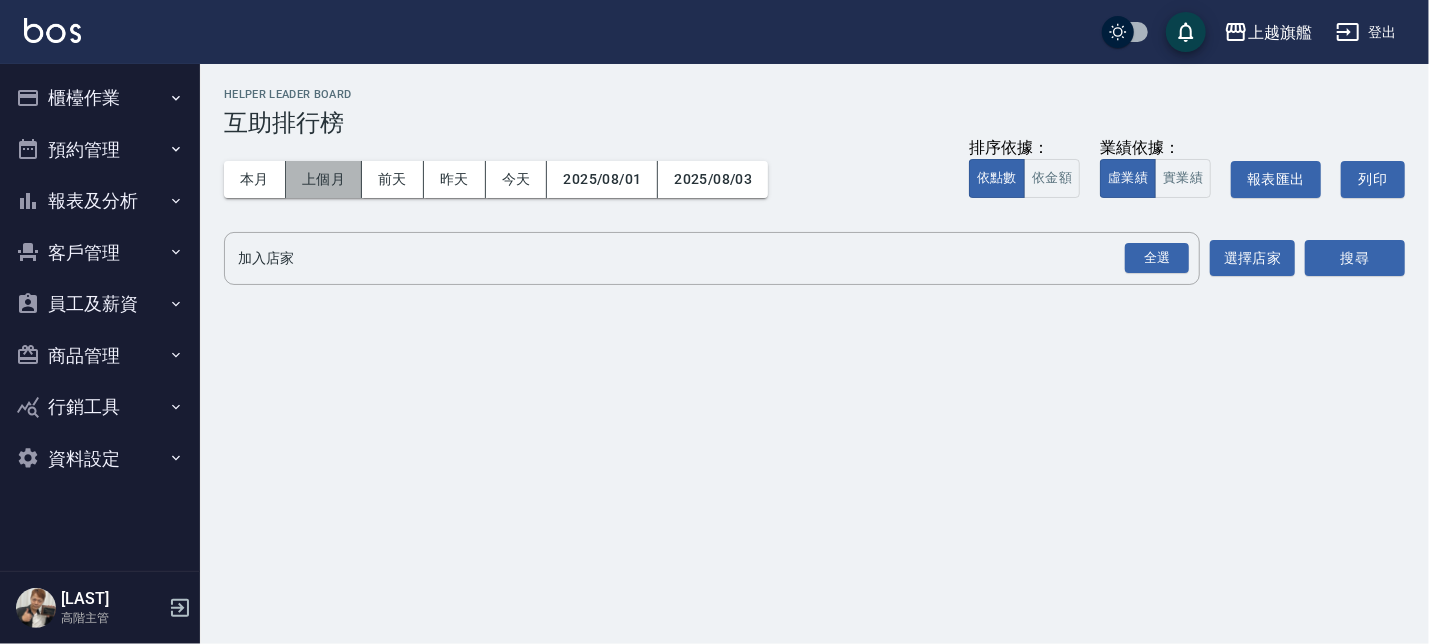 click on "上個月" at bounding box center [324, 179] 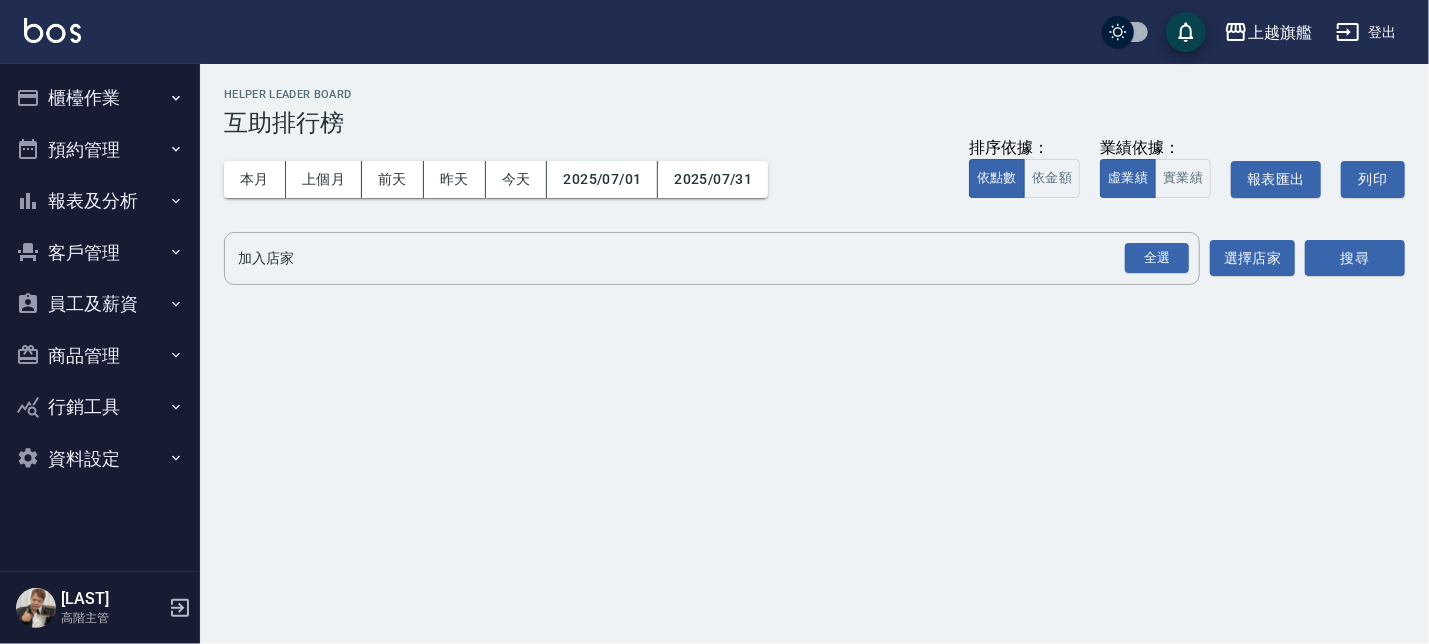 drag, startPoint x: 412, startPoint y: 384, endPoint x: 431, endPoint y: 381, distance: 19.235384 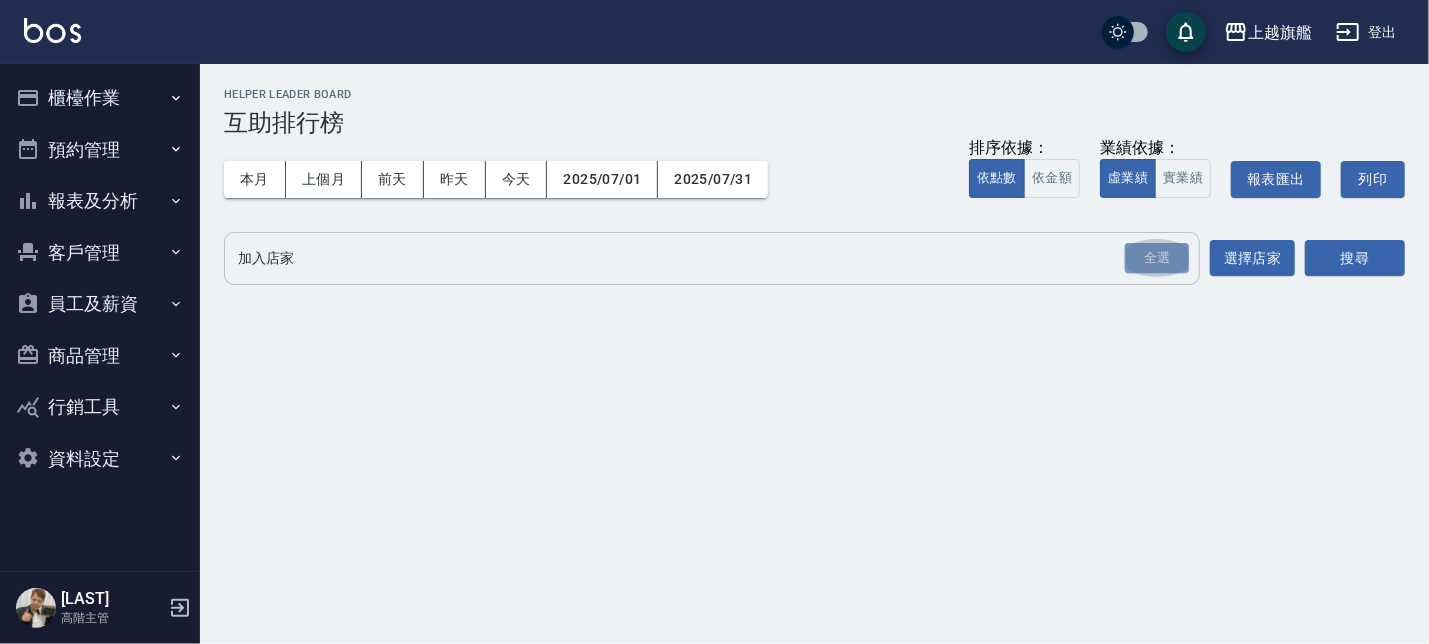 click on "全選" at bounding box center [1157, 258] 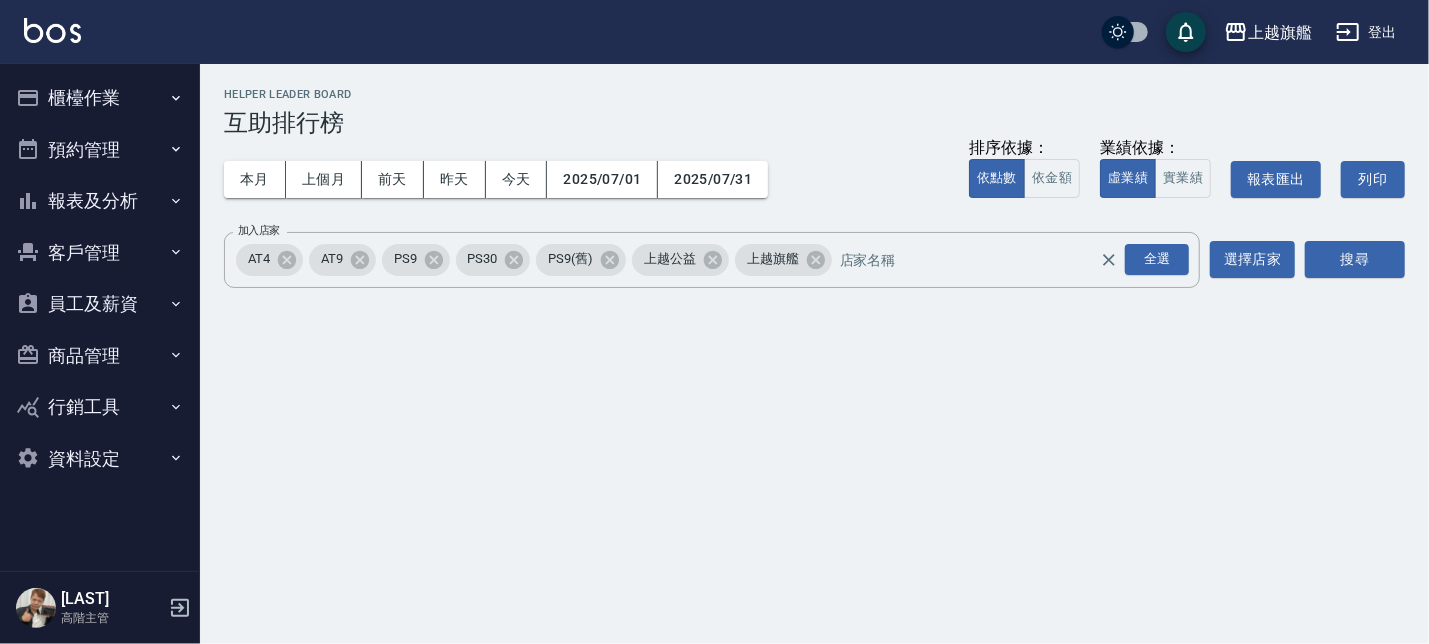 drag, startPoint x: 1362, startPoint y: 267, endPoint x: 387, endPoint y: 325, distance: 976.72363 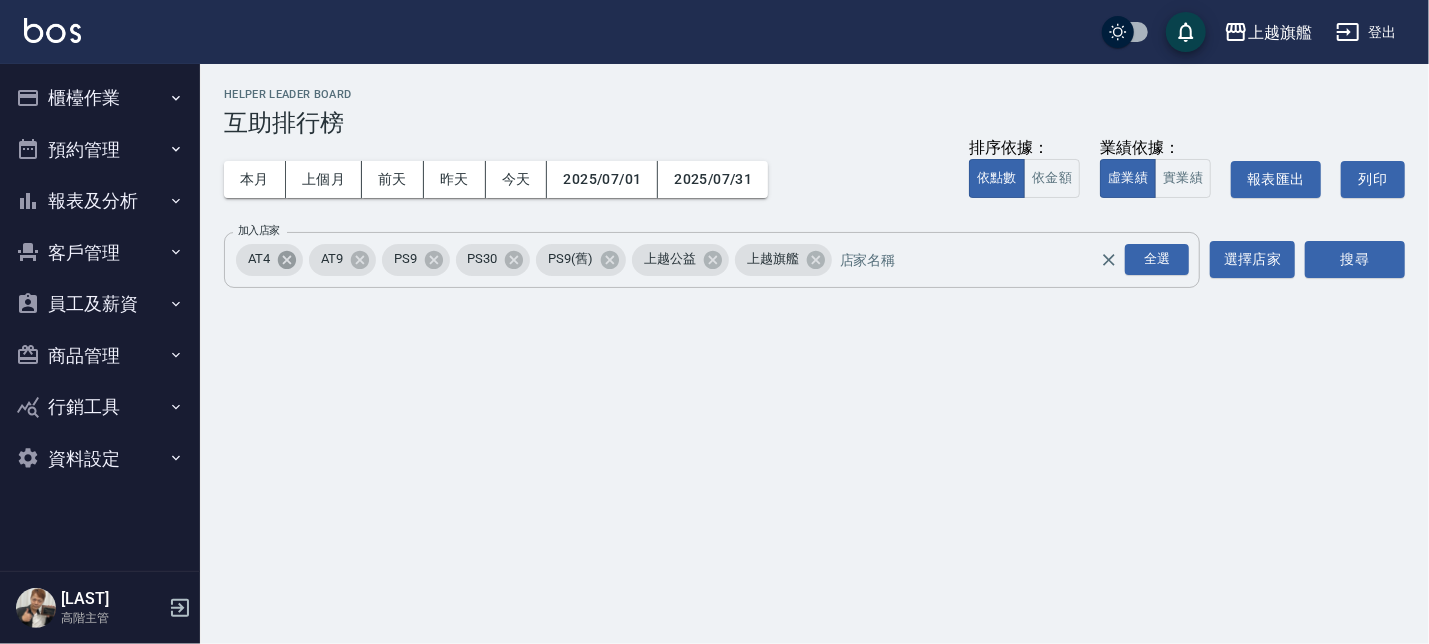 click 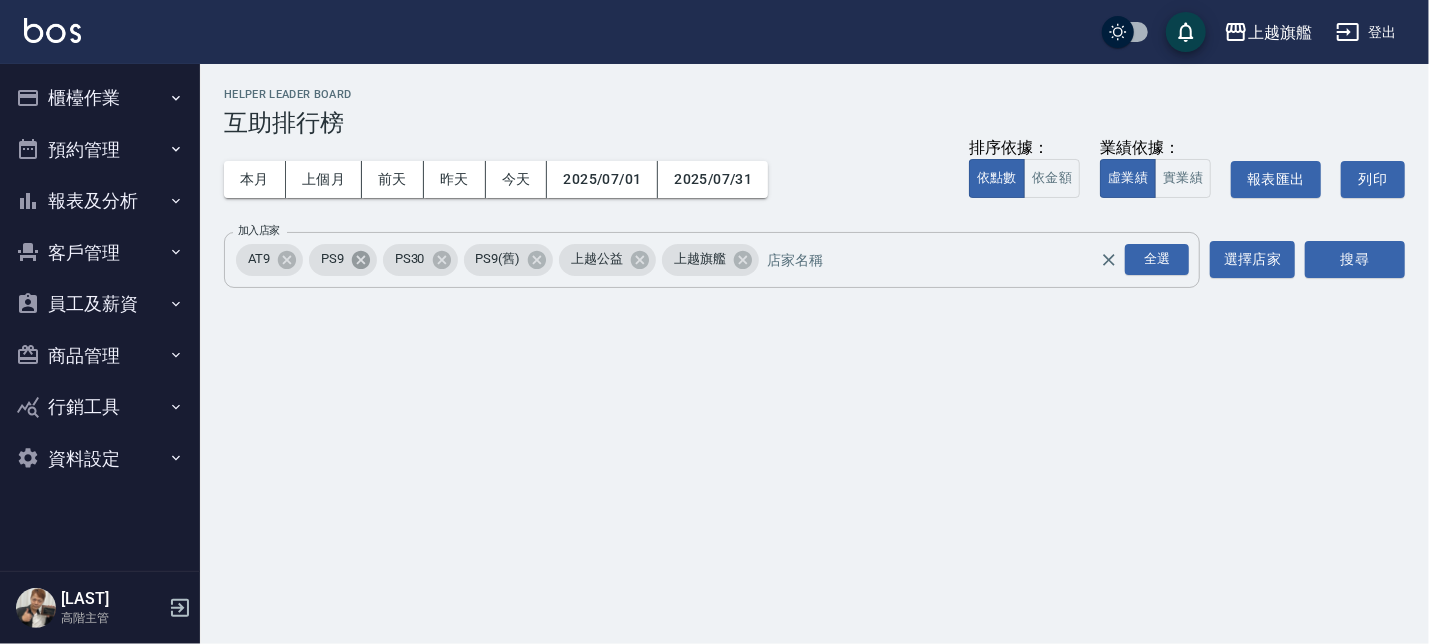 click 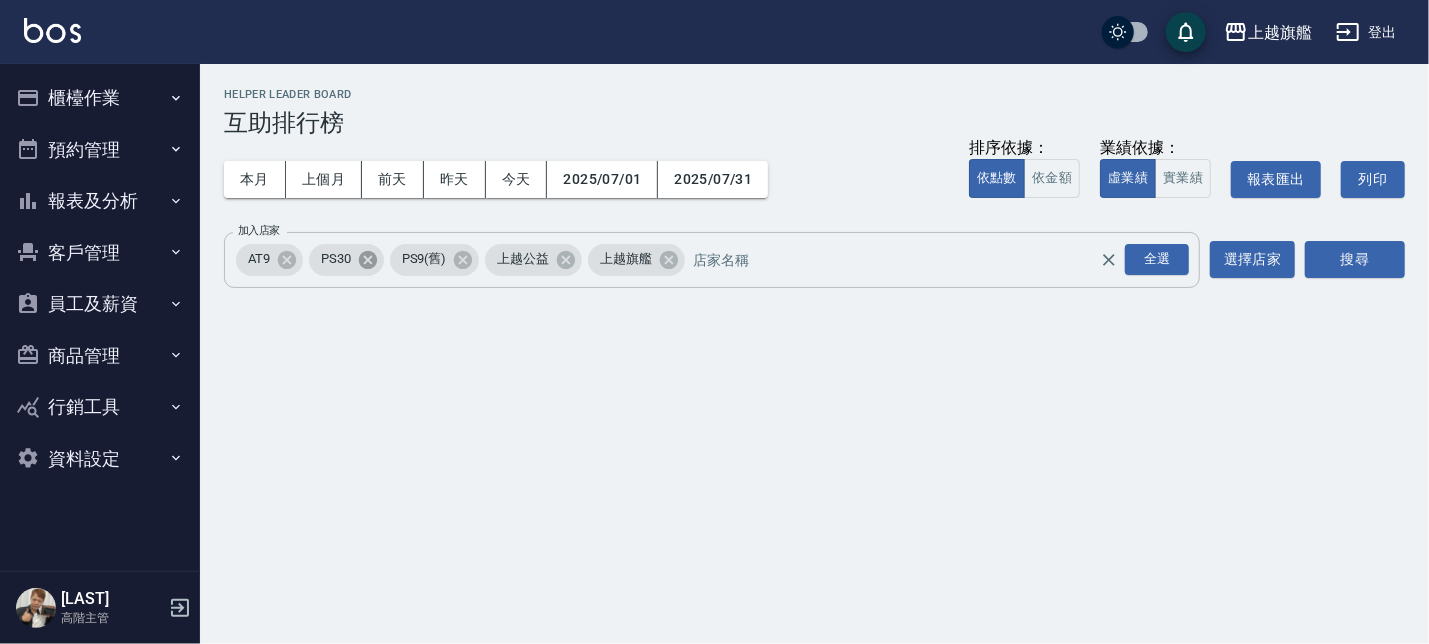 click 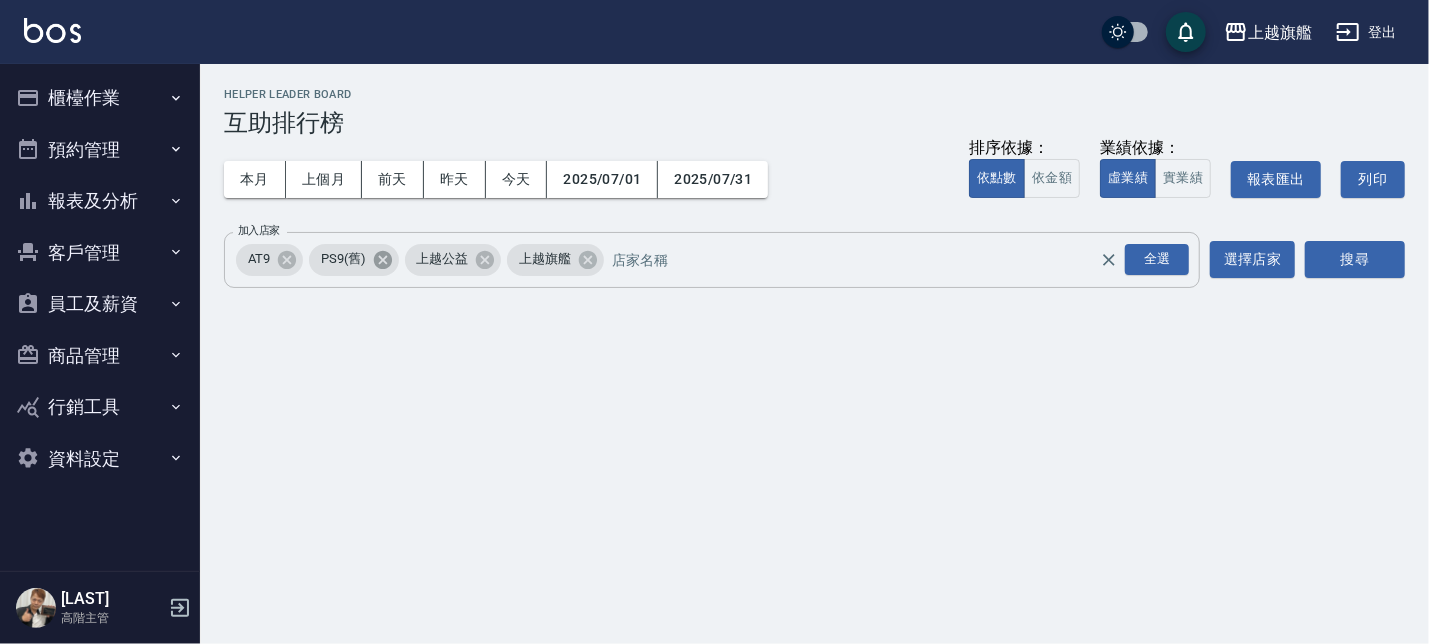 click on "PS9(舊)" at bounding box center [343, 259] 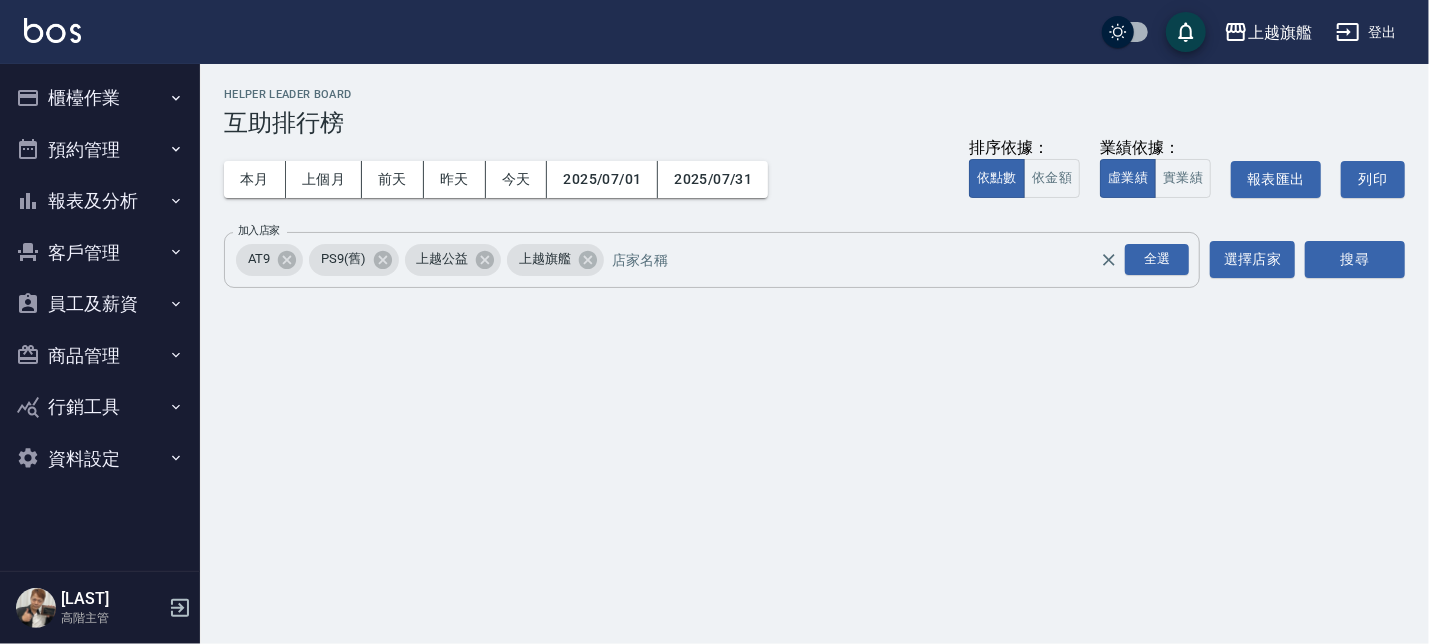 click on "PS9(舊)" at bounding box center (354, 260) 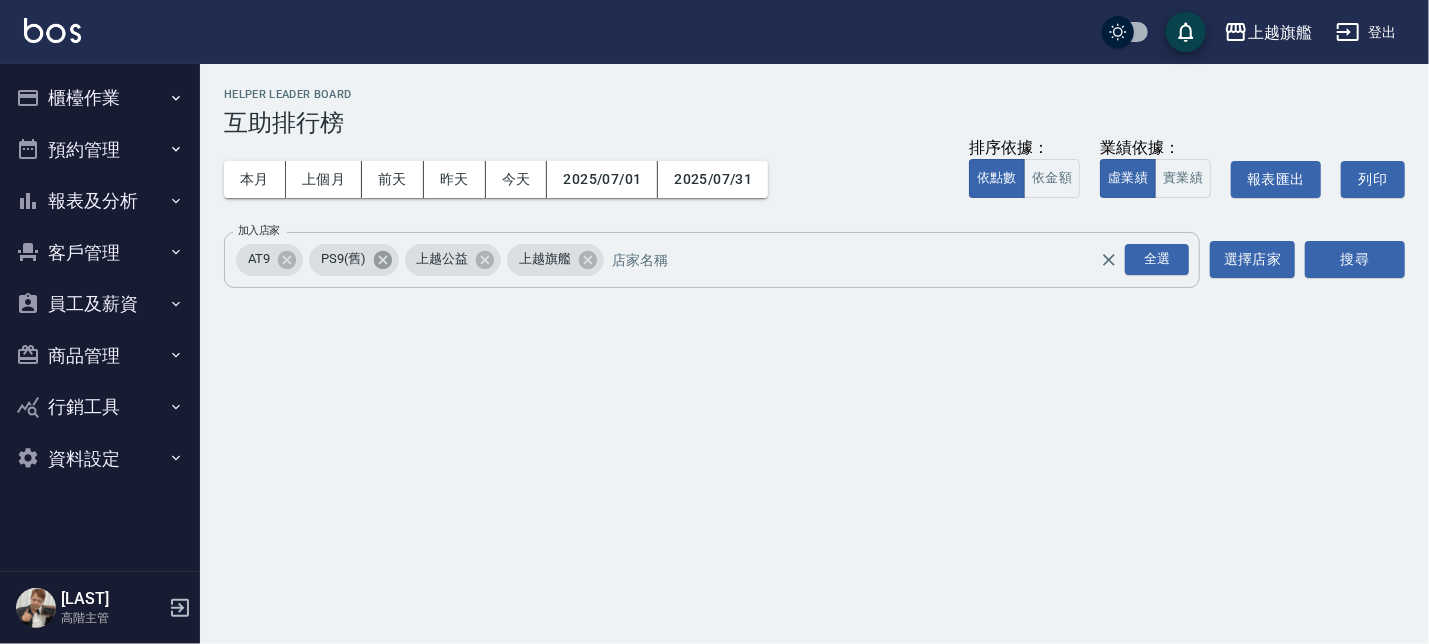 click 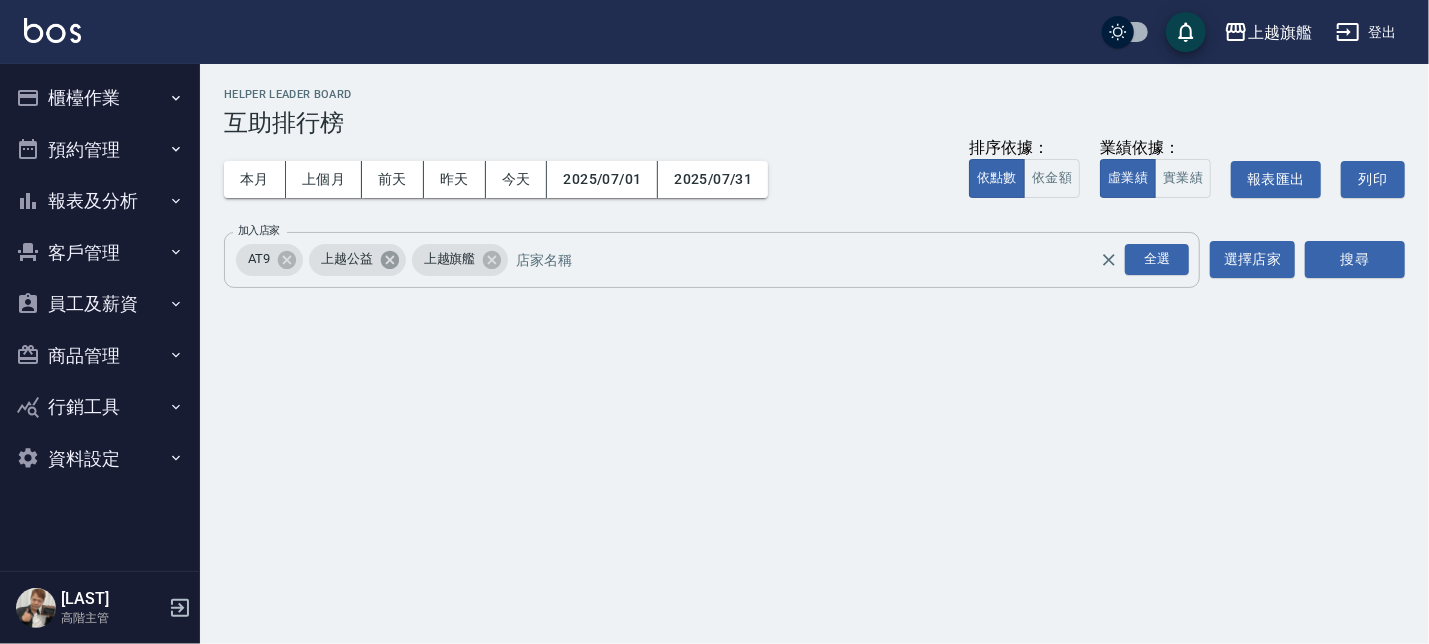 click 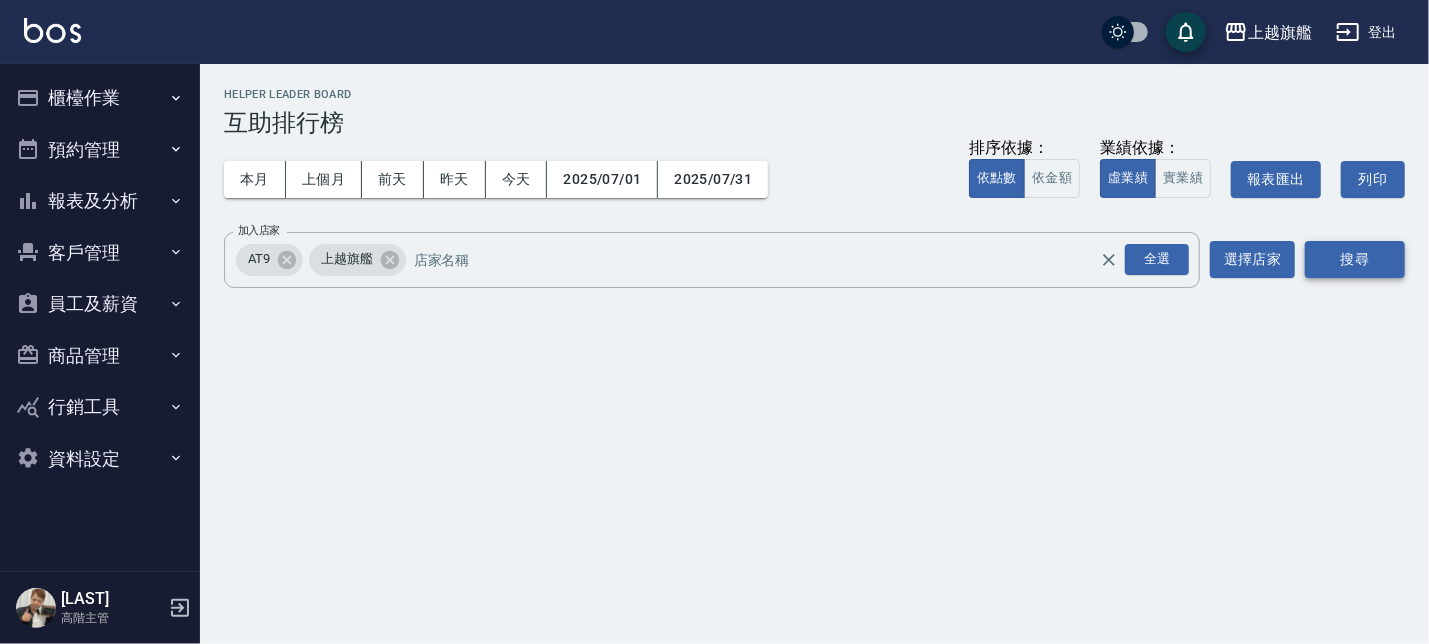 click on "搜尋" at bounding box center (1355, 259) 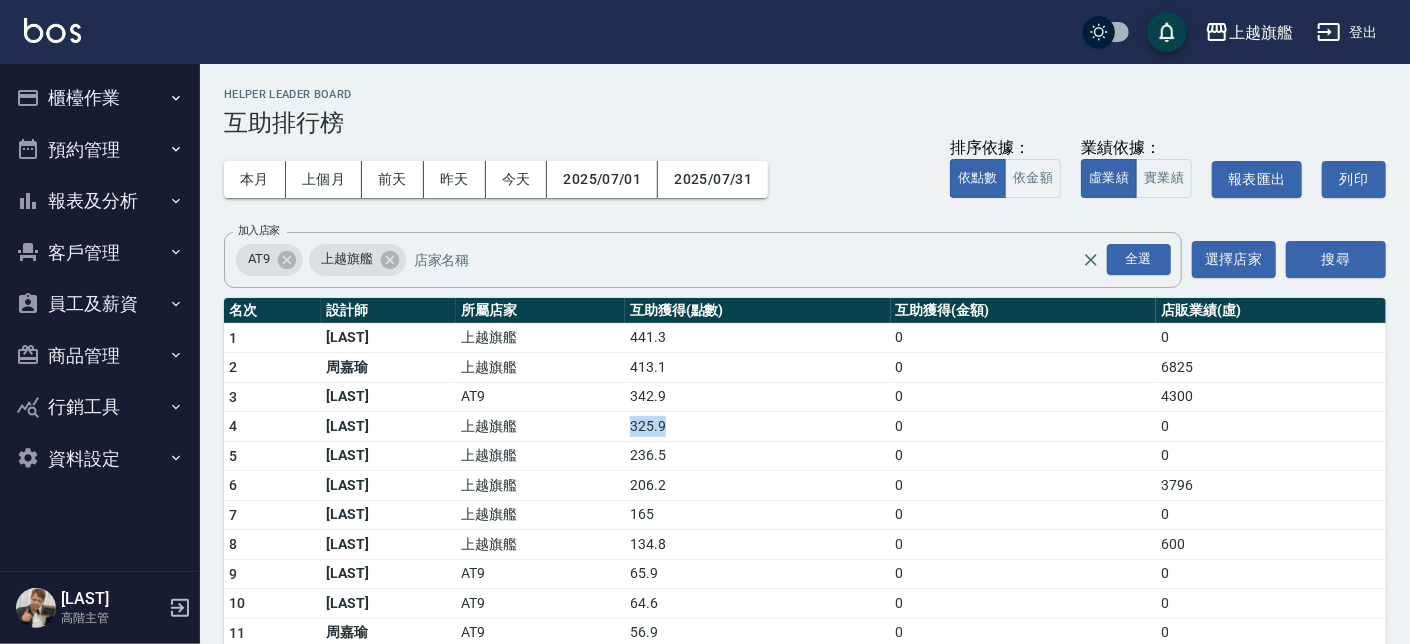 drag, startPoint x: 591, startPoint y: 427, endPoint x: 748, endPoint y: 427, distance: 157 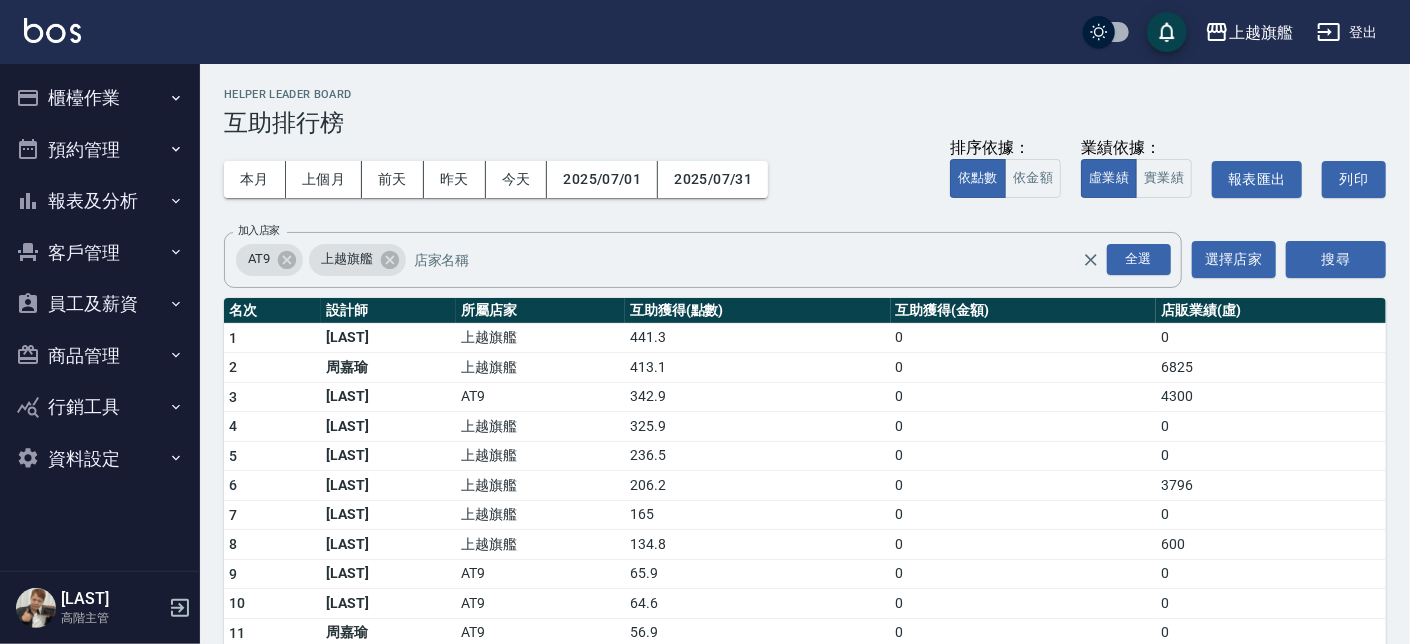 click on "206.2" at bounding box center (758, 486) 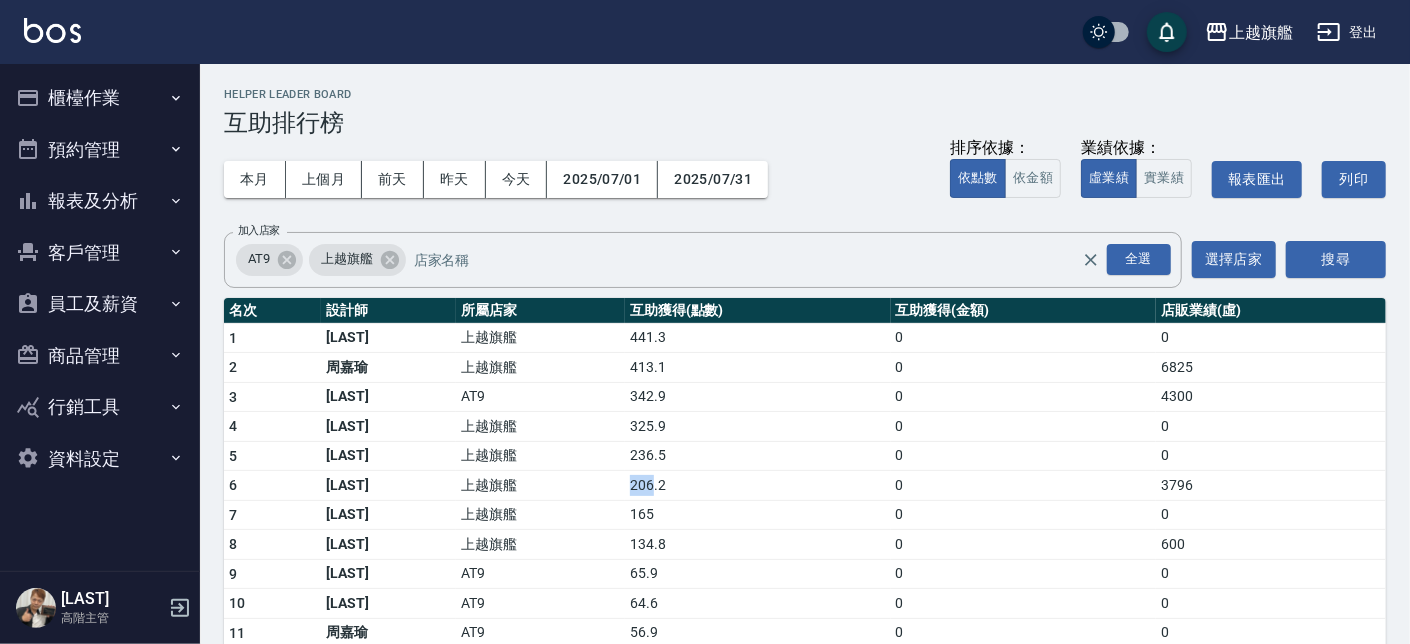 click on "206.2" at bounding box center [758, 486] 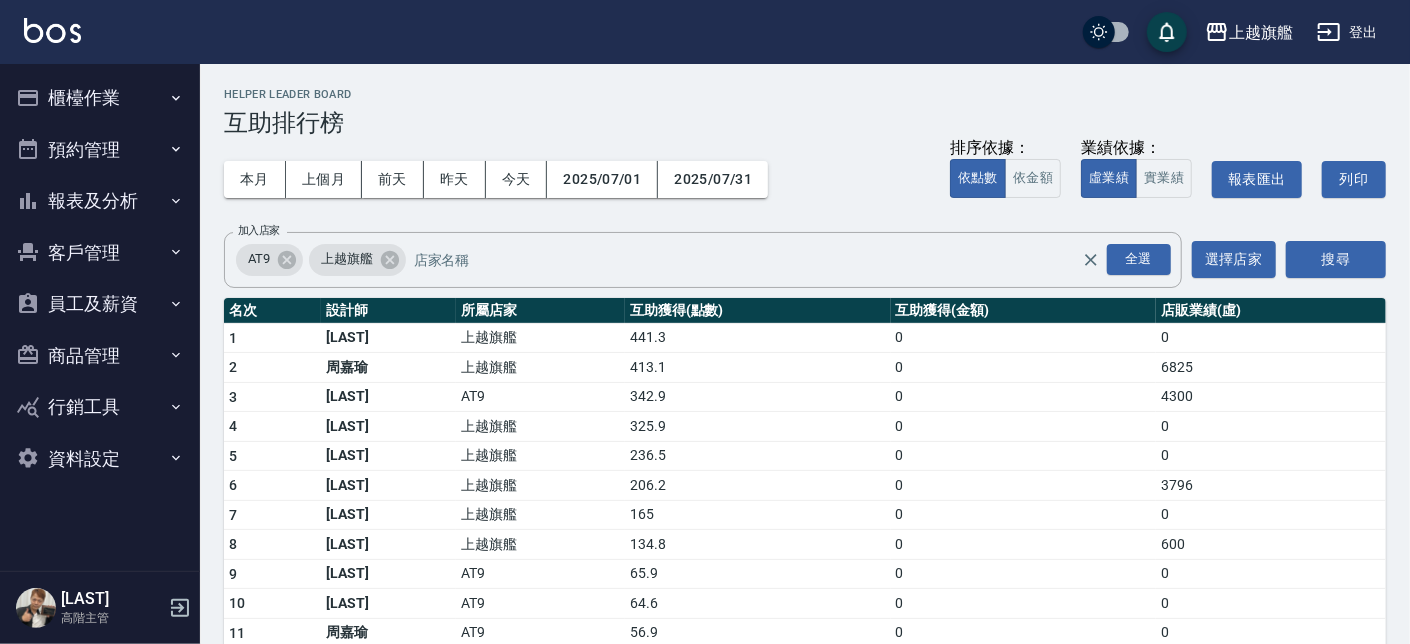 click on "AT9" at bounding box center (540, 574) 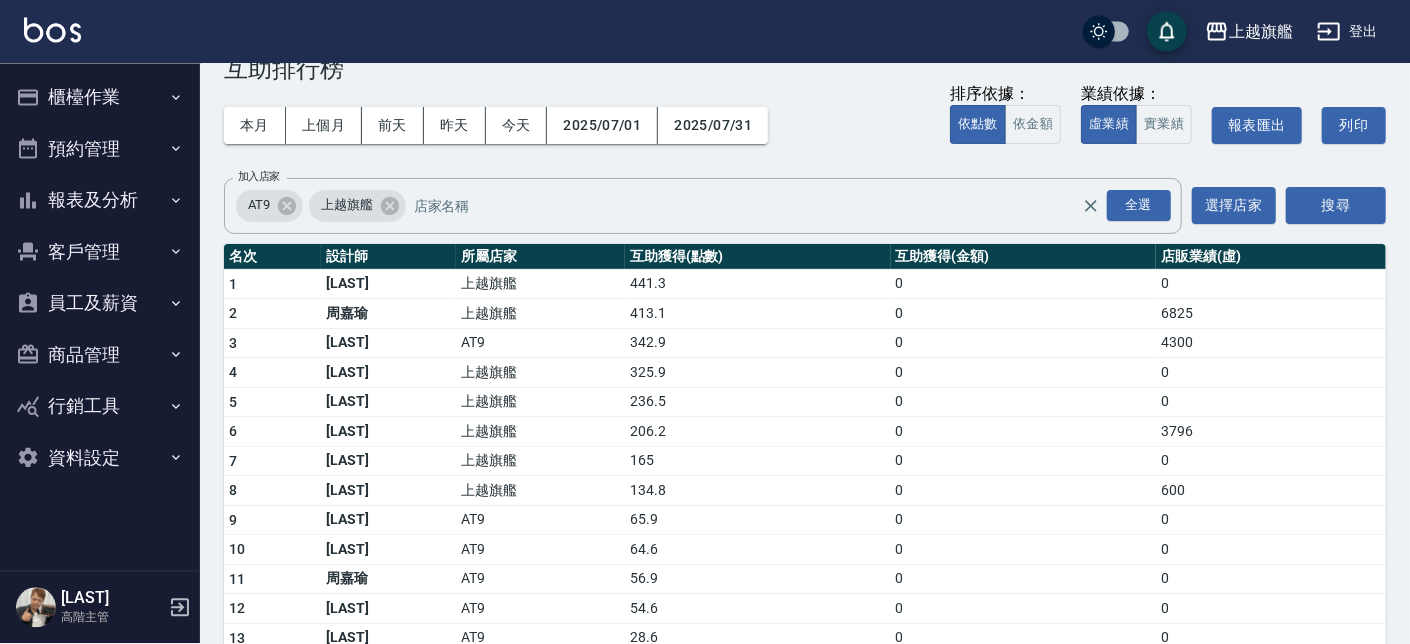scroll, scrollTop: 113, scrollLeft: 0, axis: vertical 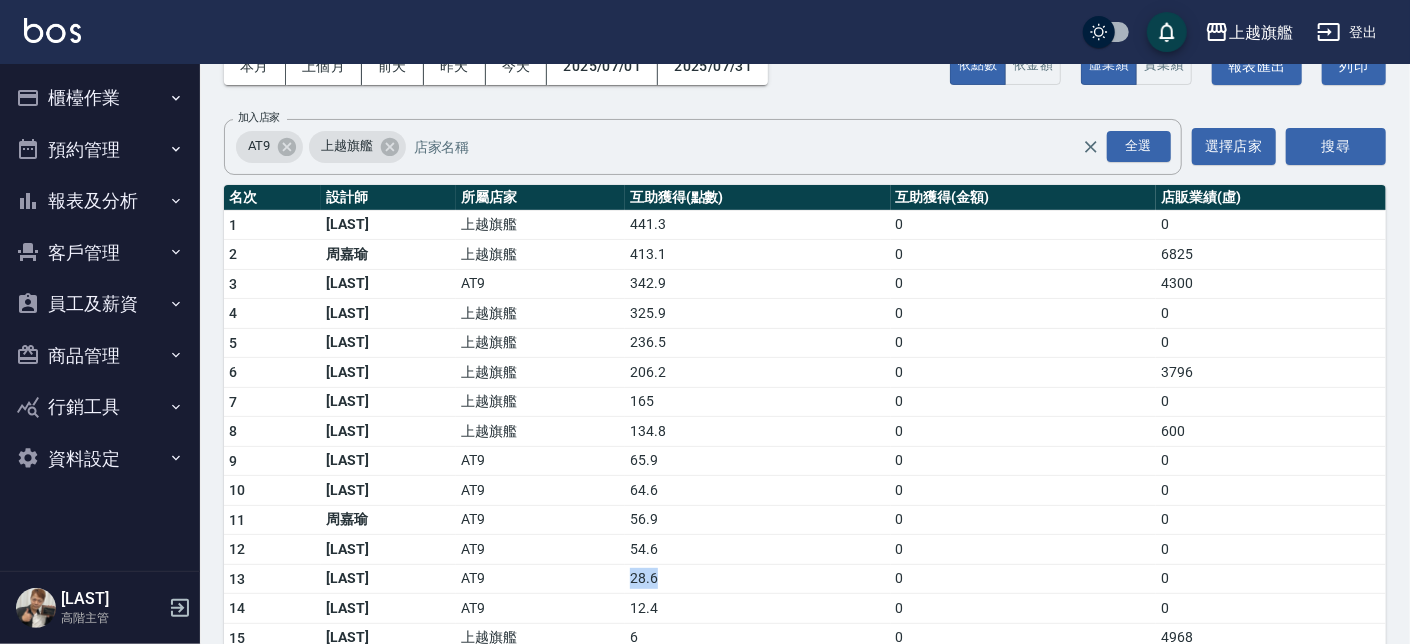 drag, startPoint x: 622, startPoint y: 580, endPoint x: 670, endPoint y: 588, distance: 48.6621 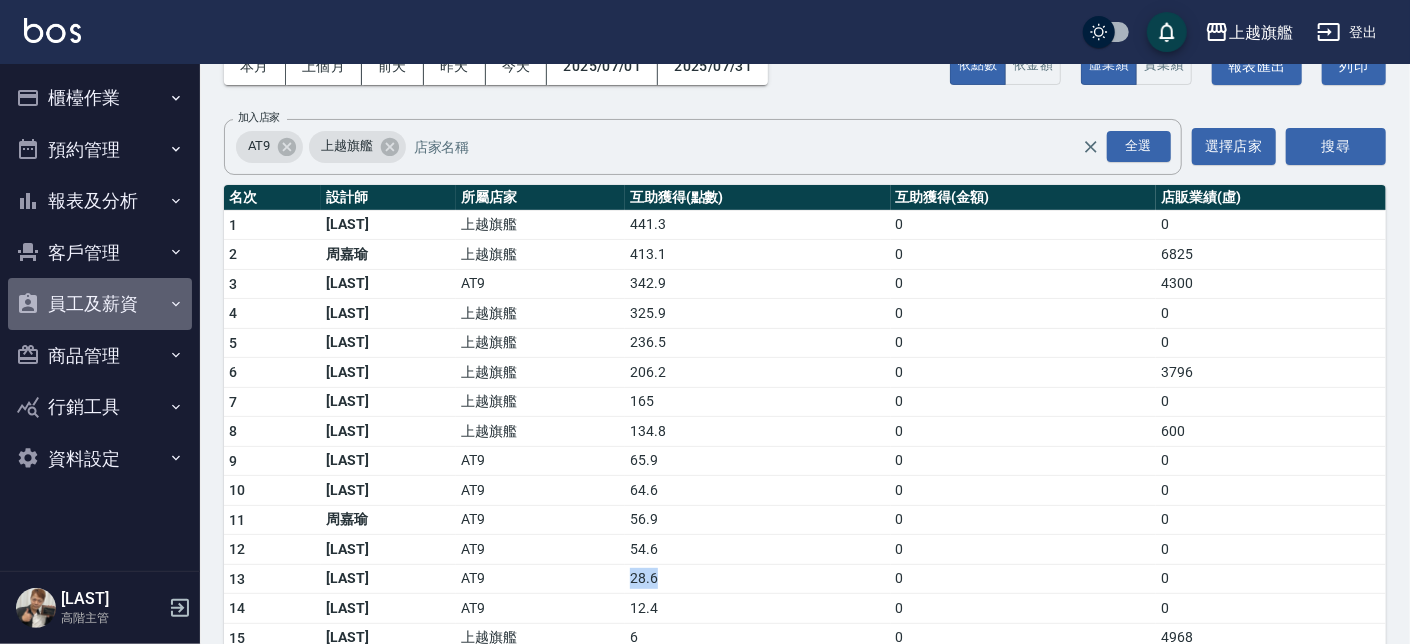 click on "員工及薪資" at bounding box center (100, 304) 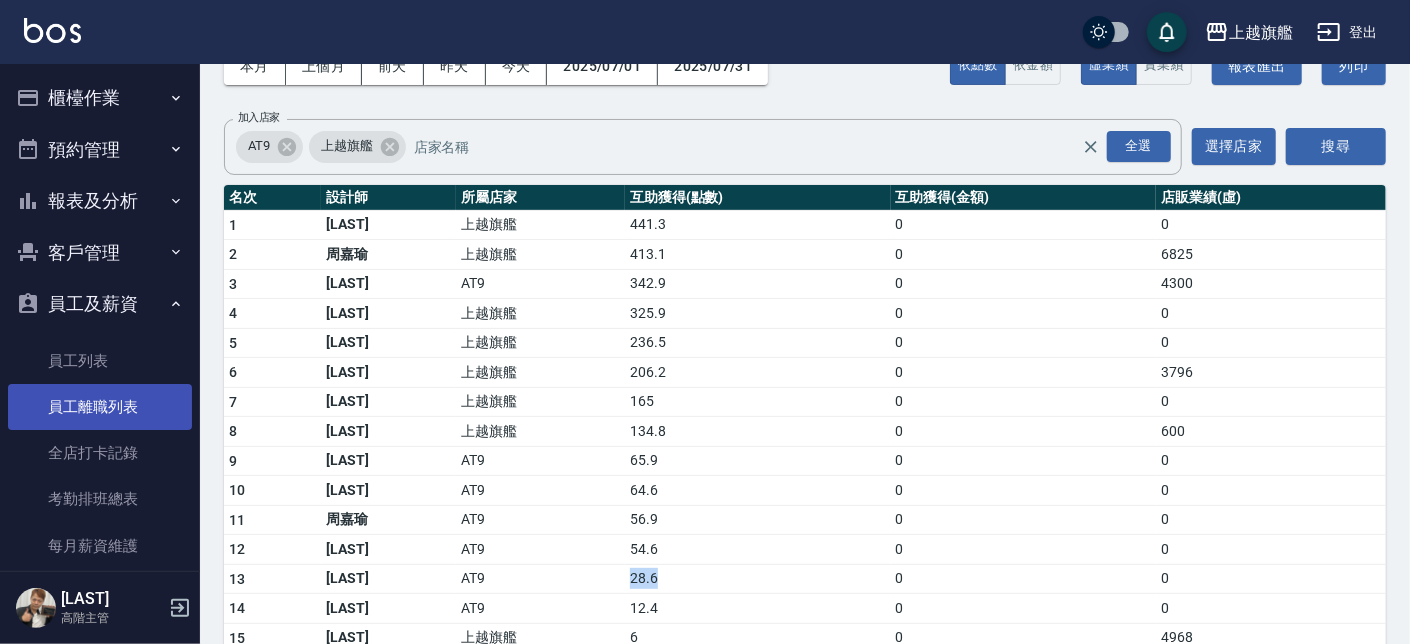 scroll, scrollTop: 241, scrollLeft: 0, axis: vertical 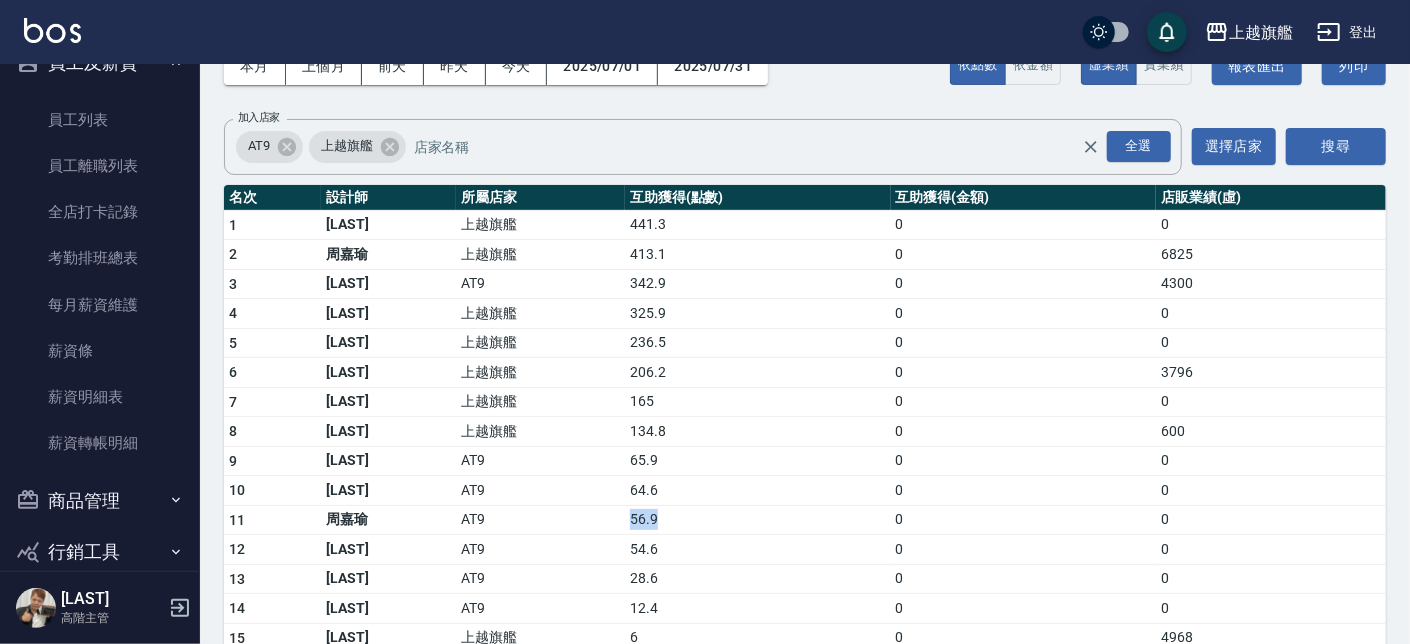 drag, startPoint x: 585, startPoint y: 517, endPoint x: 693, endPoint y: 530, distance: 108.779594 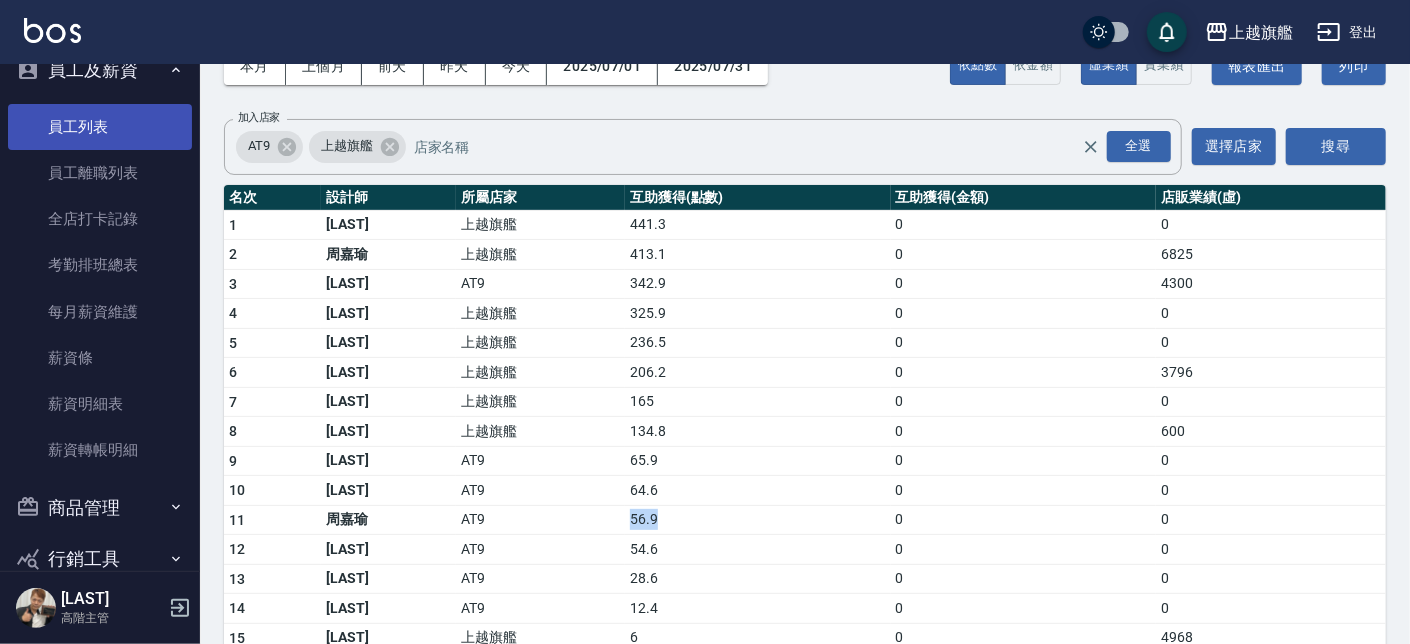 scroll, scrollTop: 202, scrollLeft: 0, axis: vertical 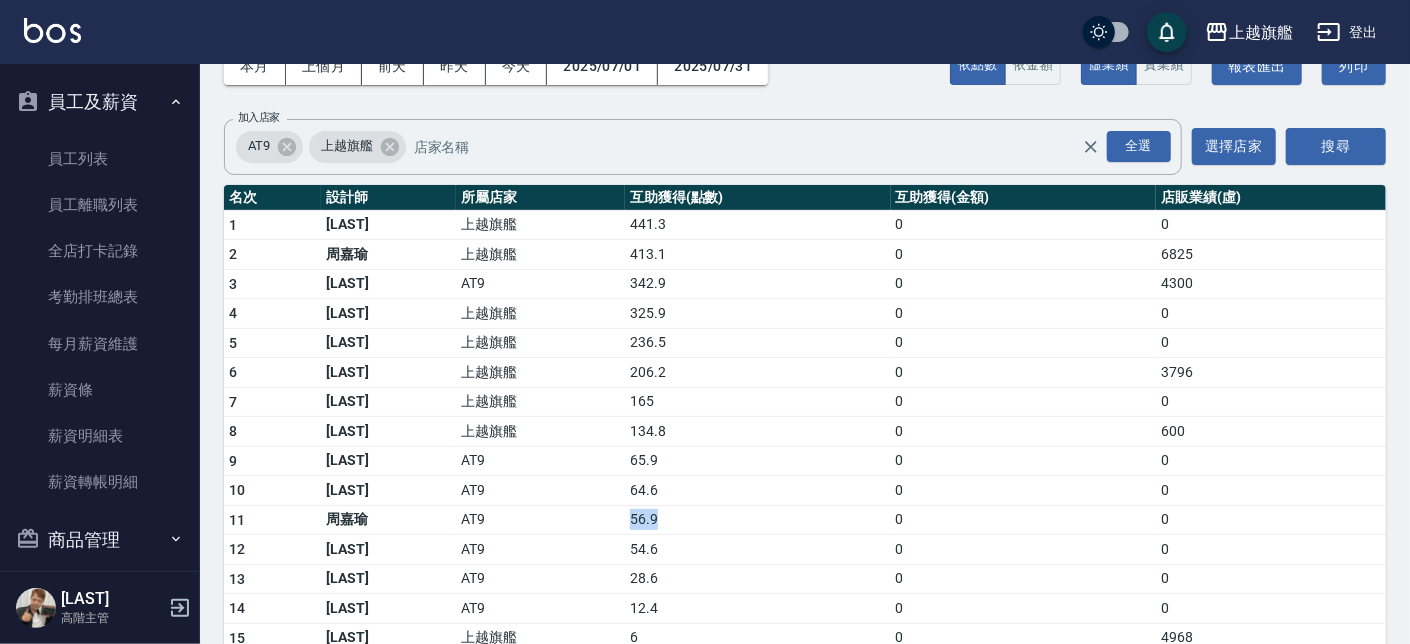 click on "員工及薪資" at bounding box center (100, 102) 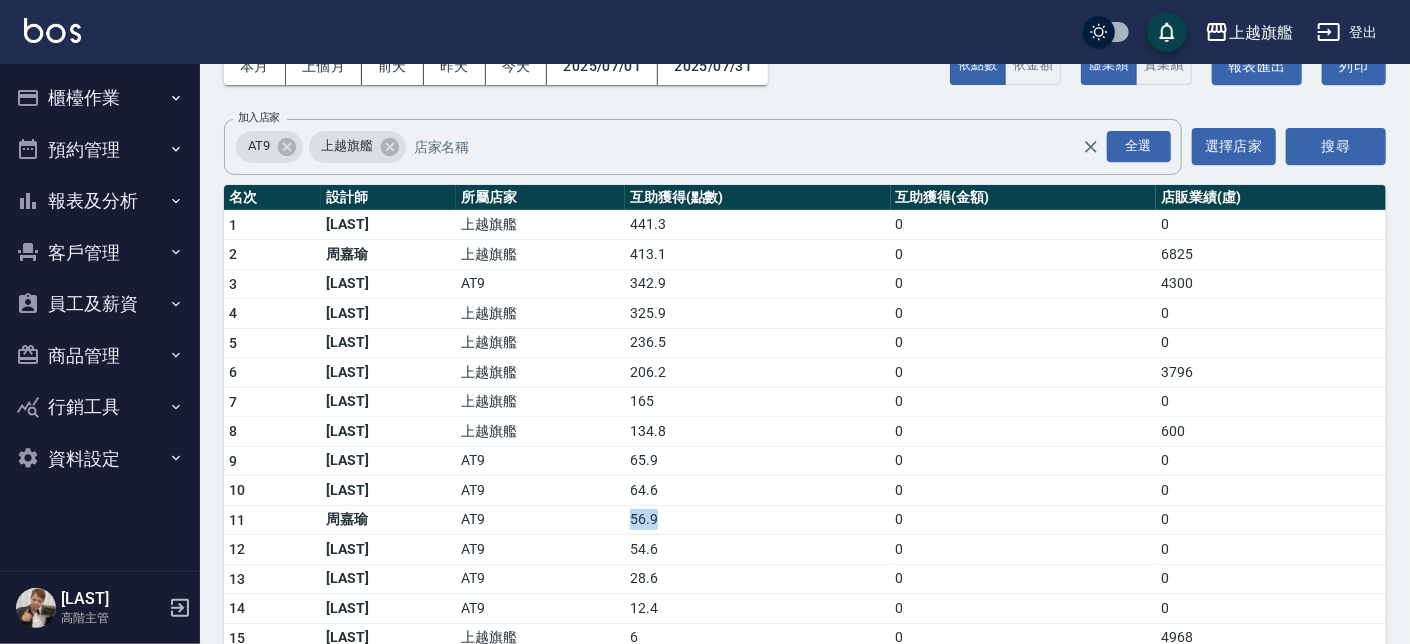scroll, scrollTop: 0, scrollLeft: 0, axis: both 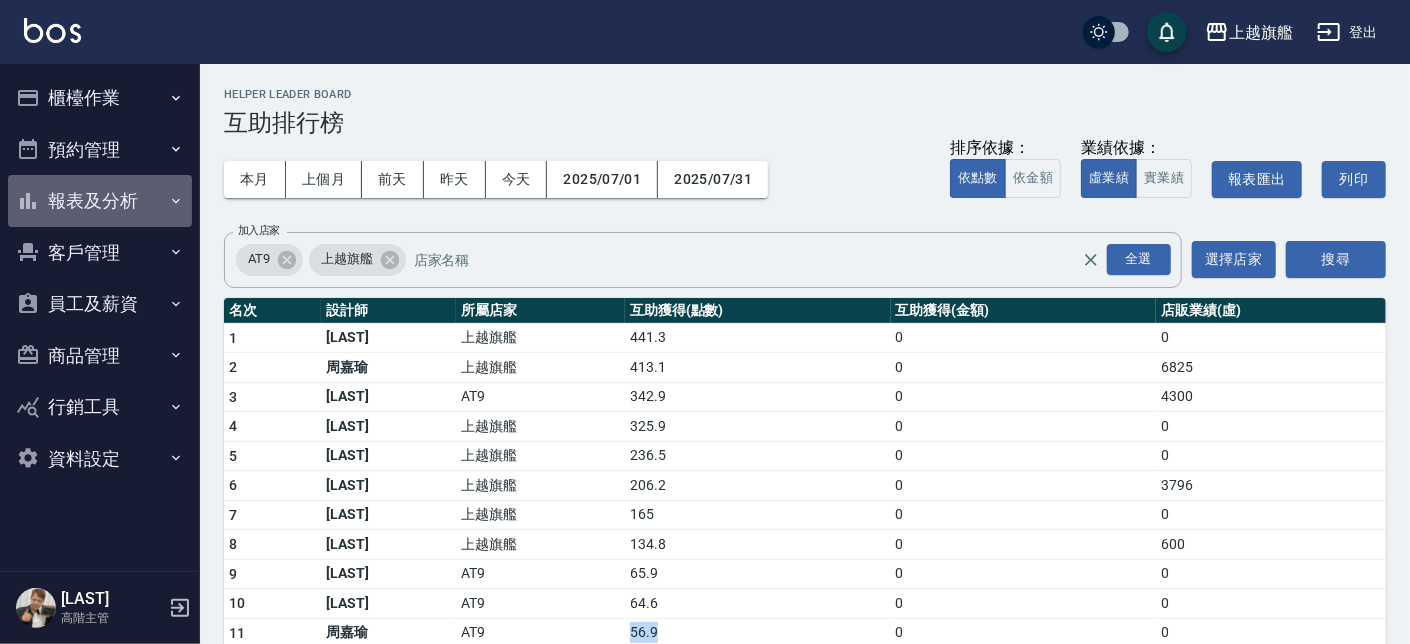 click on "報表及分析" at bounding box center [100, 201] 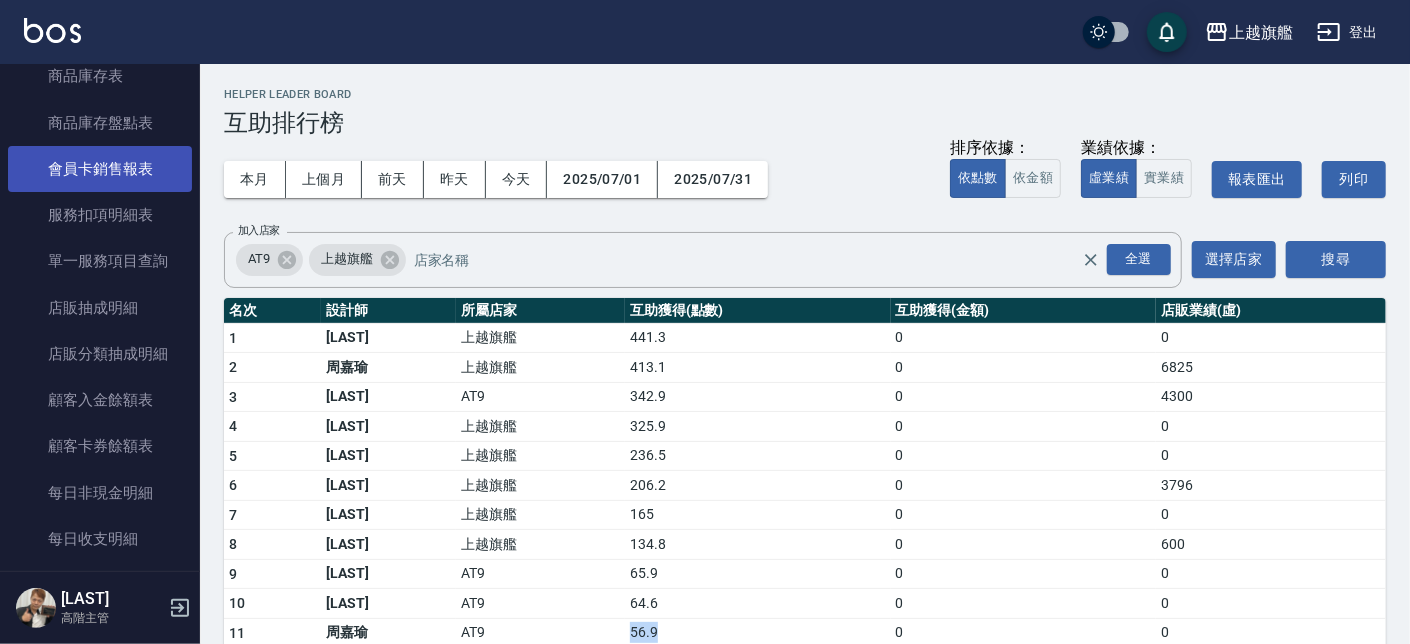 scroll, scrollTop: 1206, scrollLeft: 0, axis: vertical 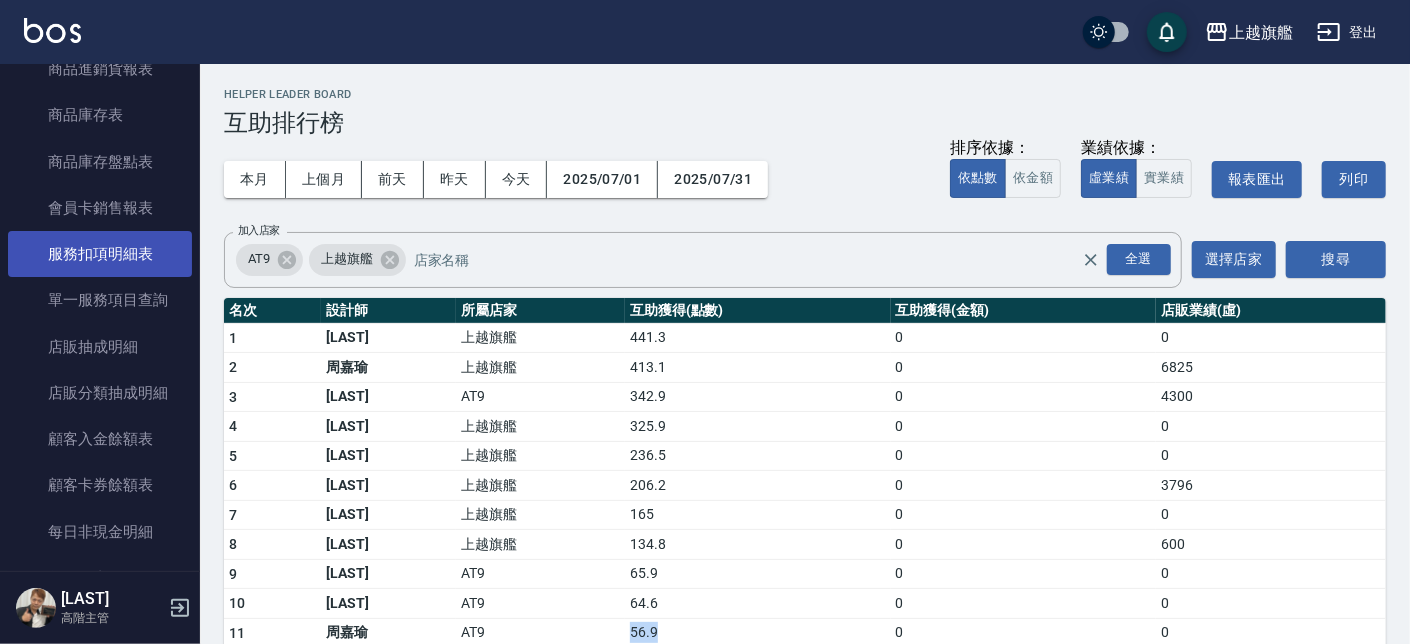 click on "服務扣項明細表" at bounding box center [100, 254] 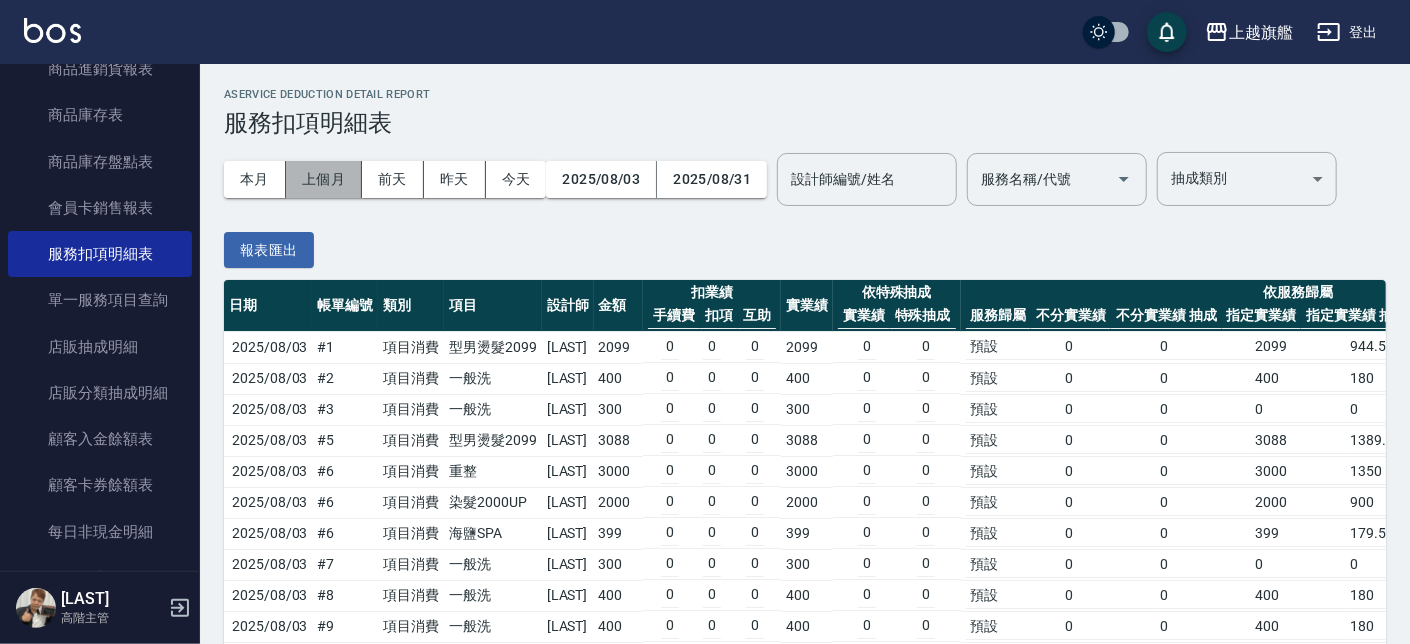 click on "上個月" at bounding box center (324, 179) 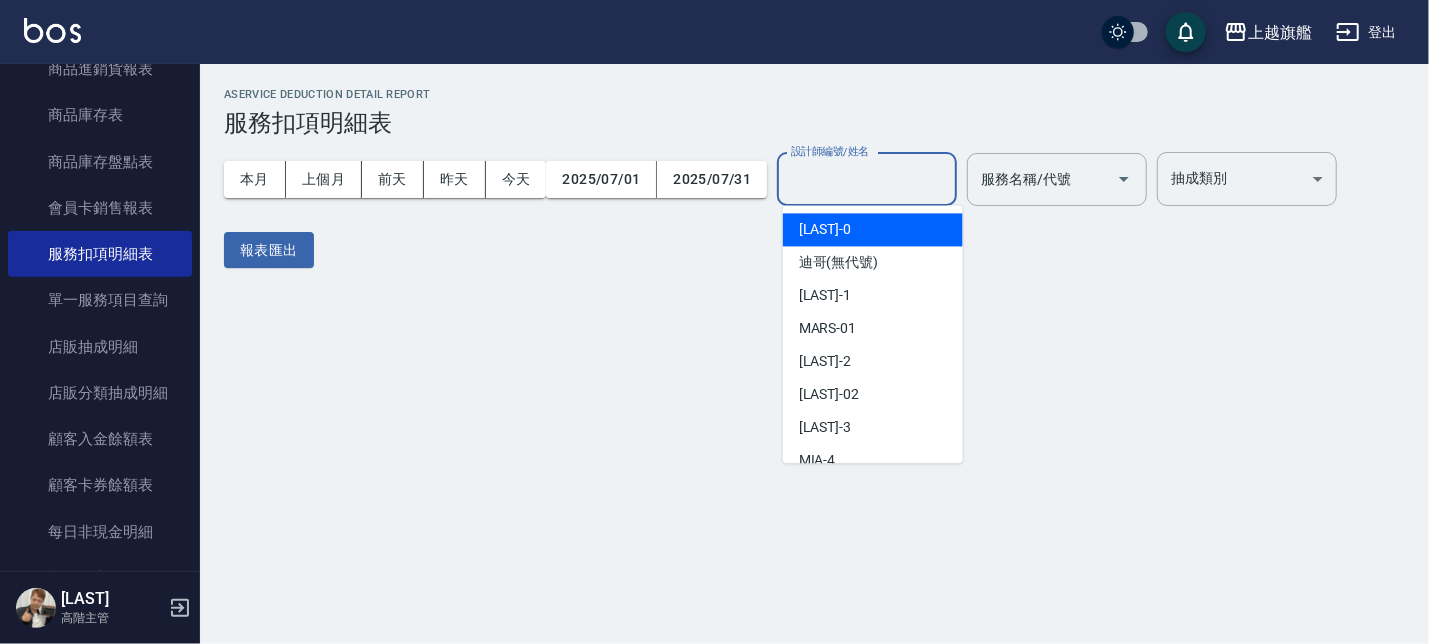 click on "設計師編號/姓名" at bounding box center [867, 179] 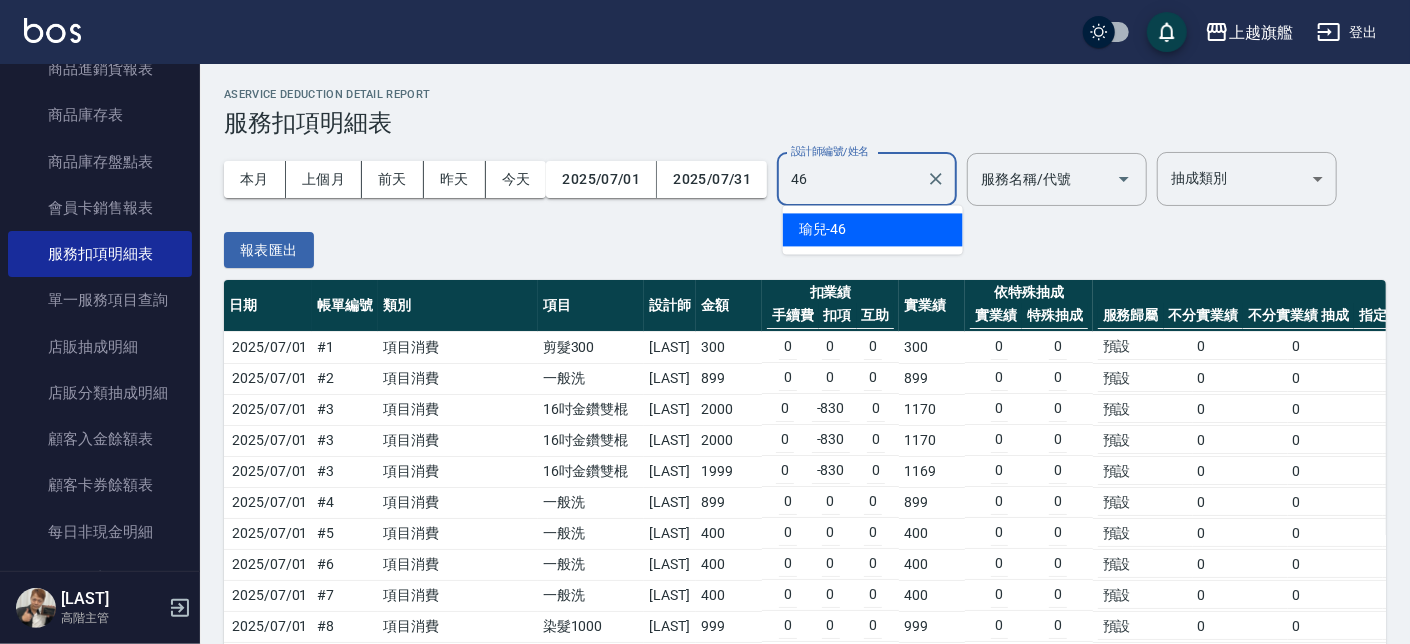 click on "瑜兒 -46" at bounding box center (873, 229) 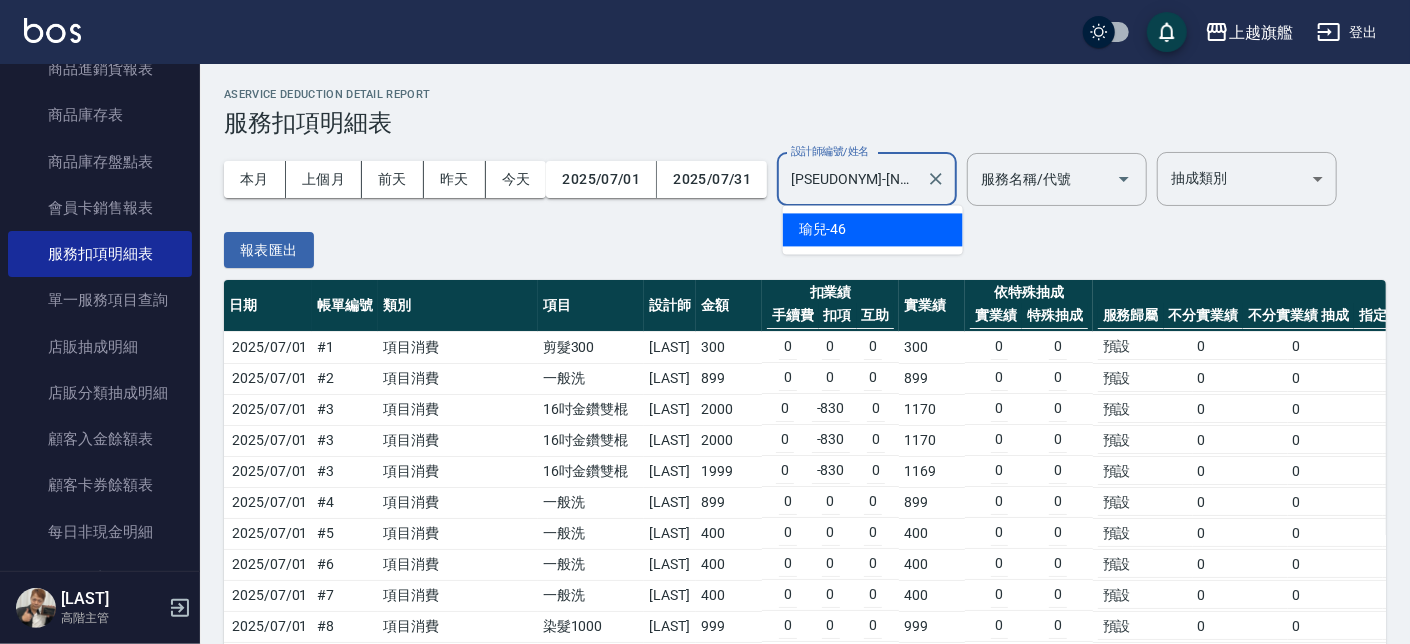 click on "本月 上個月 前天 昨天 今天 2025/07/01 2025/07/31 設計師編號/姓名 瑜兒-46 設計師編號/姓名 服務名稱/代號 服務名稱/代號 抽成類別 ​ 抽成類別 報表匯出" at bounding box center (805, 202) 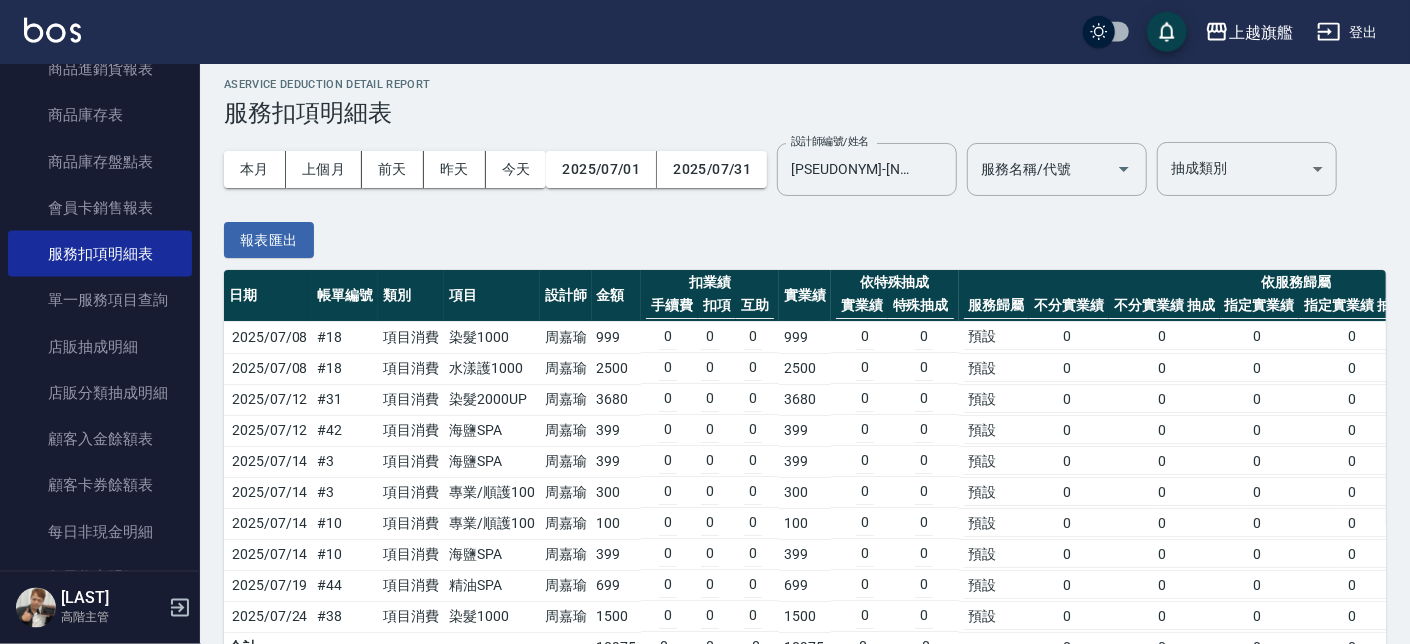 scroll, scrollTop: 74, scrollLeft: 0, axis: vertical 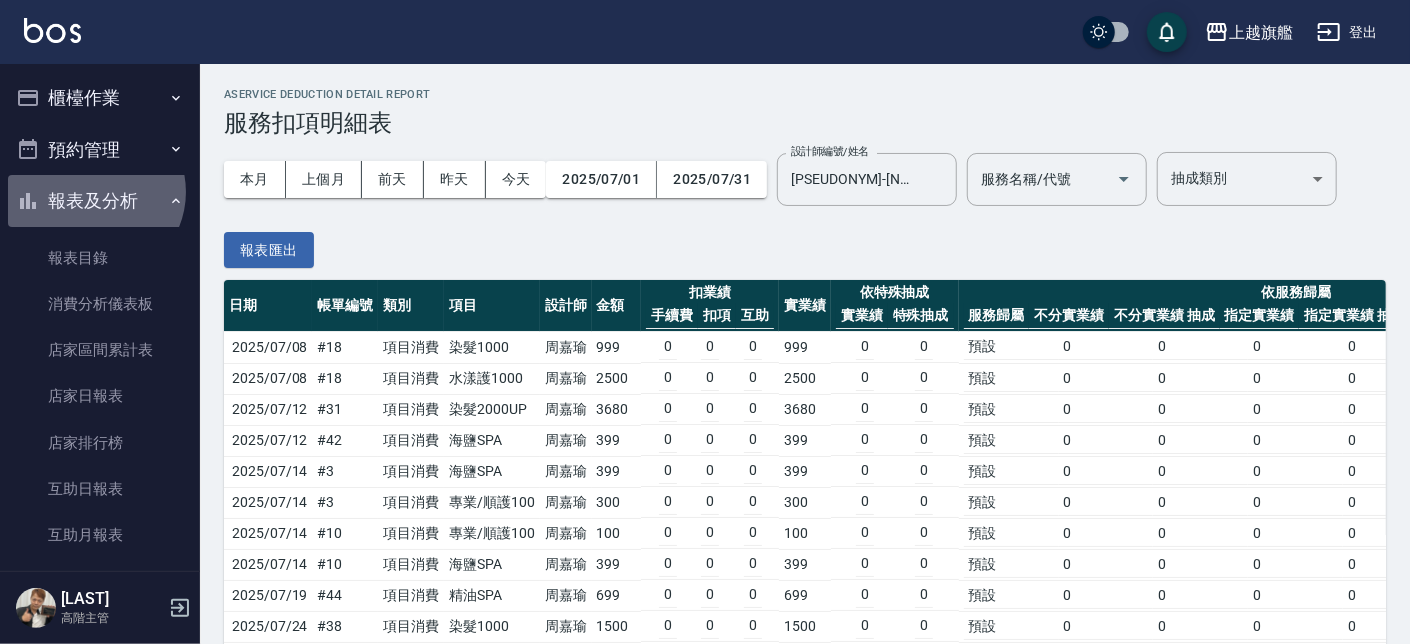 click on "報表及分析" at bounding box center (100, 201) 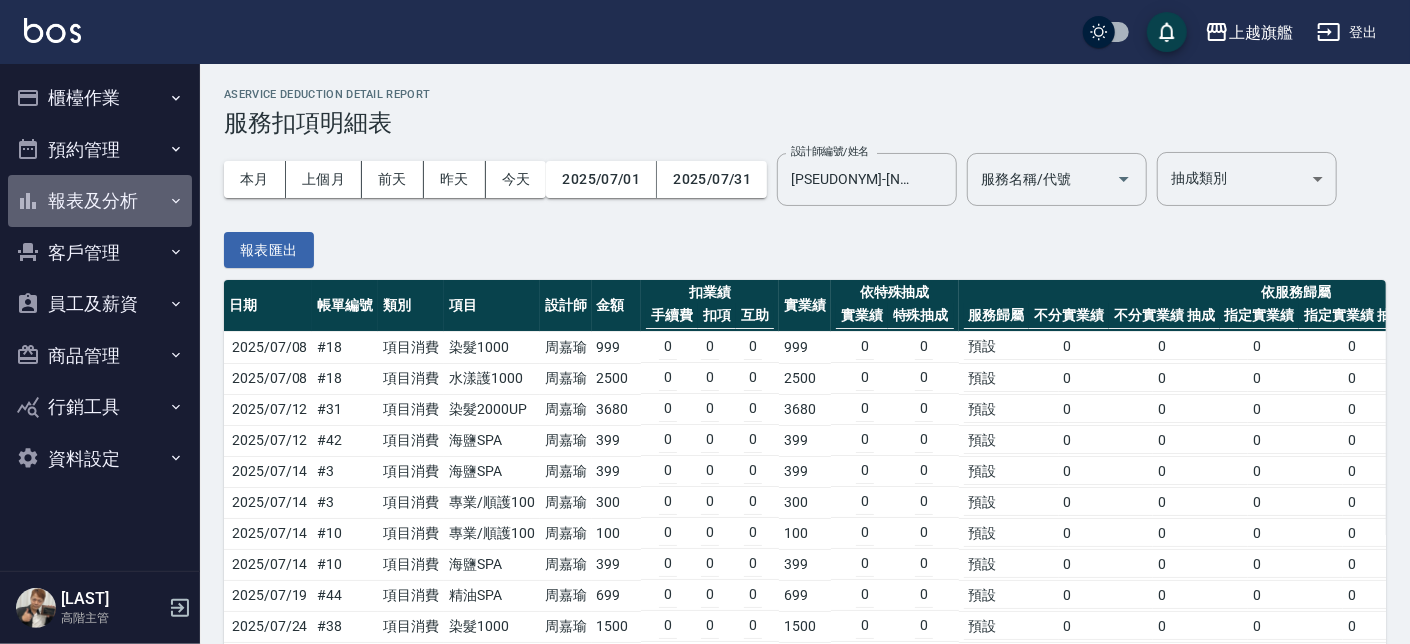 click on "報表及分析" at bounding box center [100, 201] 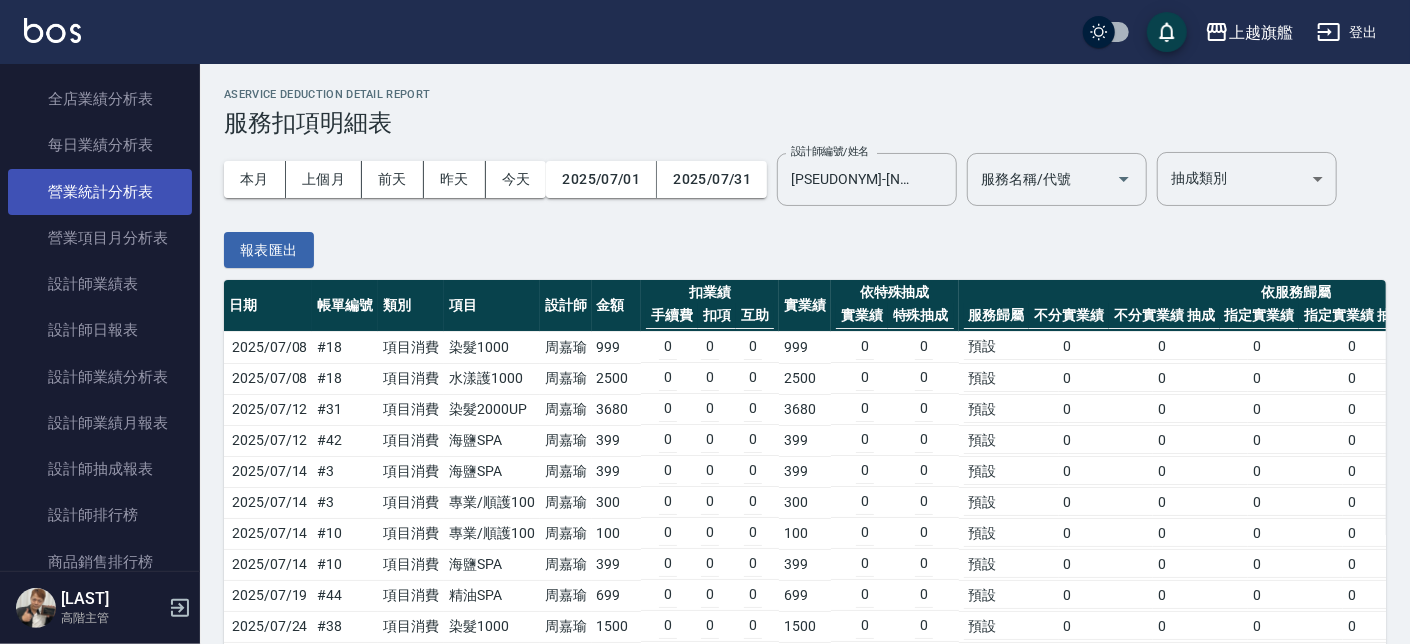 scroll, scrollTop: 723, scrollLeft: 0, axis: vertical 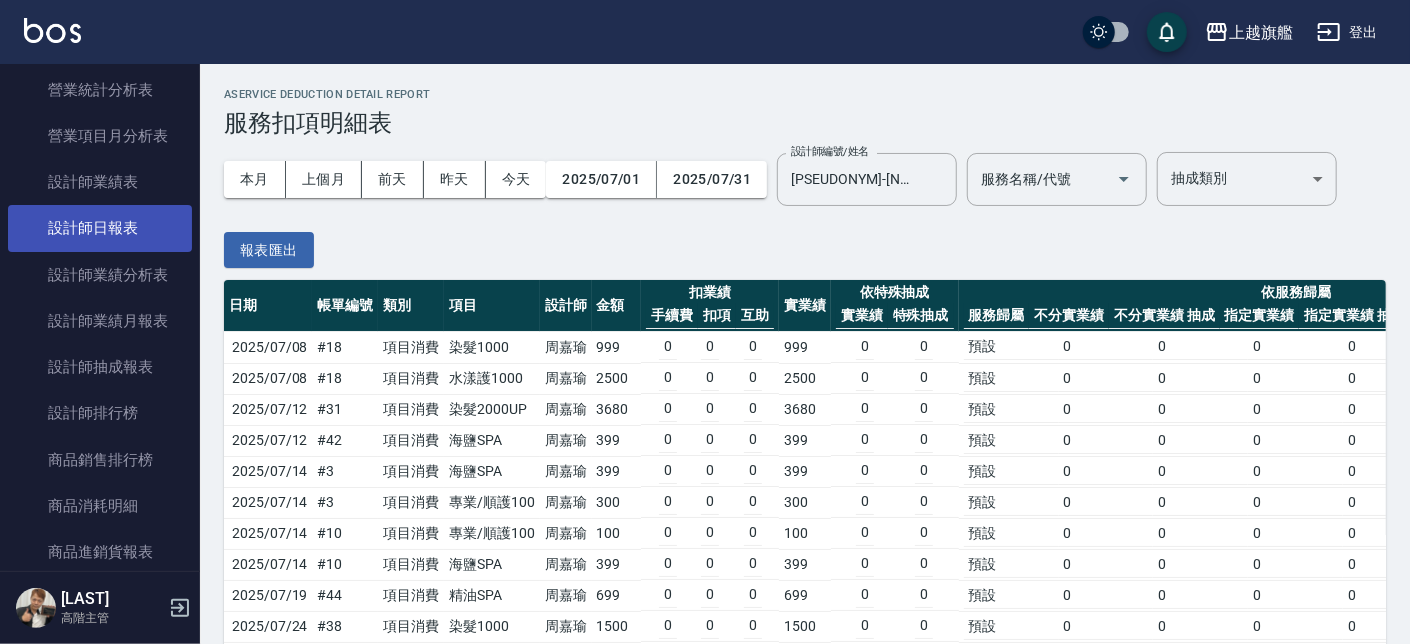 click on "設計師日報表" at bounding box center [100, 228] 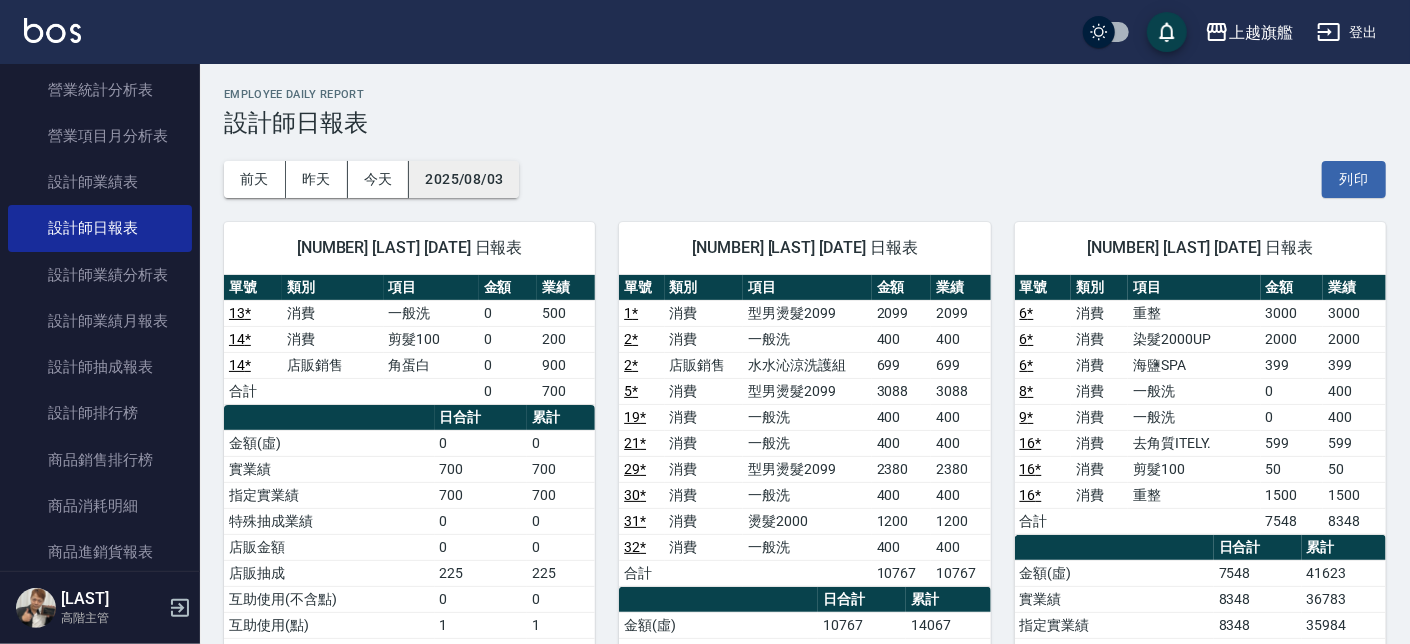 drag, startPoint x: 457, startPoint y: 203, endPoint x: 453, endPoint y: 176, distance: 27.294687 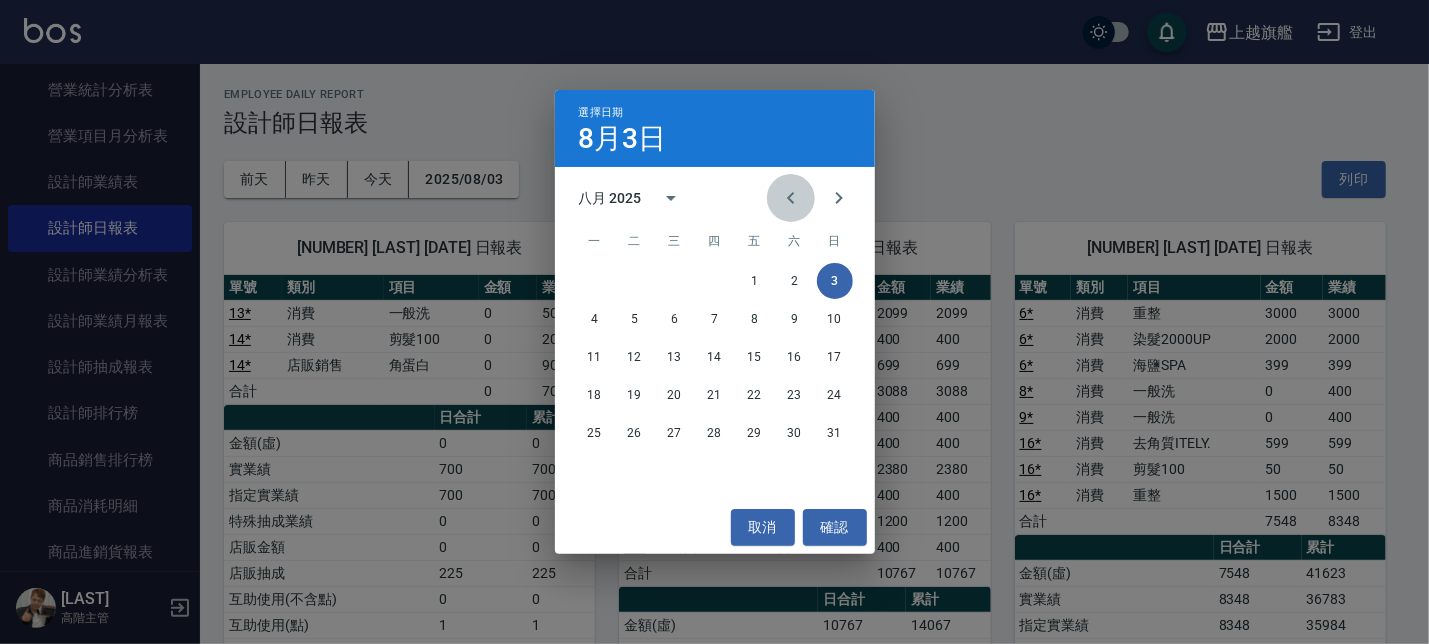 click 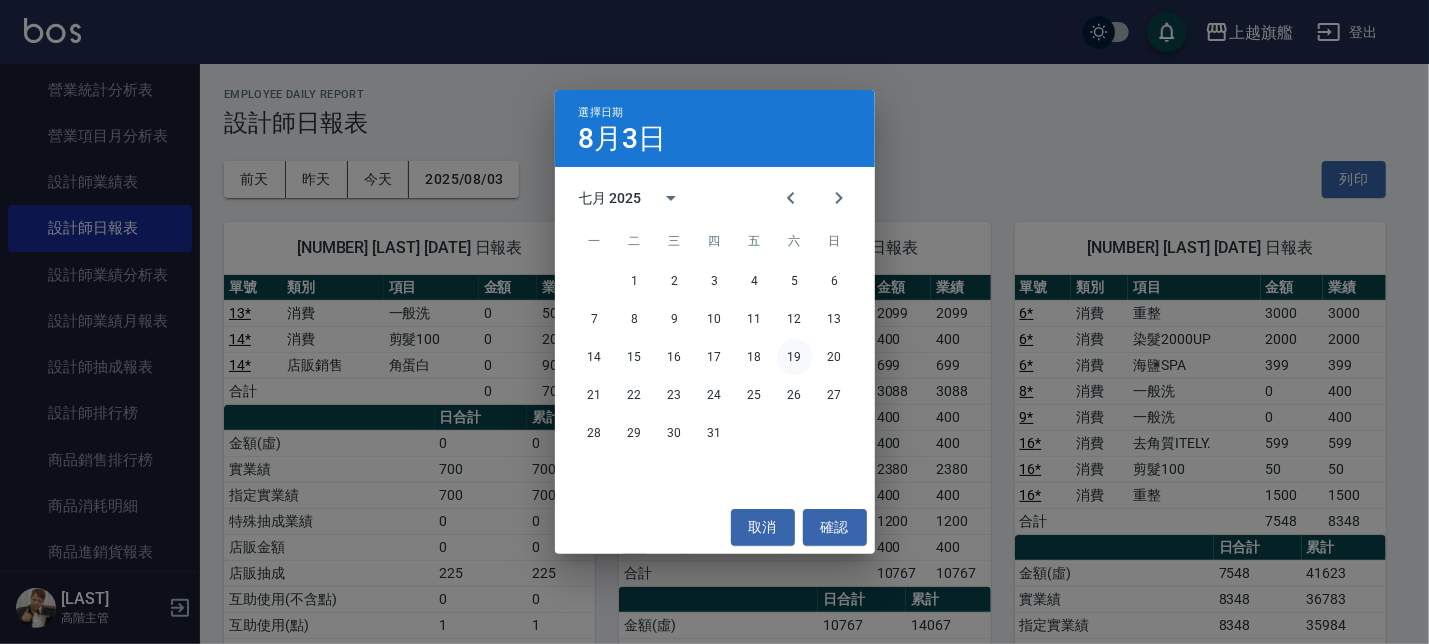 click on "19" at bounding box center [795, 357] 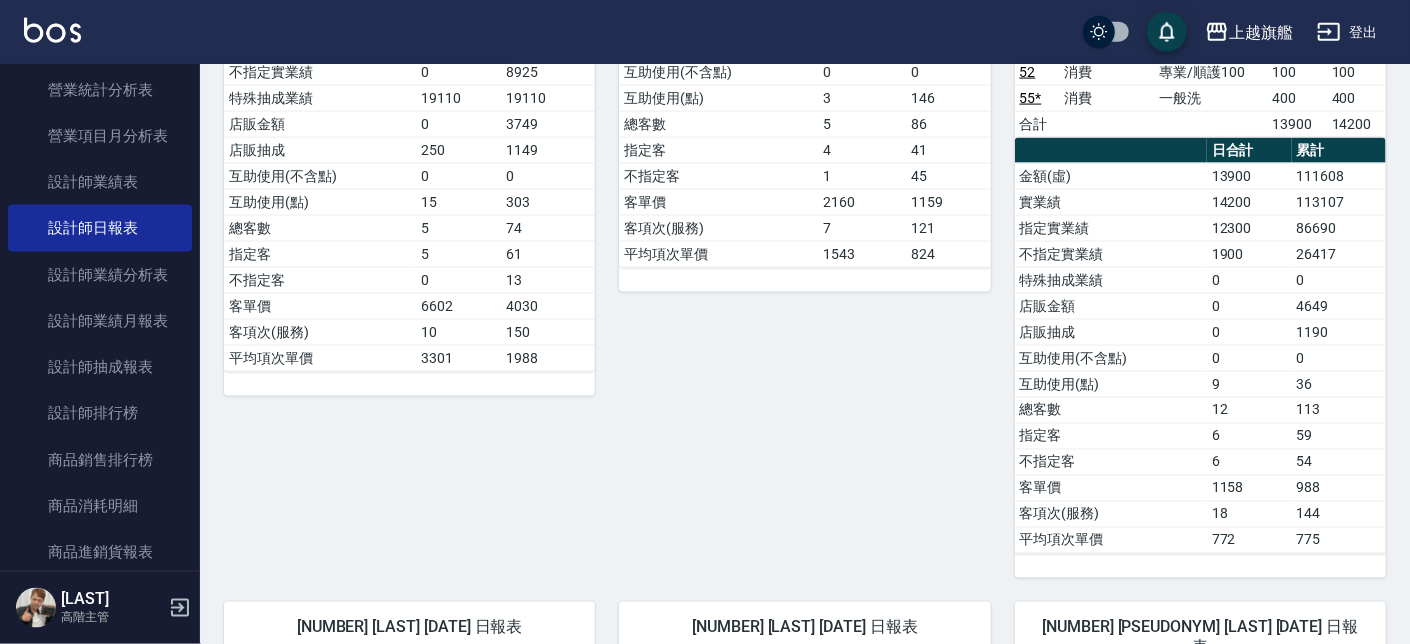 scroll, scrollTop: 2050, scrollLeft: 0, axis: vertical 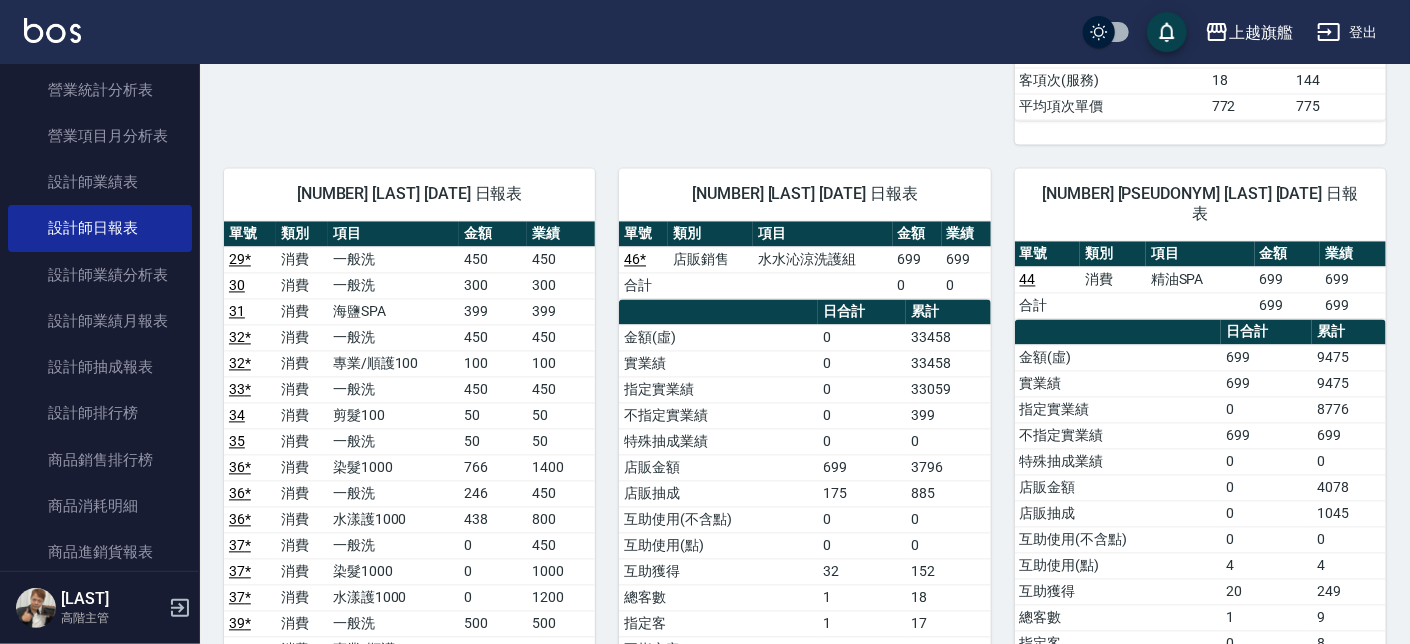 click at bounding box center (1118, 332) 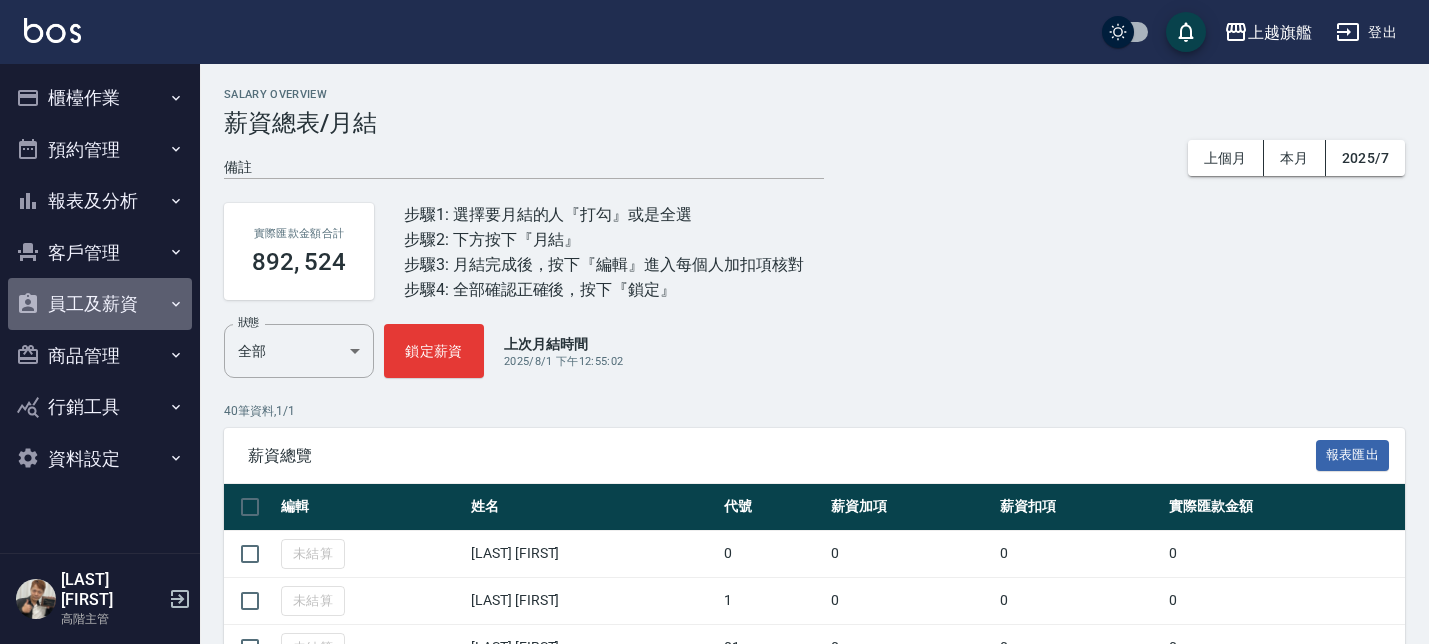 click on "員工及薪資" at bounding box center (100, 304) 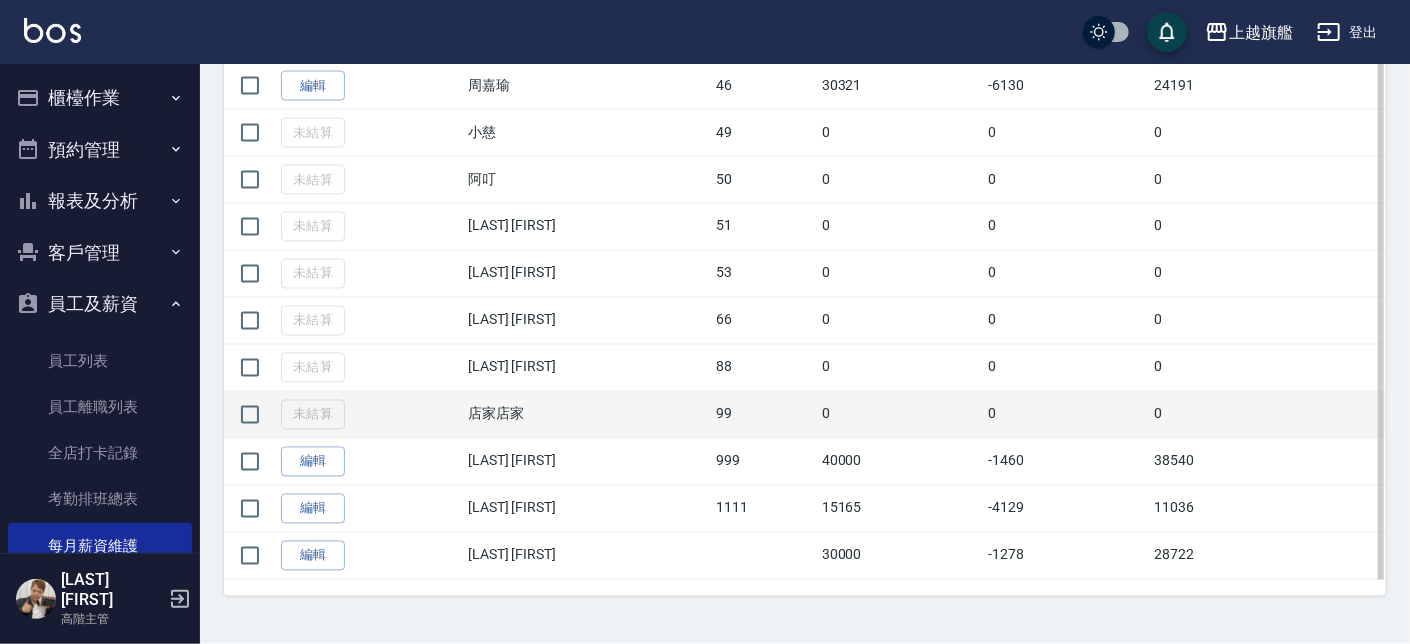 scroll, scrollTop: 1494, scrollLeft: 0, axis: vertical 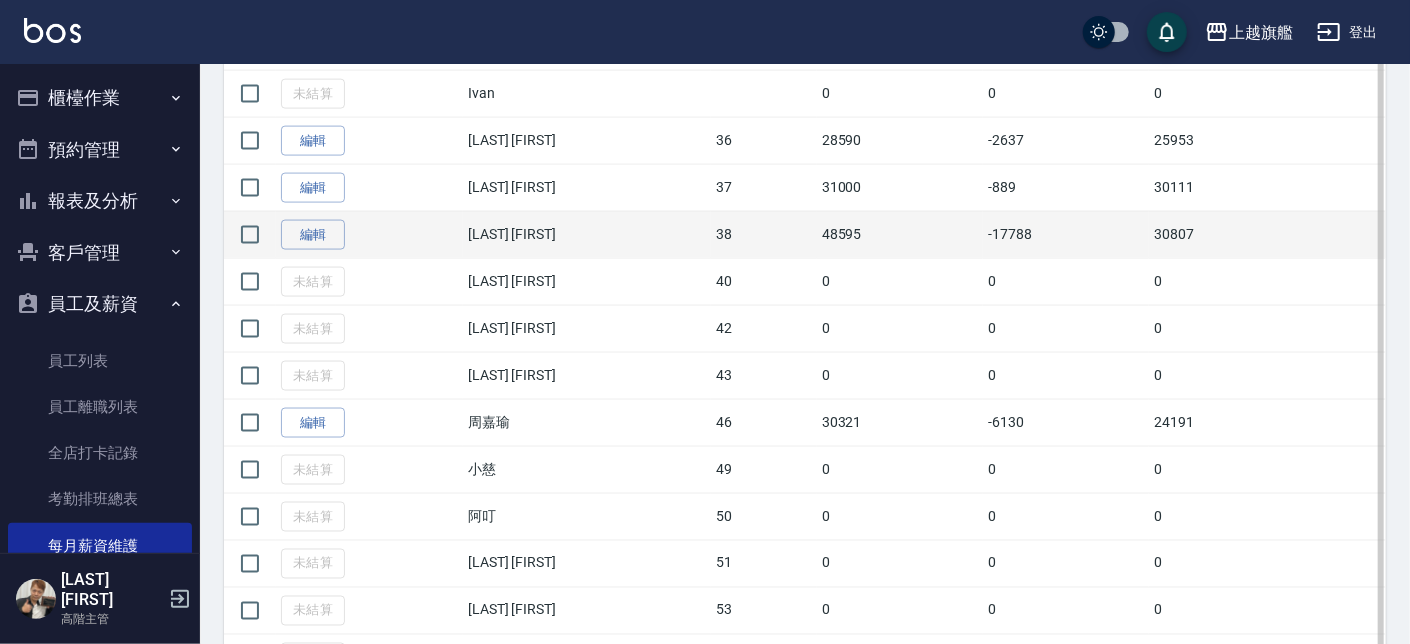 click on "編輯" at bounding box center (369, 234) 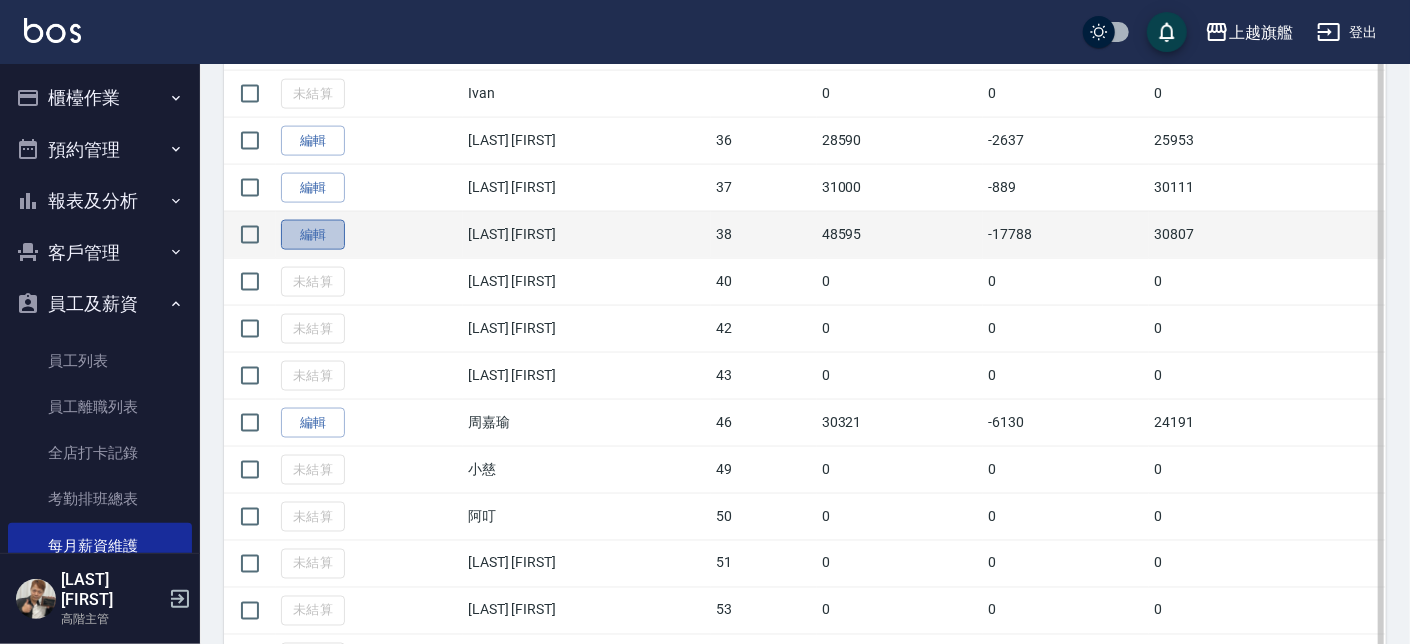 click on "編輯" at bounding box center [313, 235] 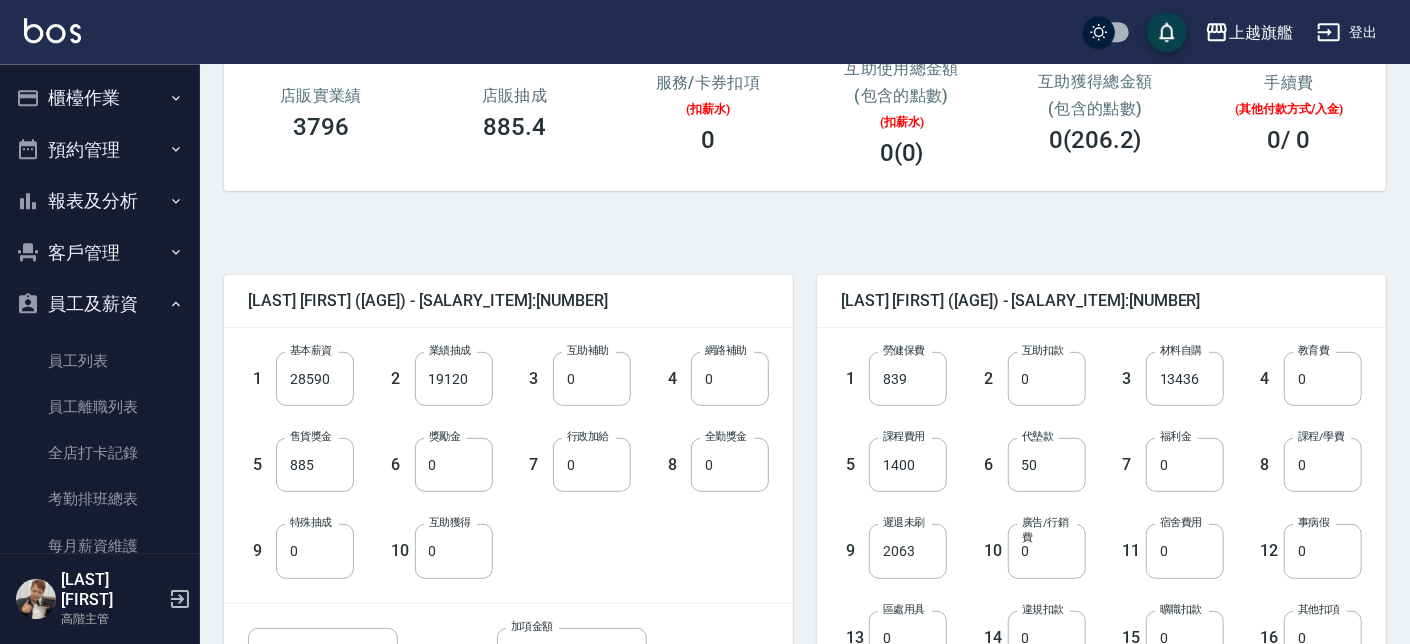 scroll, scrollTop: 341, scrollLeft: 0, axis: vertical 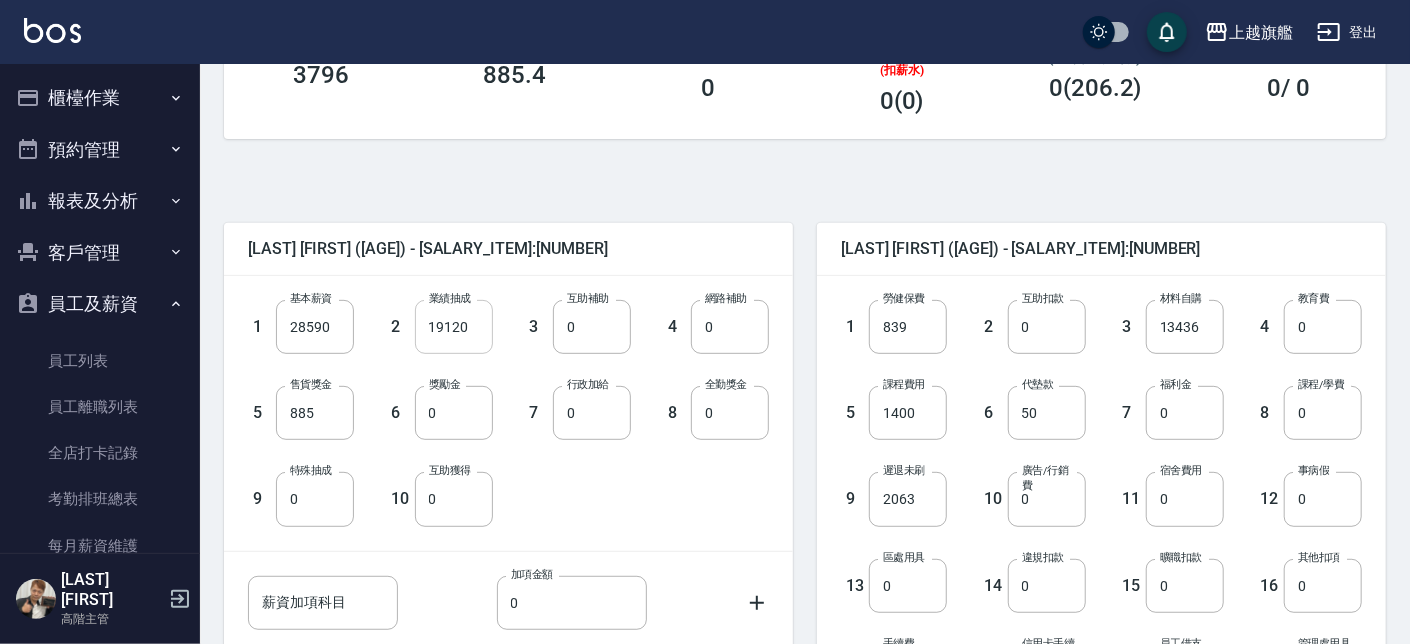 click on "19120" at bounding box center [454, 327] 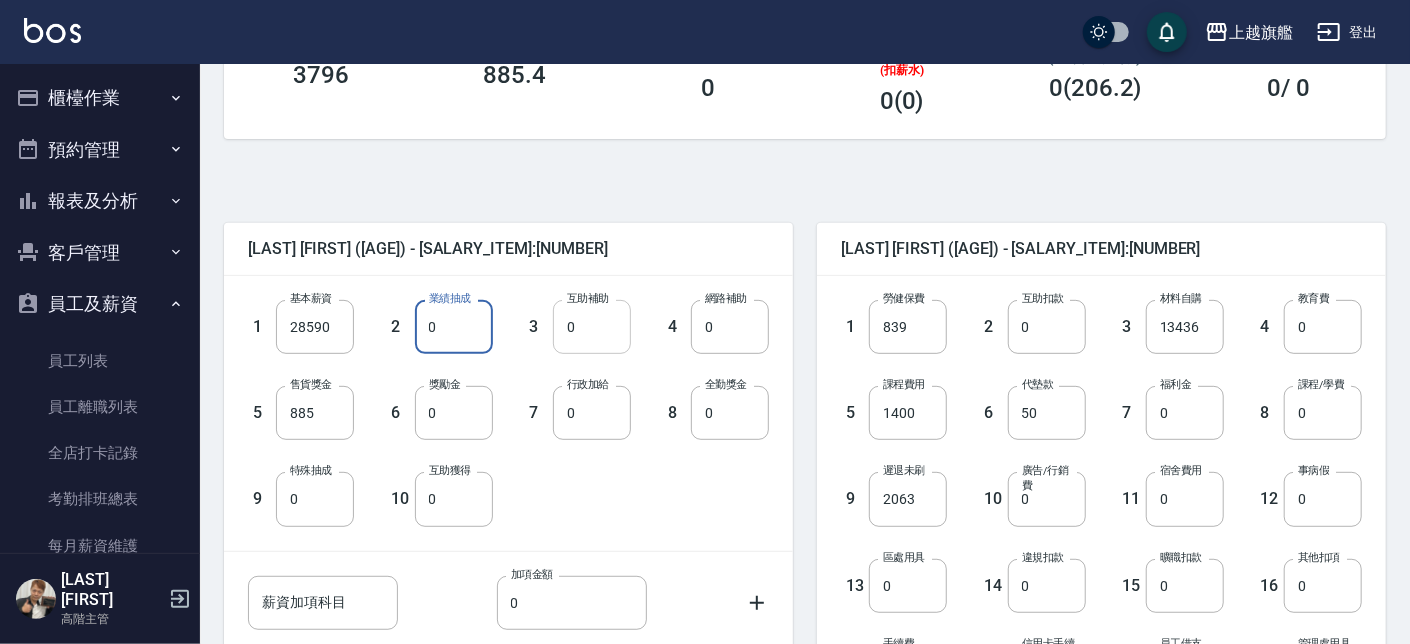 type on "0" 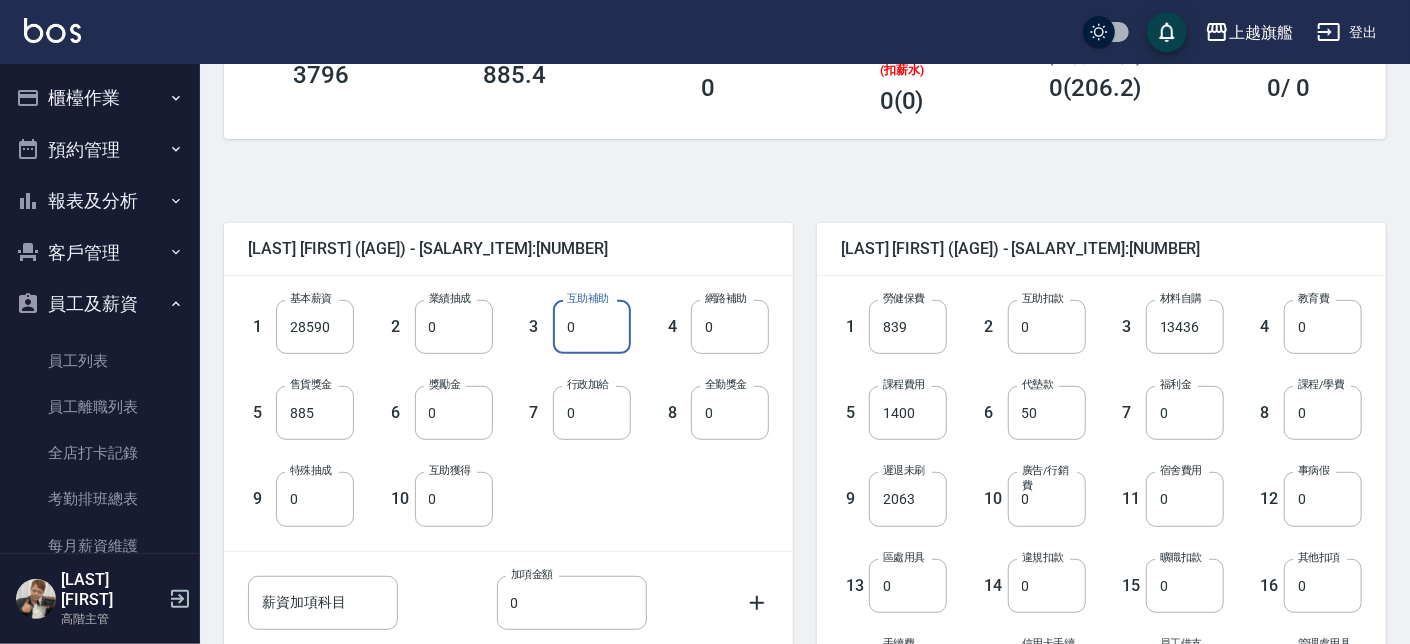 click on "0" at bounding box center (592, 327) 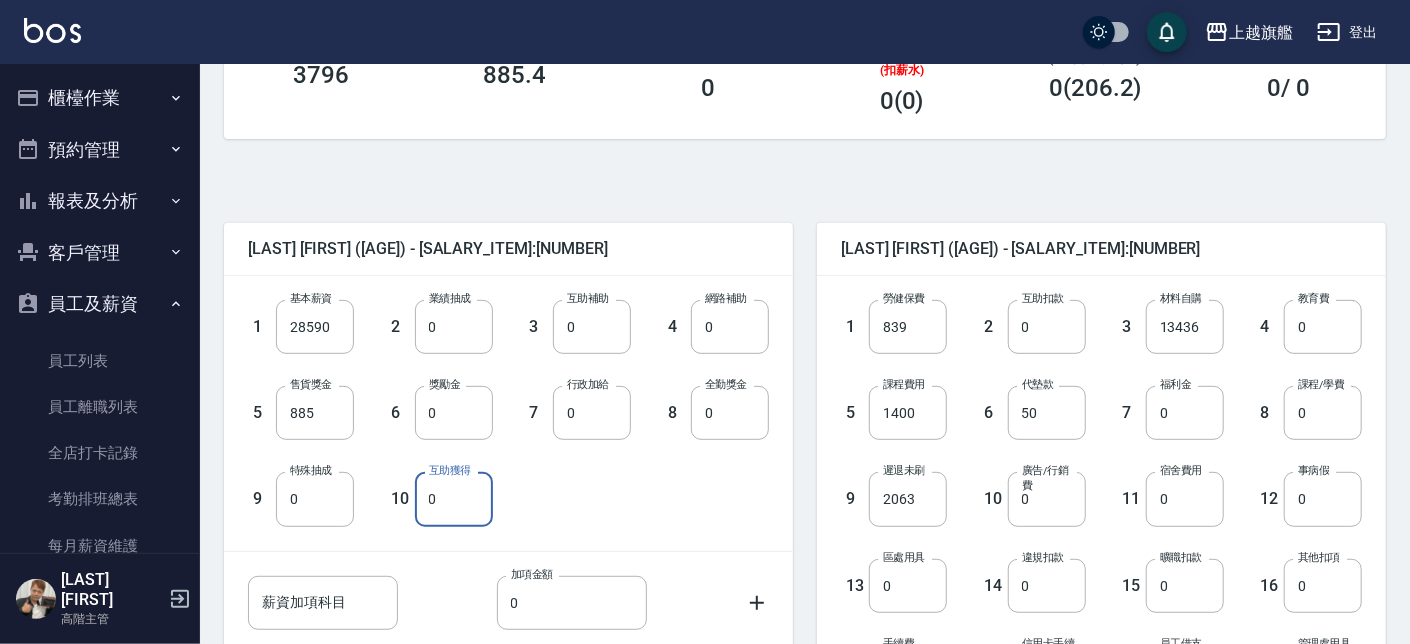 drag, startPoint x: 447, startPoint y: 488, endPoint x: 458, endPoint y: 467, distance: 23.70654 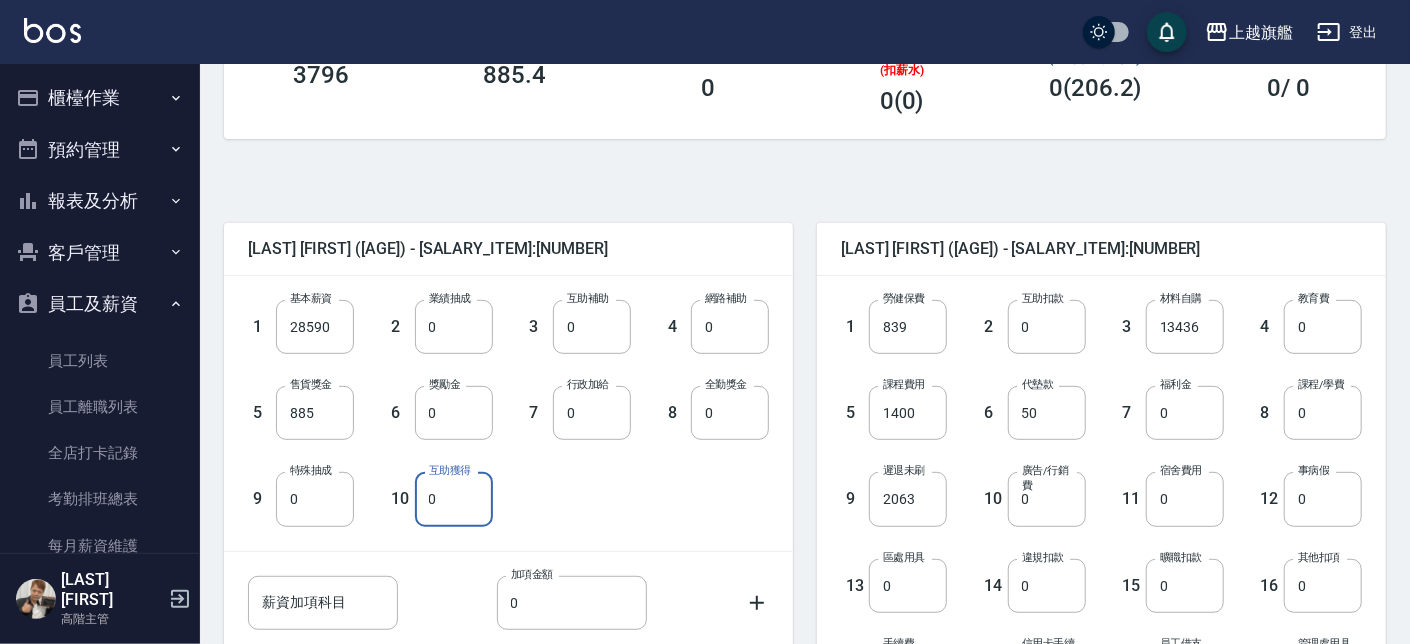 click on "0" at bounding box center [454, 499] 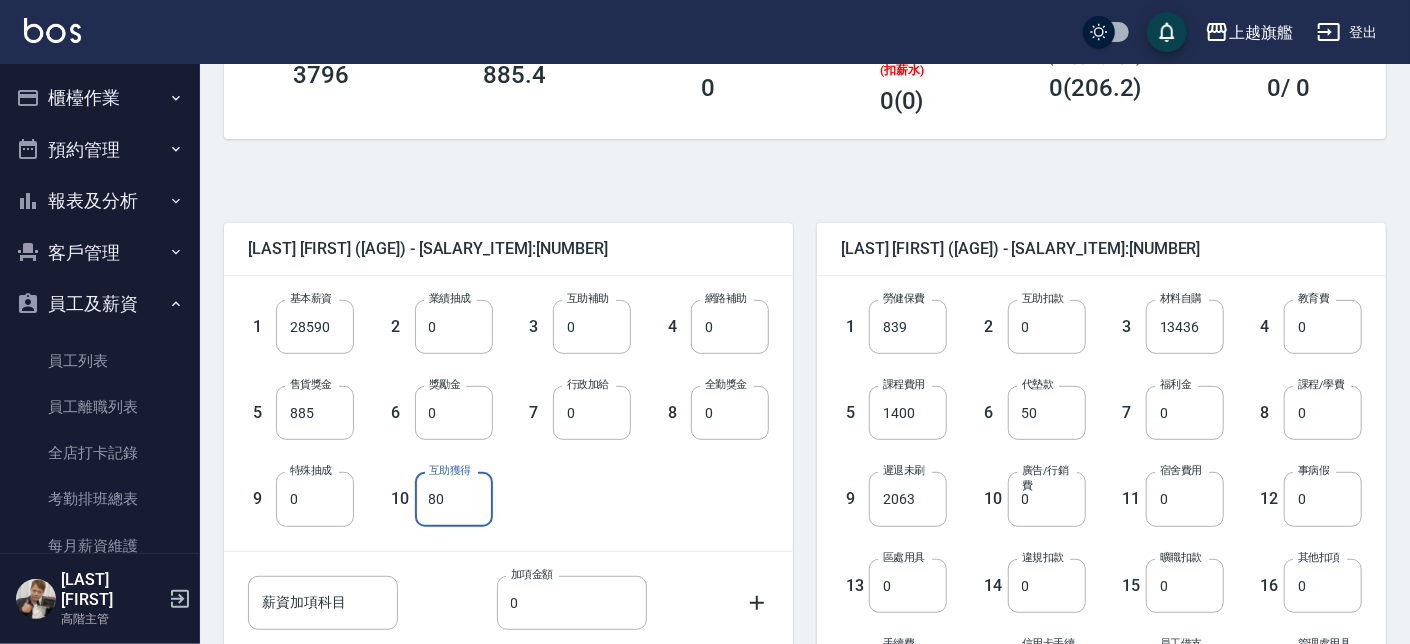 type on "80" 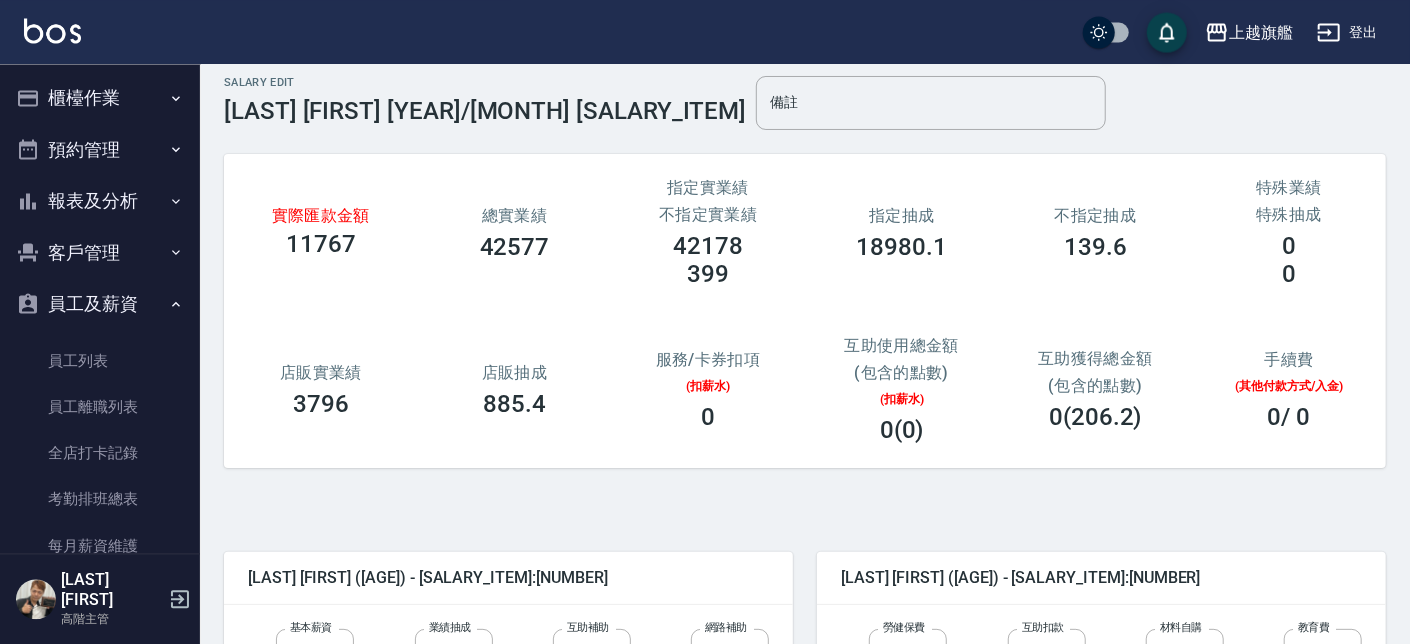 scroll, scrollTop: 0, scrollLeft: 0, axis: both 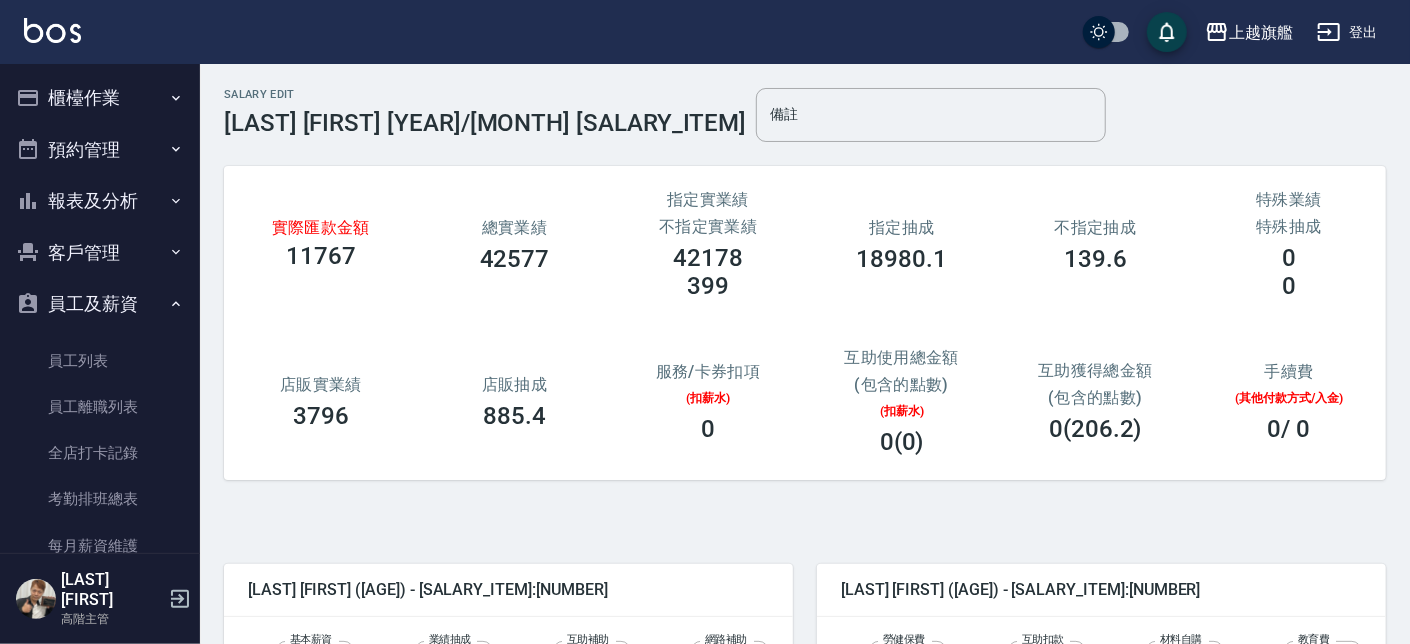 click on "實際匯款金額 11767 總實業績 42577 指定實業績 不指定實業績 42178 399 指定抽成 18980.1 不指定抽成 139.6 特殊業績 特殊抽成   0 0 店販實業績 3796 店販抽成 885.4 服務/卡券扣項 (扣薪水) 0 互助使用總金額 (包含的點數) (扣薪水) 0(0) 互助獲得總金額 (包含的點數) 0(206.2) 手續費 (其他付款方式/入金) 0 /   0" at bounding box center (805, 323) 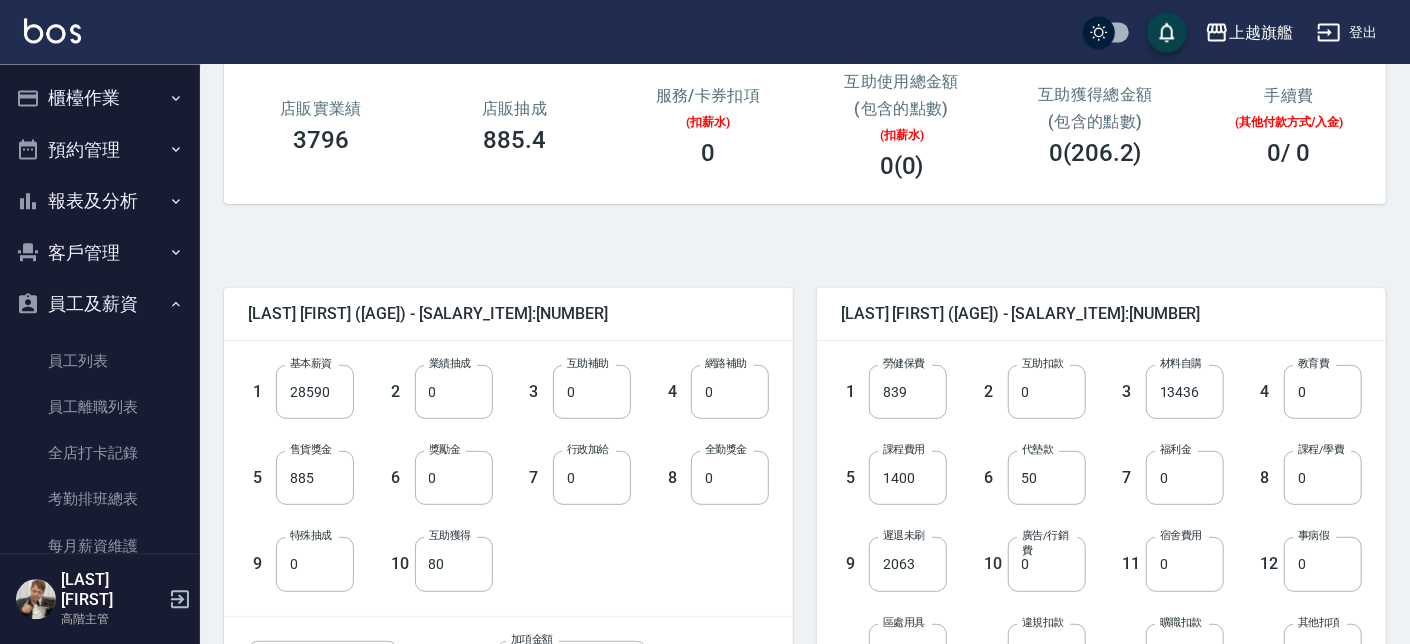 scroll, scrollTop: 341, scrollLeft: 0, axis: vertical 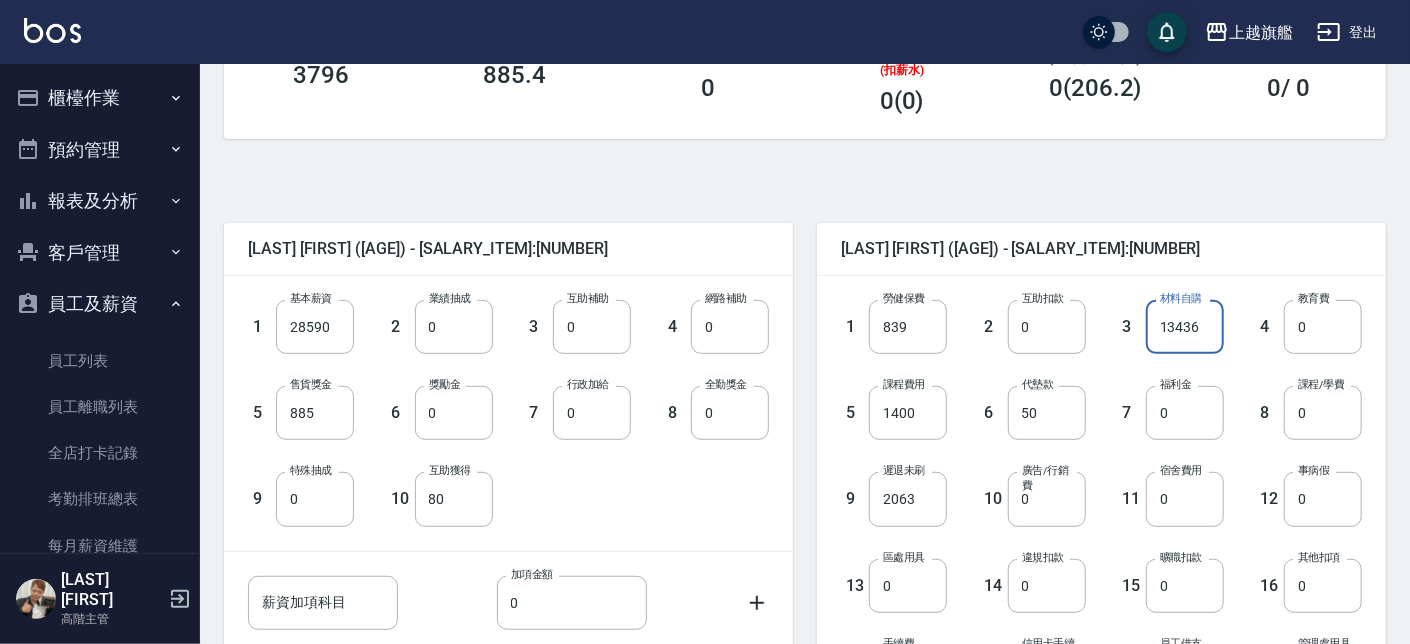 click on "13436" at bounding box center [1185, 327] 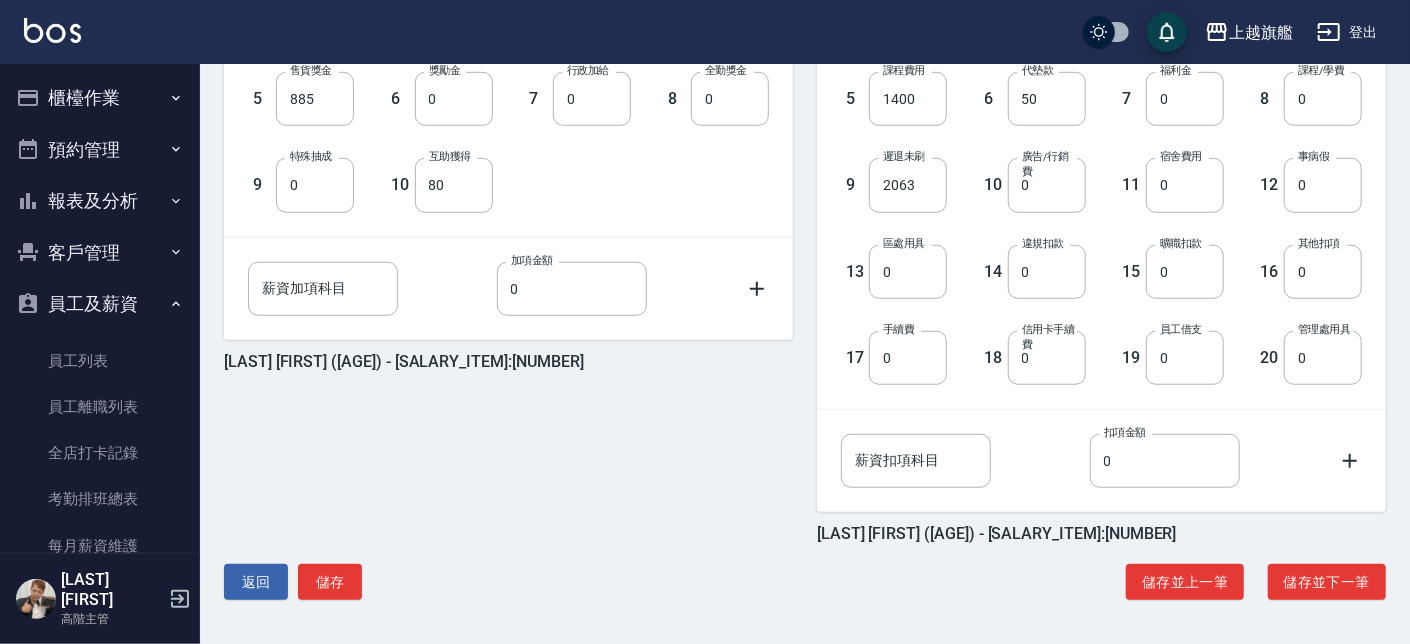 scroll, scrollTop: 541, scrollLeft: 0, axis: vertical 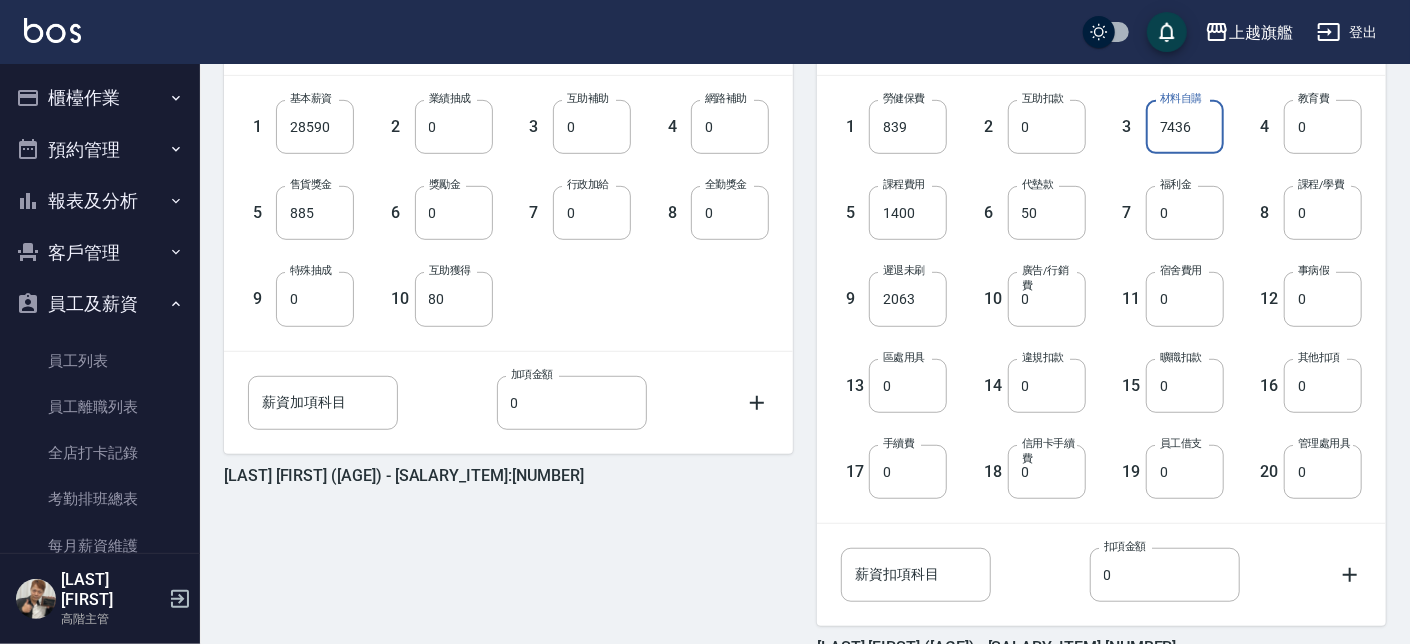 type on "7436" 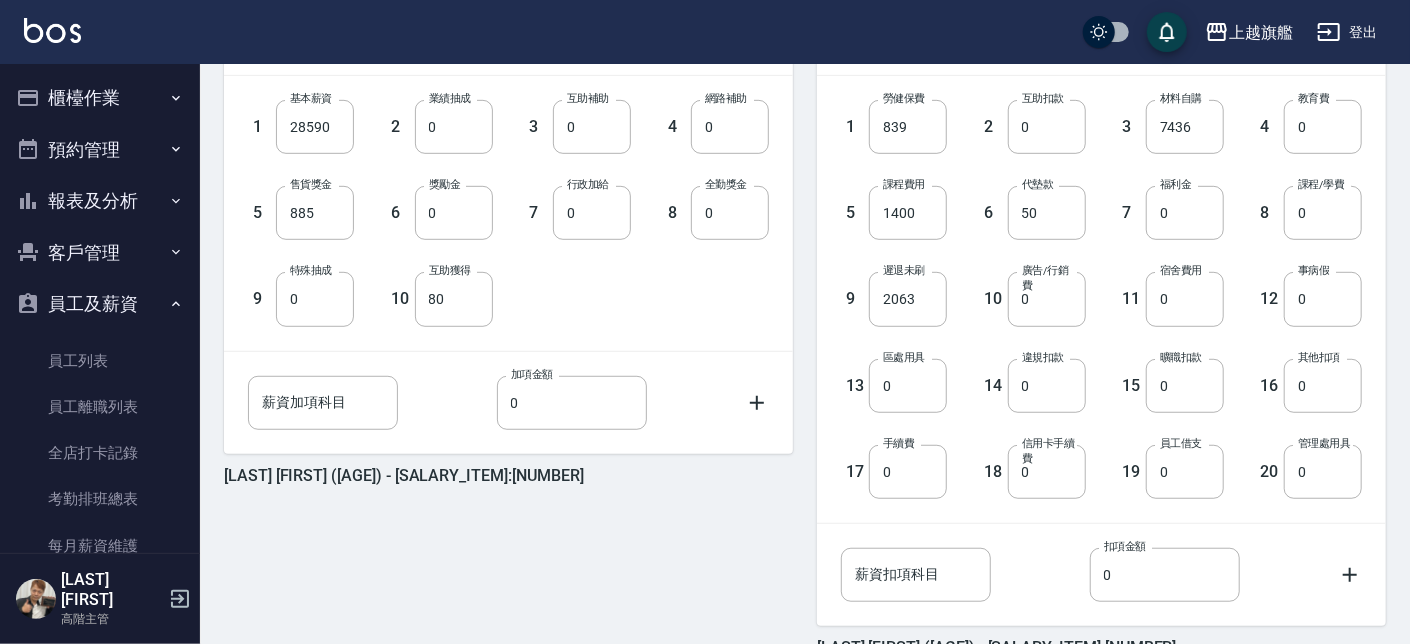 click on "10 廣告/行銷費 0 廣告/行銷費" at bounding box center [1016, 283] 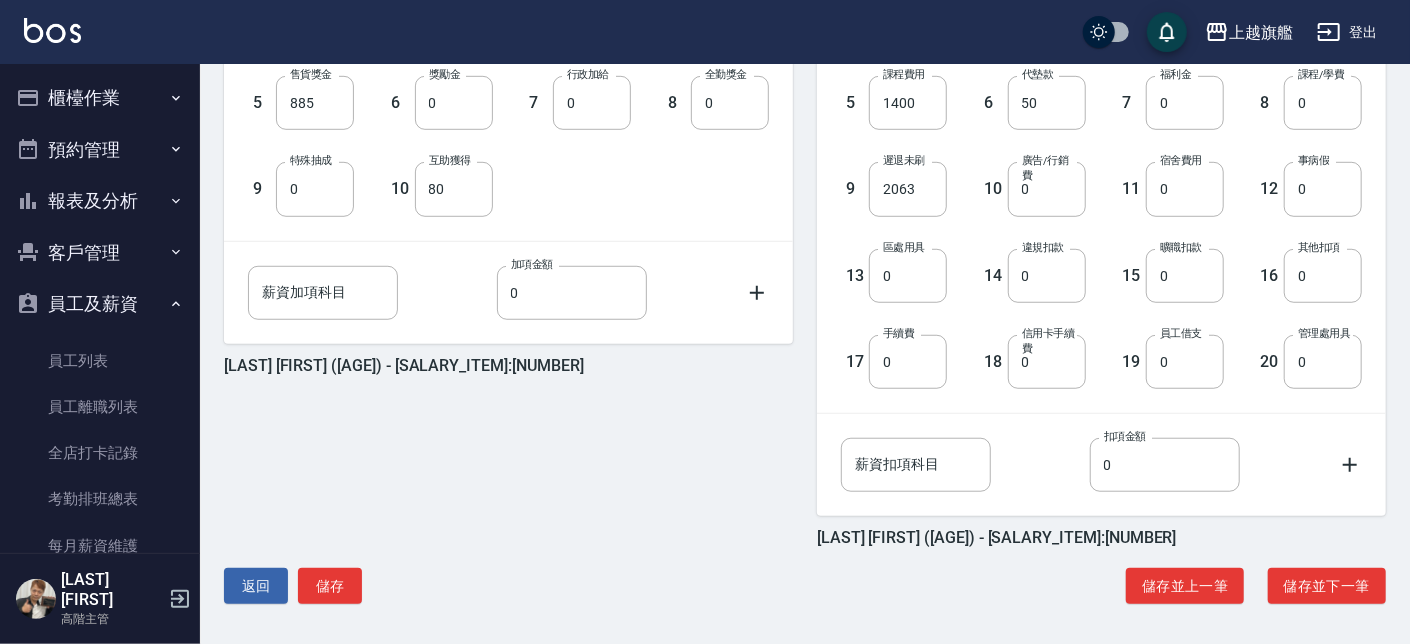 scroll, scrollTop: 655, scrollLeft: 0, axis: vertical 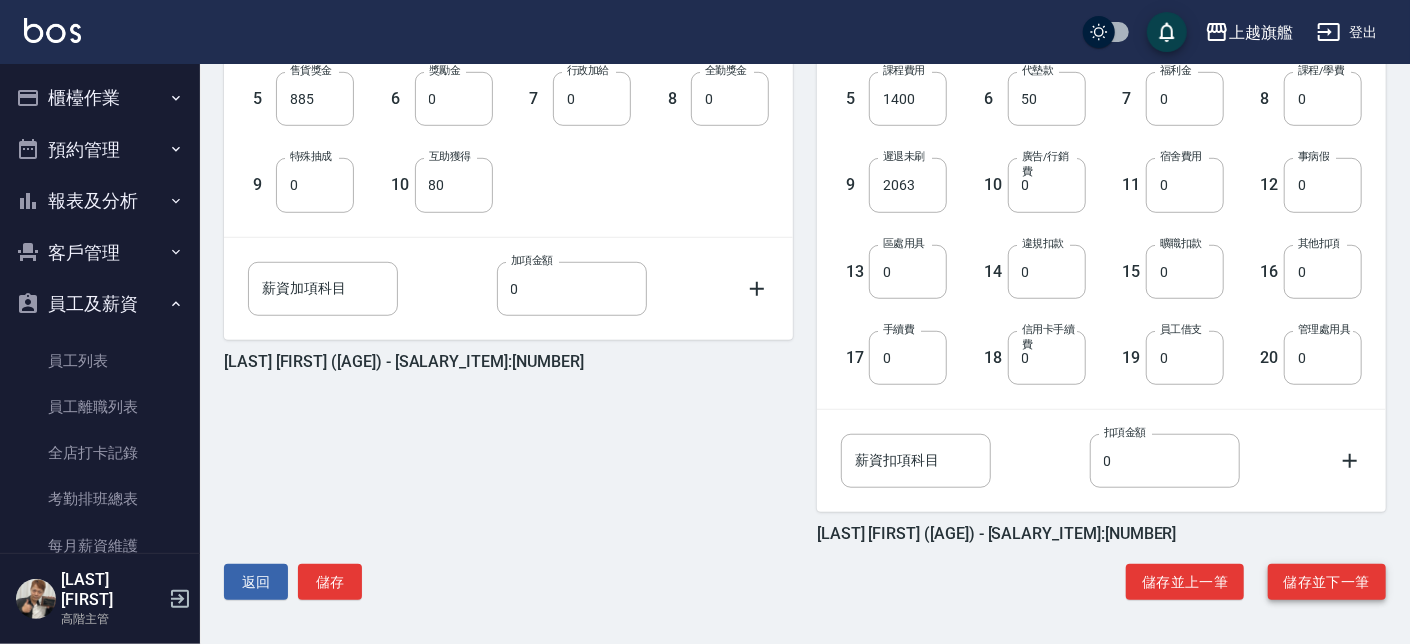 click on "儲存並下一筆" at bounding box center [1327, 582] 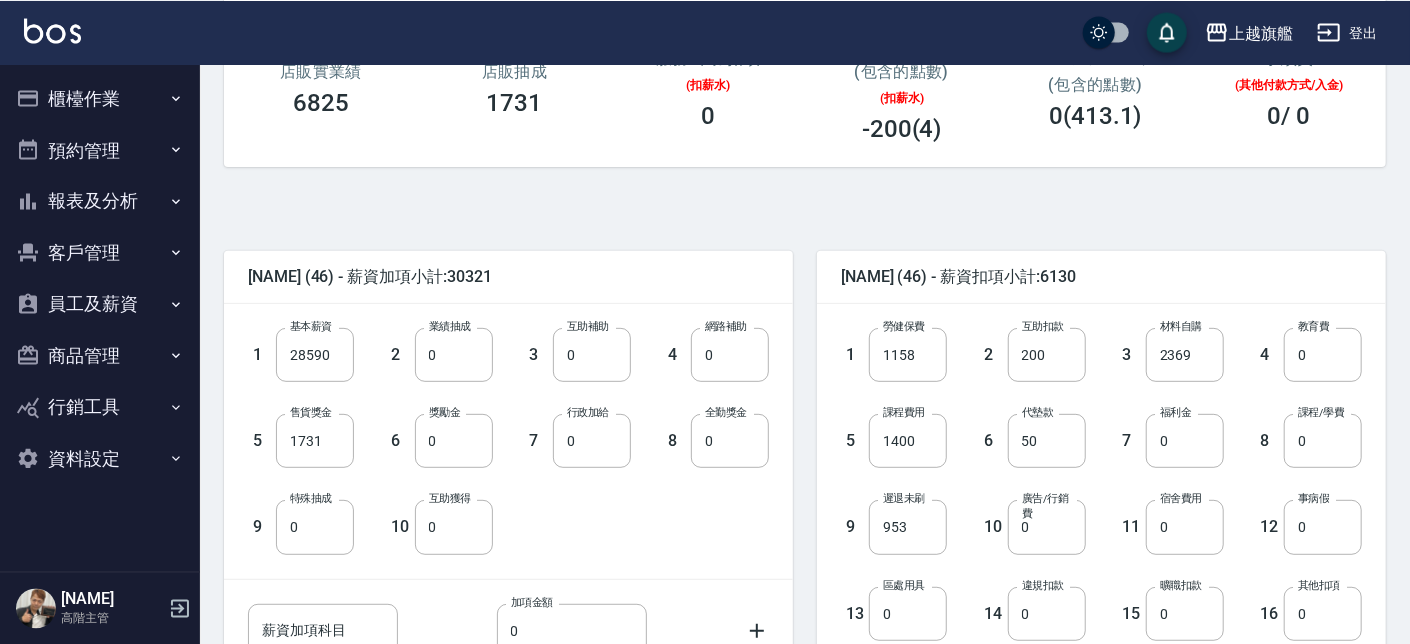 scroll, scrollTop: 655, scrollLeft: 0, axis: vertical 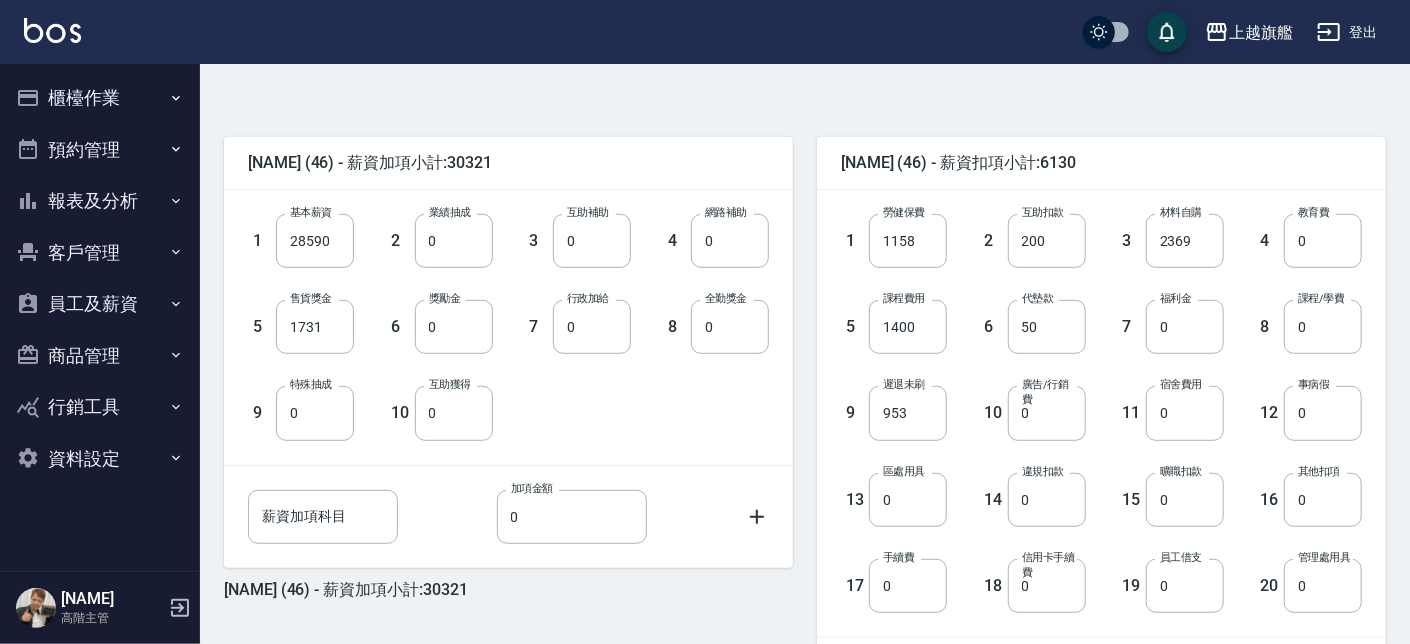 click on "1 基本薪資 28590 基本薪資 2 業績抽成 0 業績抽成 3 互助補助 0 互助補助 4 網路補助 0 網路補助 5 售貨獎金 1731 售貨獎金 6 獎勵金 0 獎勵金 7 行政加給 0 行政加給 8 全勤獎金 0 全勤獎金 9 特殊抽成 0 特殊抽成 10 互助獲得 0 互助獲得" at bounding box center [492, 311] 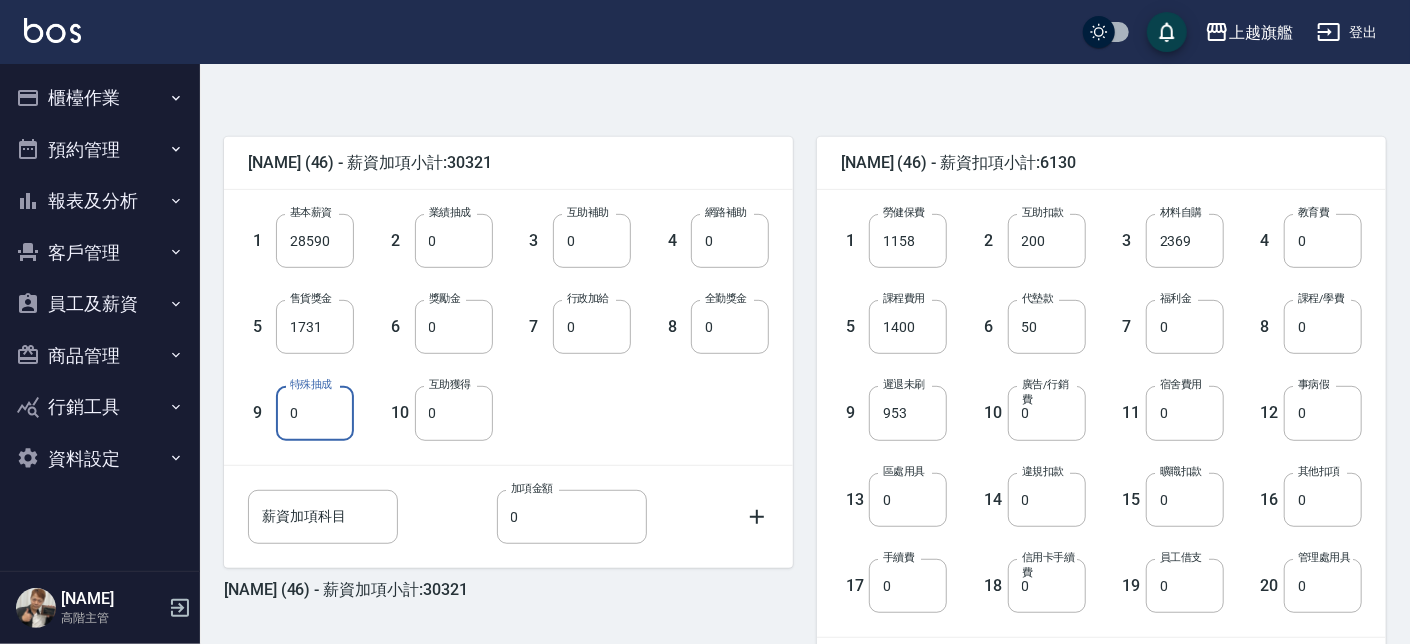click on "0" at bounding box center (315, 413) 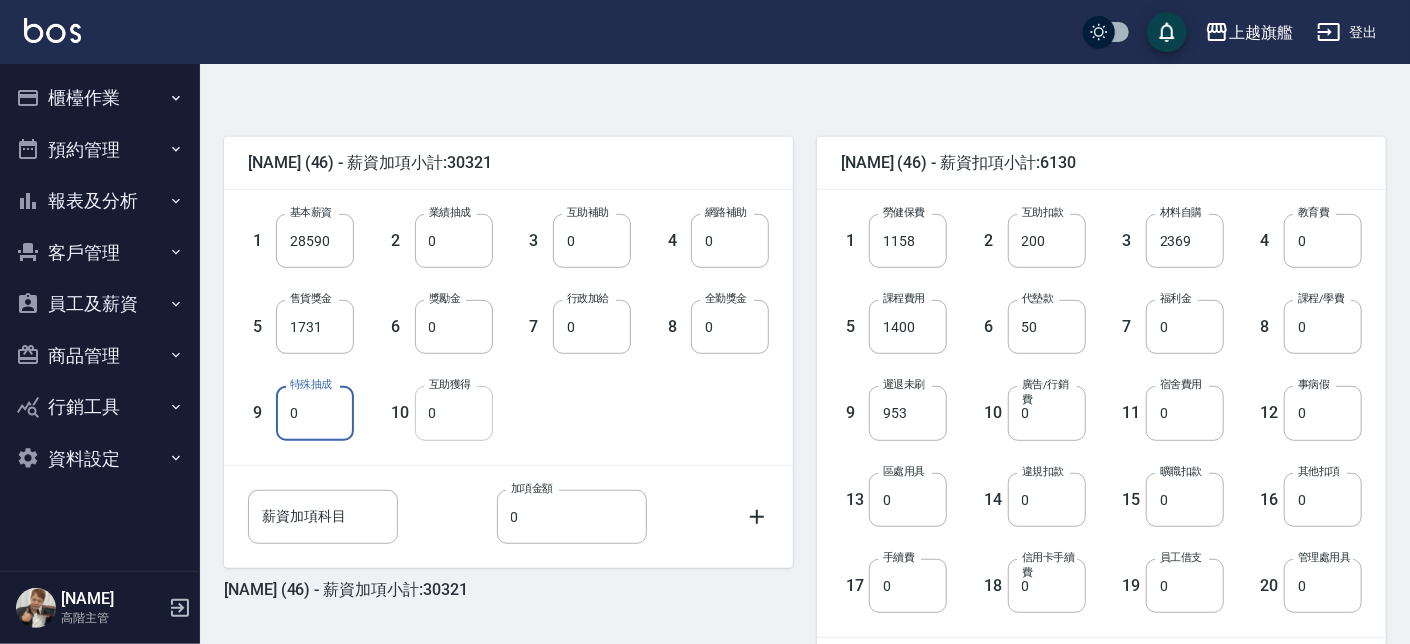 click on "0" at bounding box center (454, 413) 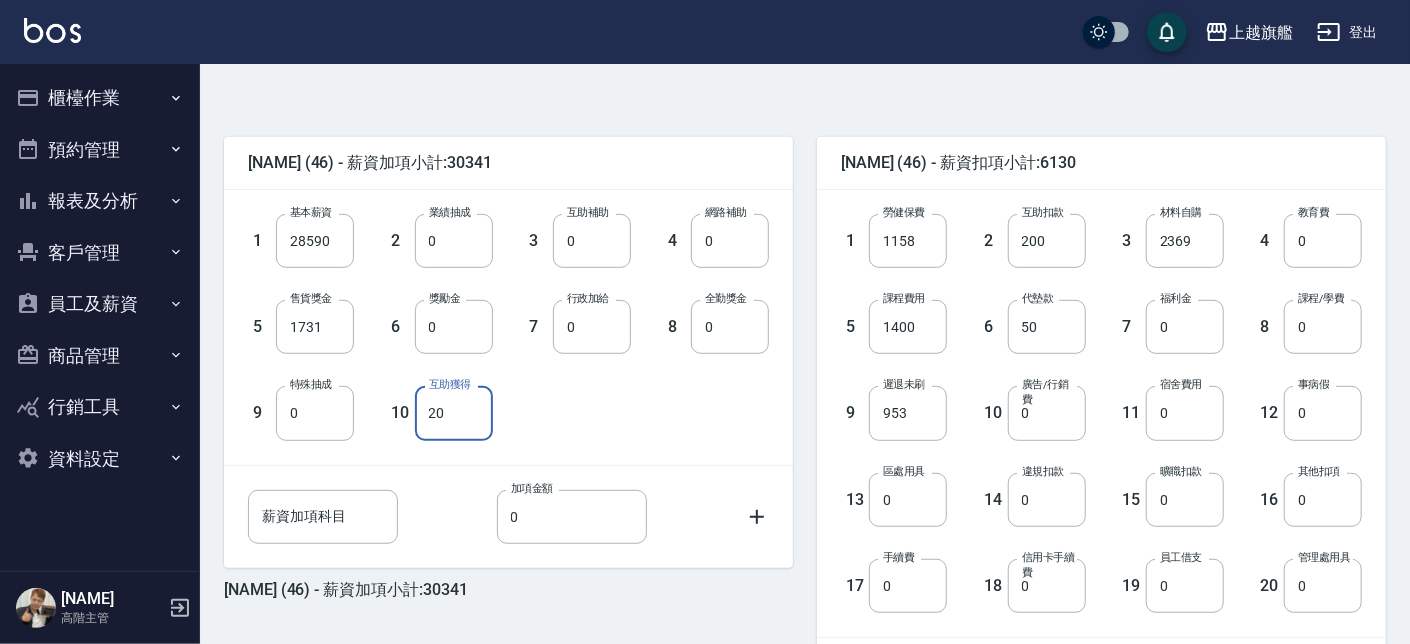 type on "20" 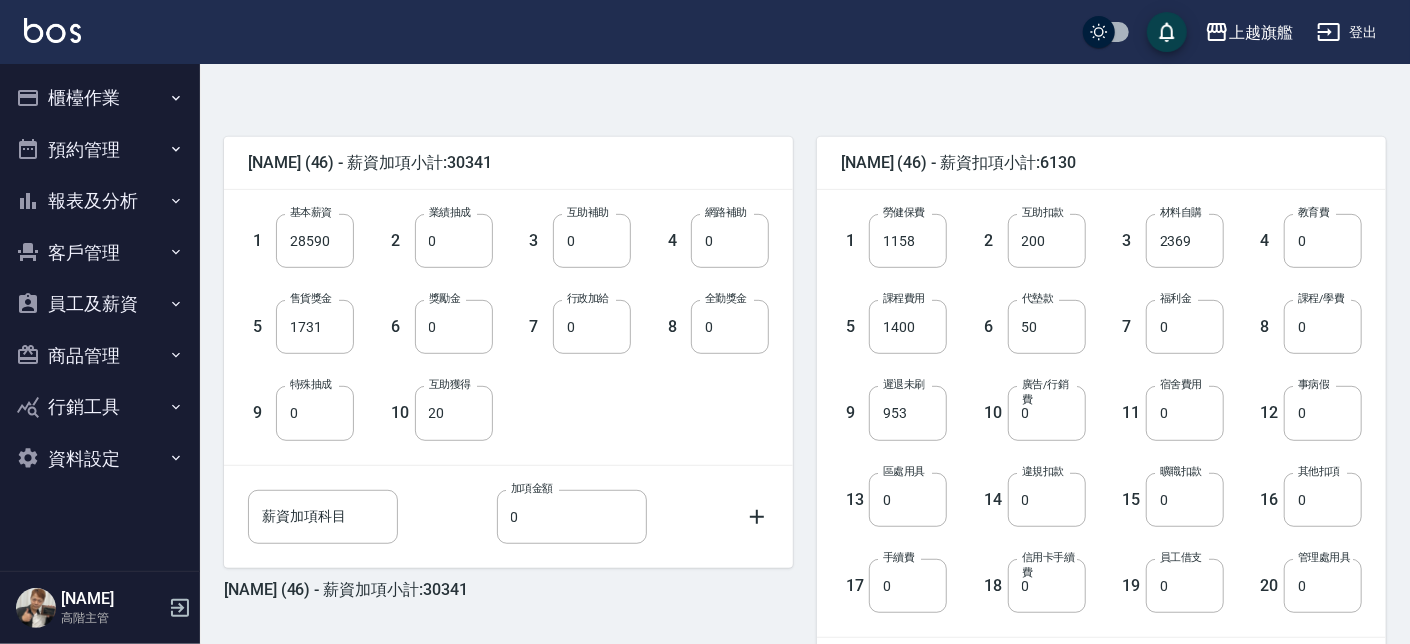 click on "薪資加項科目 薪資加項科目 加項金額 0 加項金額" at bounding box center (508, 517) 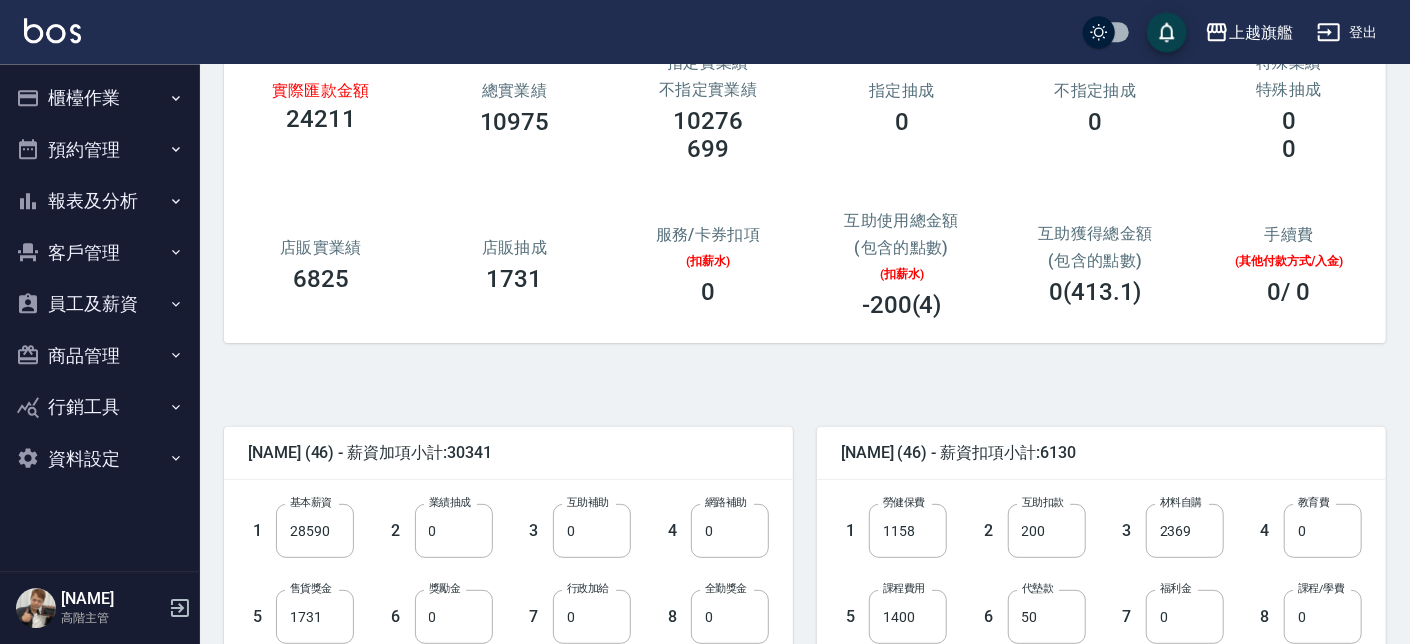 scroll, scrollTop: 85, scrollLeft: 0, axis: vertical 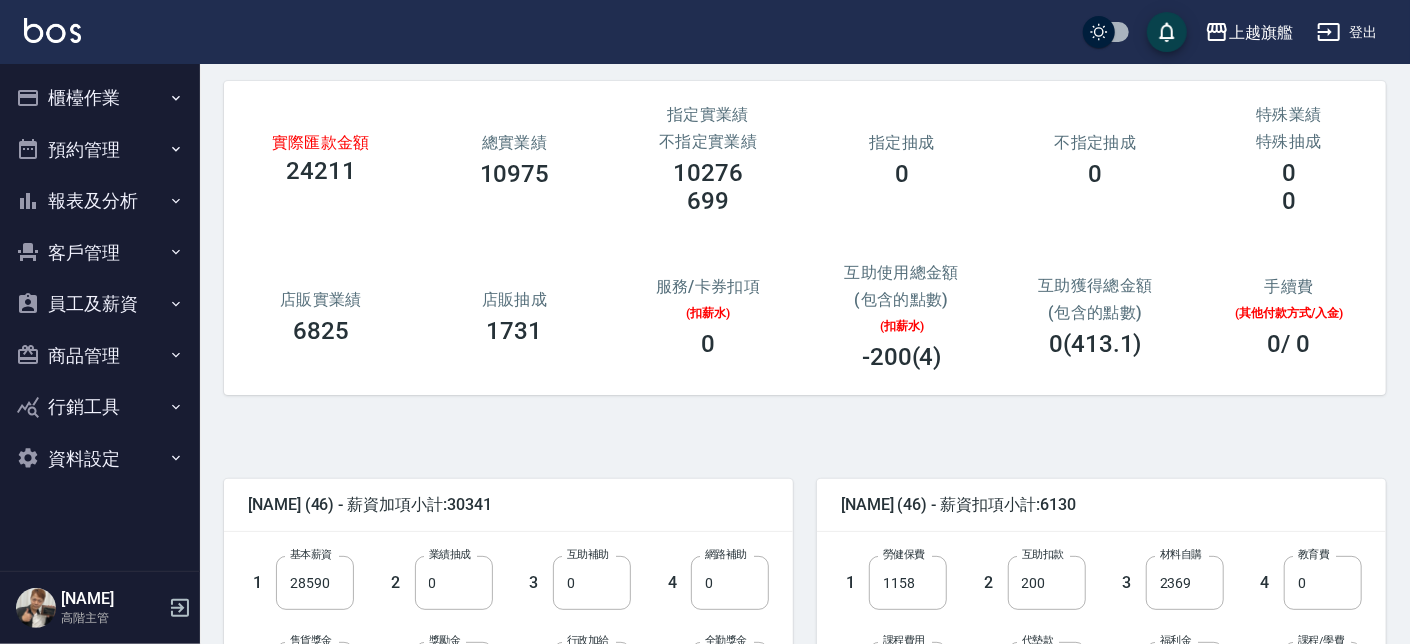 click on "互助使用總金額 (包含的點數) (扣薪水) -200(4)" at bounding box center [902, 317] 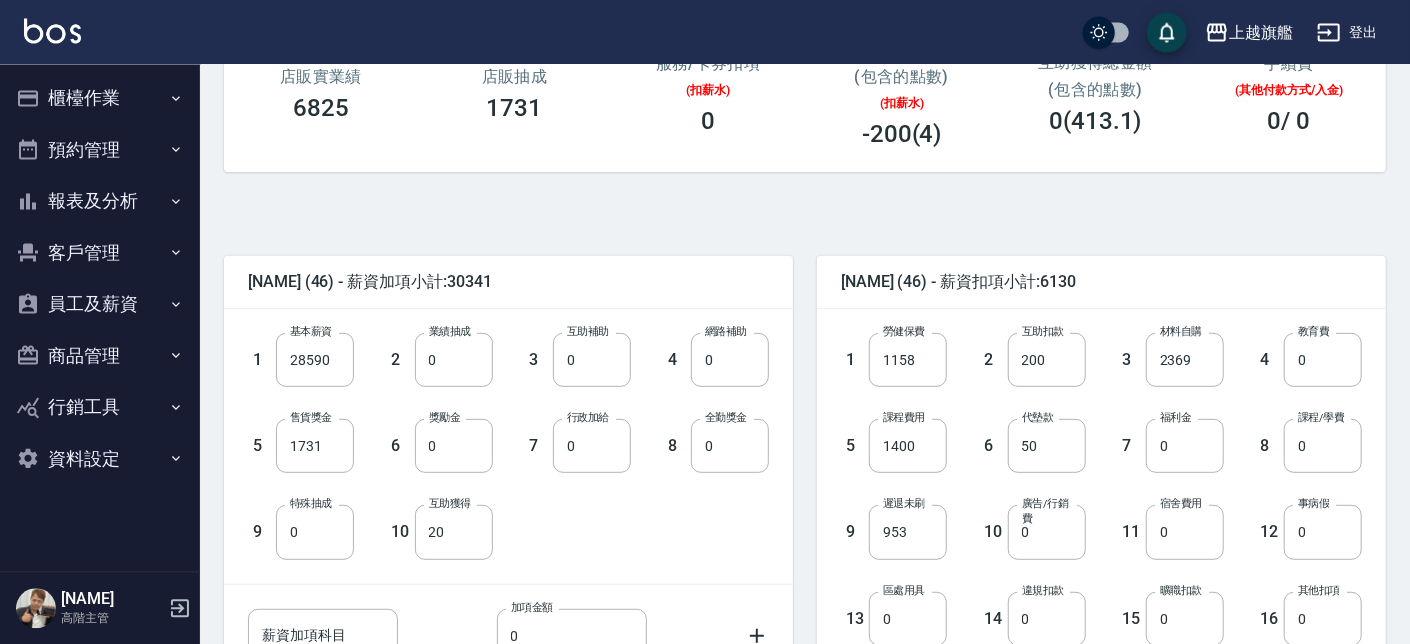 scroll, scrollTop: 313, scrollLeft: 0, axis: vertical 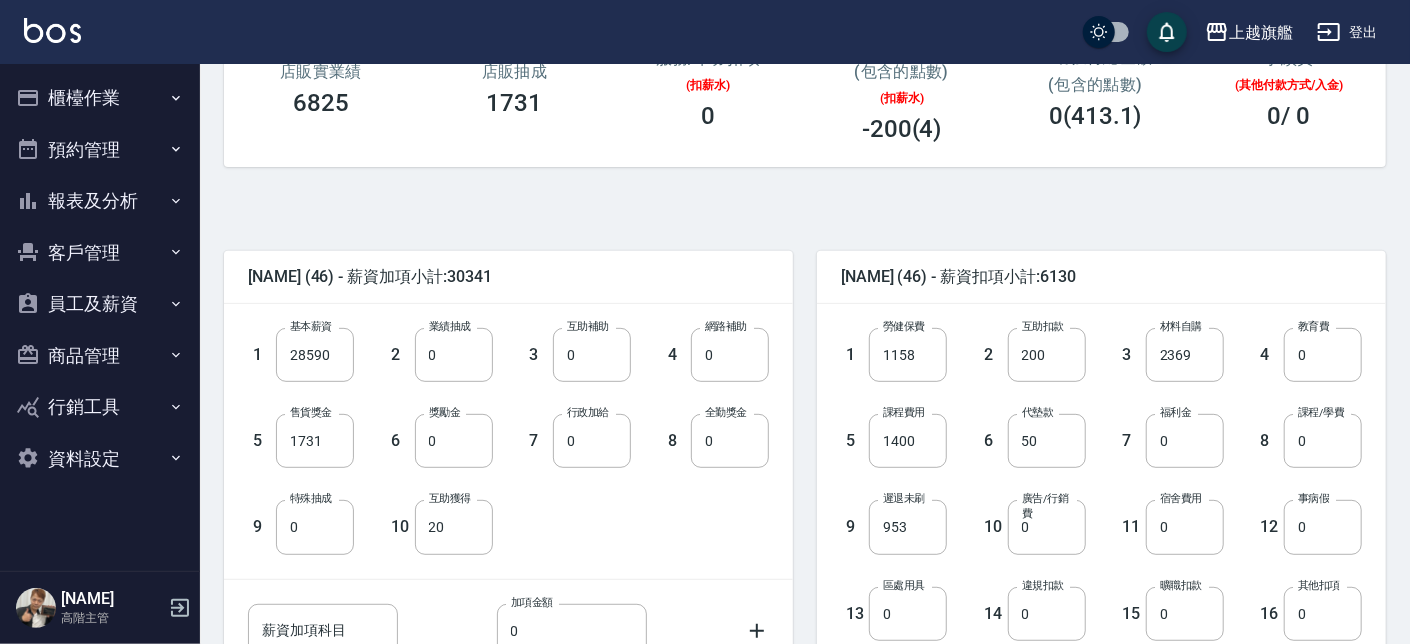 click on "-200(4)" at bounding box center (902, 129) 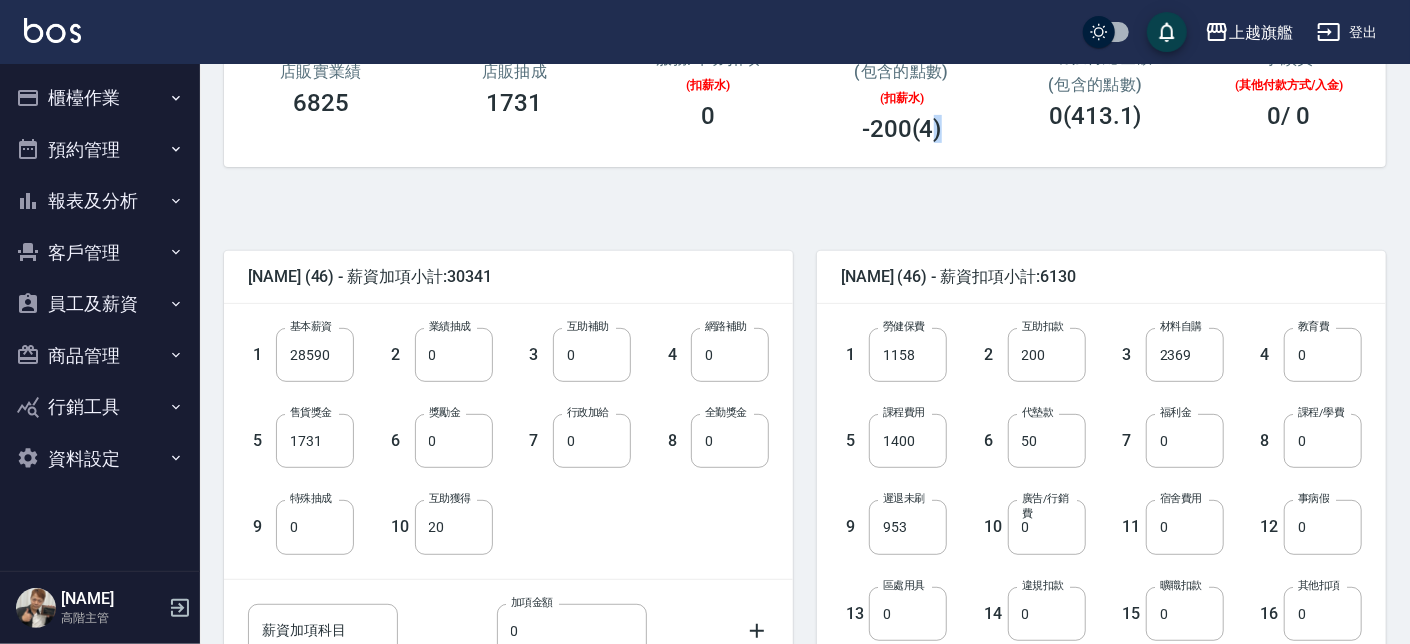 click on "-200(4)" at bounding box center (902, 129) 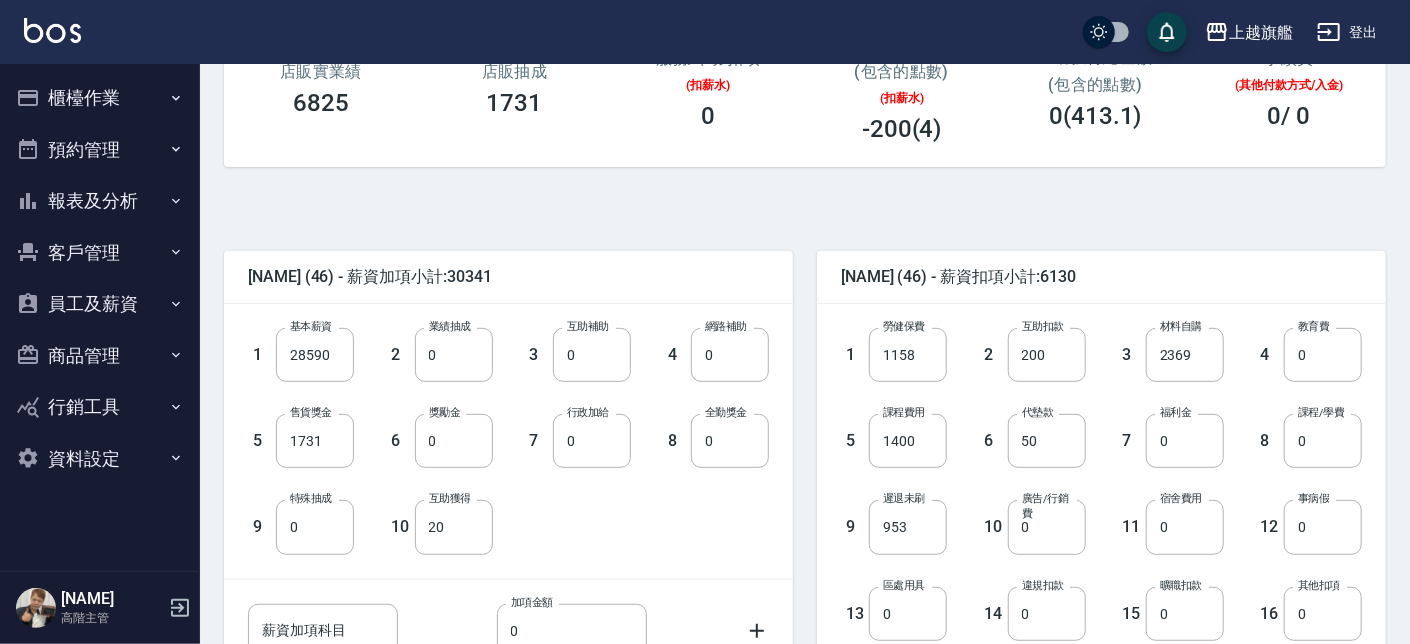 click on "周嘉瑜 (46) - 薪資加項小計:30341 1 基本薪資 28590 基本薪資 2 業績抽成 0 業績抽成 3 互助補助 0 互助補助 4 網路補助 0 網路補助 5 售貨獎金 1731 售貨獎金 6 獎勵金 0 獎勵金 7 行政加給 0 行政加給 8 全勤獎金 0 全勤獎金 9 特殊抽成 0 特殊抽成 10 互助獲得 20 互助獲得 薪資加項科目 薪資加項科目 加項金額 0 加項金額 周嘉瑜 (46) - 薪資加項小計:30341 周嘉瑜 (46) - 薪資扣項小計:6130 1 勞健保費 1158 勞健保費 2 互助扣款 200 互助扣款 3 材料自購 2369 材料自購 4 教育費 0 教育費 5 課程費用 1400 課程費用 6 代墊款 50 代墊款 7 福利金 0 福利金 8 課程/學費 0 課程/學費 9 遲退未刷 953 遲退未刷 10 廣告/行銷費 0 廣告/行銷費 11 宿舍費用 0 宿舍費用 12 事病假 0 事病假 13 區處用具 0 區處用具 14 違規扣款 0 違規扣款 15 曠職扣款 0 曠職扣款 16 其他扣項 0 其他扣項 17 手續費 0 手續費 18 0 19 0 20 0 0" at bounding box center [797, 576] 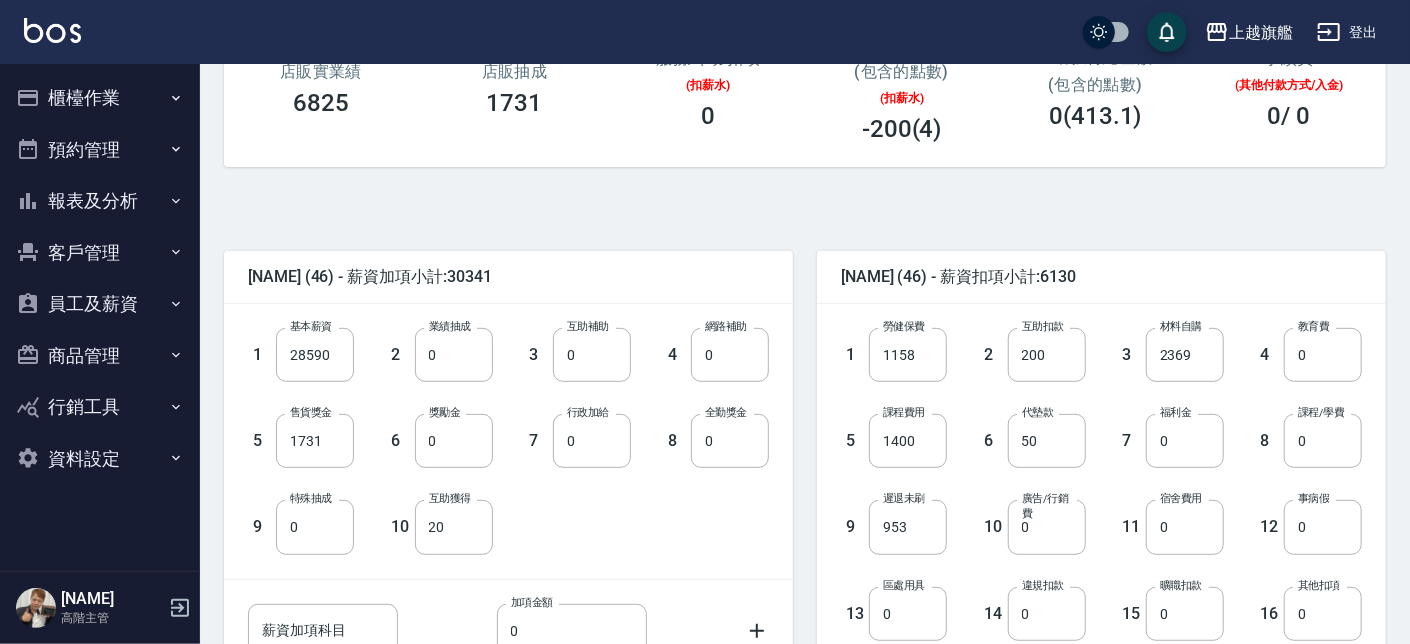 scroll, scrollTop: 85, scrollLeft: 0, axis: vertical 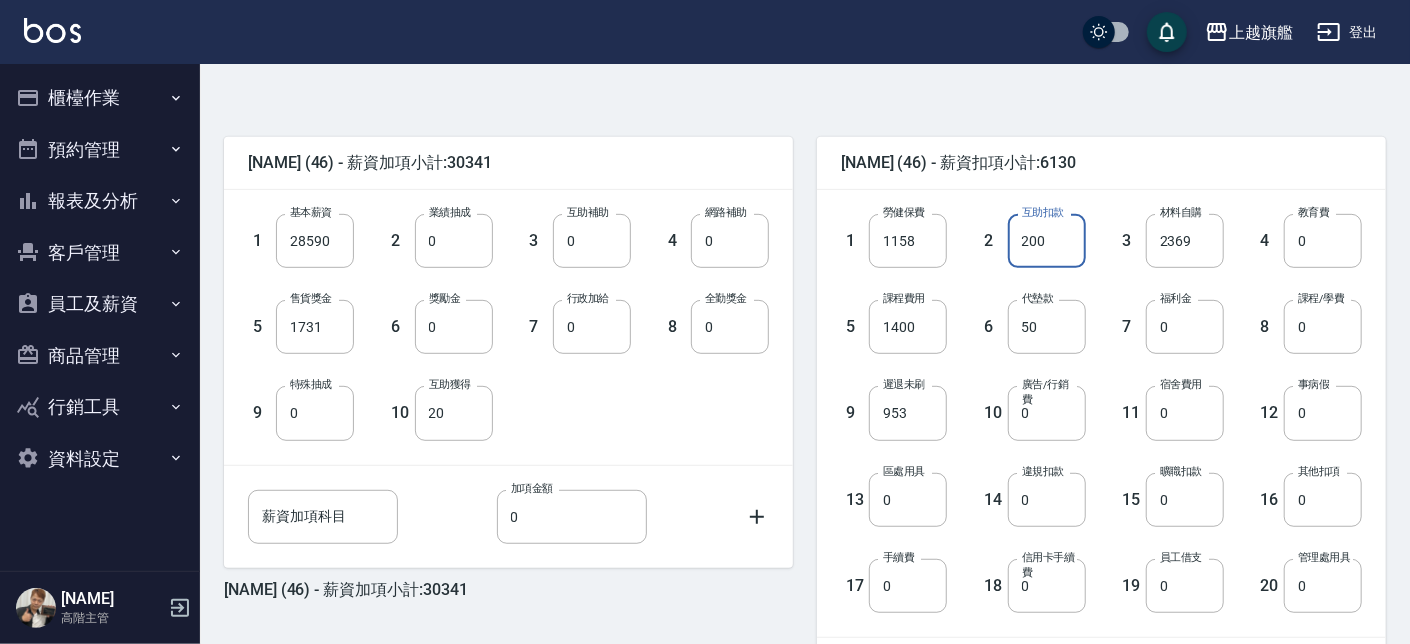 click on "200" at bounding box center [1047, 241] 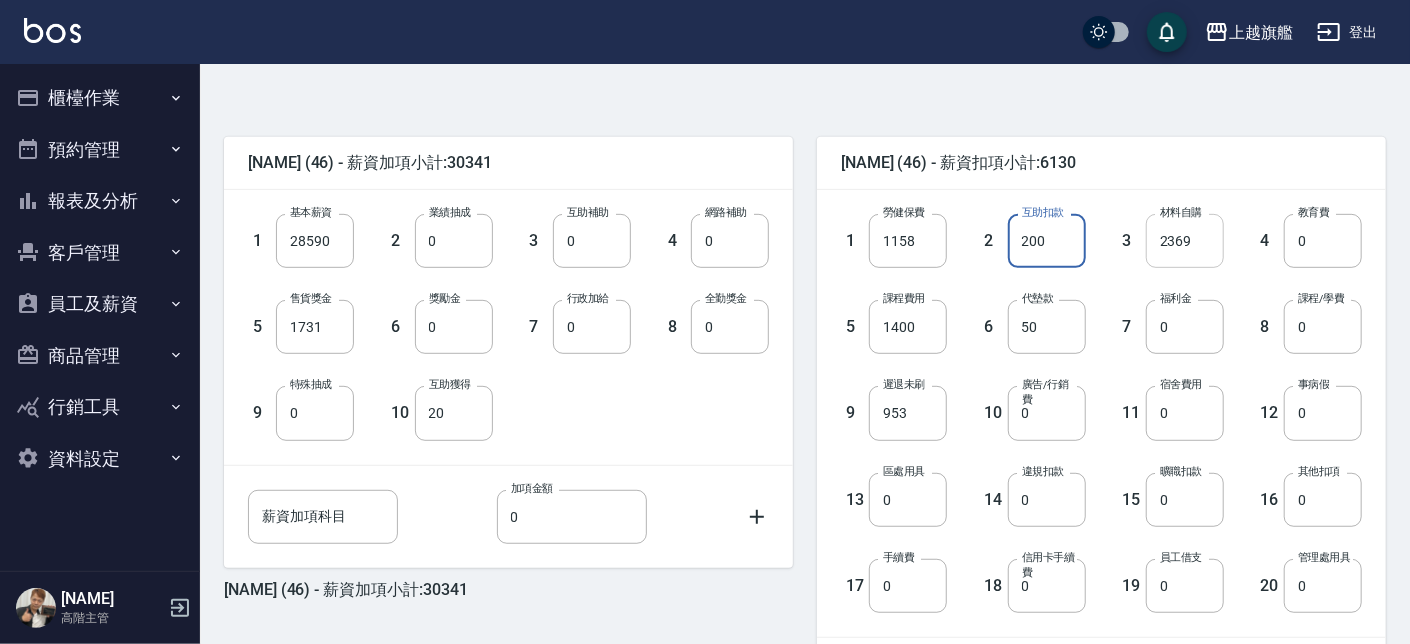 drag, startPoint x: 1022, startPoint y: 232, endPoint x: 1166, endPoint y: 258, distance: 146.3284 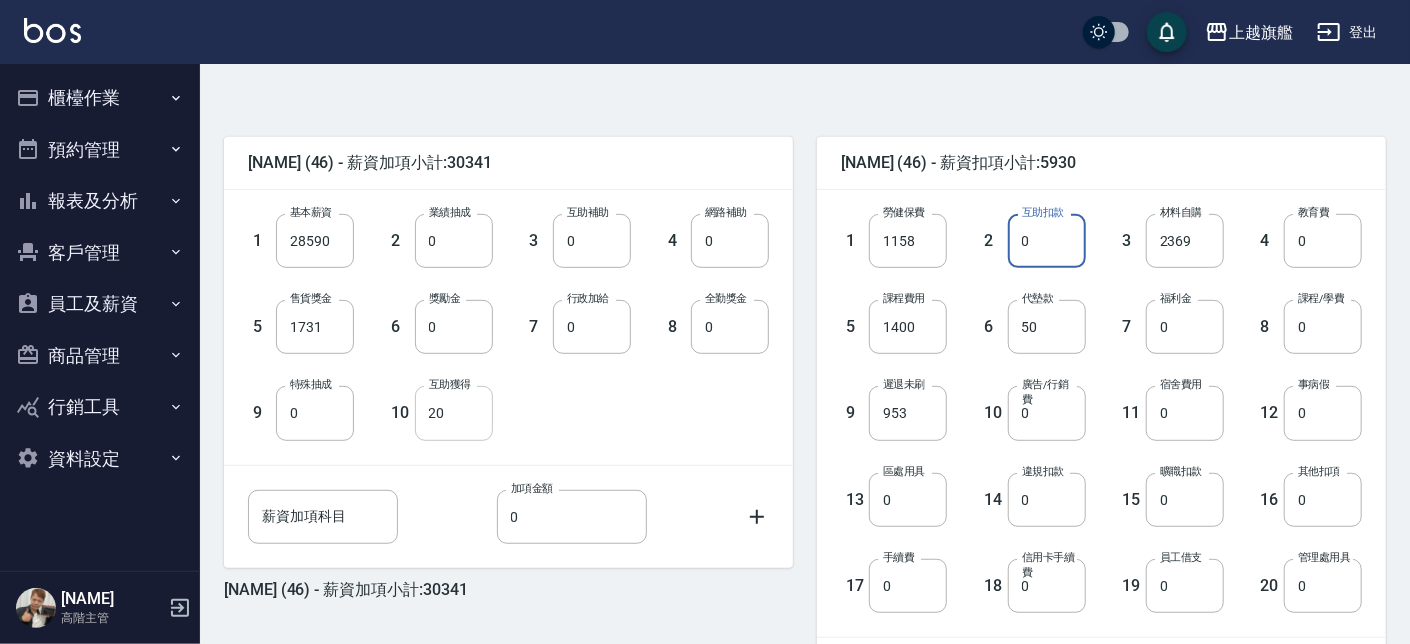 type on "0" 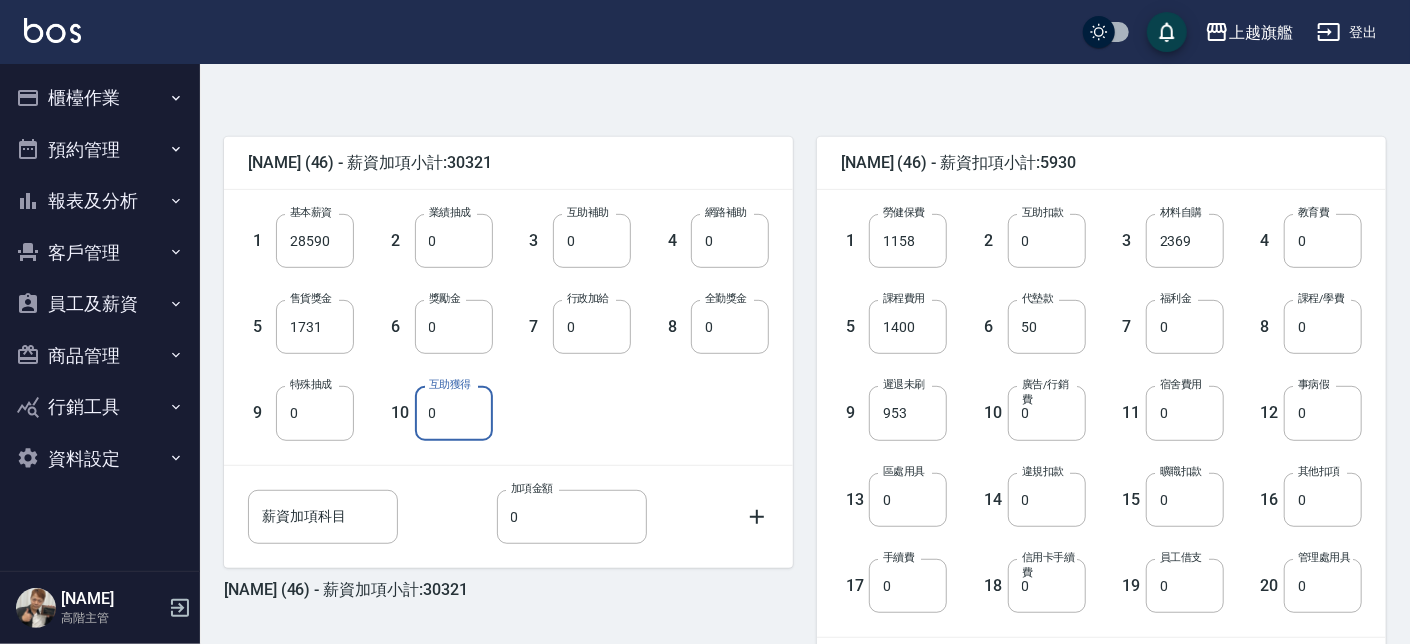 type on "0" 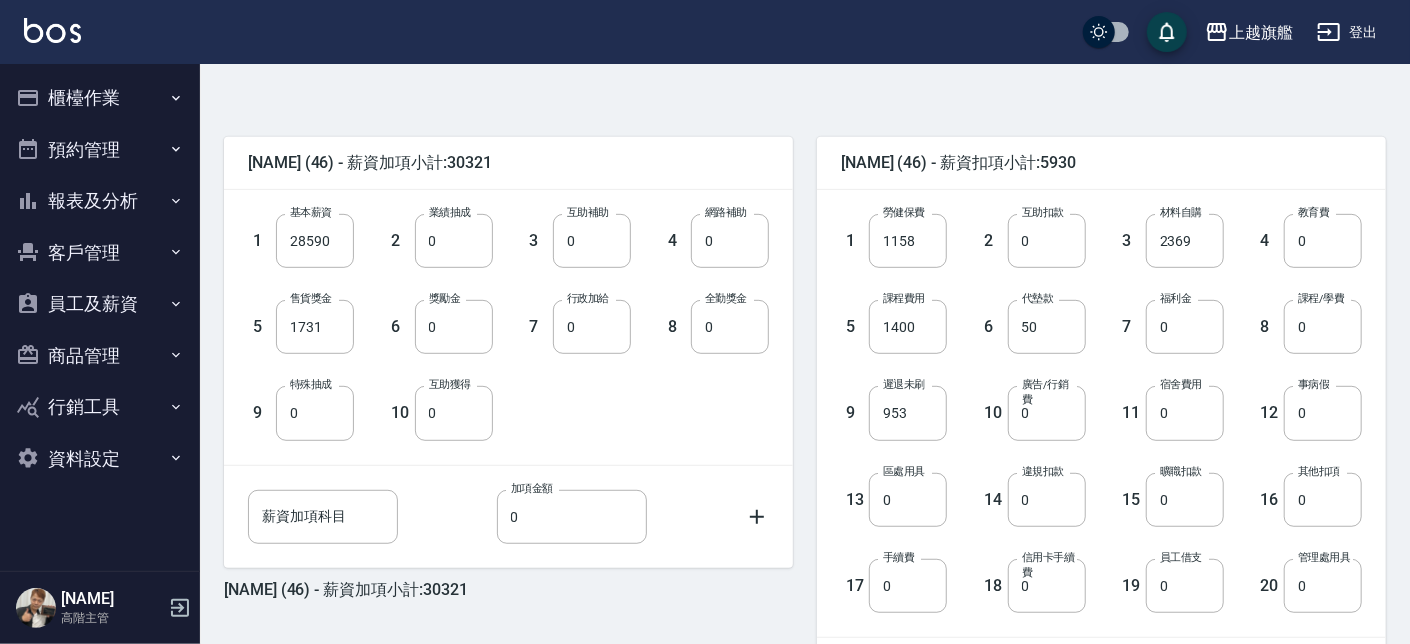 drag, startPoint x: 637, startPoint y: 418, endPoint x: 644, endPoint y: 403, distance: 16.552946 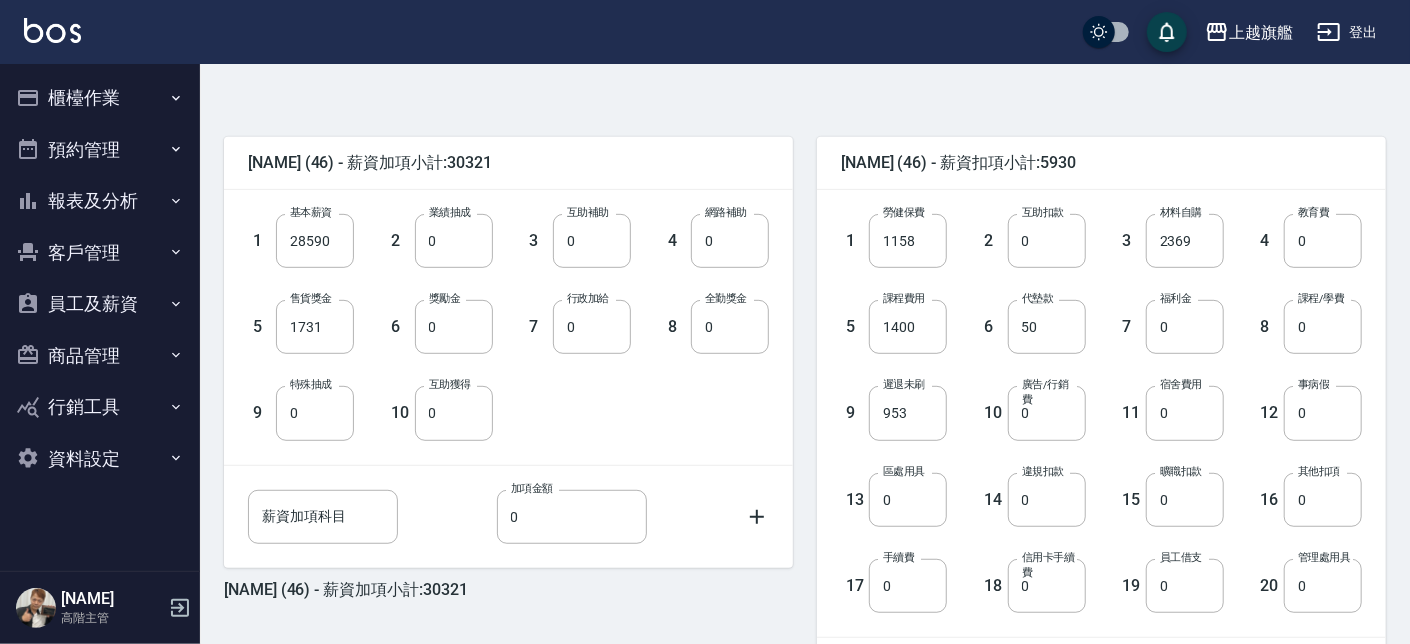 click on "1 基本薪資 28590 基本薪資 2 業績抽成 0 業績抽成 3 互助補助 0 互助補助 4 網路補助 0 網路補助 5 售貨獎金 1731 售貨獎金 6 獎勵金 0 獎勵金 7 行政加給 0 行政加給 8 全勤獎金 0 全勤獎金 9 特殊抽成 0 特殊抽成 10 互助獲得 0 互助獲得" at bounding box center (492, 311) 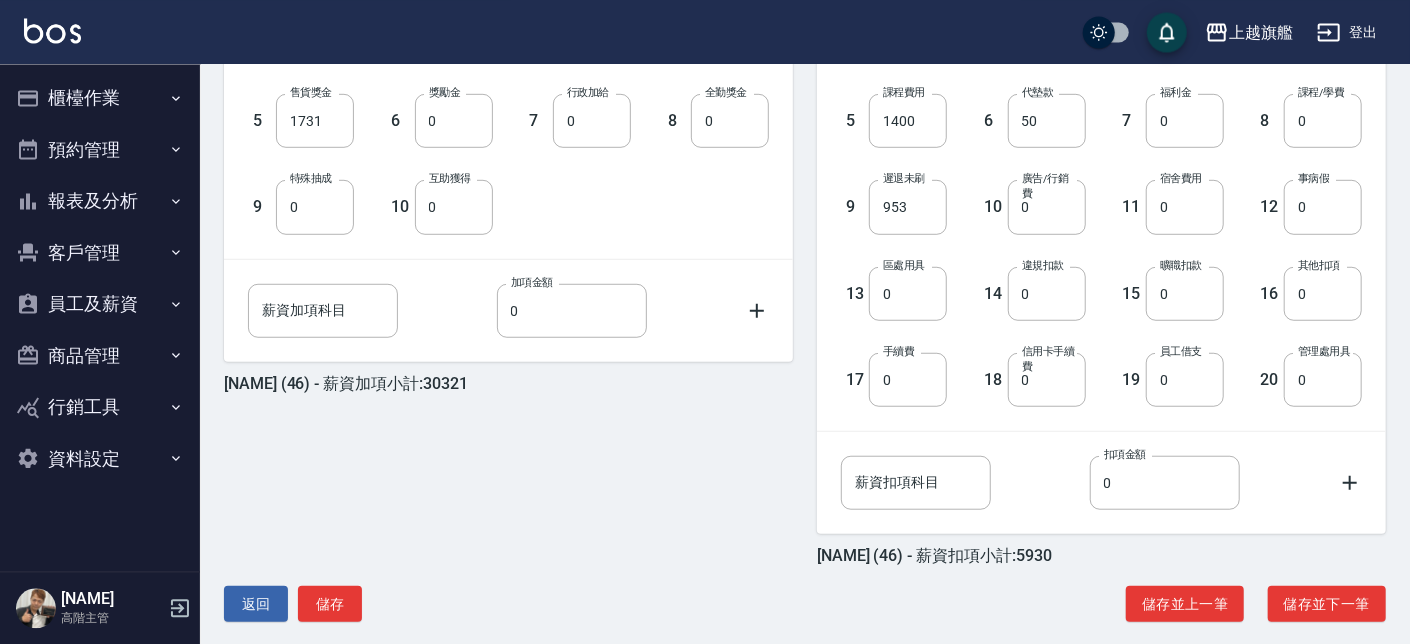scroll, scrollTop: 655, scrollLeft: 0, axis: vertical 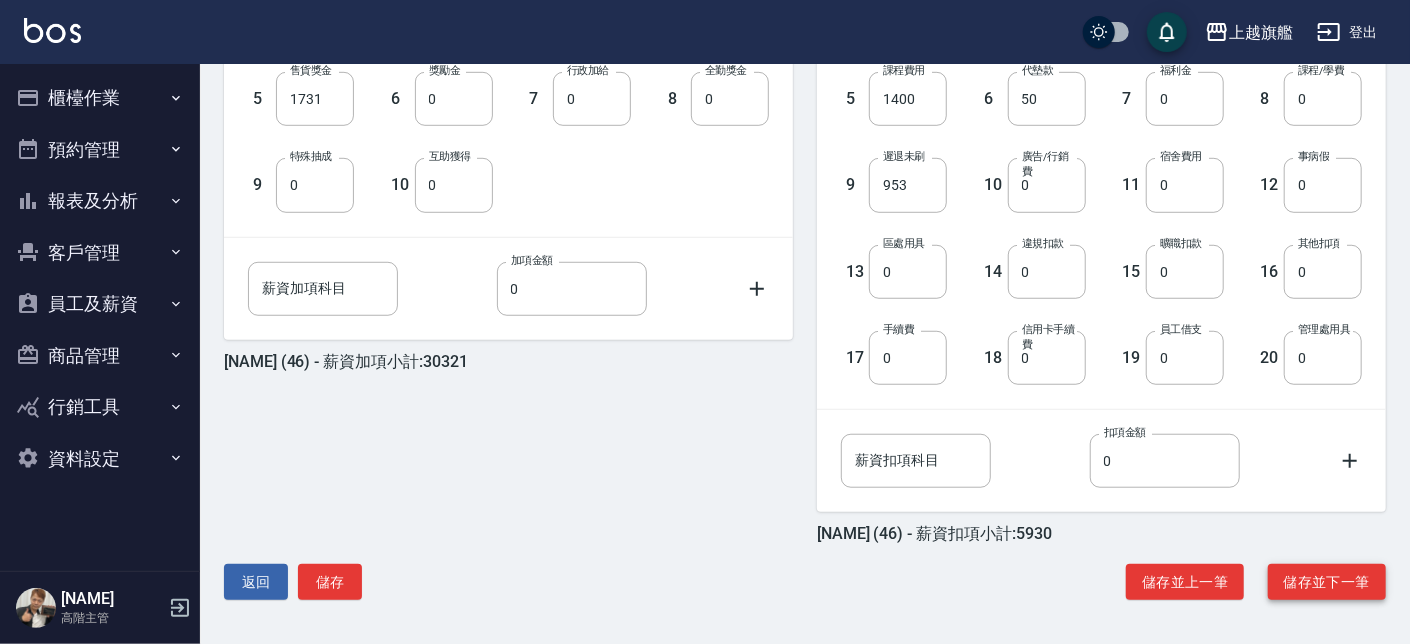 click on "儲存並下一筆" at bounding box center [1327, 582] 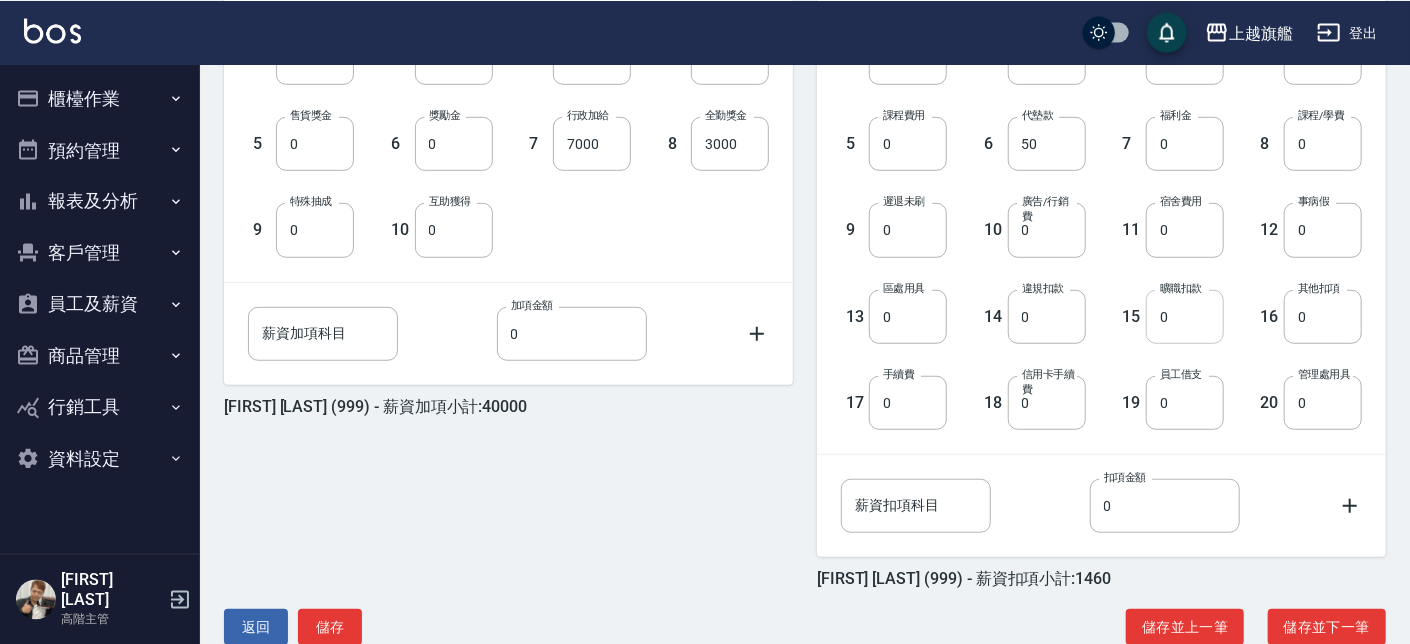 scroll, scrollTop: 655, scrollLeft: 0, axis: vertical 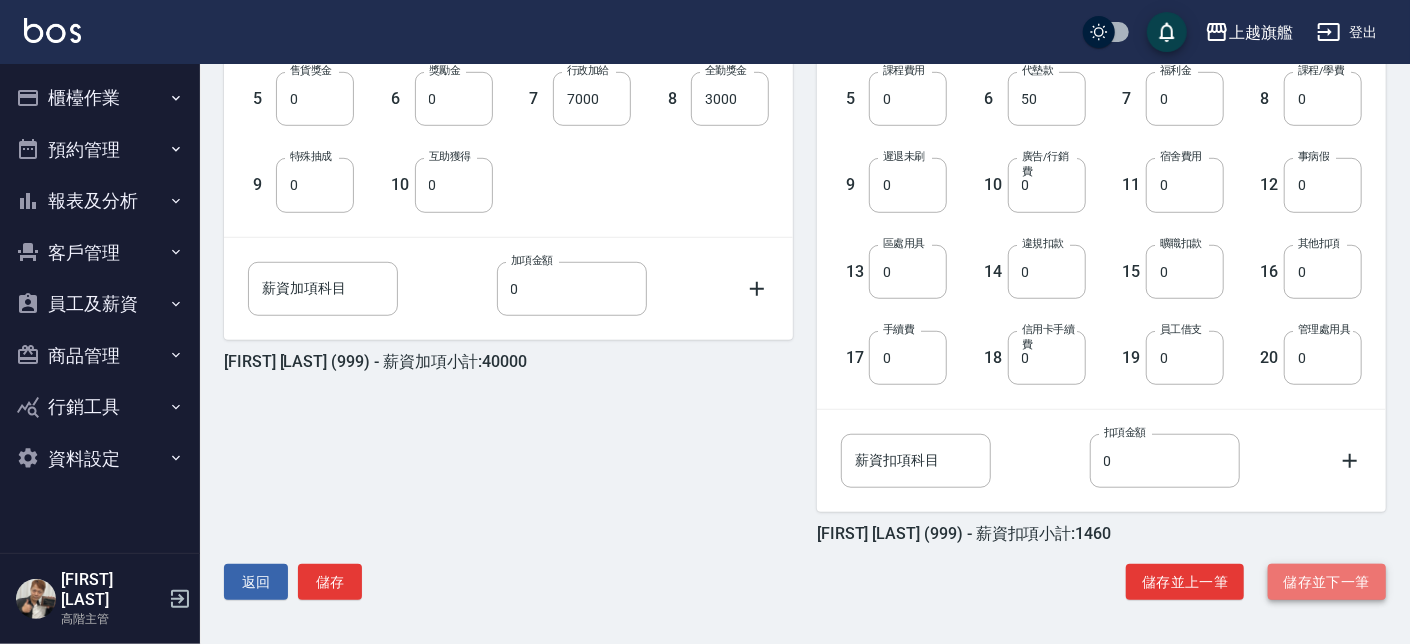 click on "儲存並下一筆" at bounding box center (1327, 582) 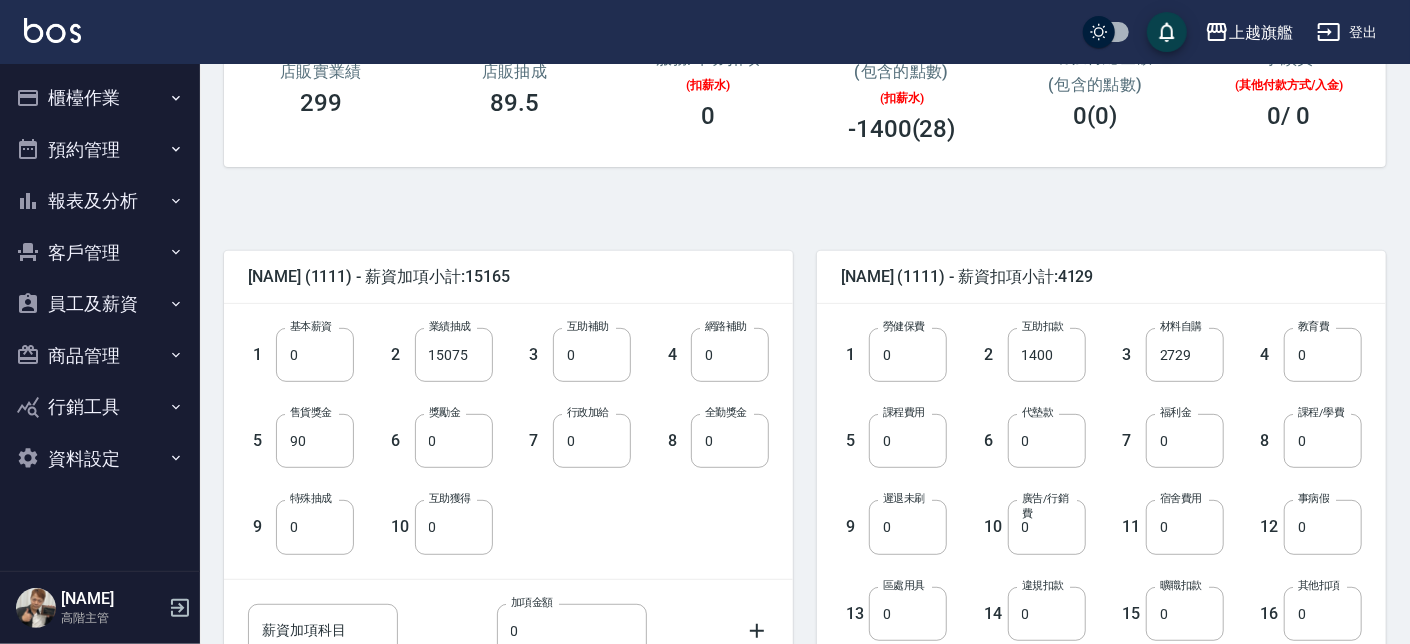 scroll, scrollTop: 655, scrollLeft: 0, axis: vertical 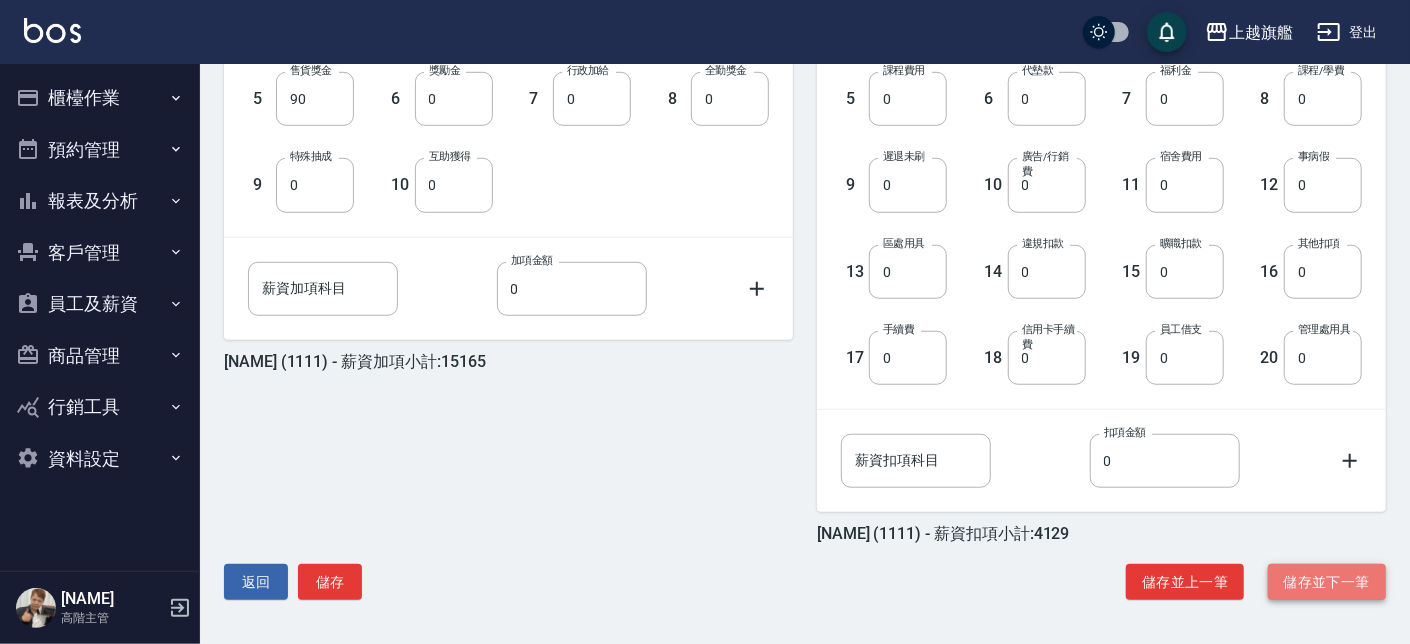click on "儲存並下一筆" at bounding box center (1327, 582) 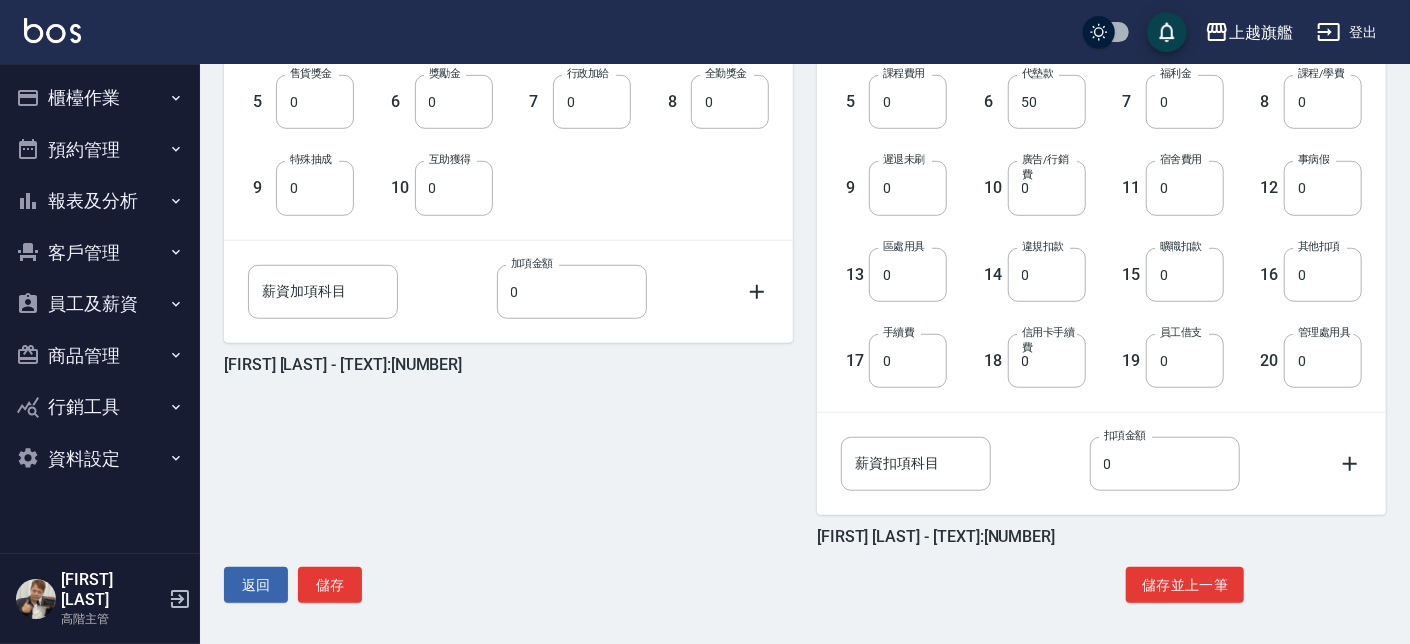 scroll, scrollTop: 655, scrollLeft: 0, axis: vertical 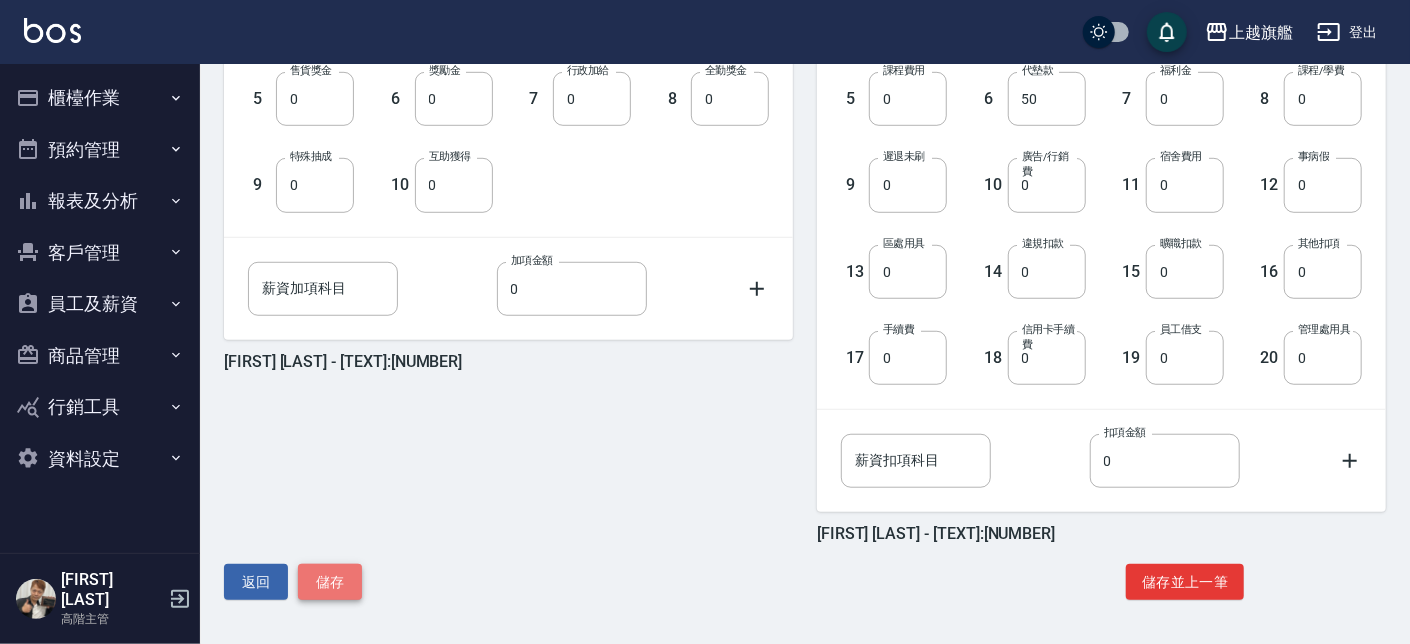 click on "儲存" at bounding box center [330, 582] 